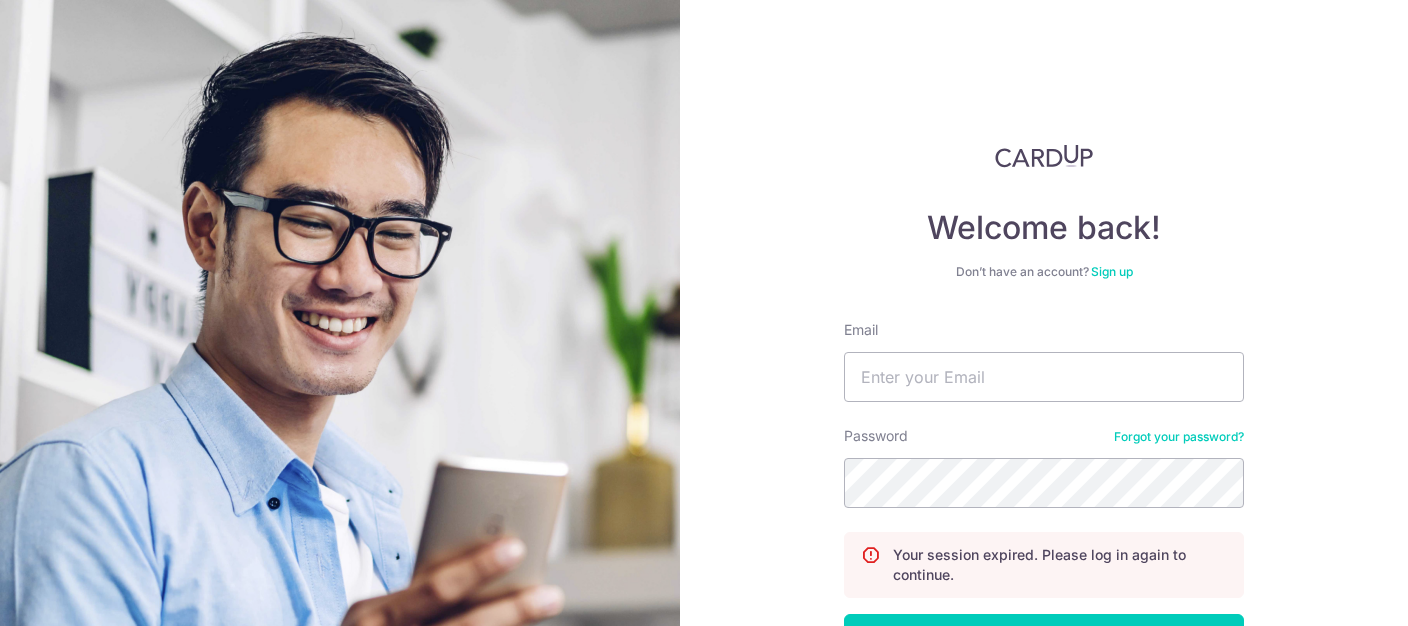 scroll, scrollTop: 0, scrollLeft: 0, axis: both 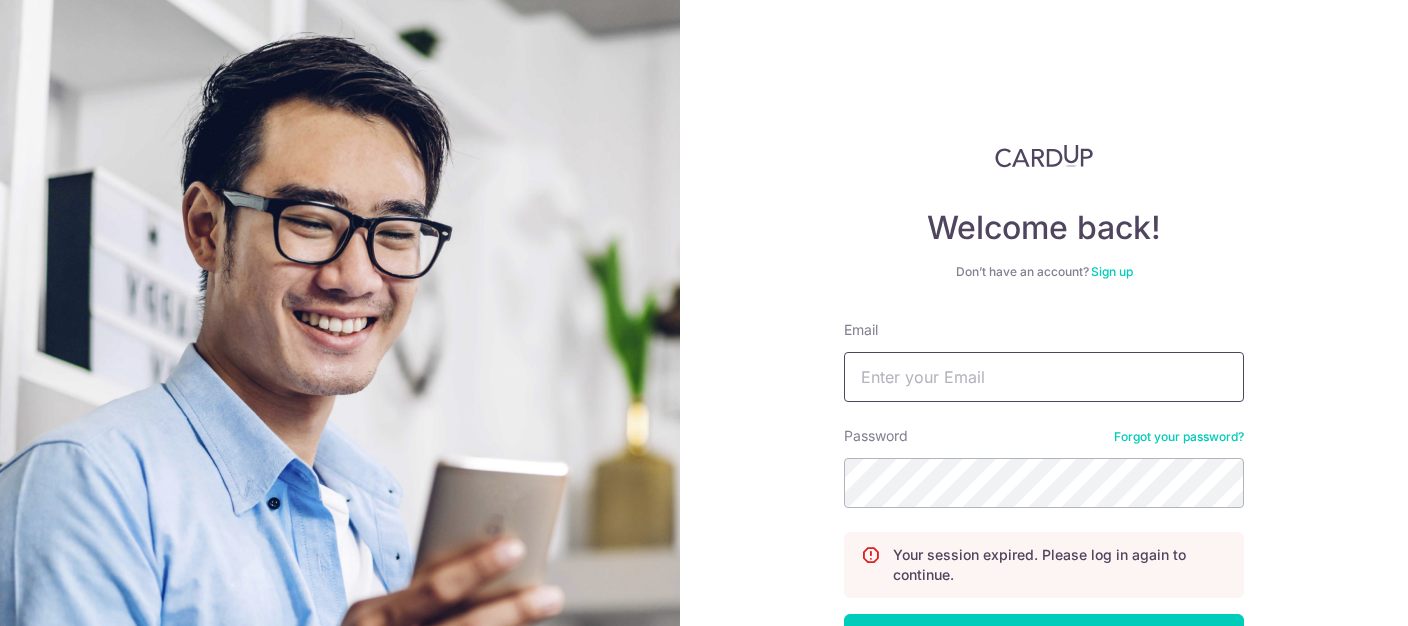 click on "Email" at bounding box center [1044, 377] 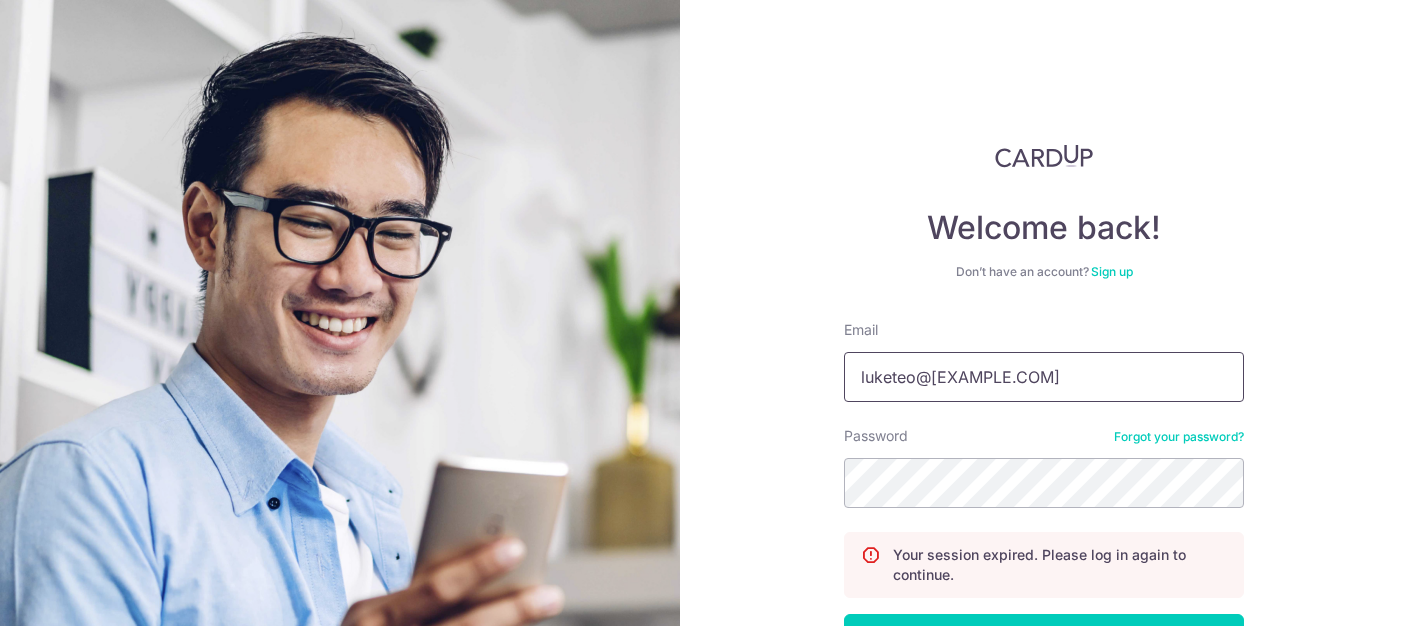 type on "luketeo@yahoo.com" 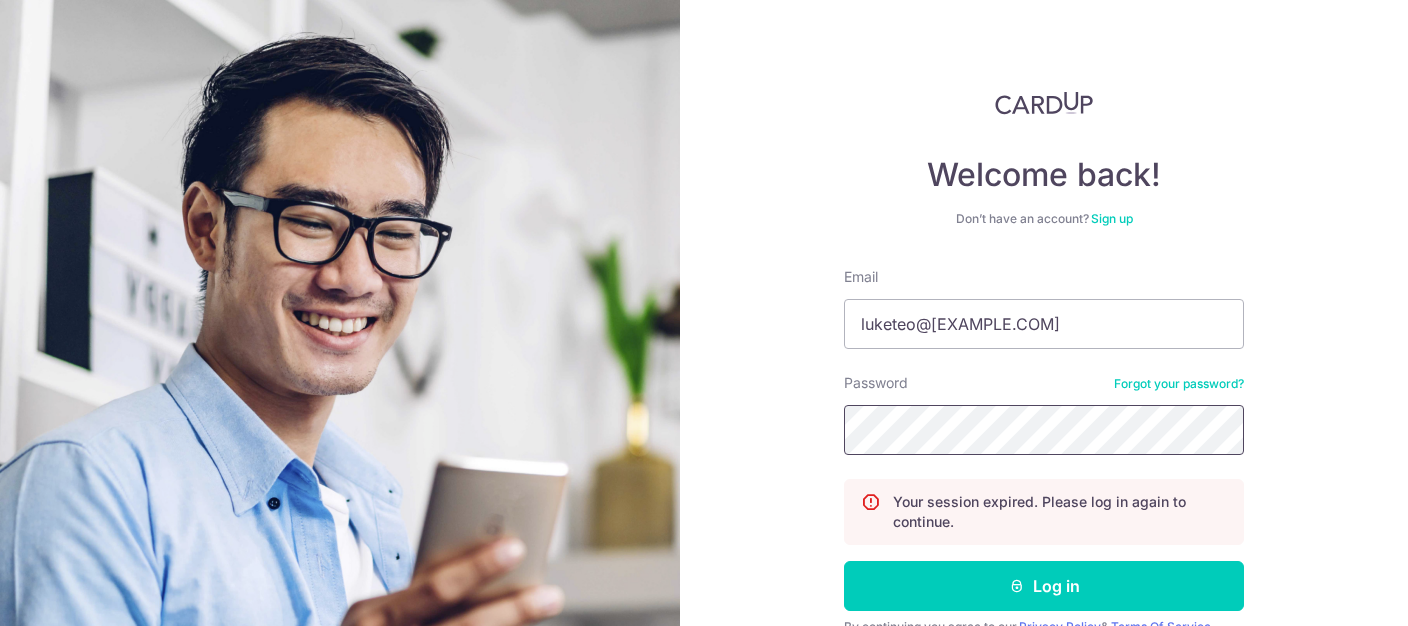 scroll, scrollTop: 102, scrollLeft: 0, axis: vertical 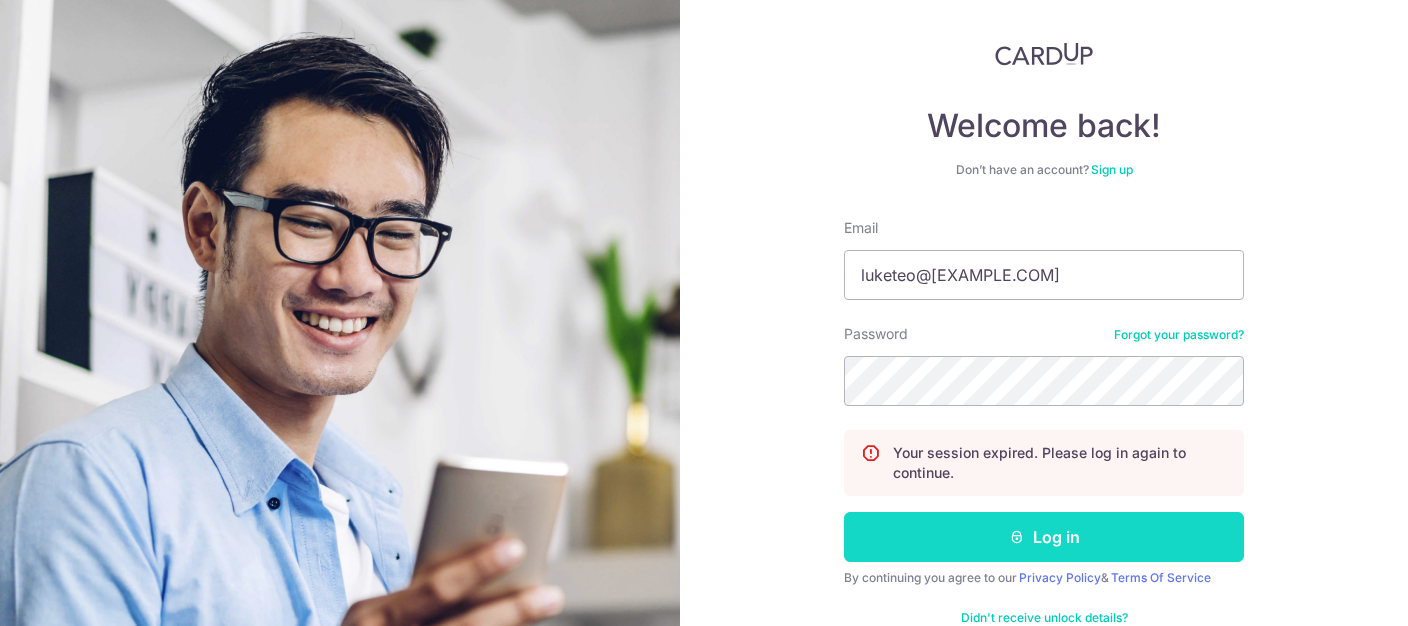 click on "Log in" at bounding box center (1044, 537) 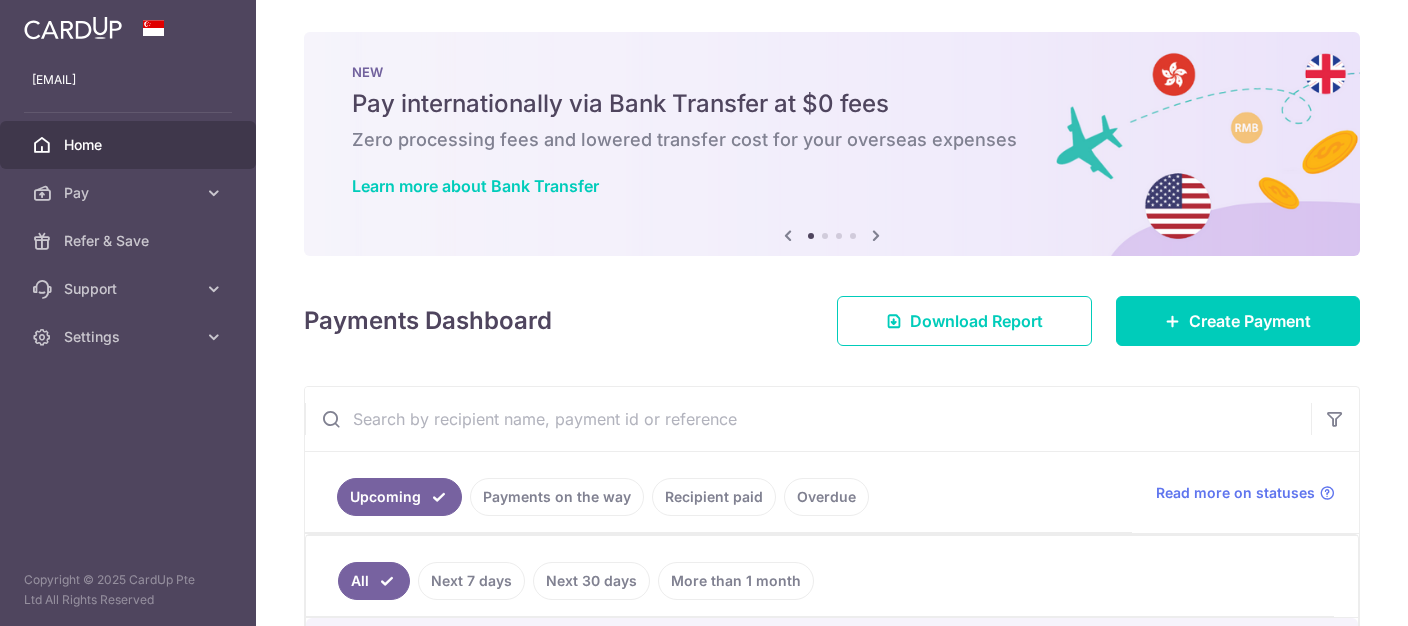 scroll, scrollTop: 0, scrollLeft: 0, axis: both 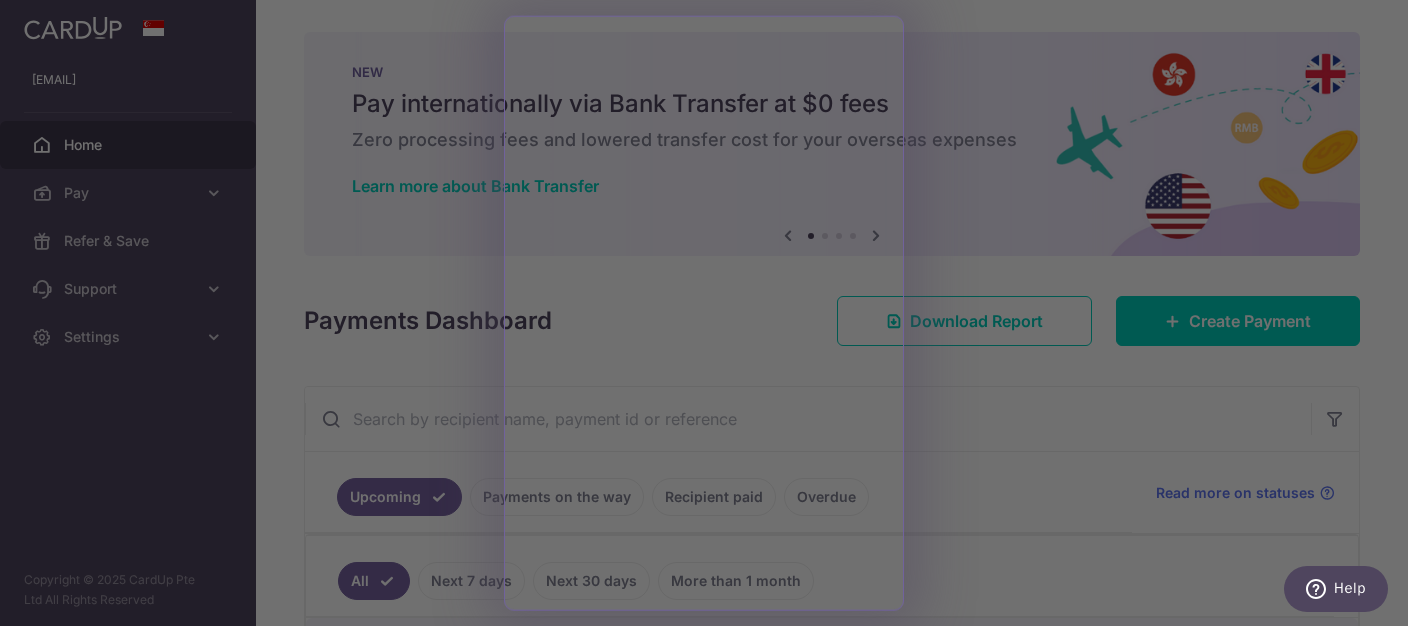 click at bounding box center [711, 316] 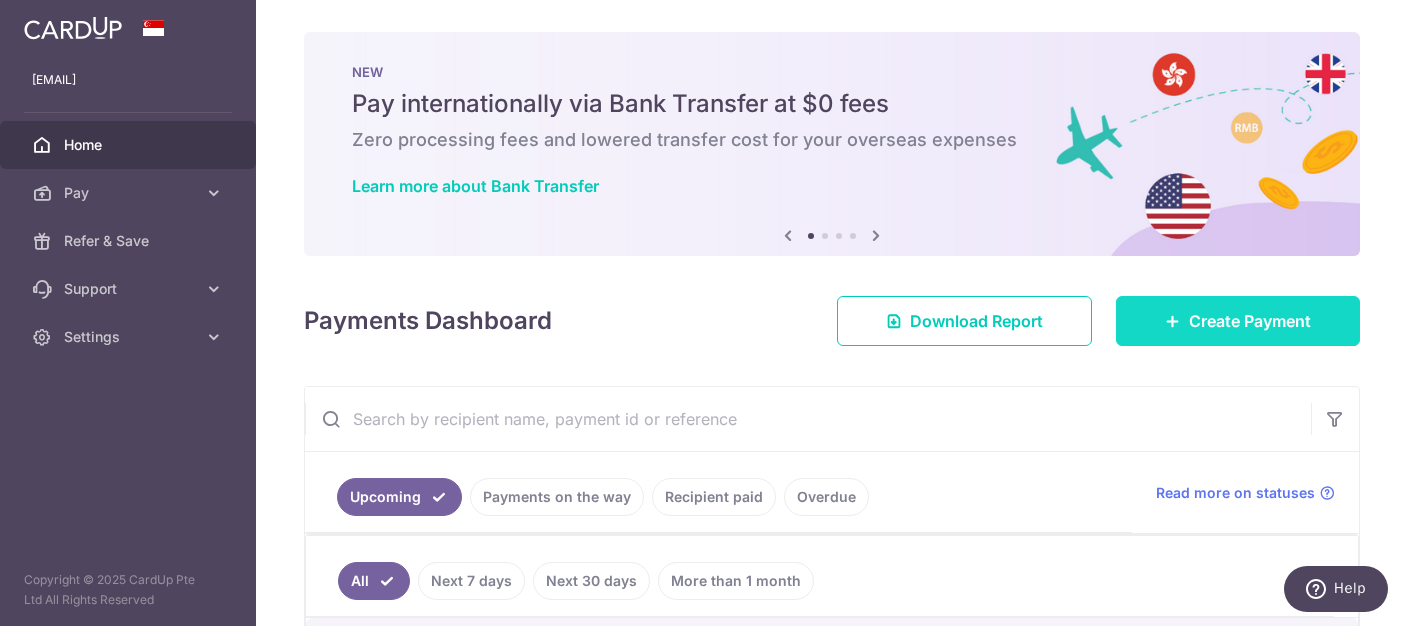 click on "Create Payment" at bounding box center [1250, 321] 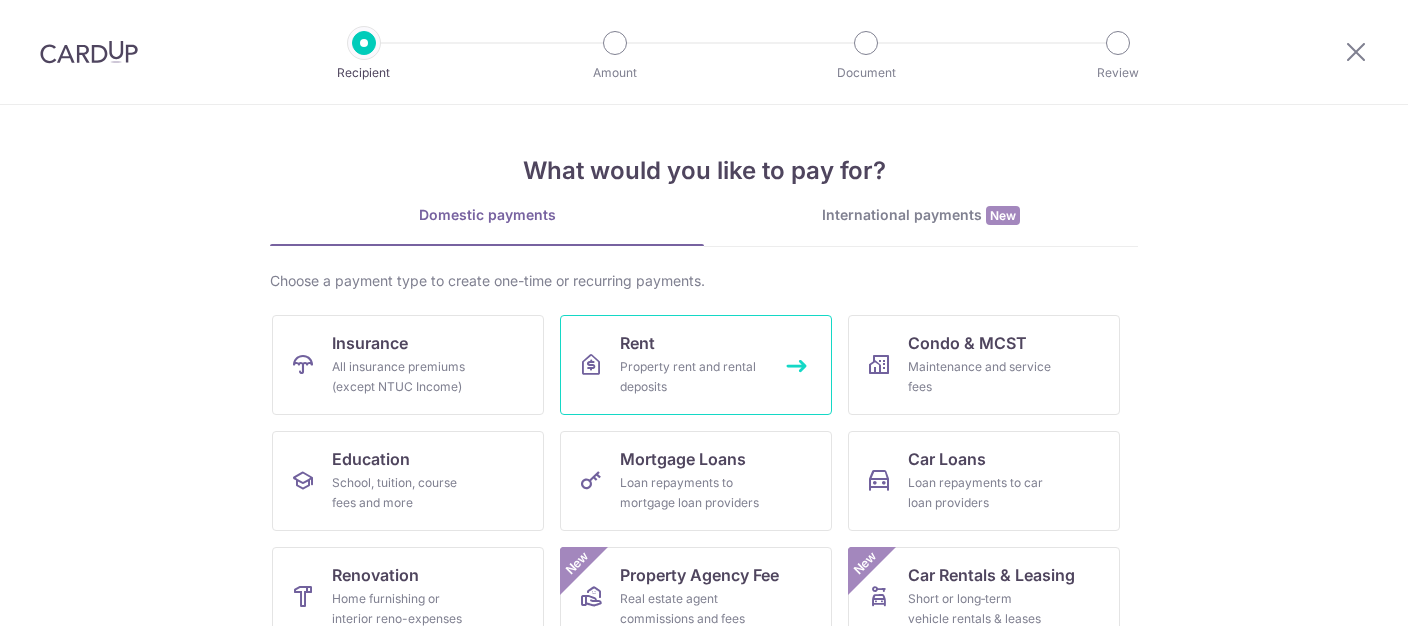 scroll, scrollTop: 0, scrollLeft: 0, axis: both 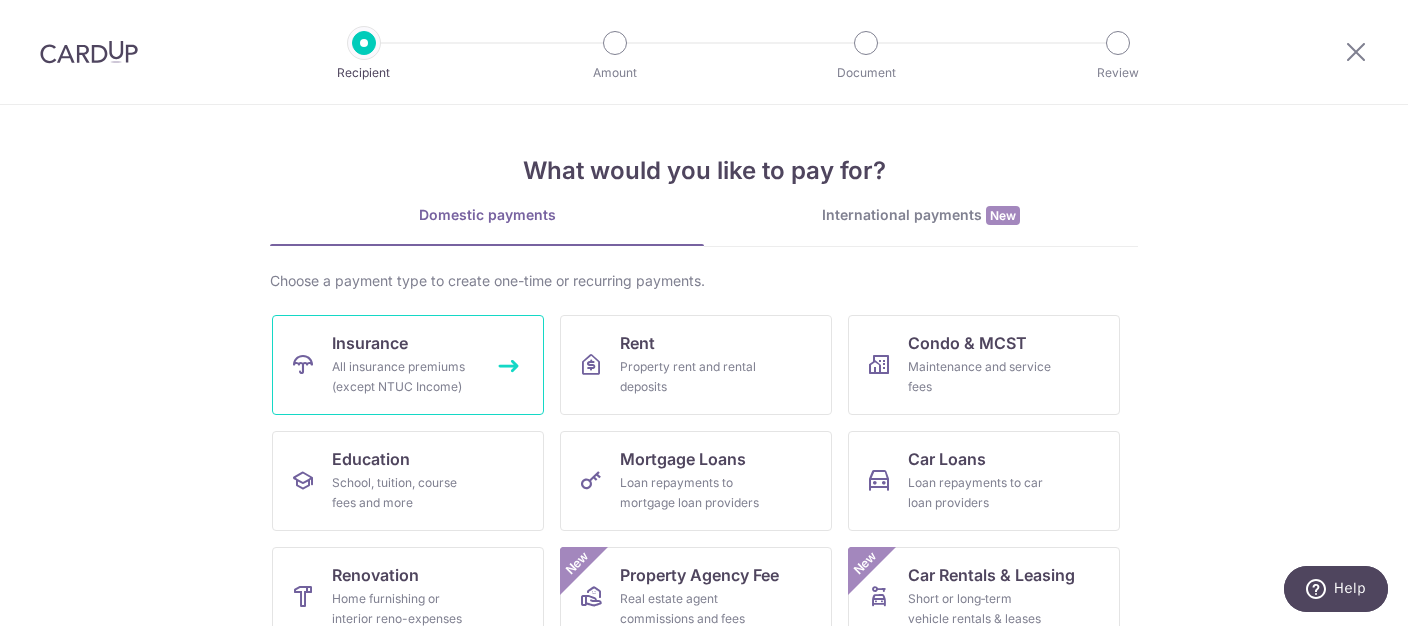 drag, startPoint x: 390, startPoint y: 337, endPoint x: 976, endPoint y: 271, distance: 589.705 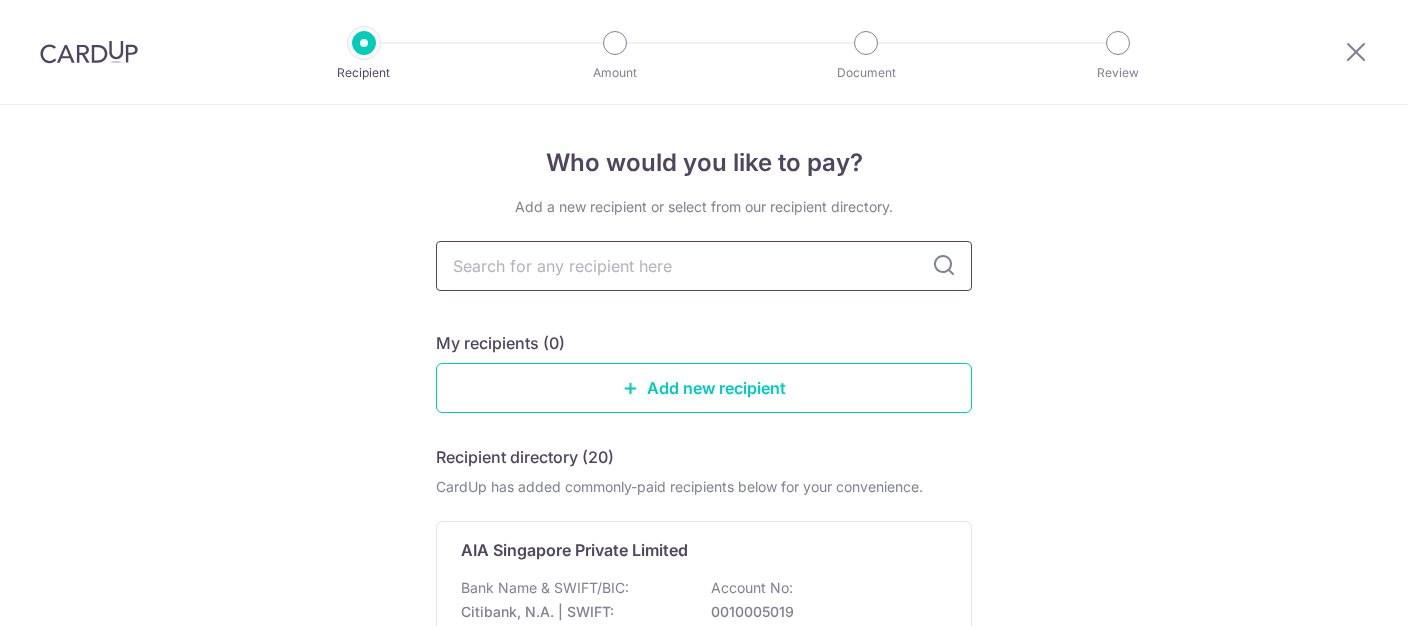 scroll, scrollTop: 0, scrollLeft: 0, axis: both 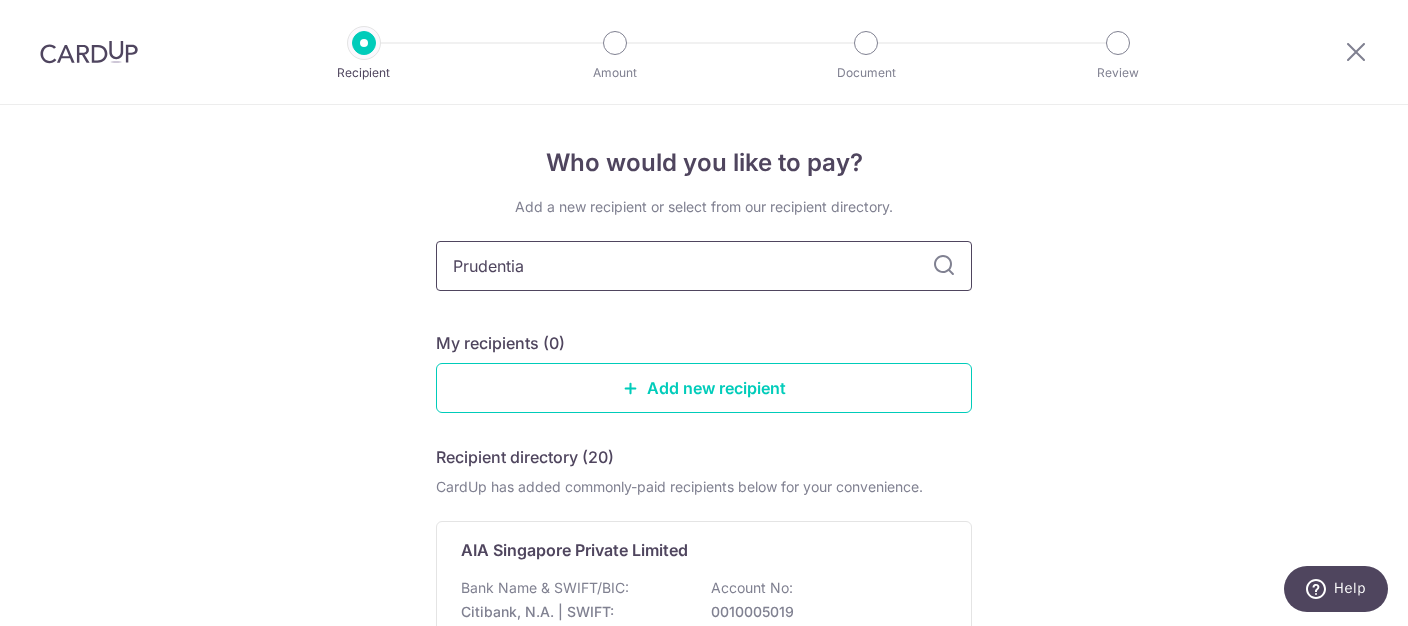type on "Prudential" 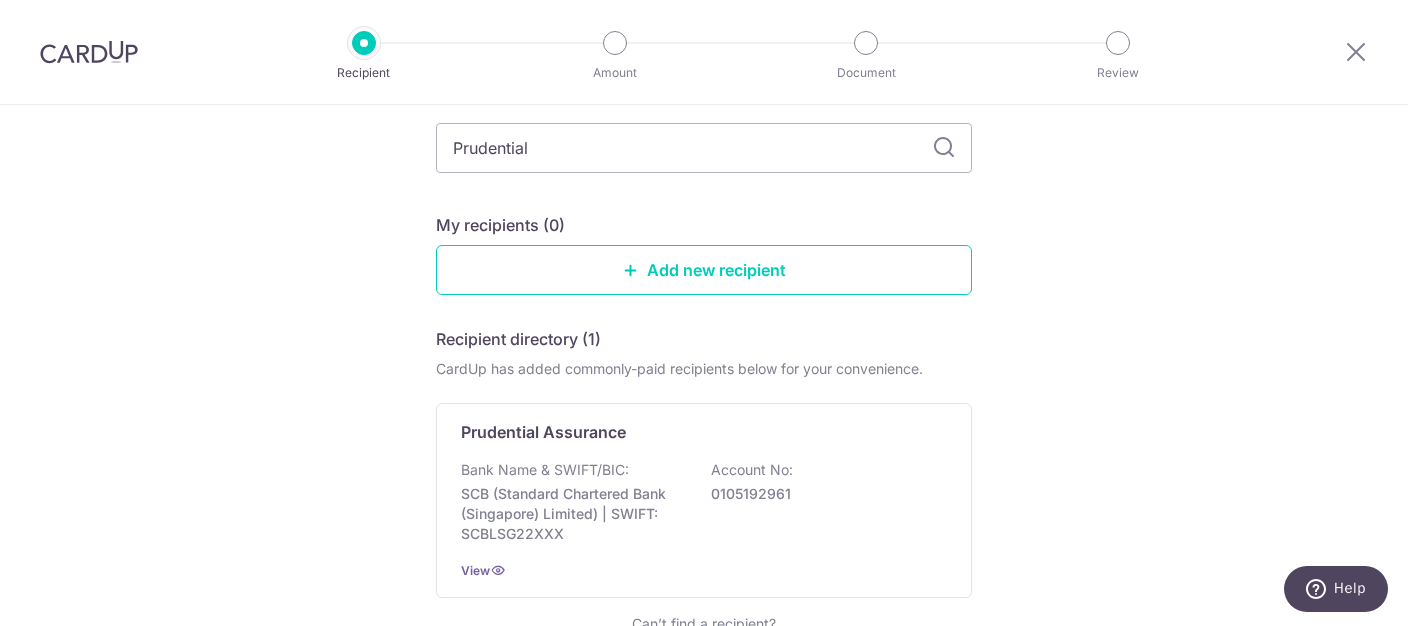 scroll, scrollTop: 204, scrollLeft: 0, axis: vertical 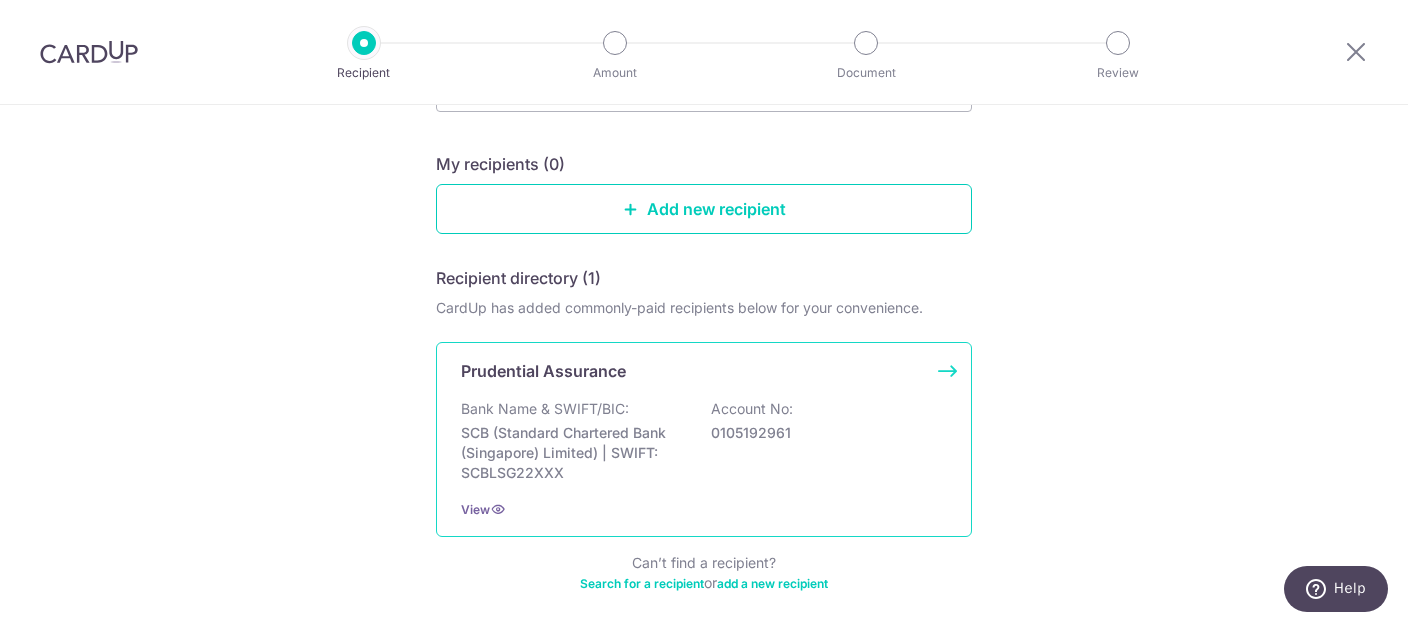 drag, startPoint x: 836, startPoint y: 405, endPoint x: 1256, endPoint y: 351, distance: 423.4572 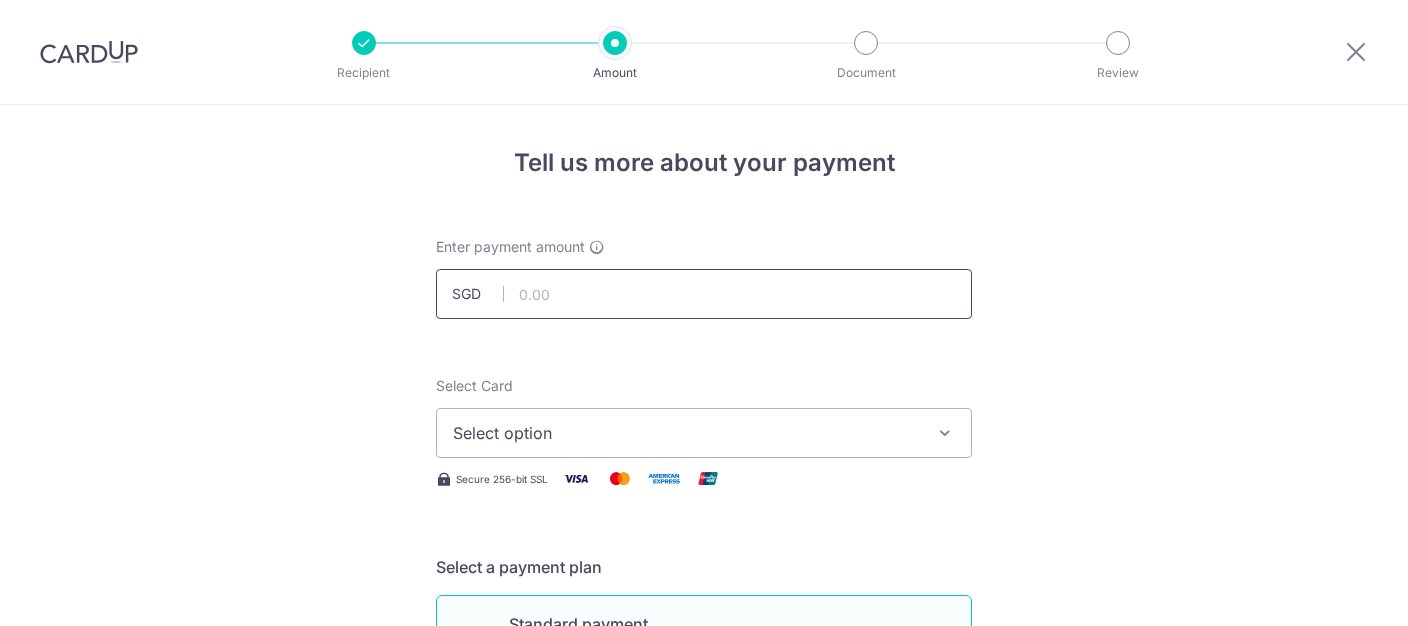 scroll, scrollTop: 0, scrollLeft: 0, axis: both 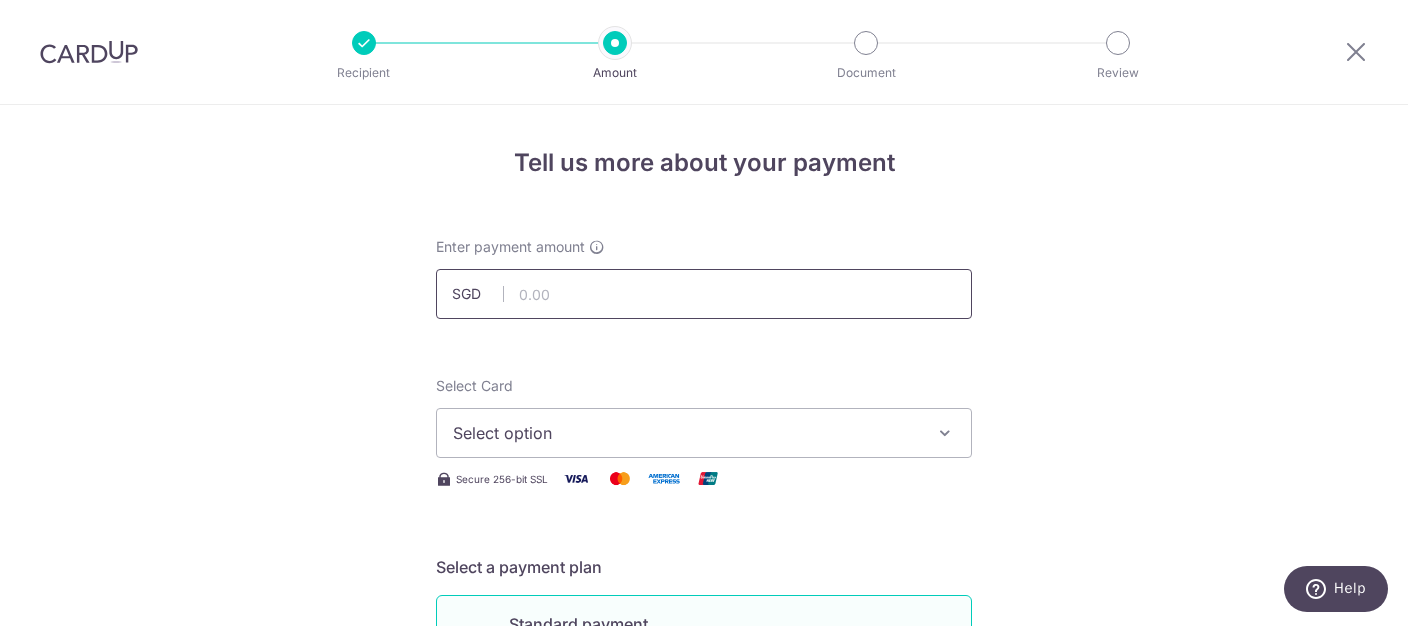 click at bounding box center (704, 294) 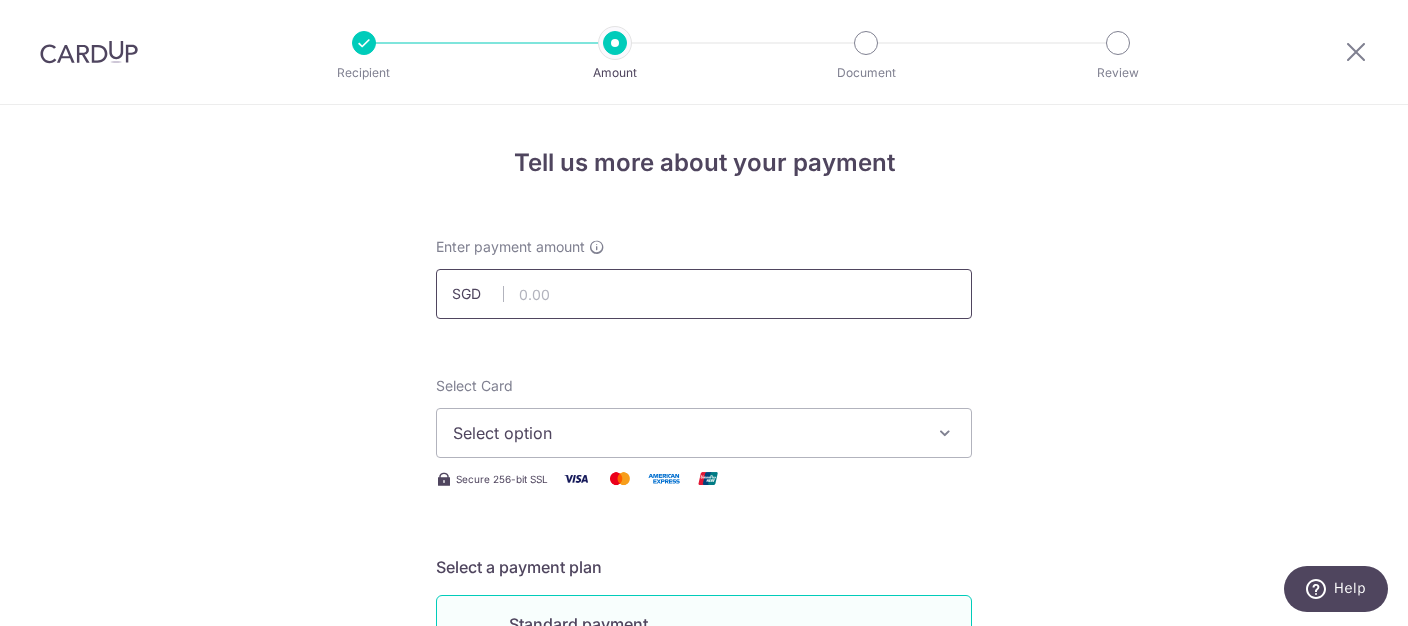 click at bounding box center (704, 294) 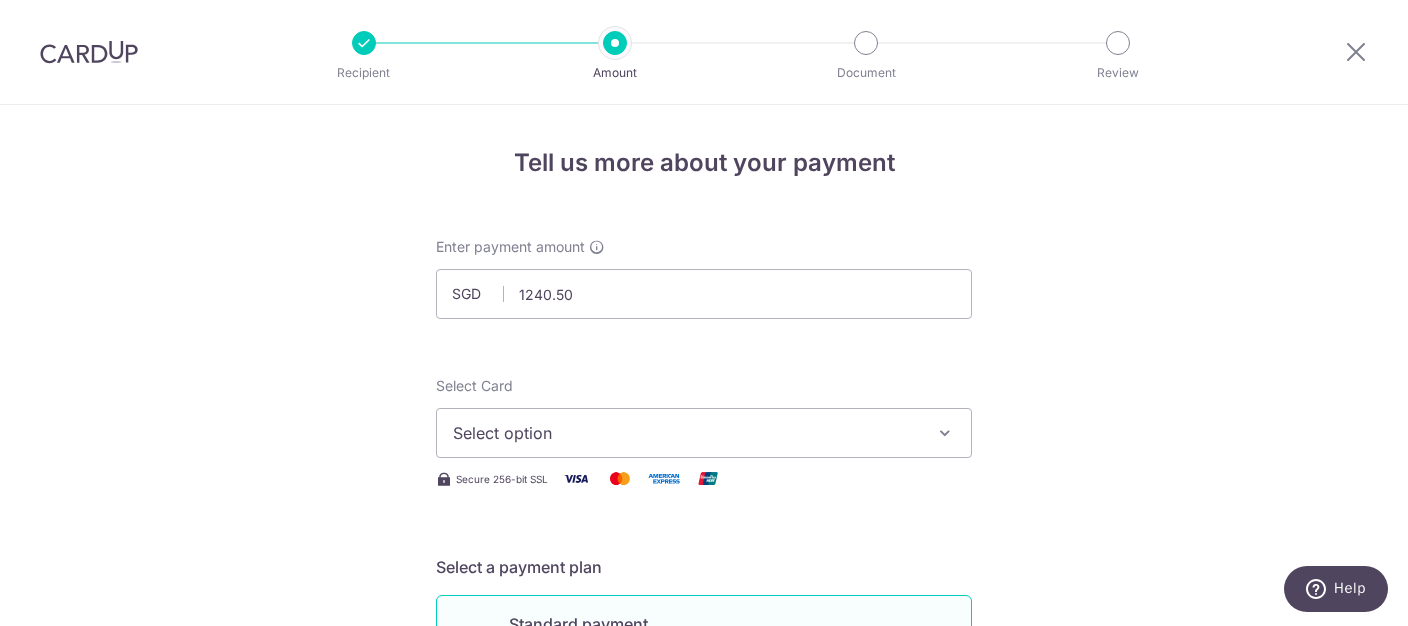 type on "1,240.50" 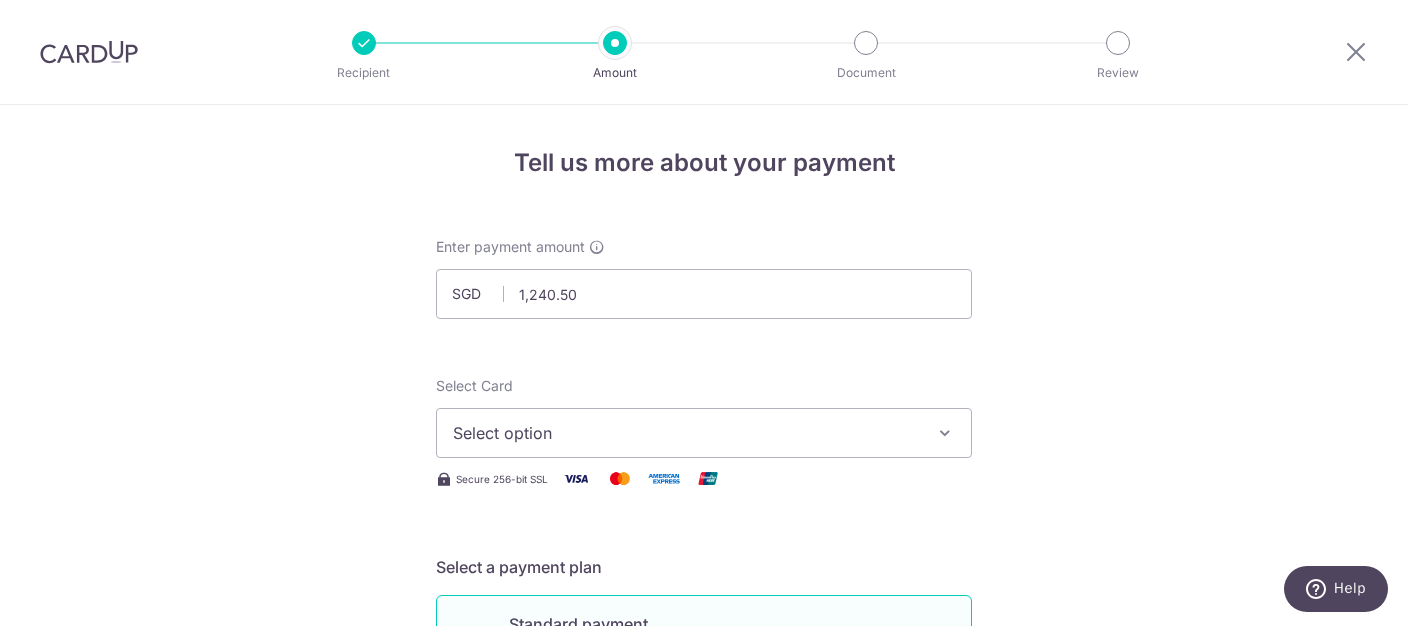 click on "Select option" at bounding box center [704, 433] 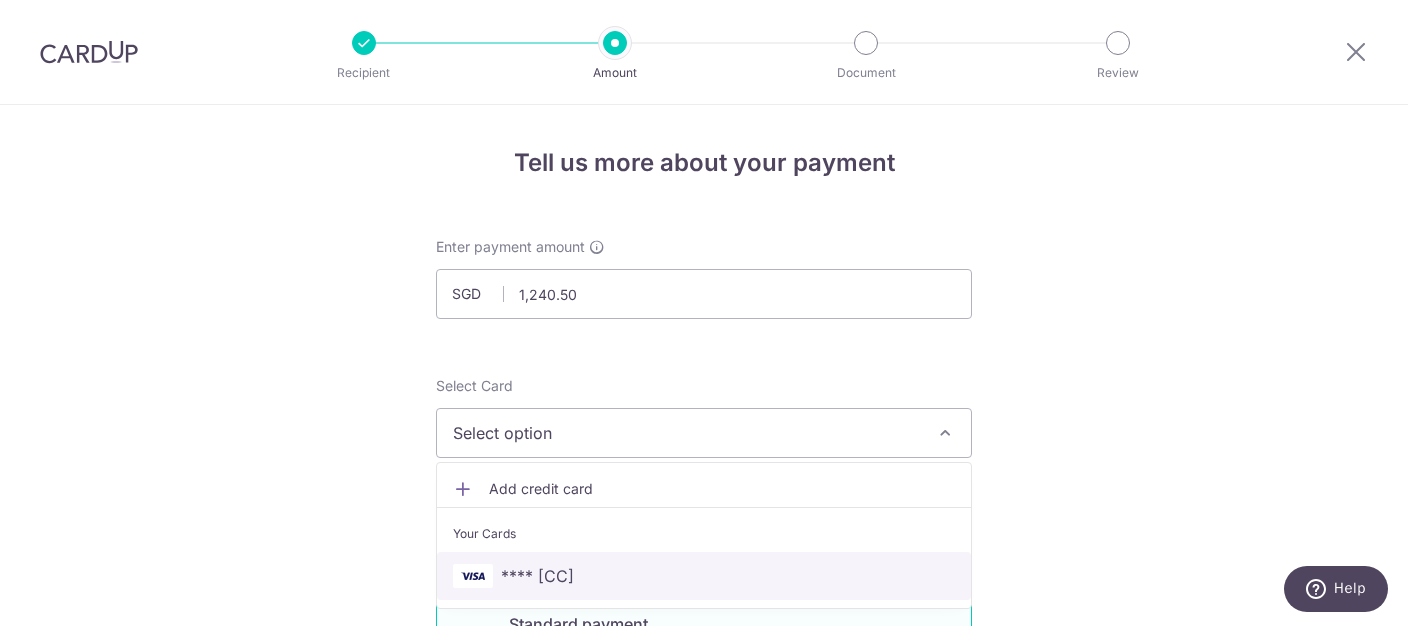 click on "**** 3671" at bounding box center [704, 576] 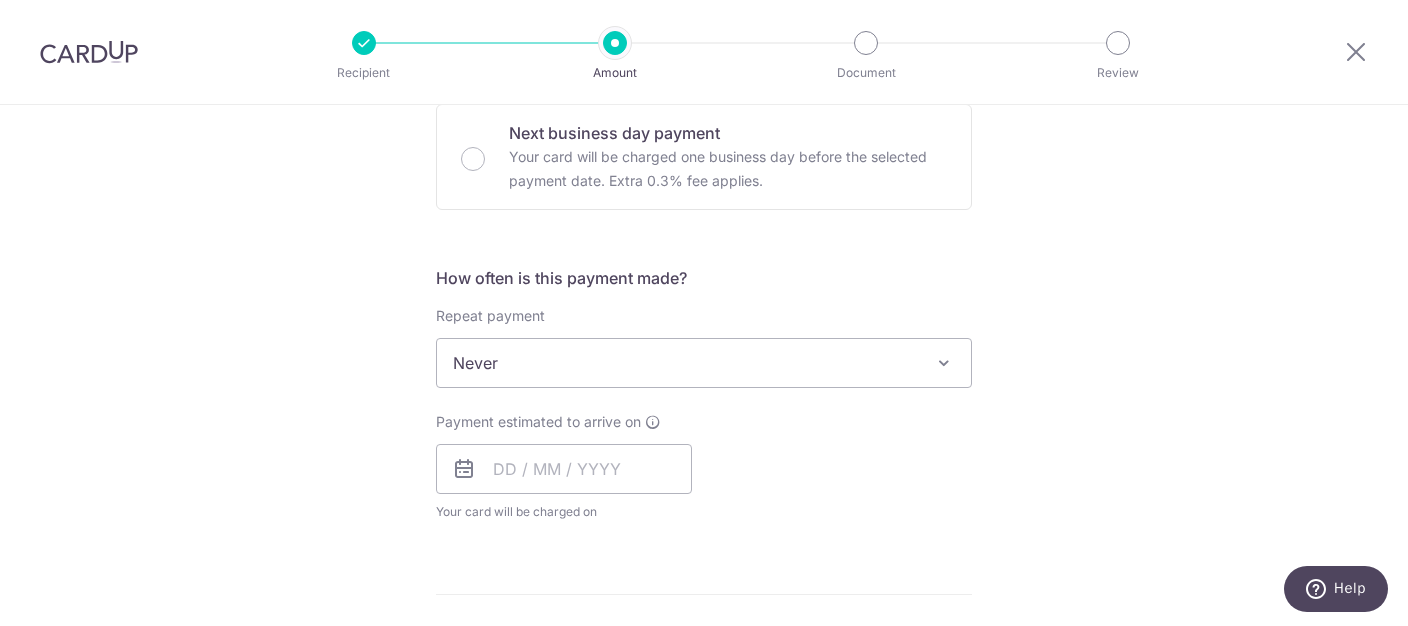 scroll, scrollTop: 613, scrollLeft: 0, axis: vertical 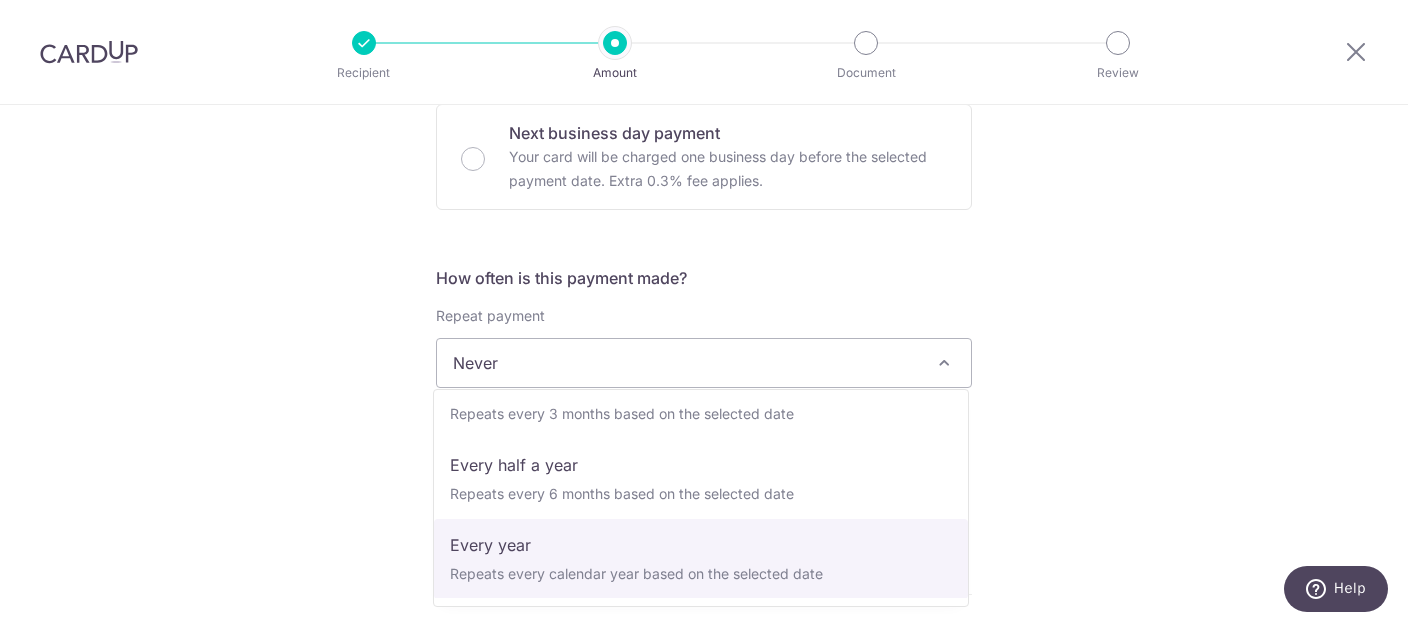 select on "6" 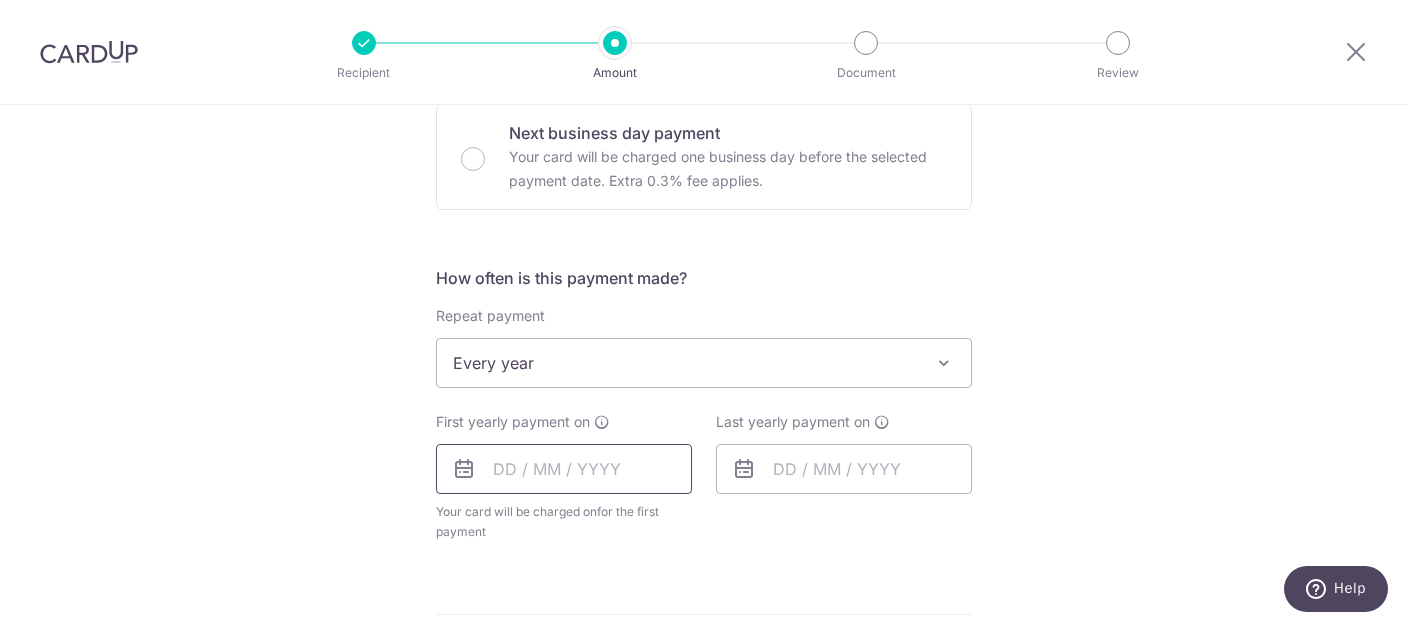 drag, startPoint x: 621, startPoint y: 466, endPoint x: 747, endPoint y: 422, distance: 133.46161 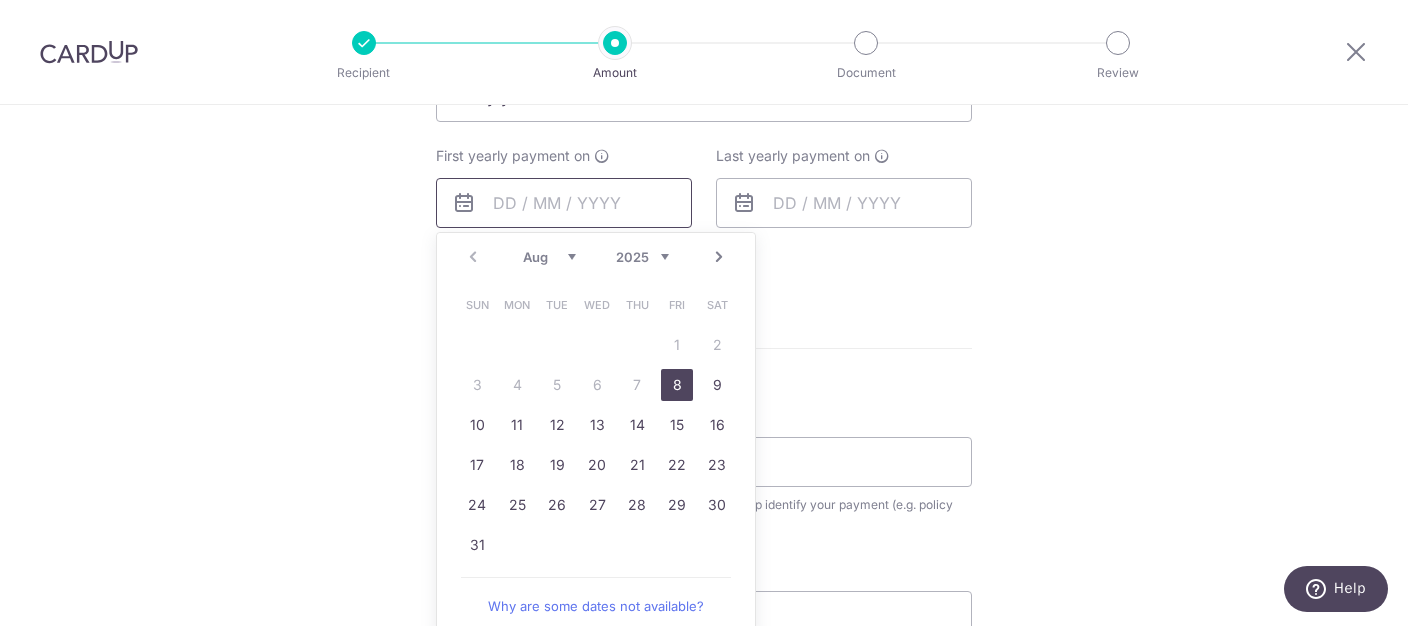 scroll, scrollTop: 920, scrollLeft: 0, axis: vertical 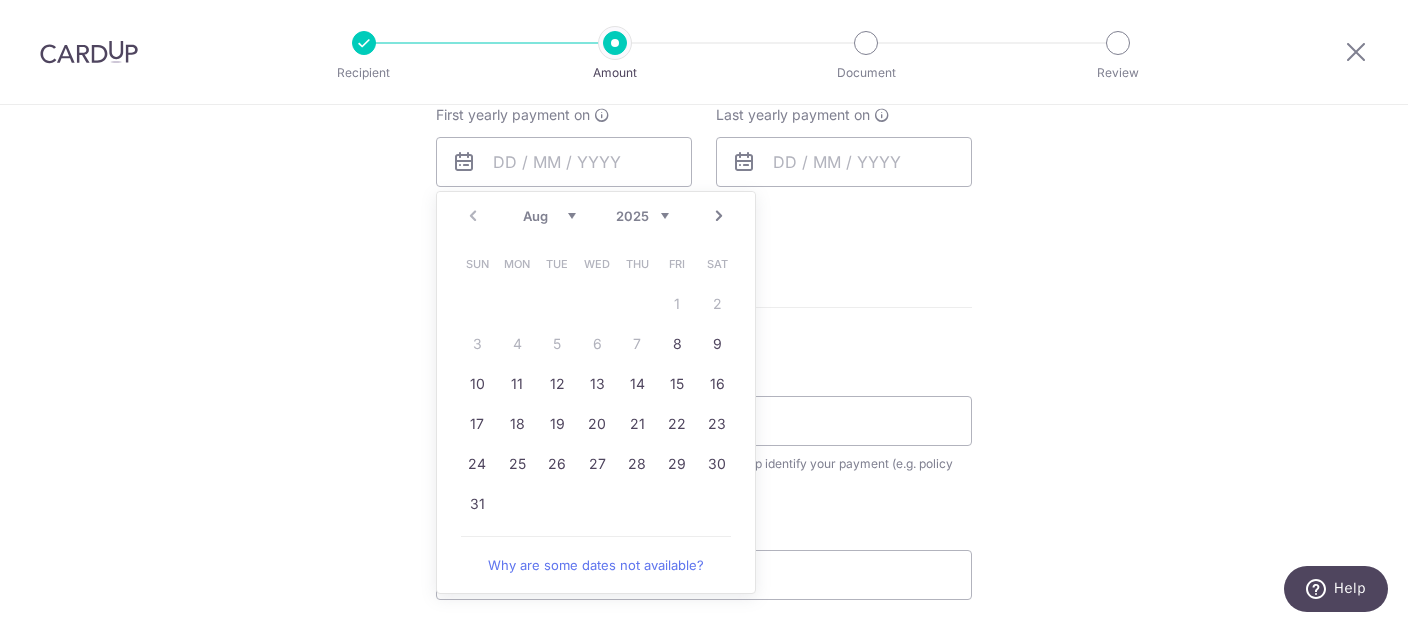 click on "Next" at bounding box center (719, 216) 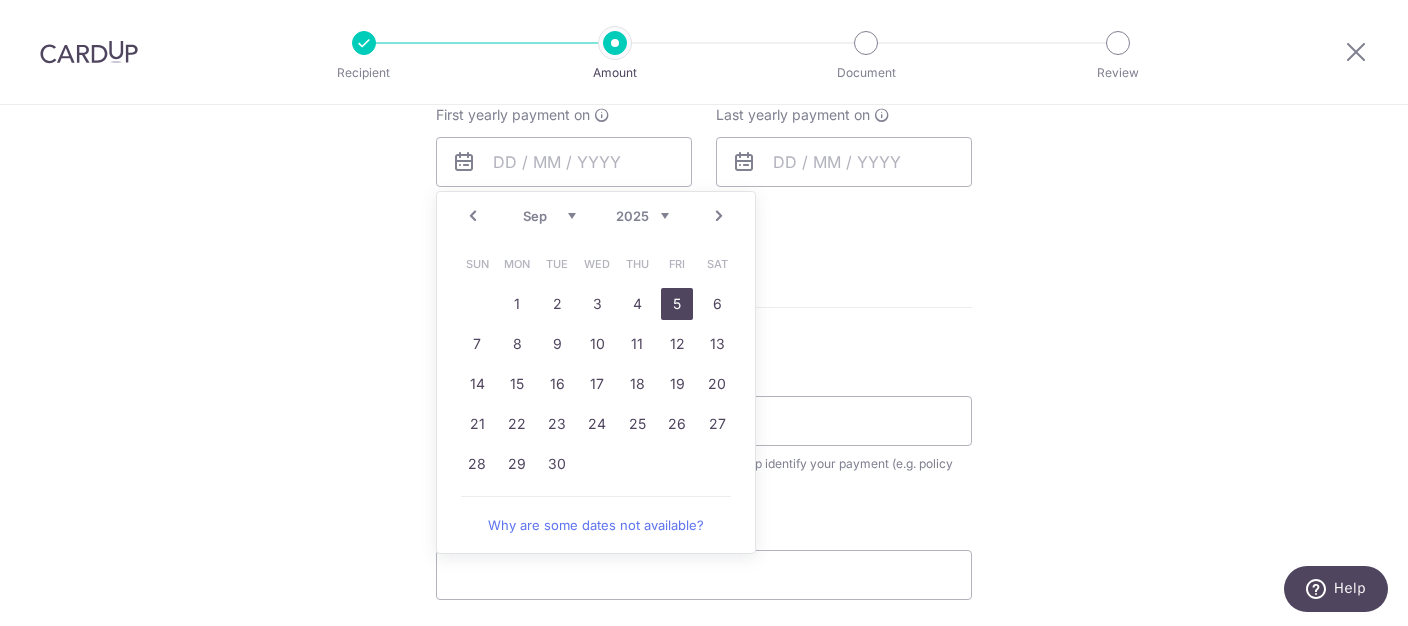 click on "5" at bounding box center [677, 304] 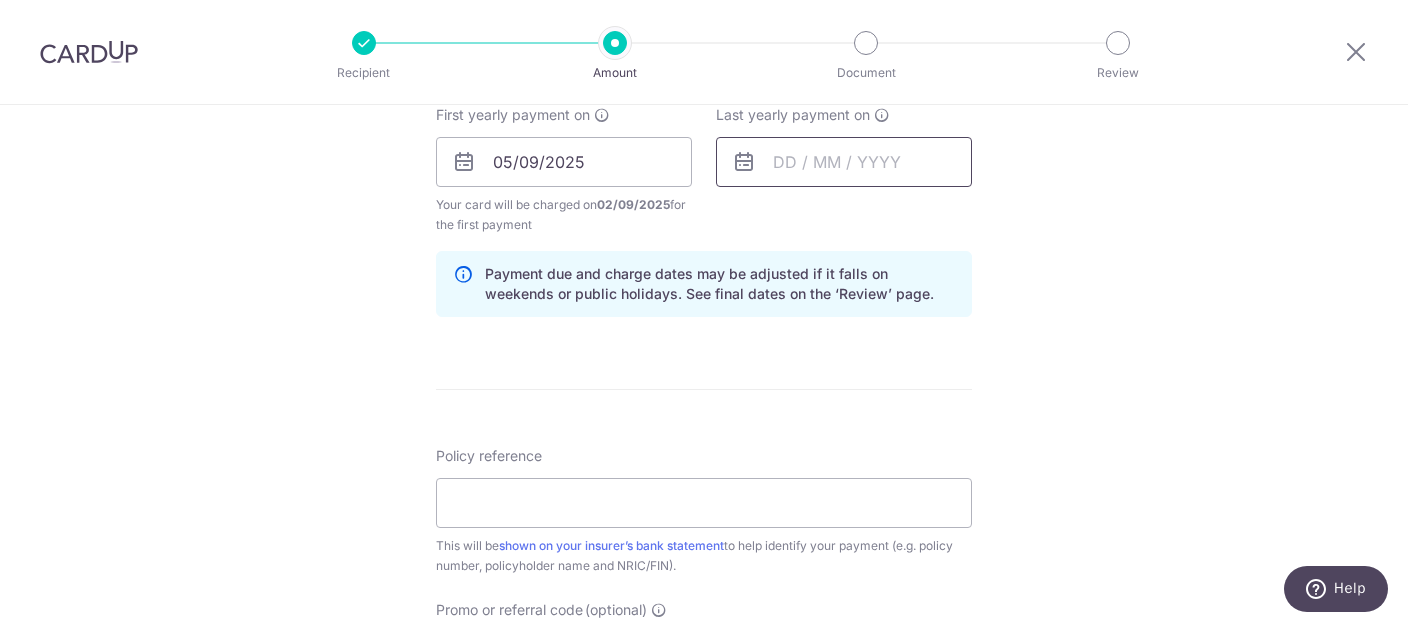 click at bounding box center [844, 162] 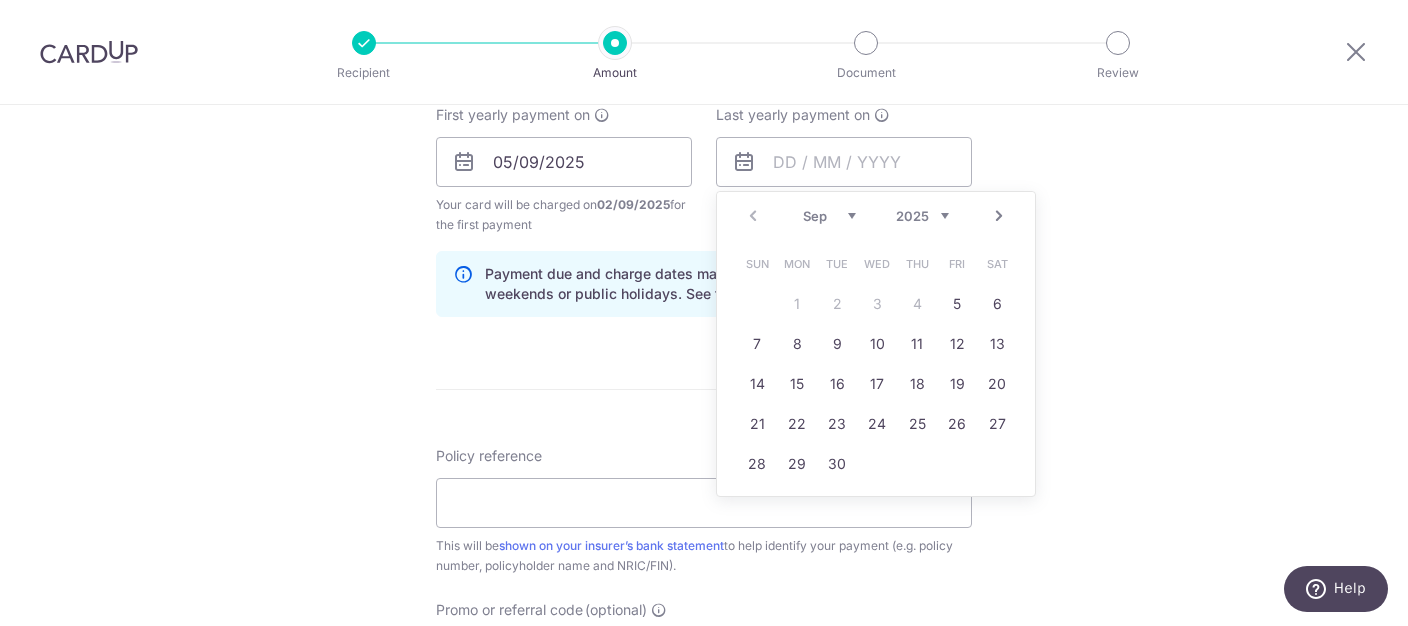 click on "Next" at bounding box center (999, 216) 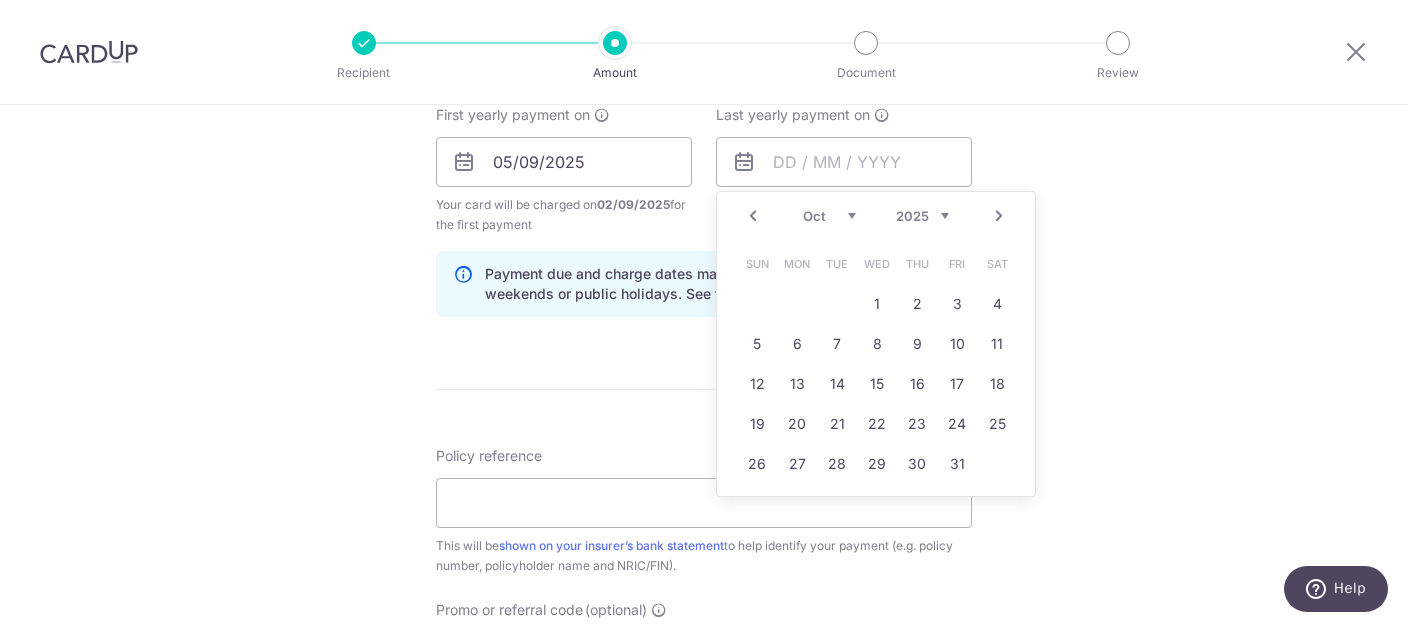 click on "Sep Oct Nov Dec" at bounding box center (829, 216) 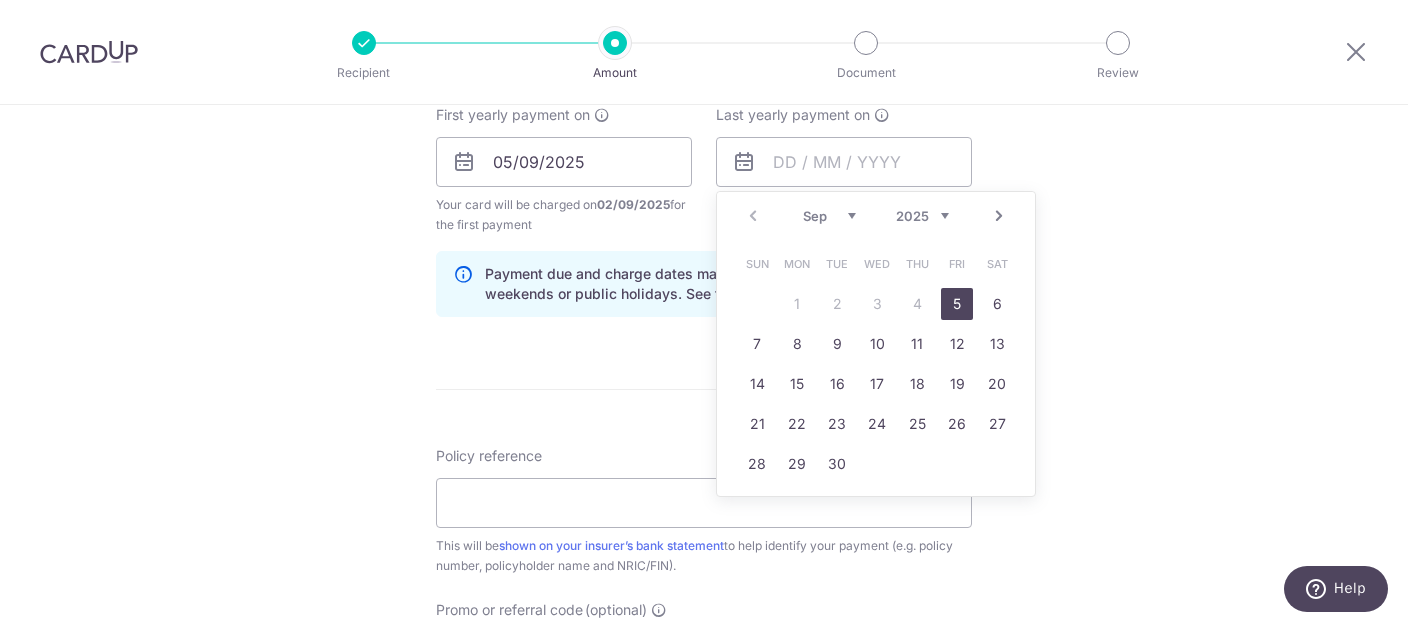 click on "2025 2026 2027 2028 2029 2030 2031 2032 2033 2034 2035" at bounding box center [922, 216] 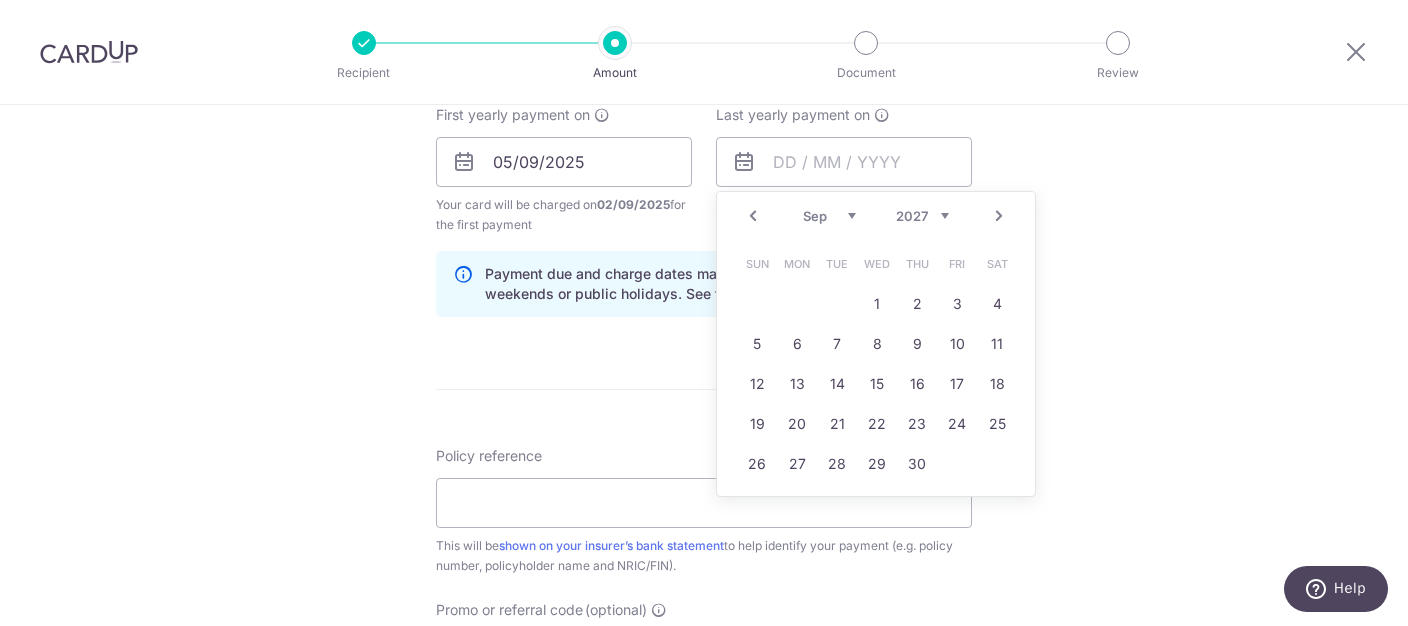 click on "Tell us more about your payment
Enter payment amount
SGD
1,240.50
1240.50
Select Card
**** 3671
Add credit card
Your Cards
**** 3671
Secure 256-bit SSL
Text
New card details
Card
Secure 256-bit SSL" at bounding box center [704, 140] 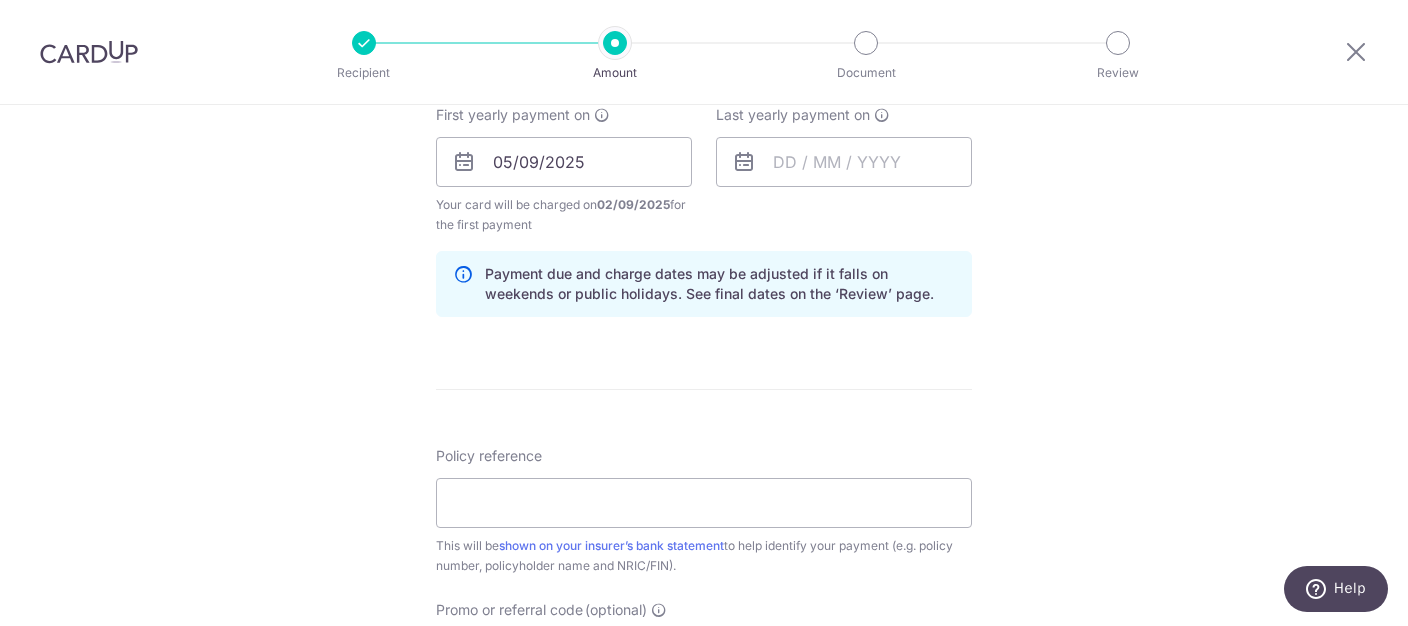 click on "Tell us more about your payment
Enter payment amount
SGD
1,240.50
1240.50
Select Card
**** 3671
Add credit card
Your Cards
**** 3671
Secure 256-bit SSL
Text
New card details
Card
Secure 256-bit SSL" at bounding box center [704, 140] 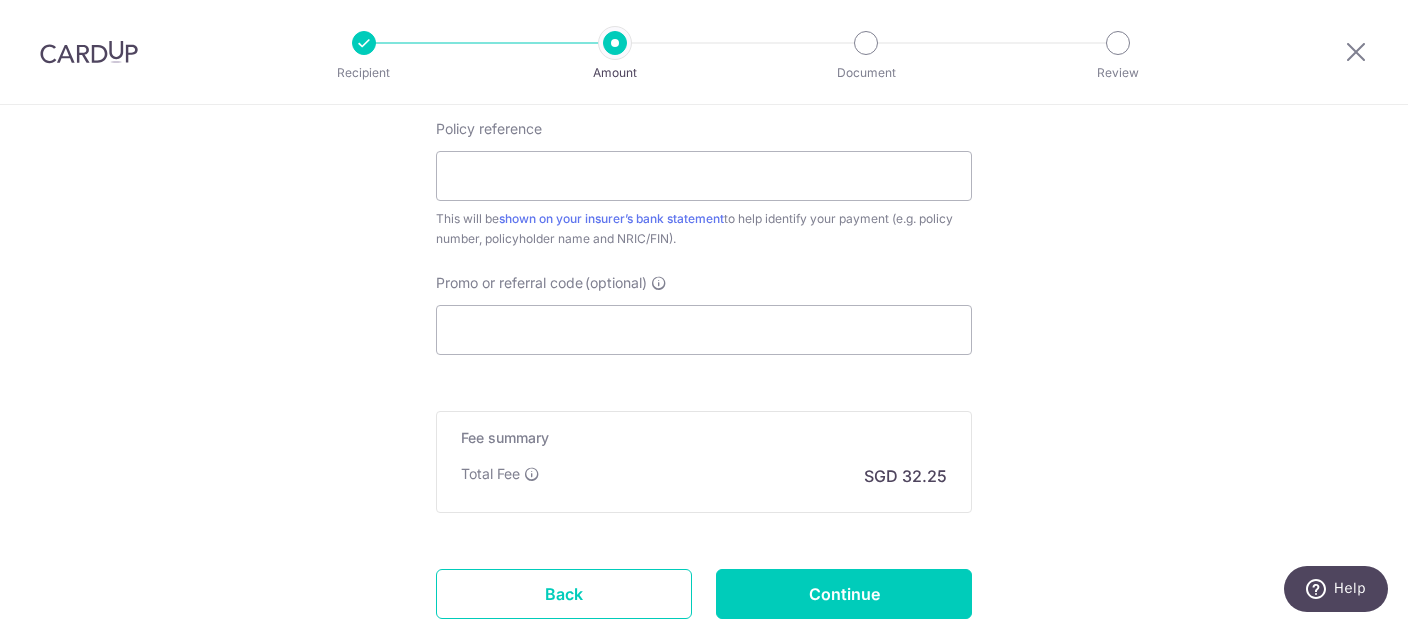 scroll, scrollTop: 1125, scrollLeft: 0, axis: vertical 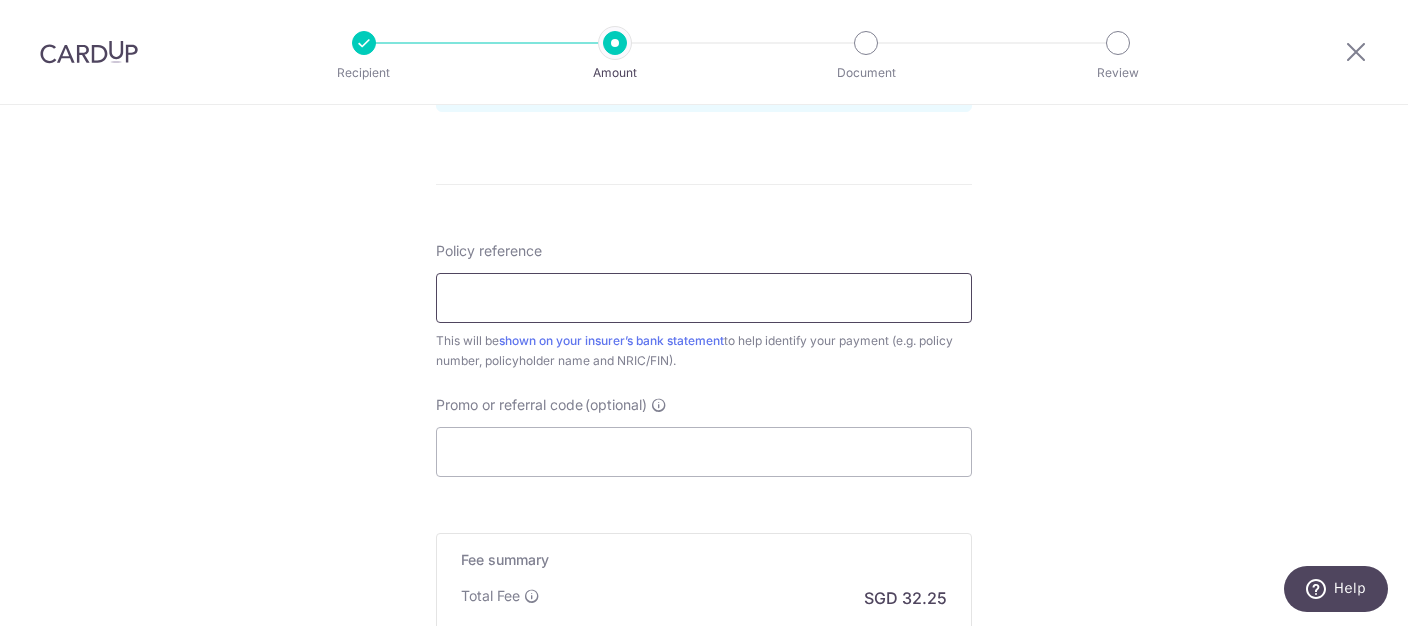 click on "Policy reference" at bounding box center [704, 298] 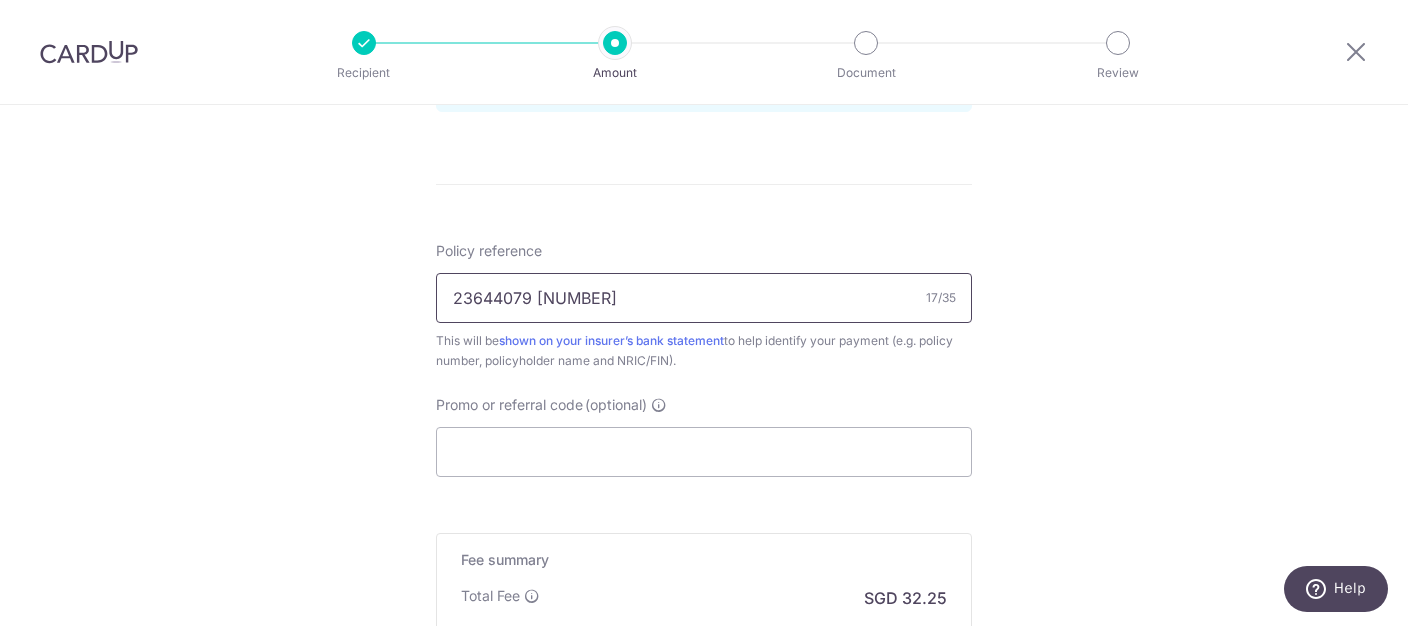 type on "23644079 92361245" 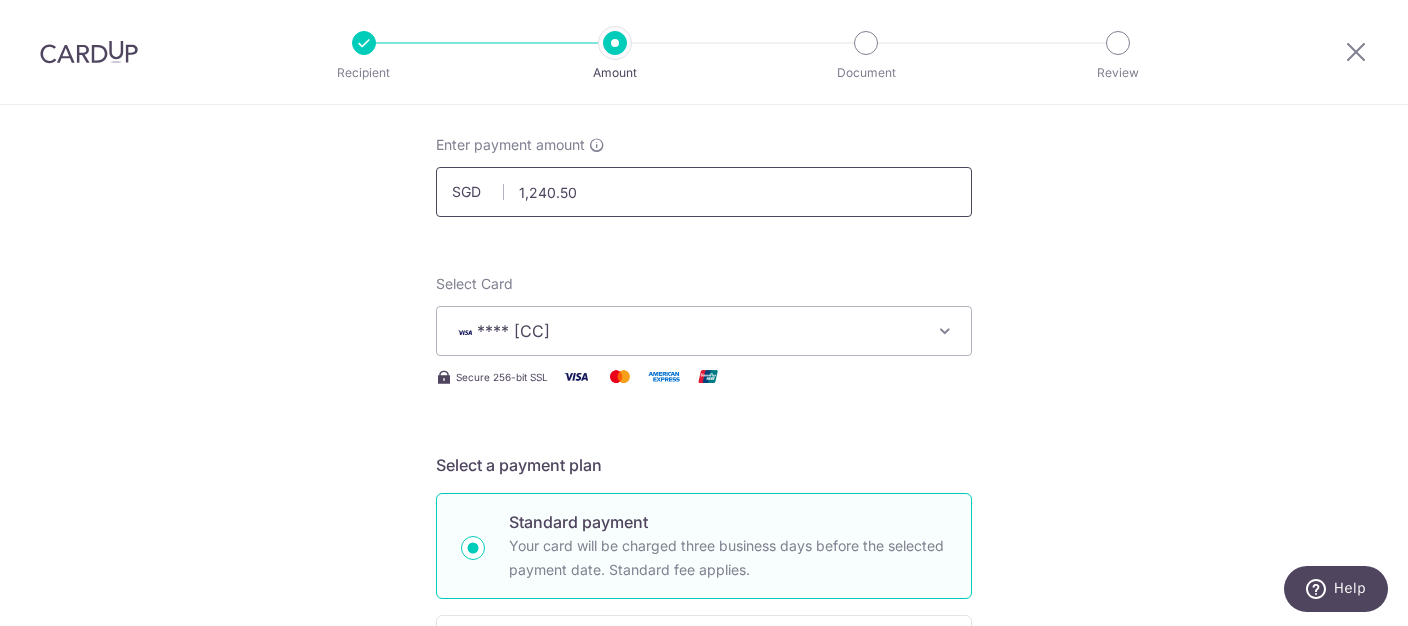 scroll, scrollTop: 0, scrollLeft: 0, axis: both 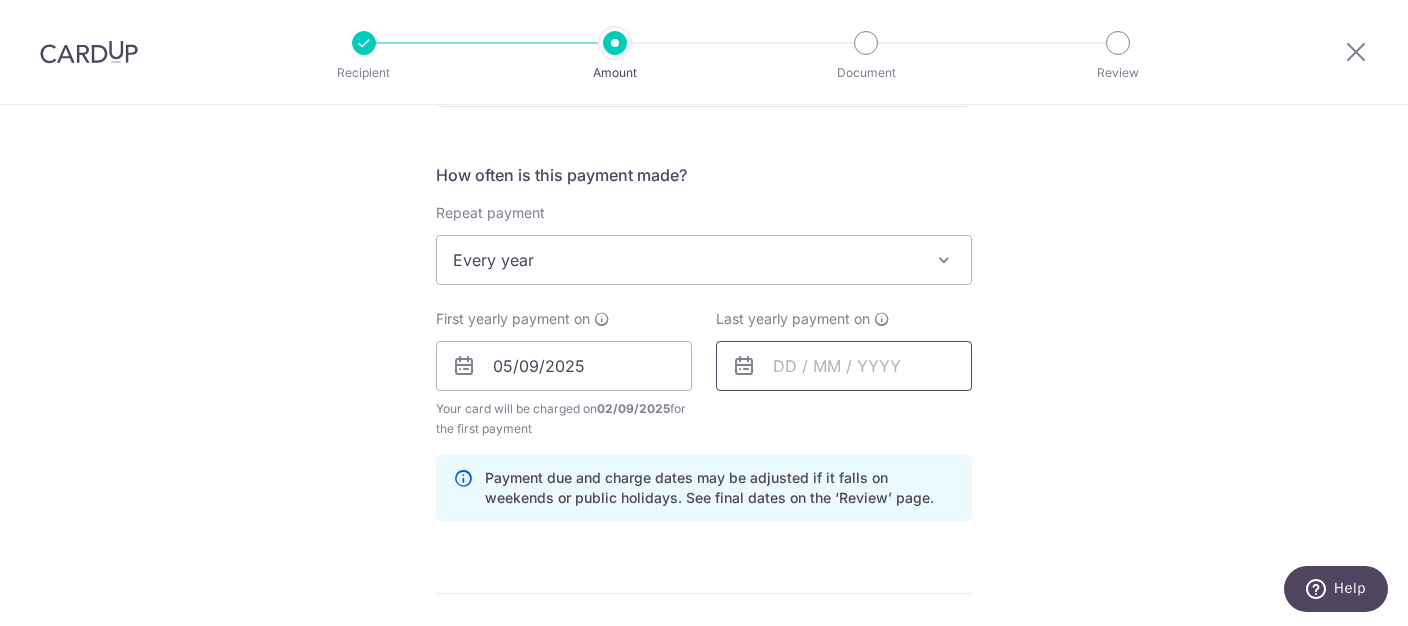 click at bounding box center (844, 366) 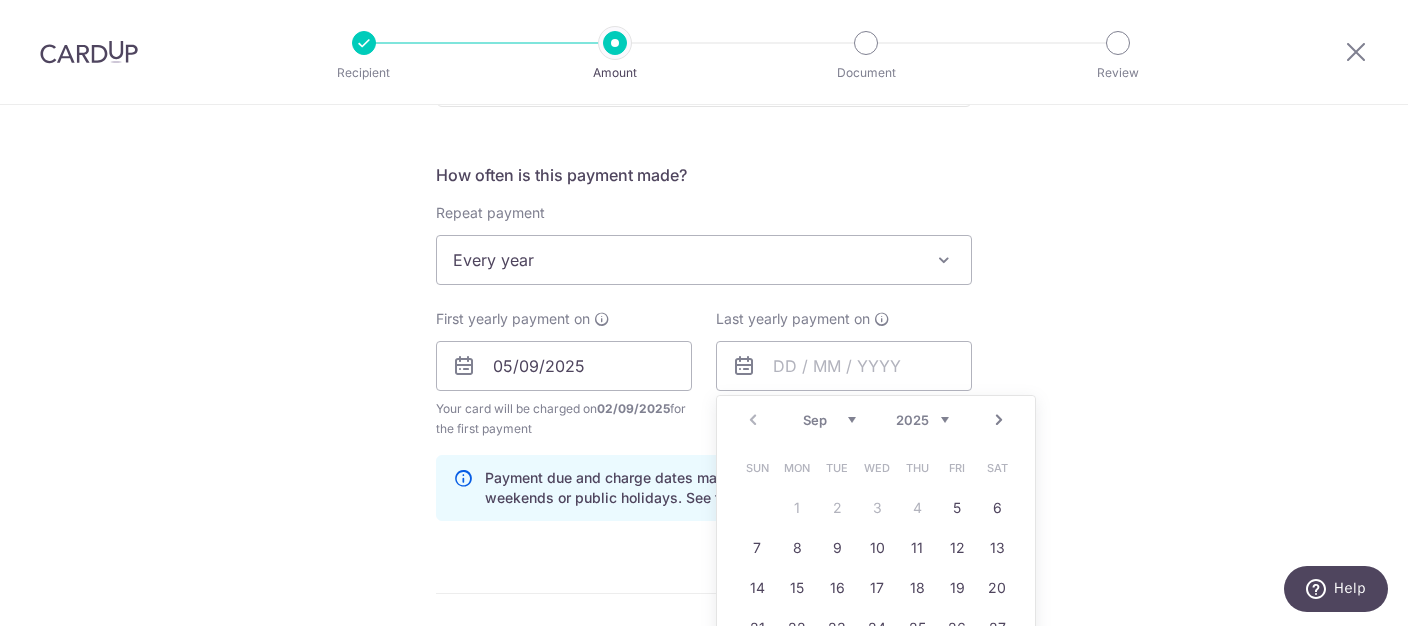 click on "2025 2026 2027 2028 2029 2030 2031 2032 2033 2034 2035" at bounding box center [922, 420] 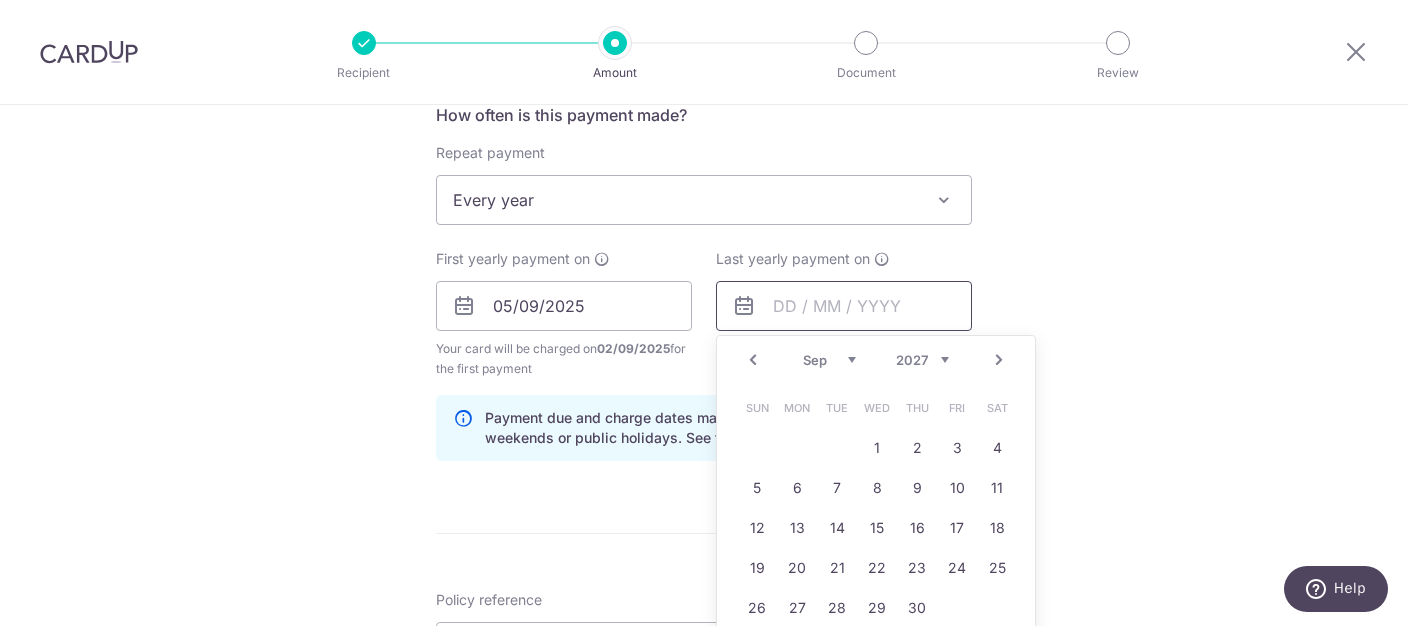 scroll, scrollTop: 818, scrollLeft: 0, axis: vertical 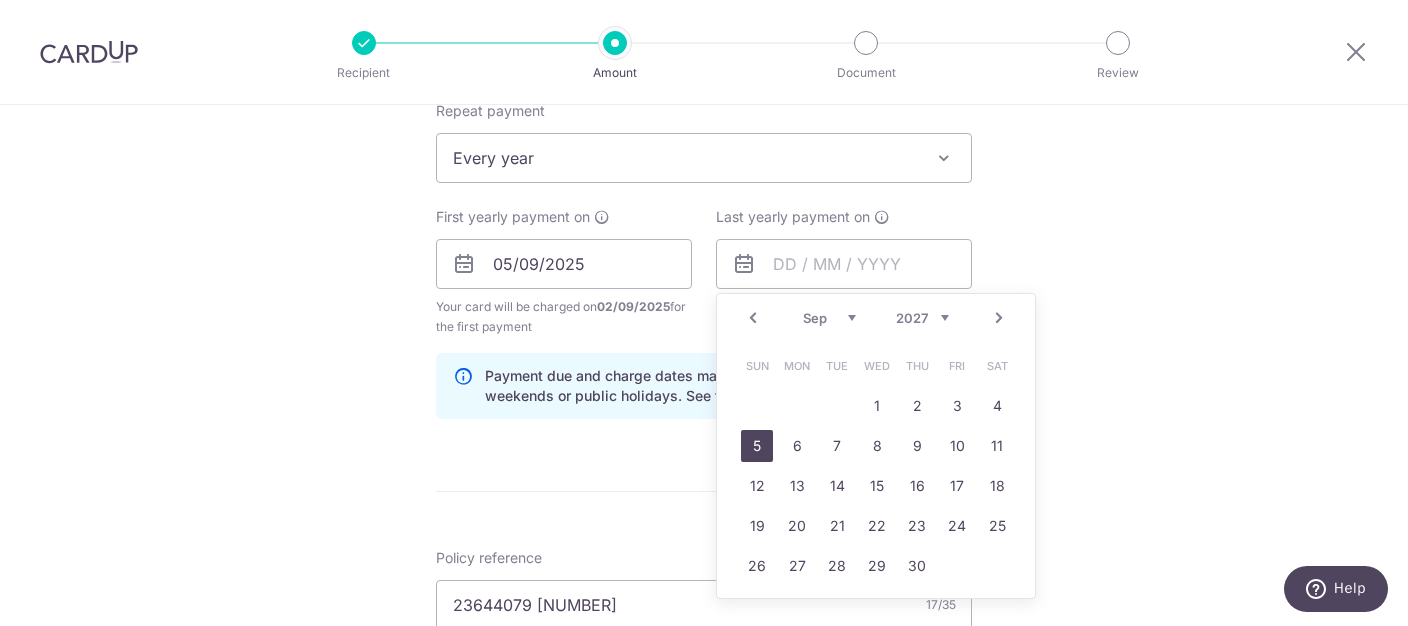 click on "5" at bounding box center [757, 446] 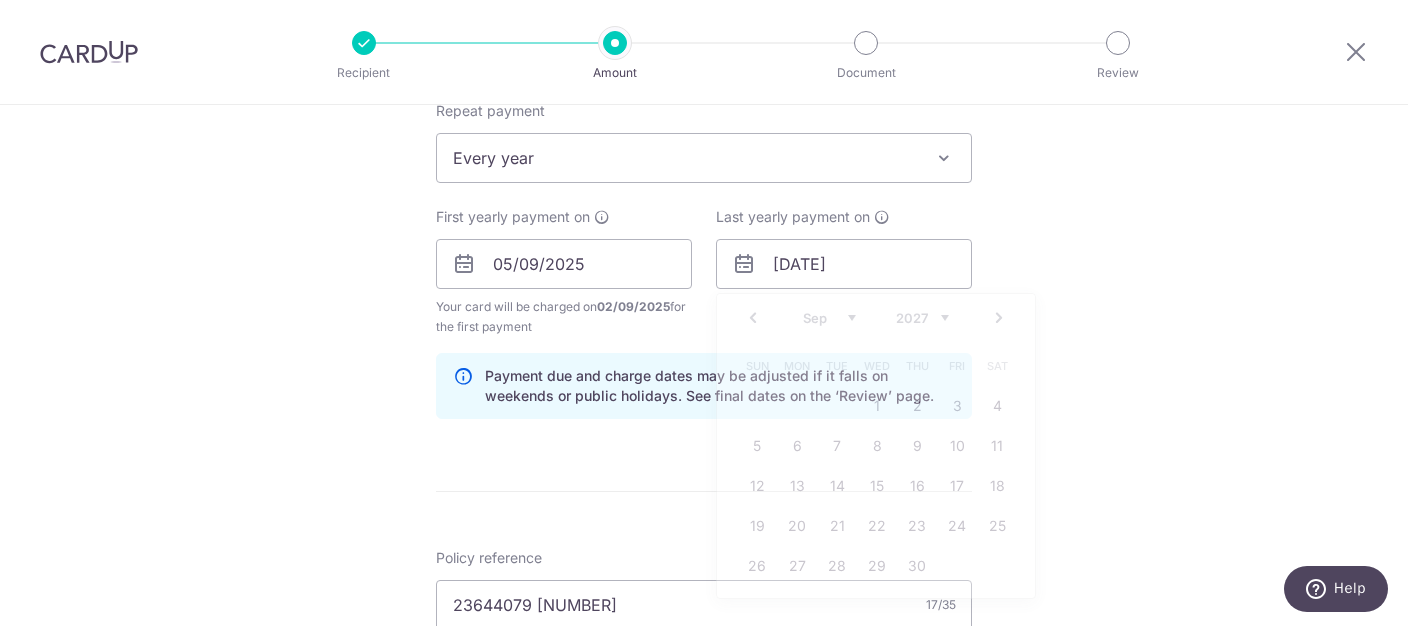 click on "Tell us more about your payment
Enter payment amount
SGD
1,240.50
1240.50
Select Card
**** 3671
Add credit card
Your Cards
**** 3671
Secure 256-bit SSL
Text
New card details
Card
Secure 256-bit SSL" at bounding box center [704, 242] 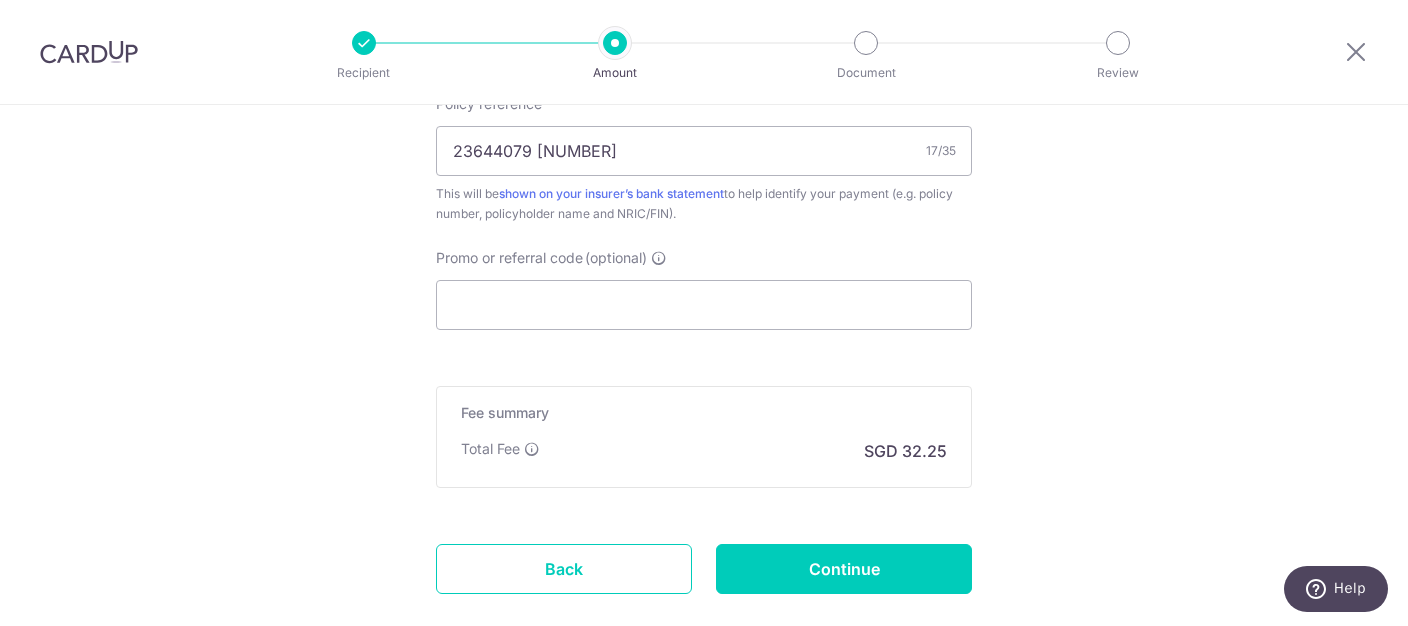 scroll, scrollTop: 1329, scrollLeft: 0, axis: vertical 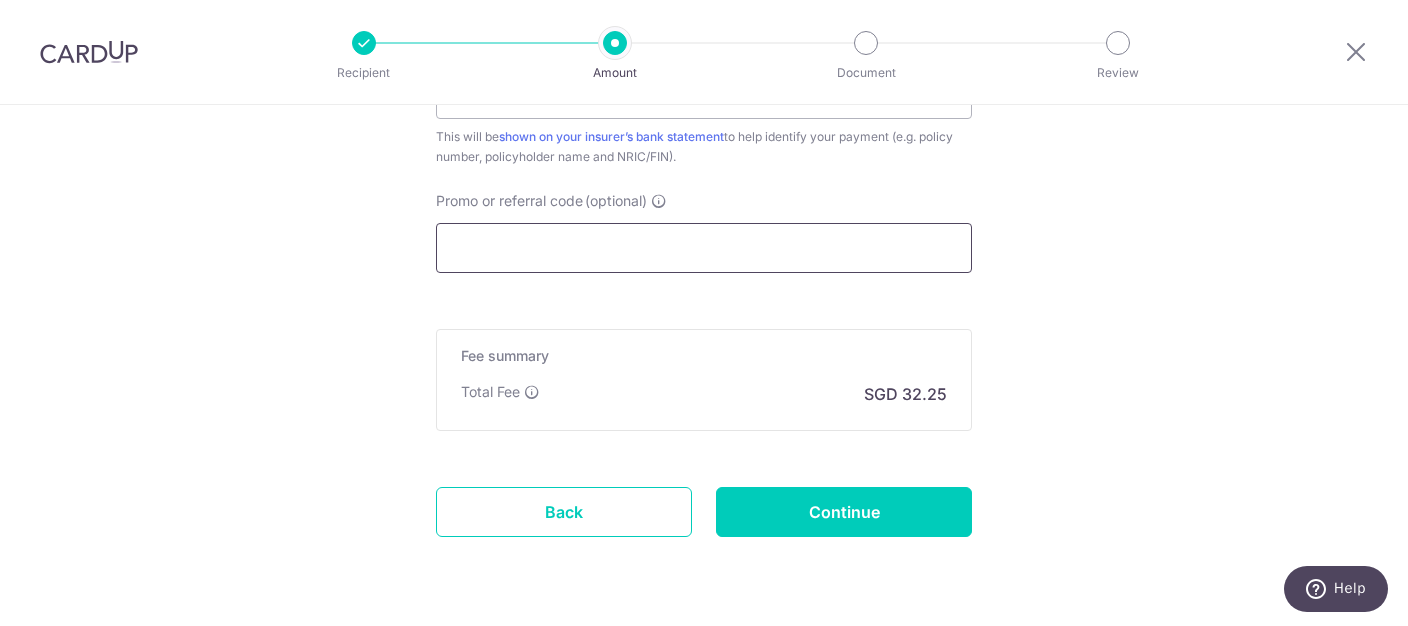 click on "Promo or referral code
(optional)" at bounding box center [704, 248] 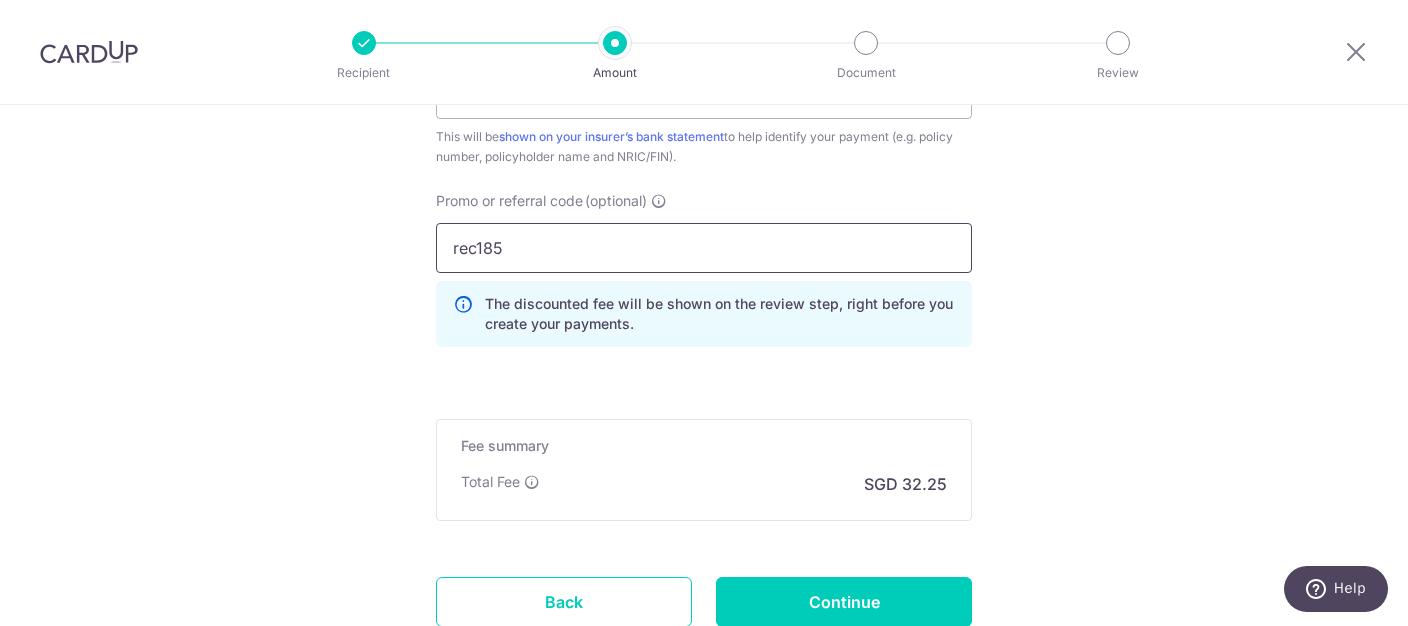 type on "rec185" 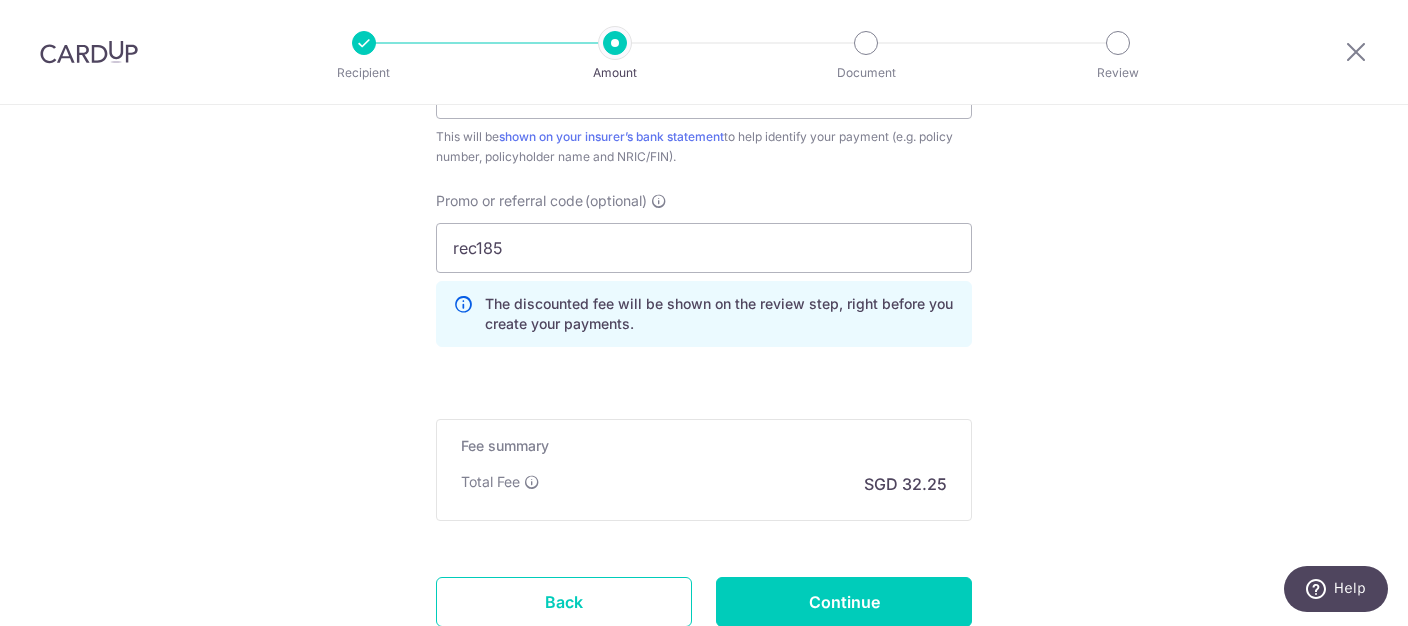 click on "Tell us more about your payment
Enter payment amount
SGD
1,240.50
1240.50
Select Card
**** 3671
Add credit card
Your Cards
**** 3671
Secure 256-bit SSL
Text
New card details
Card
Secure 256-bit SSL" at bounding box center [704, -224] 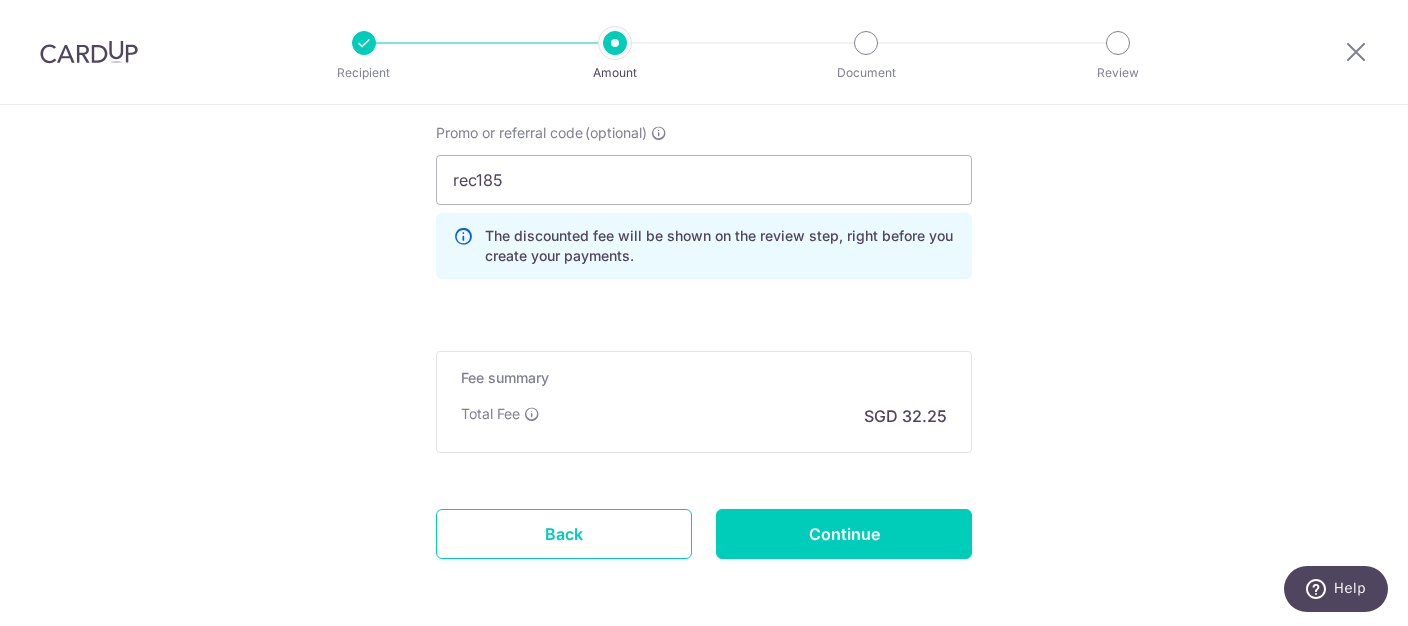 scroll, scrollTop: 1432, scrollLeft: 0, axis: vertical 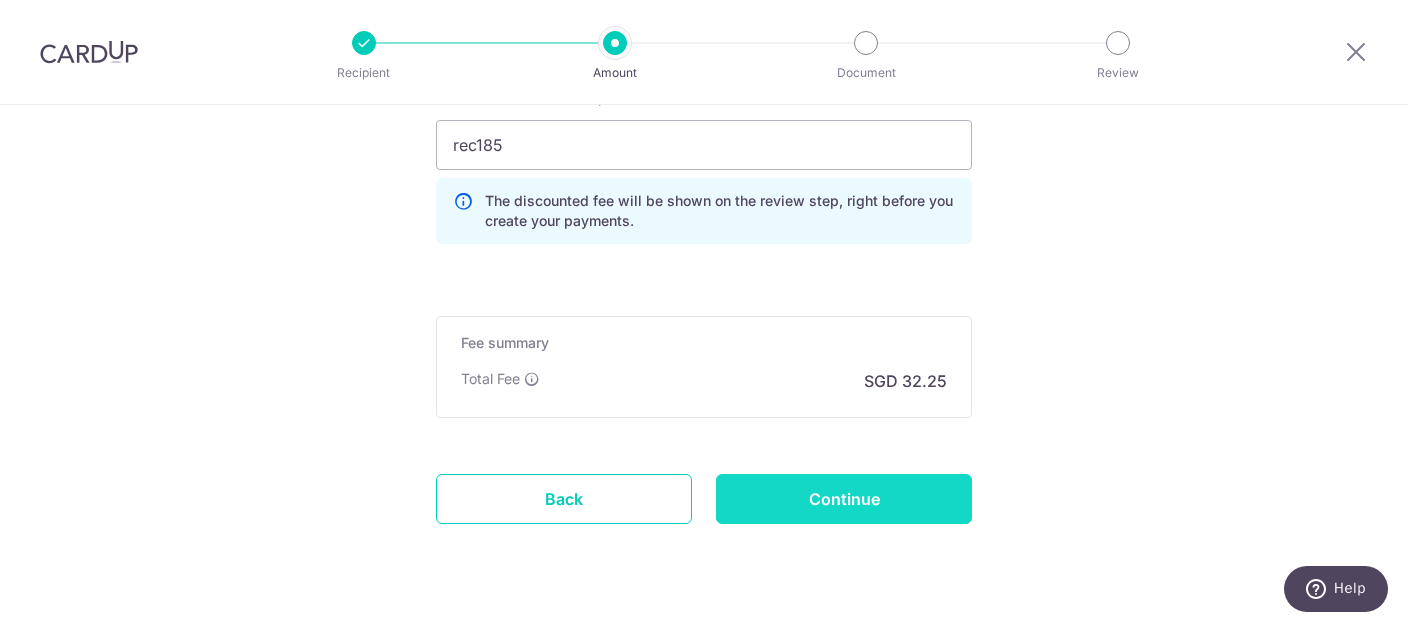 click on "Continue" at bounding box center [844, 499] 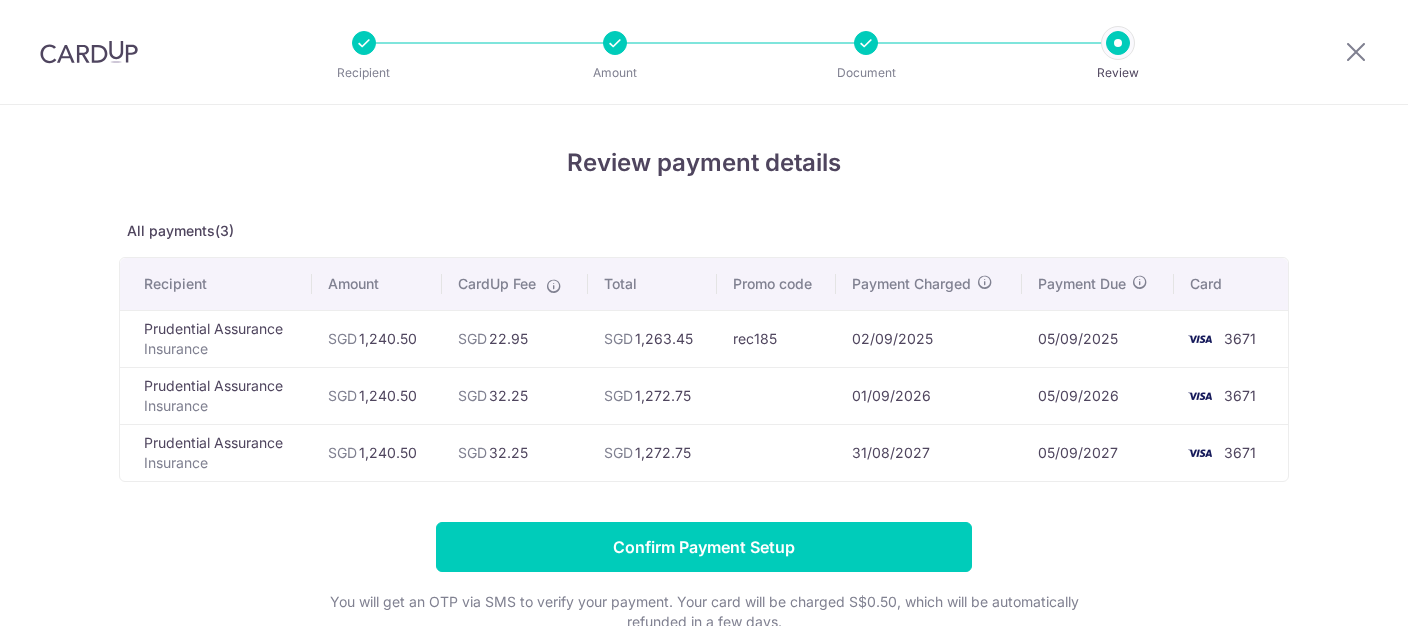 scroll, scrollTop: 0, scrollLeft: 0, axis: both 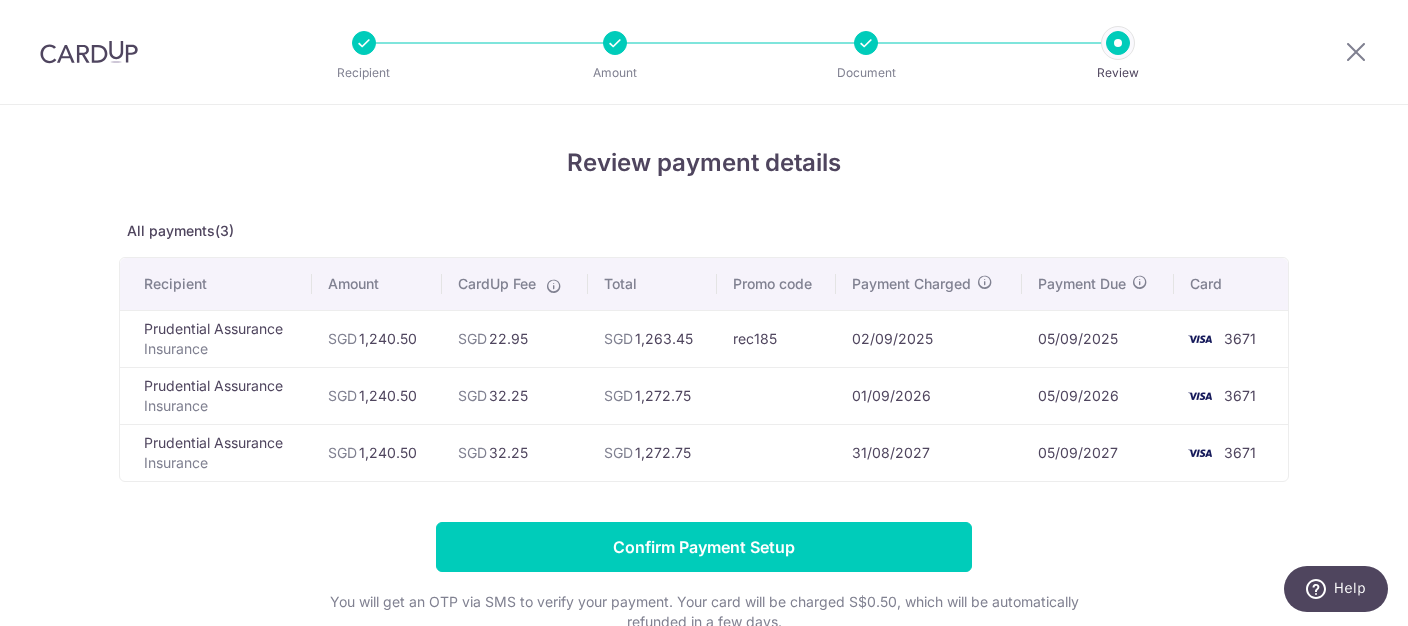 click on "Review payment details
All payments(3)
Recipient
Amount
CardUp Fee
Total
Promo code
Payment Charged
Payment Due
Card
Prudential Assurance
Insurance
SGD   1,240.50
SGD   22.95" at bounding box center [704, 461] 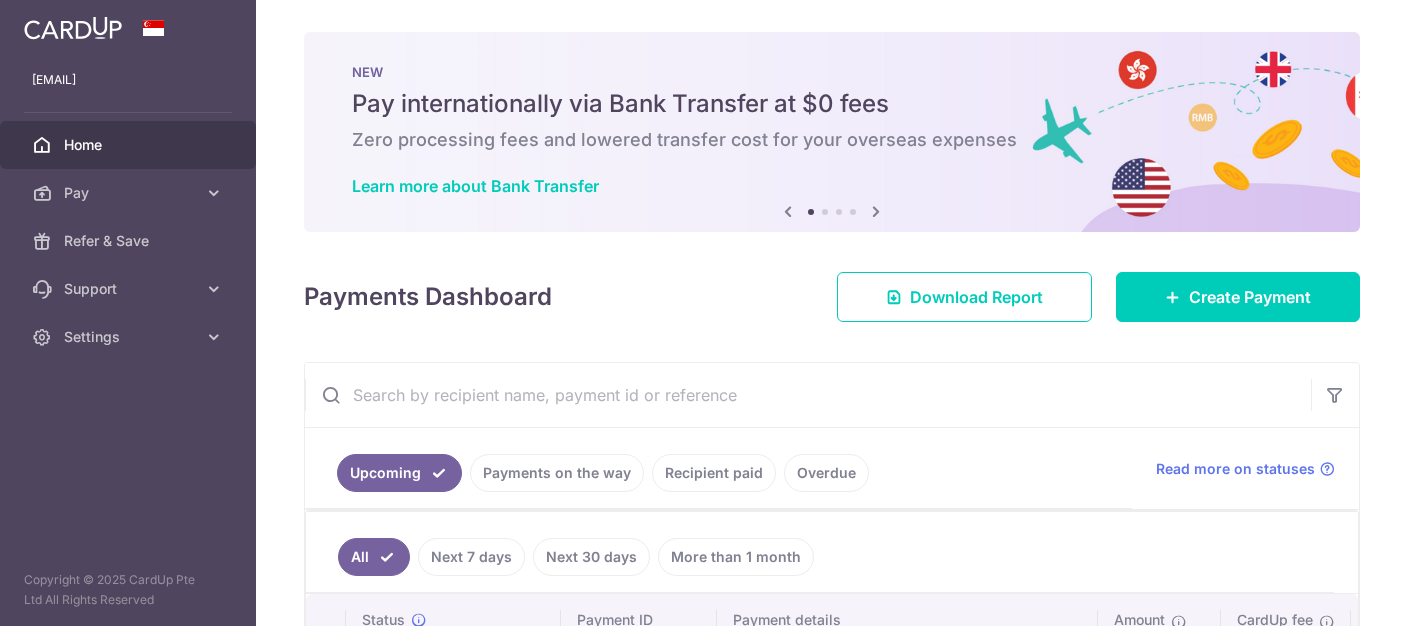 scroll, scrollTop: 0, scrollLeft: 0, axis: both 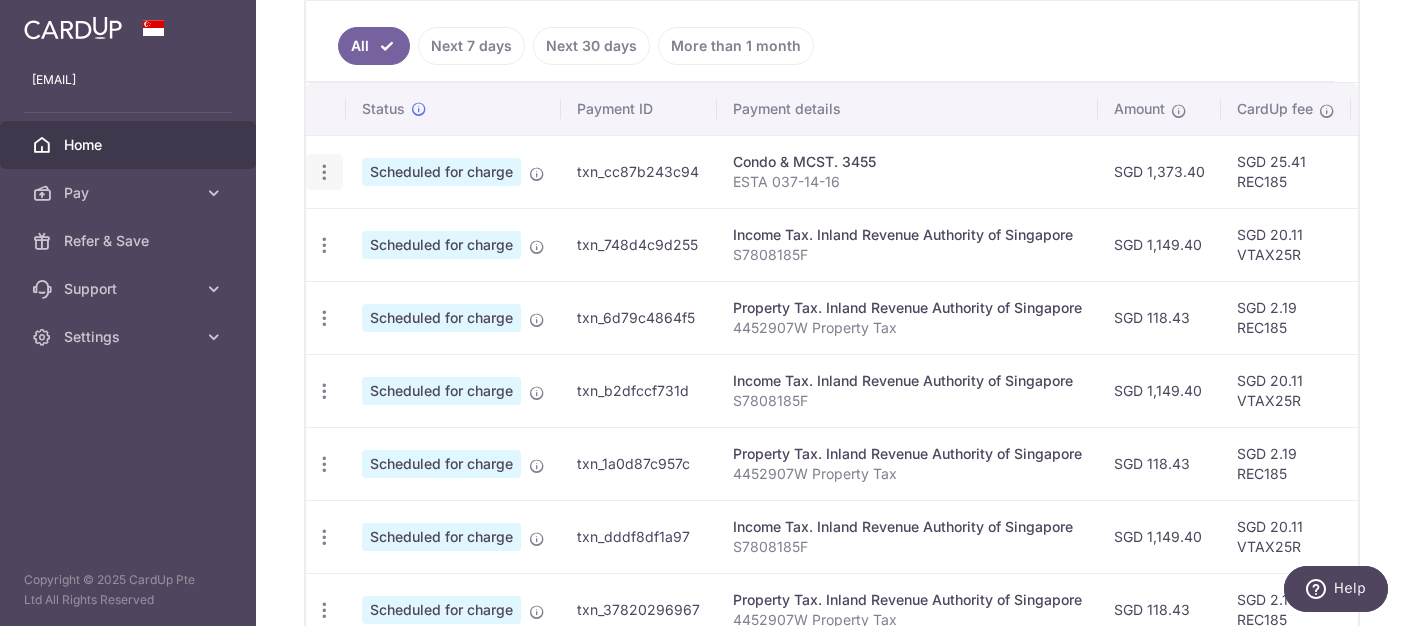 click at bounding box center [324, 172] 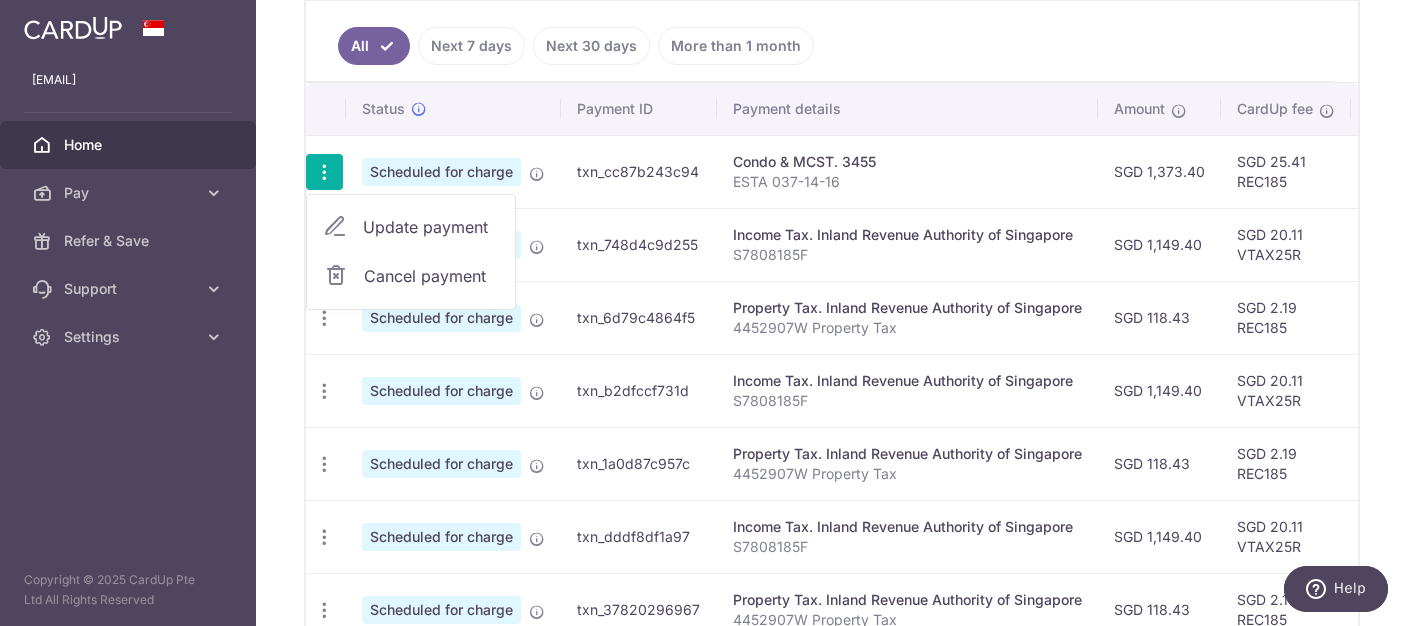 click on "Update payment" at bounding box center (431, 227) 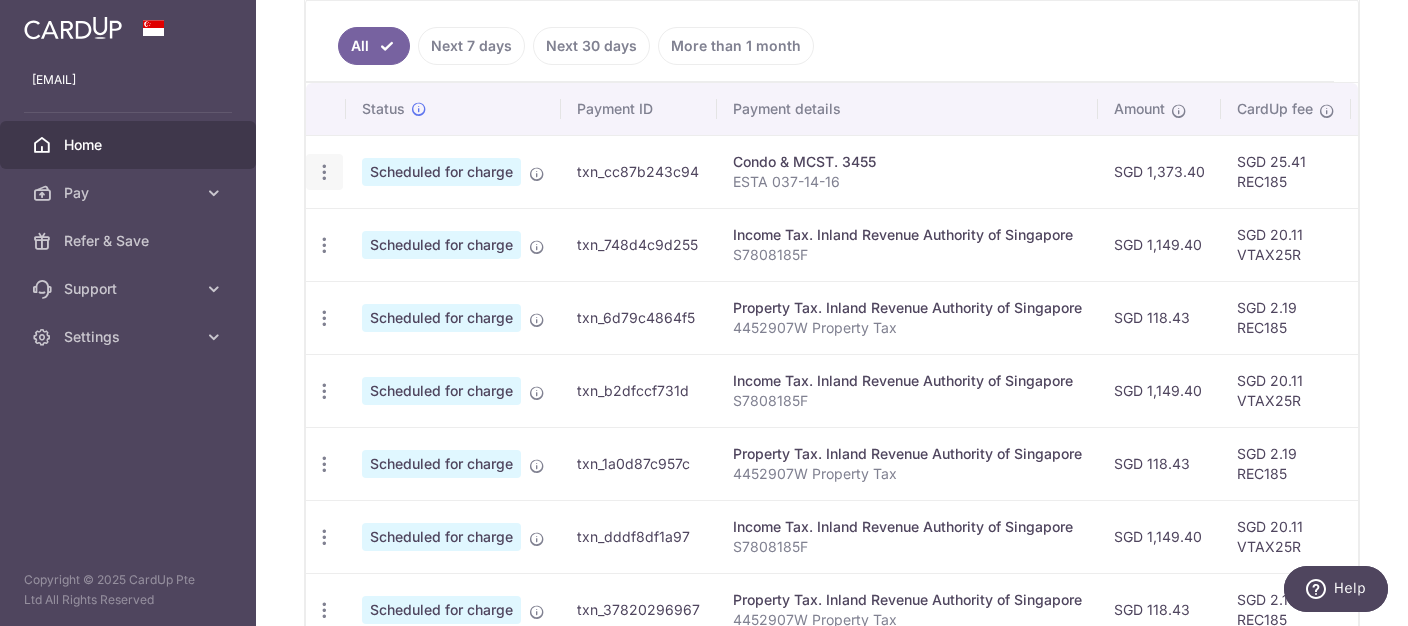 radio on "true" 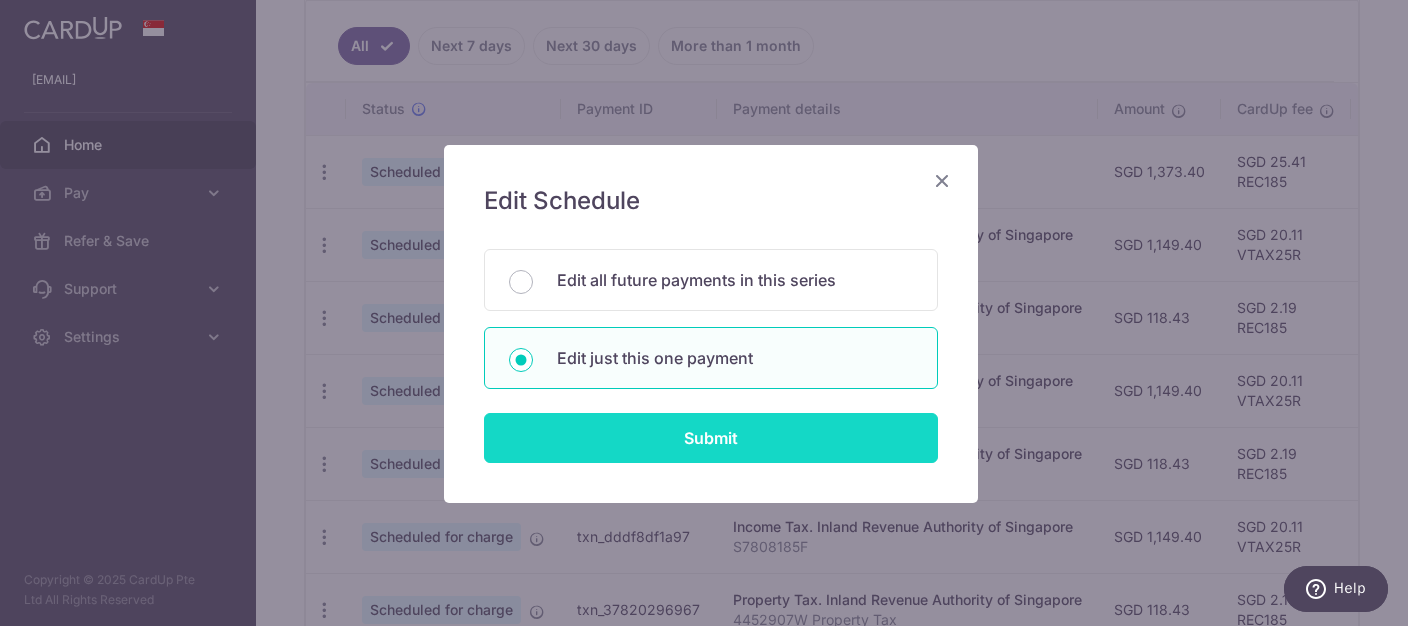 click on "Submit" at bounding box center (711, 438) 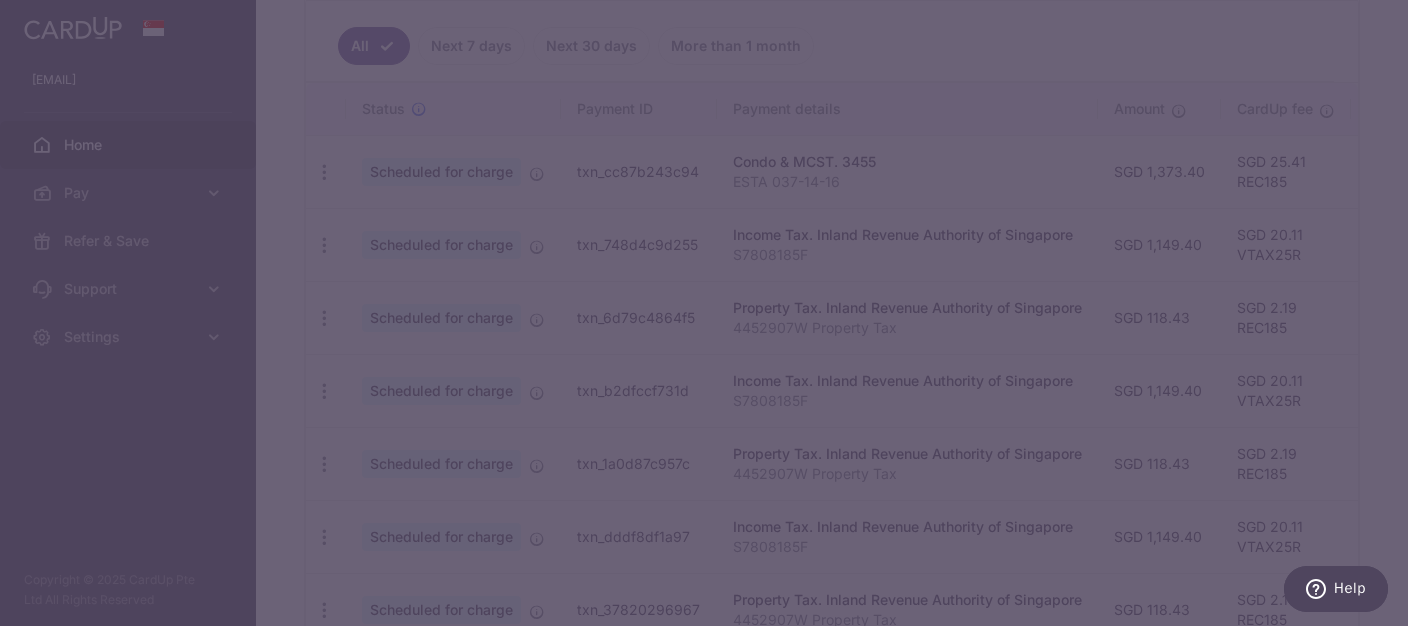 type on "REC185" 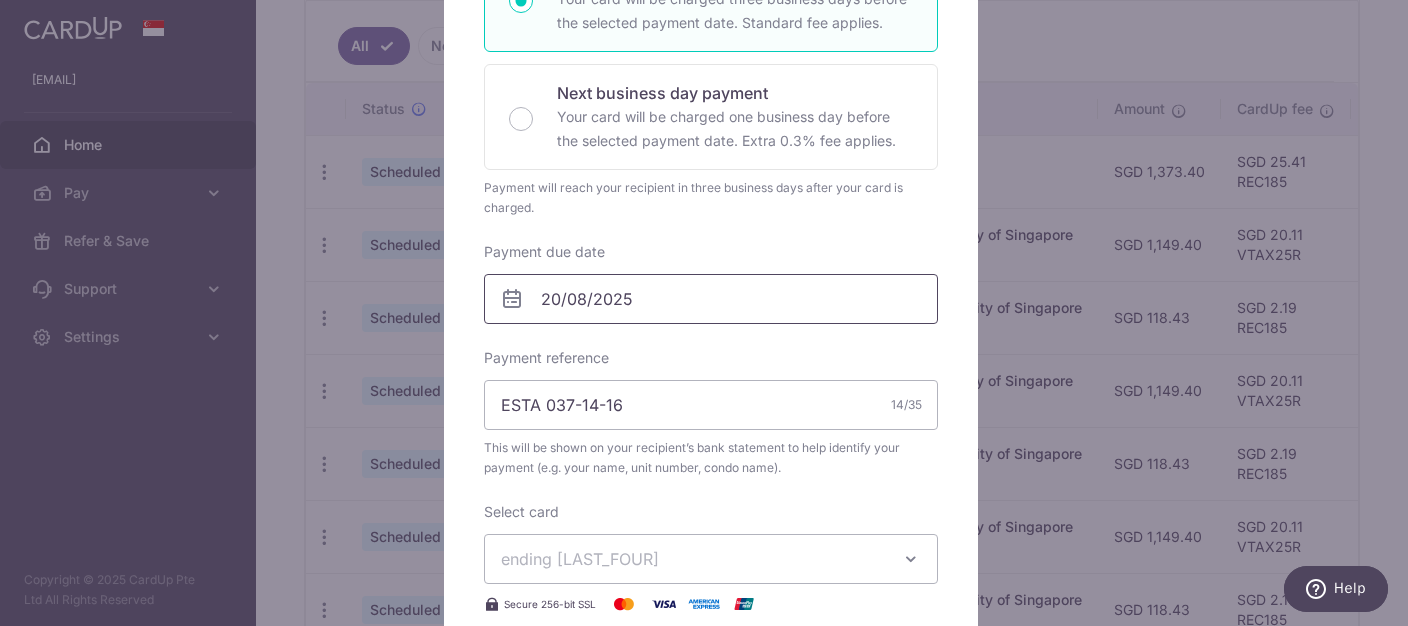 scroll, scrollTop: 511, scrollLeft: 0, axis: vertical 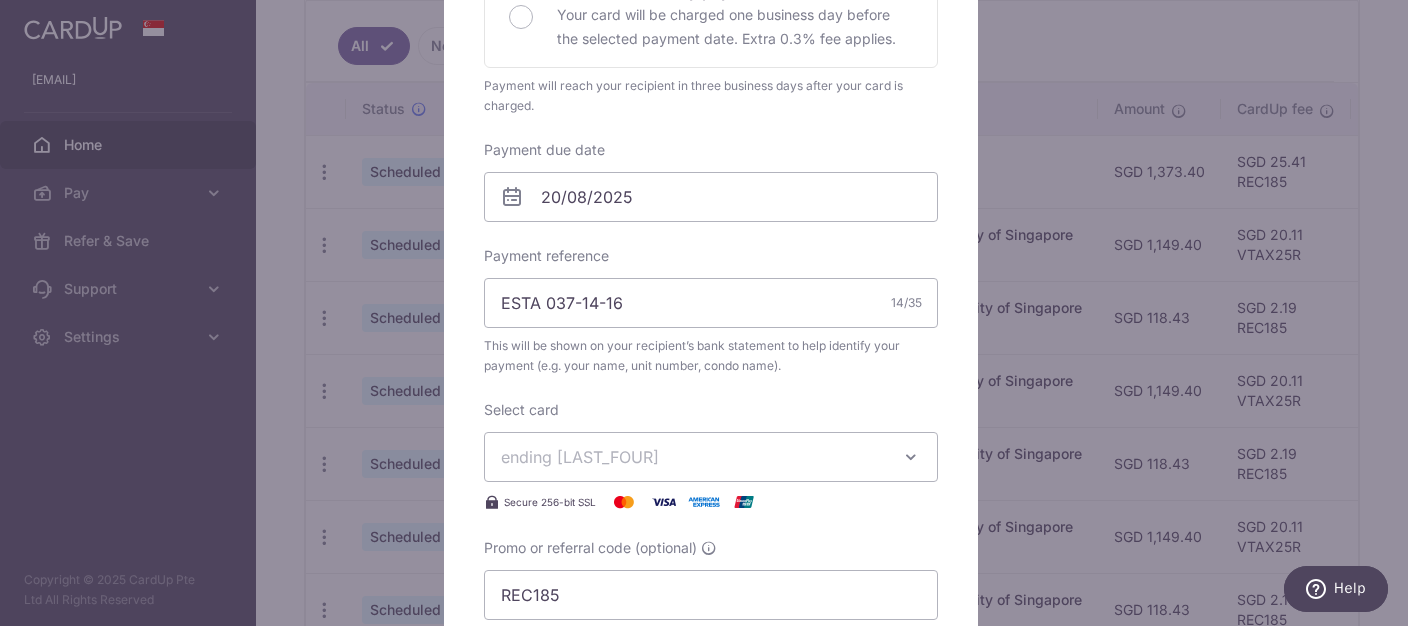 click on "ending 3671" at bounding box center (711, 457) 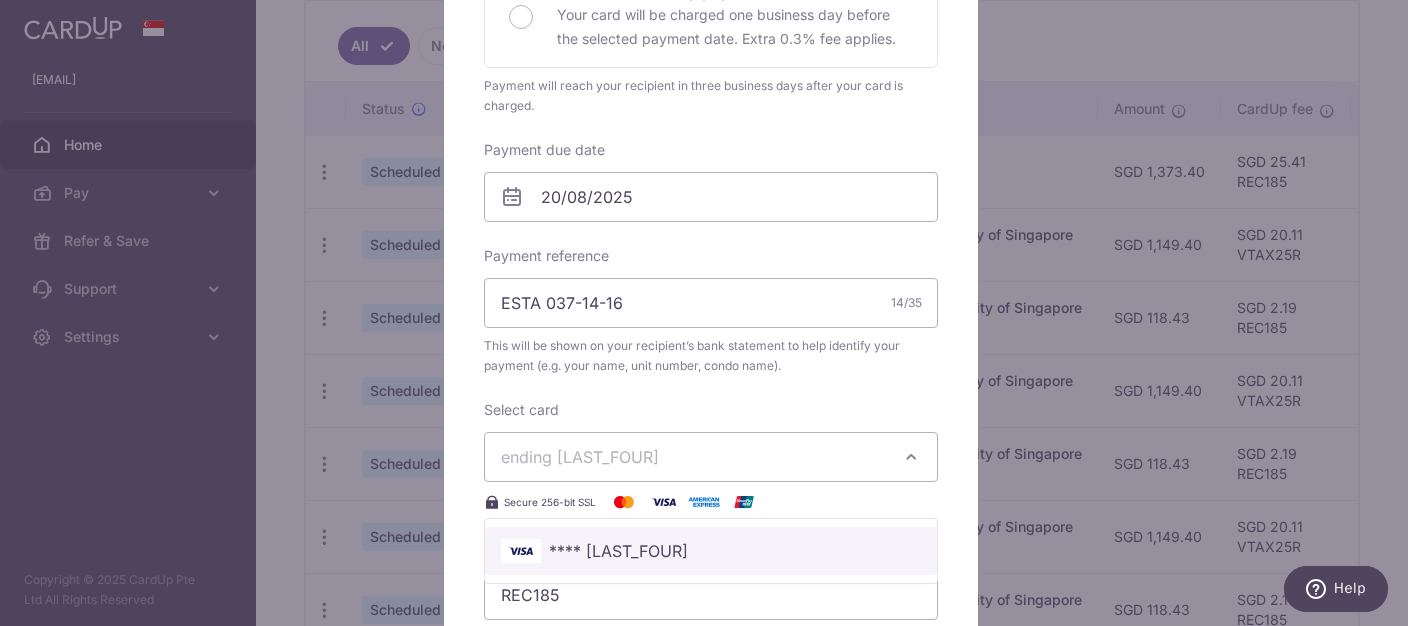 click on "**** [CARD_LAST_FOUR]" at bounding box center (711, 551) 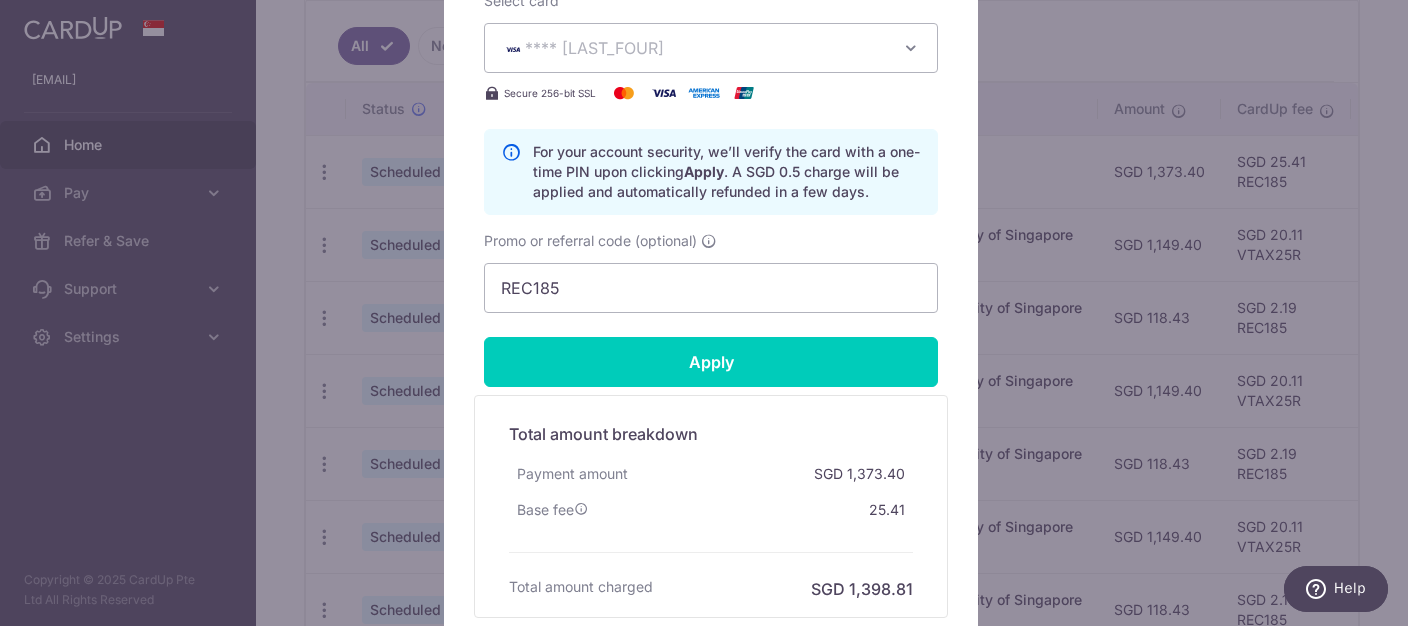 scroll, scrollTop: 1090, scrollLeft: 0, axis: vertical 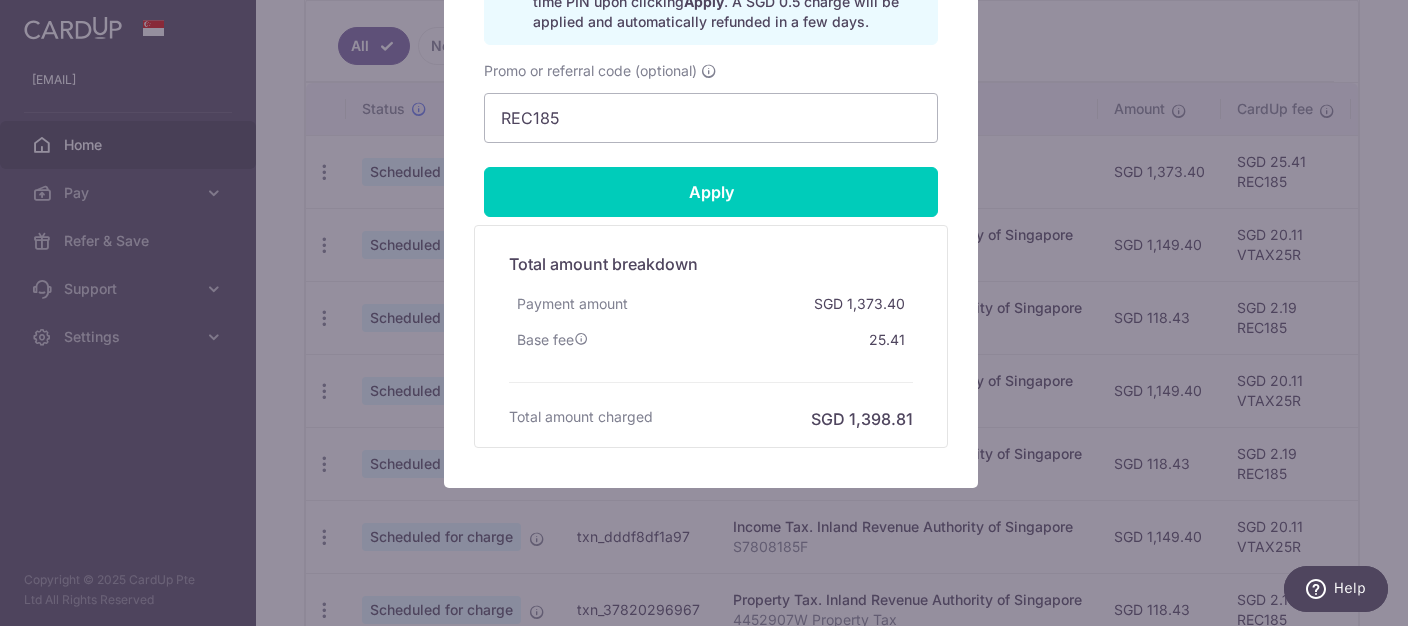click on "Edit payment
By clicking apply,  you will make changes to all   payments to  3455  scheduled from
.
By clicking below, you confirm you are editing this payment to  3455  on
20/08/2025 .
SGD" at bounding box center [704, 313] 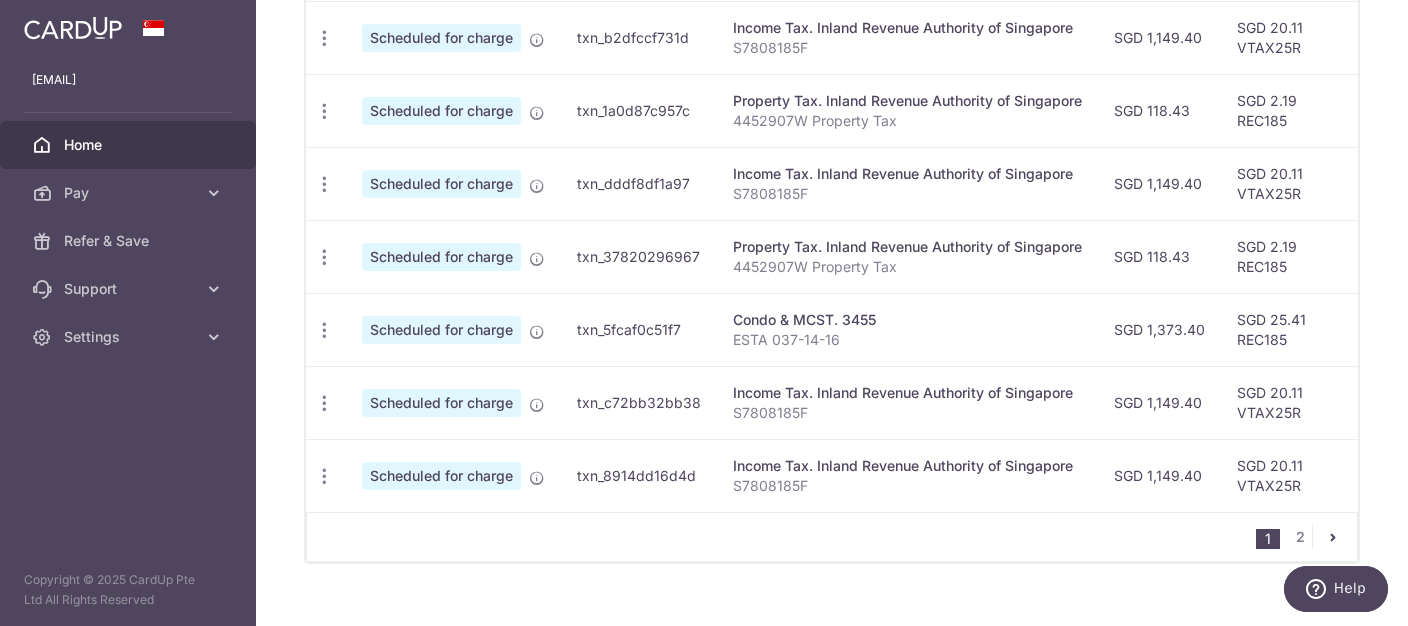 scroll, scrollTop: 889, scrollLeft: 0, axis: vertical 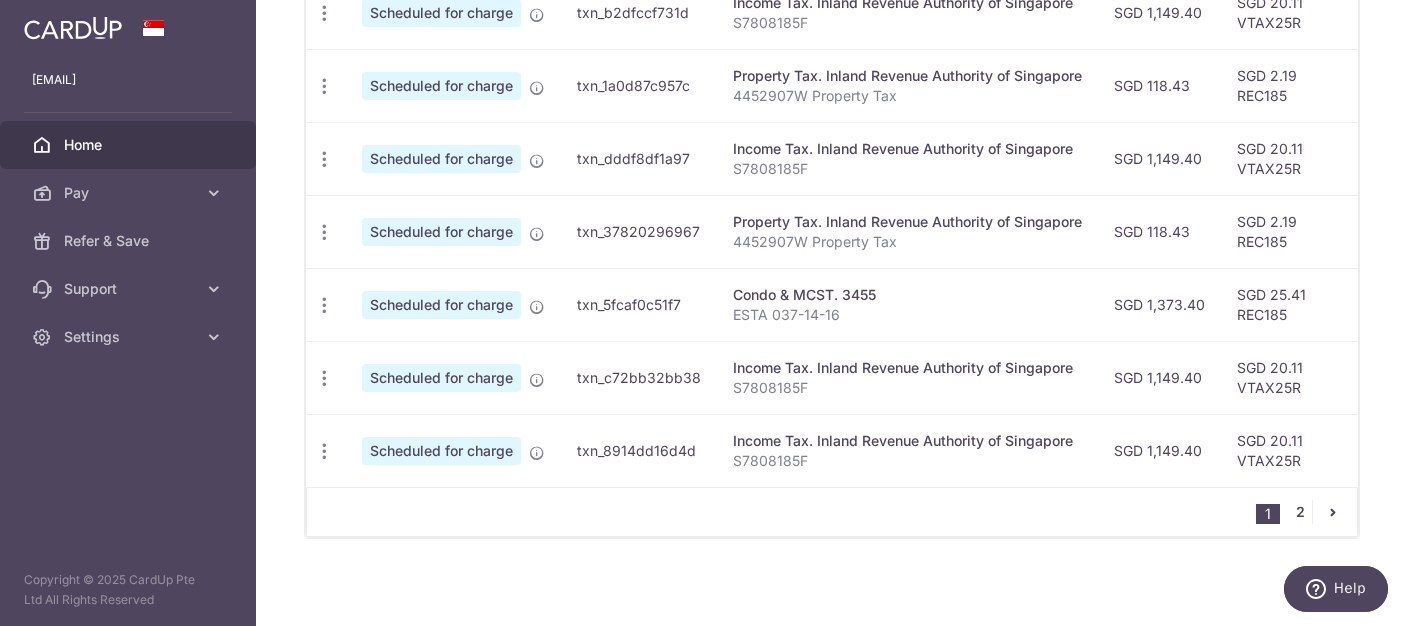 click on "2" at bounding box center [1300, 512] 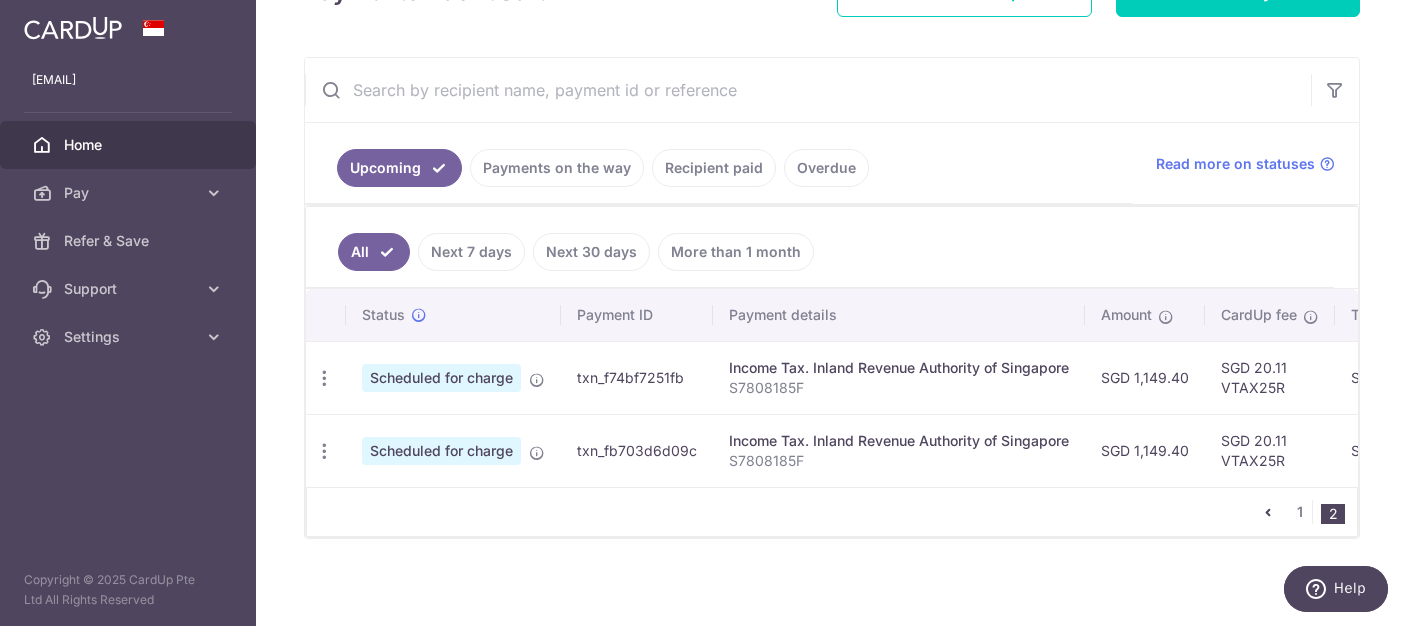 scroll, scrollTop: 309, scrollLeft: 0, axis: vertical 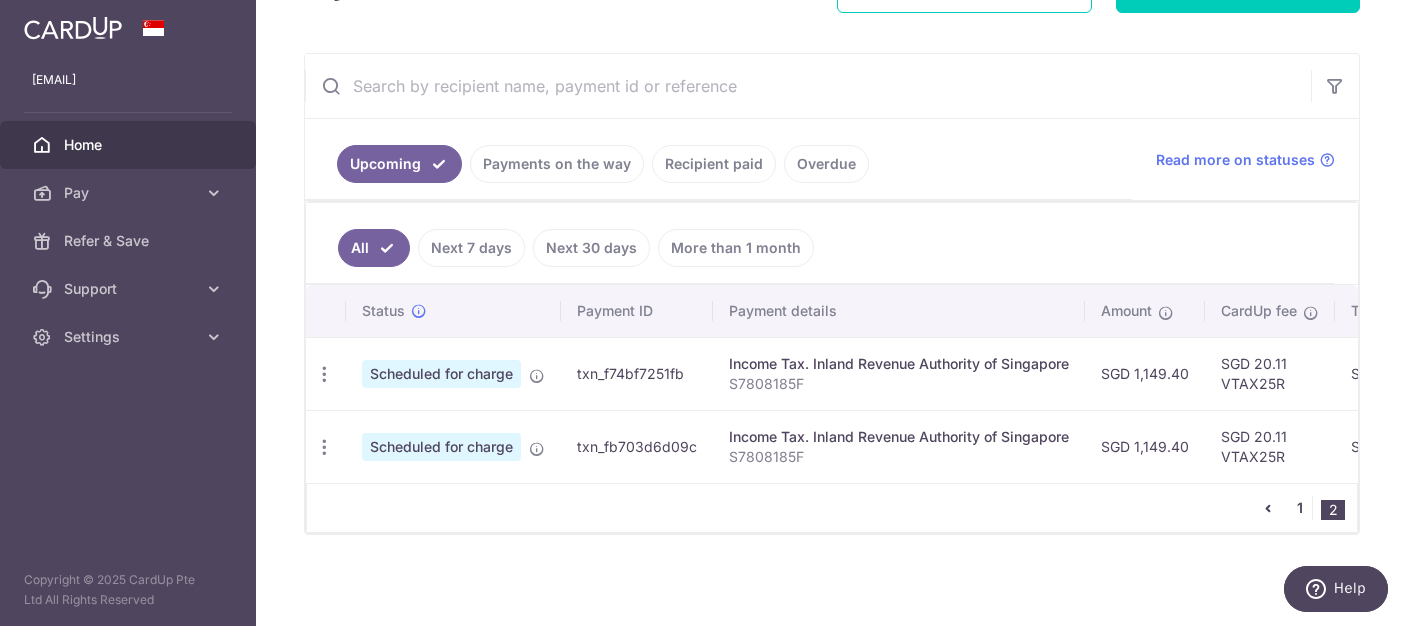 click on "1" at bounding box center (1300, 508) 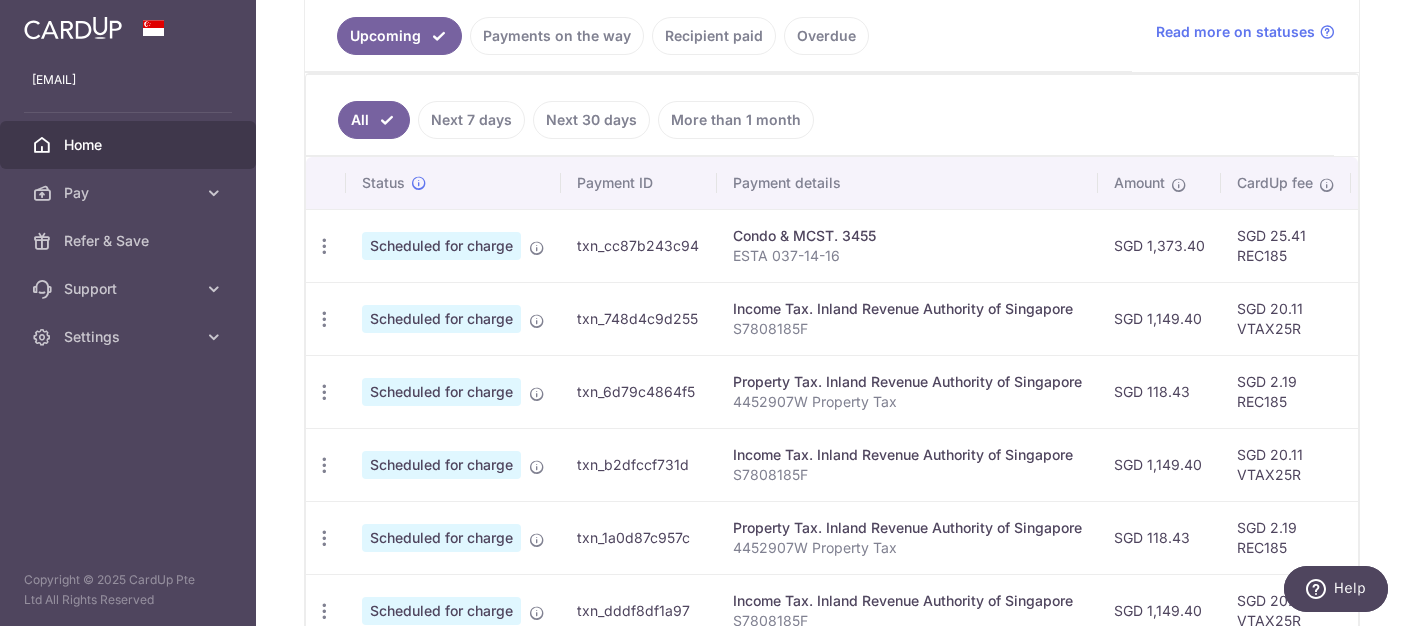 scroll, scrollTop: 438, scrollLeft: 0, axis: vertical 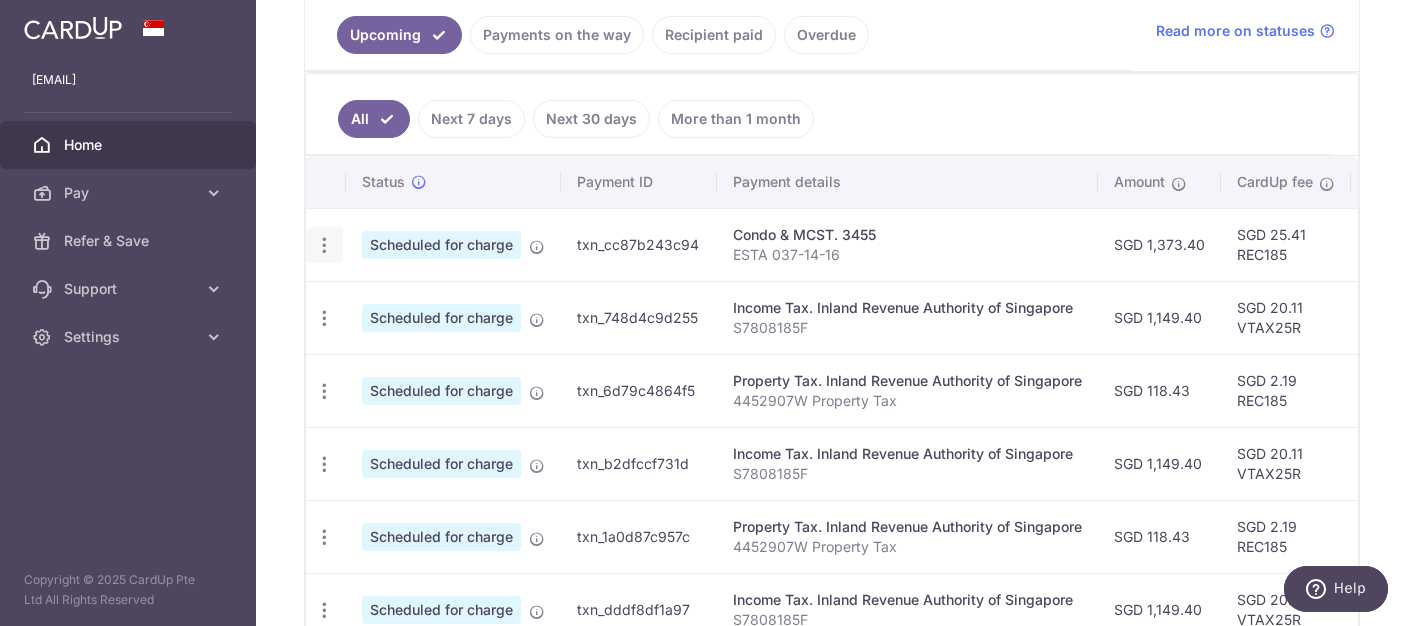 click at bounding box center [324, 245] 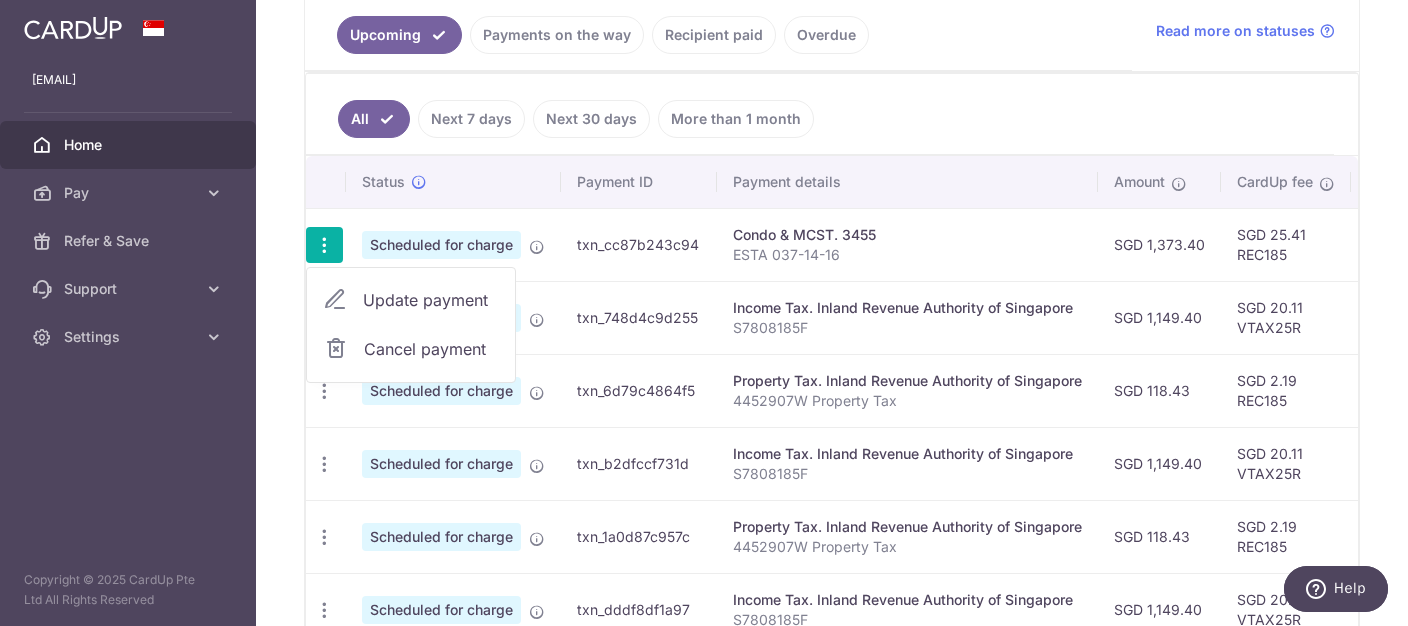 click on "Update payment" at bounding box center (431, 300) 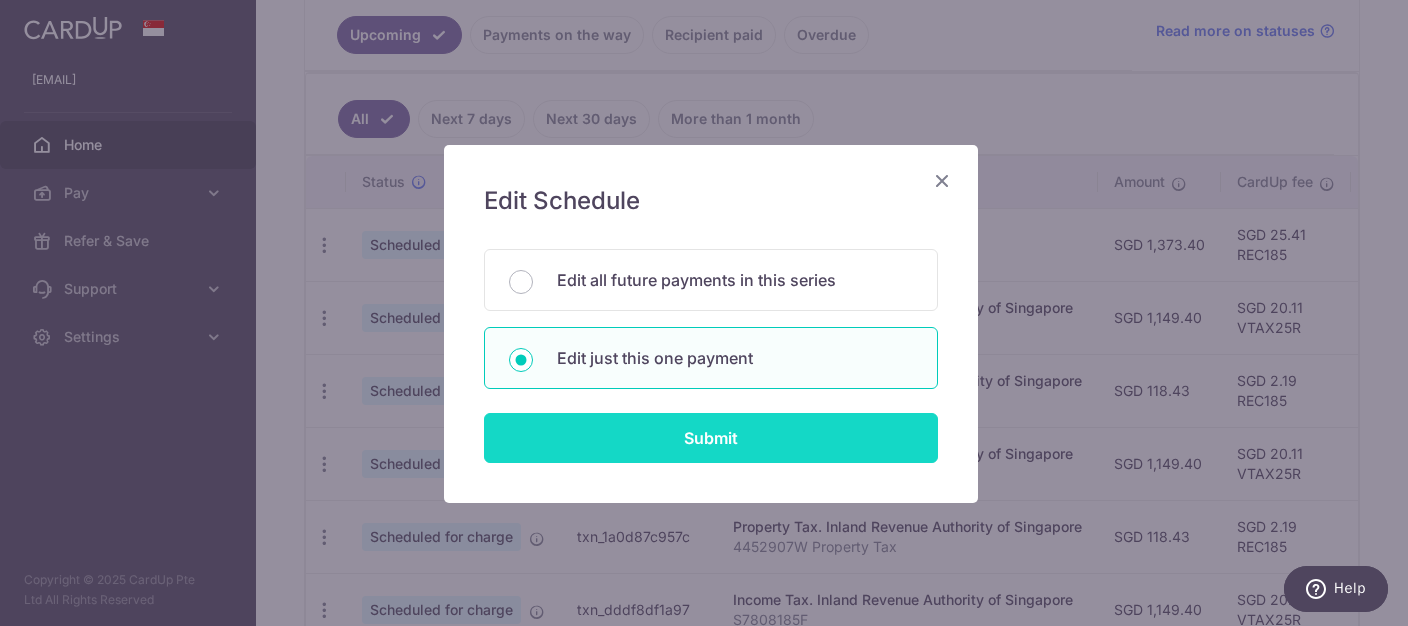 click on "Submit" at bounding box center [711, 438] 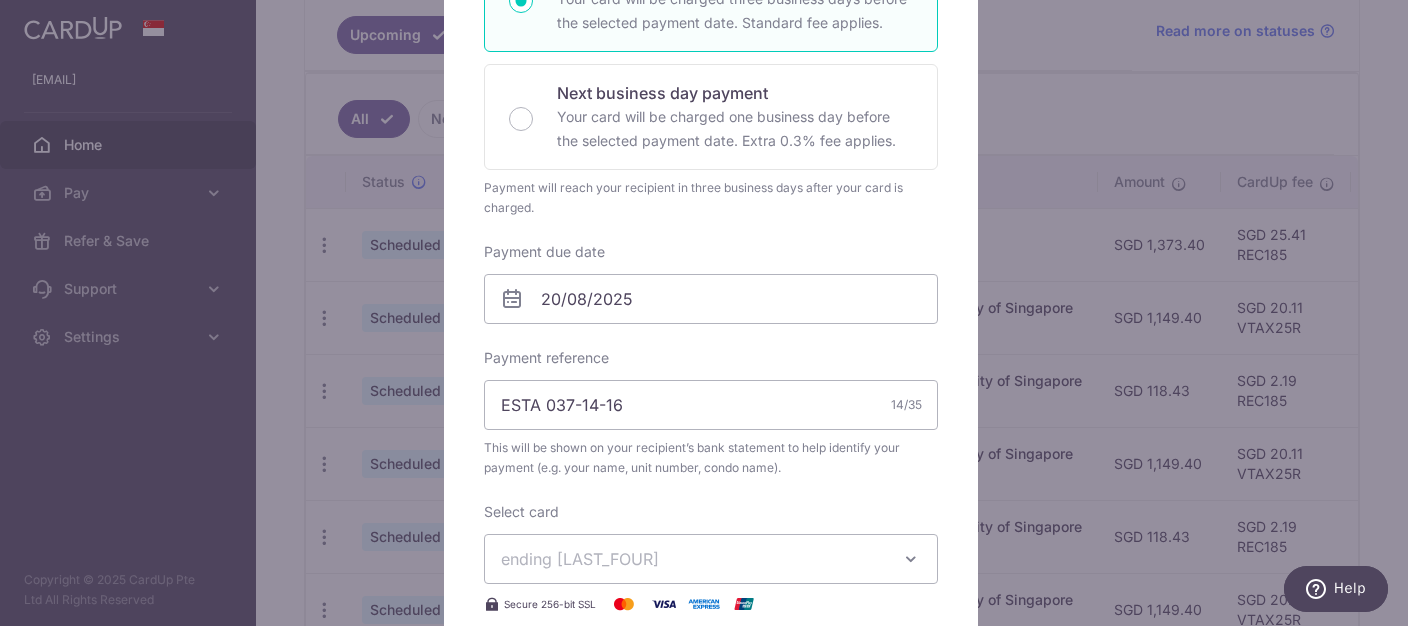 scroll, scrollTop: 0, scrollLeft: 0, axis: both 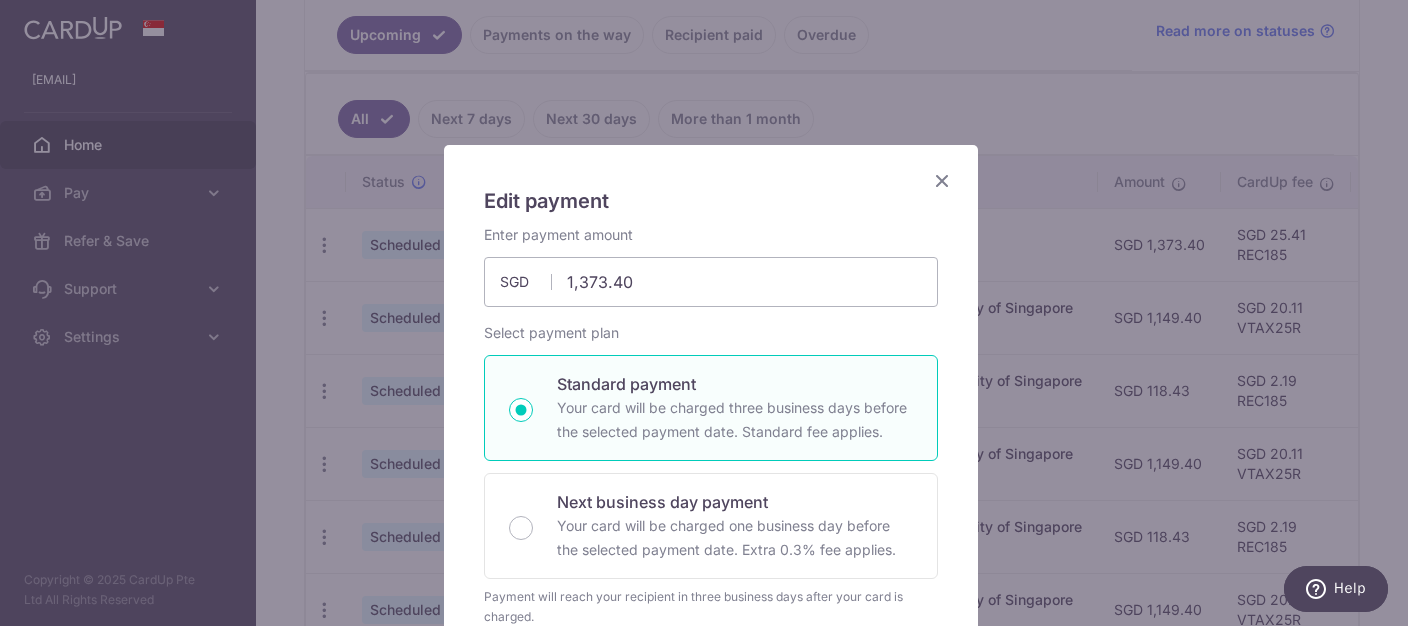 click at bounding box center (942, 180) 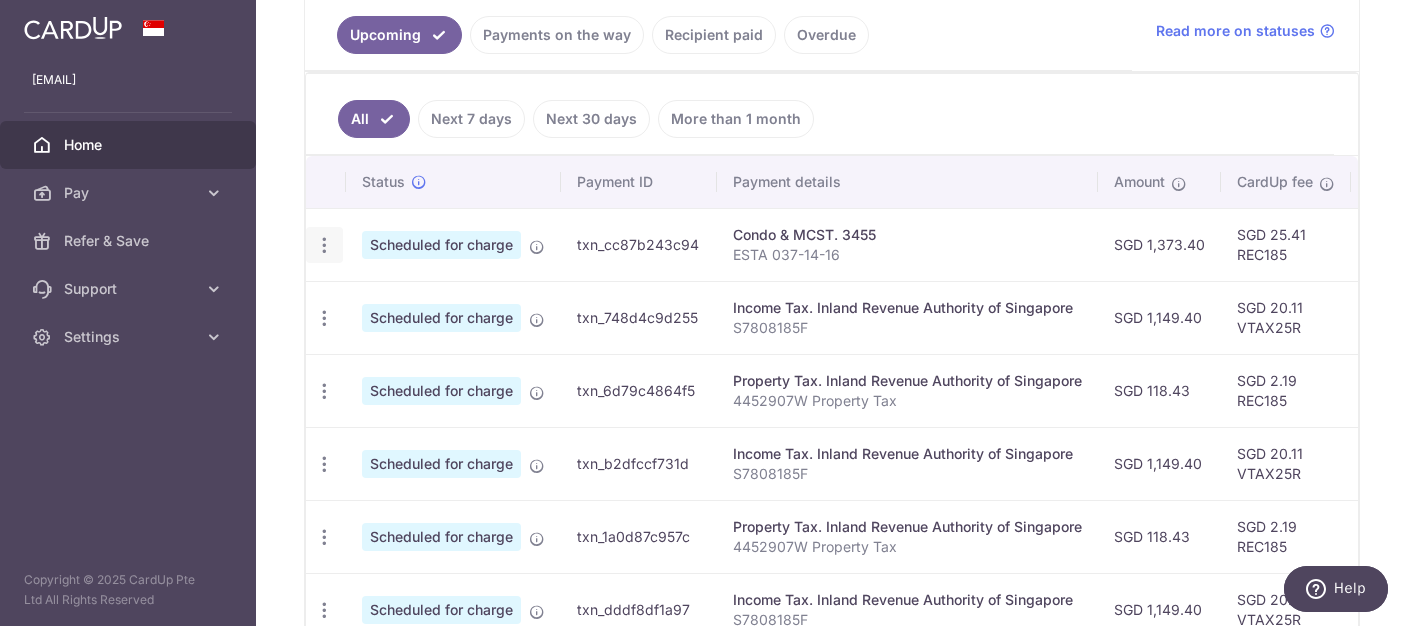 click at bounding box center (324, 245) 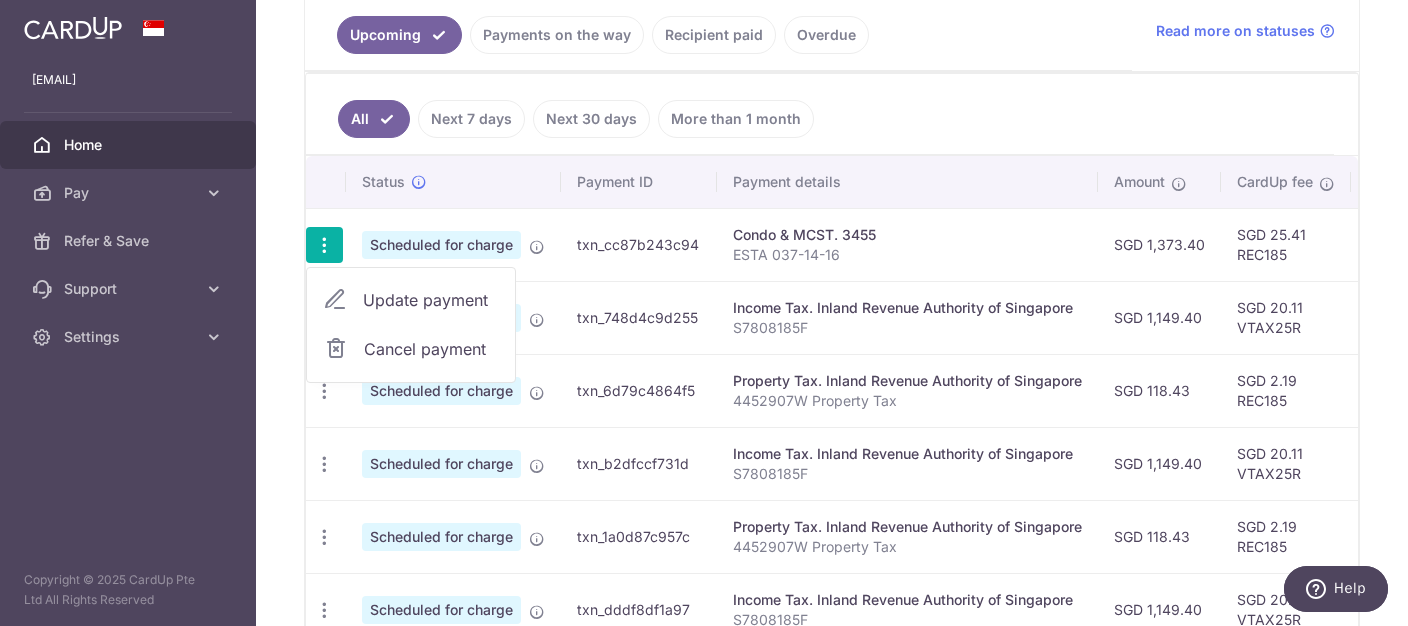 click on "All
Next 7 days
Next 30 days
More than 1 month" at bounding box center [820, 114] 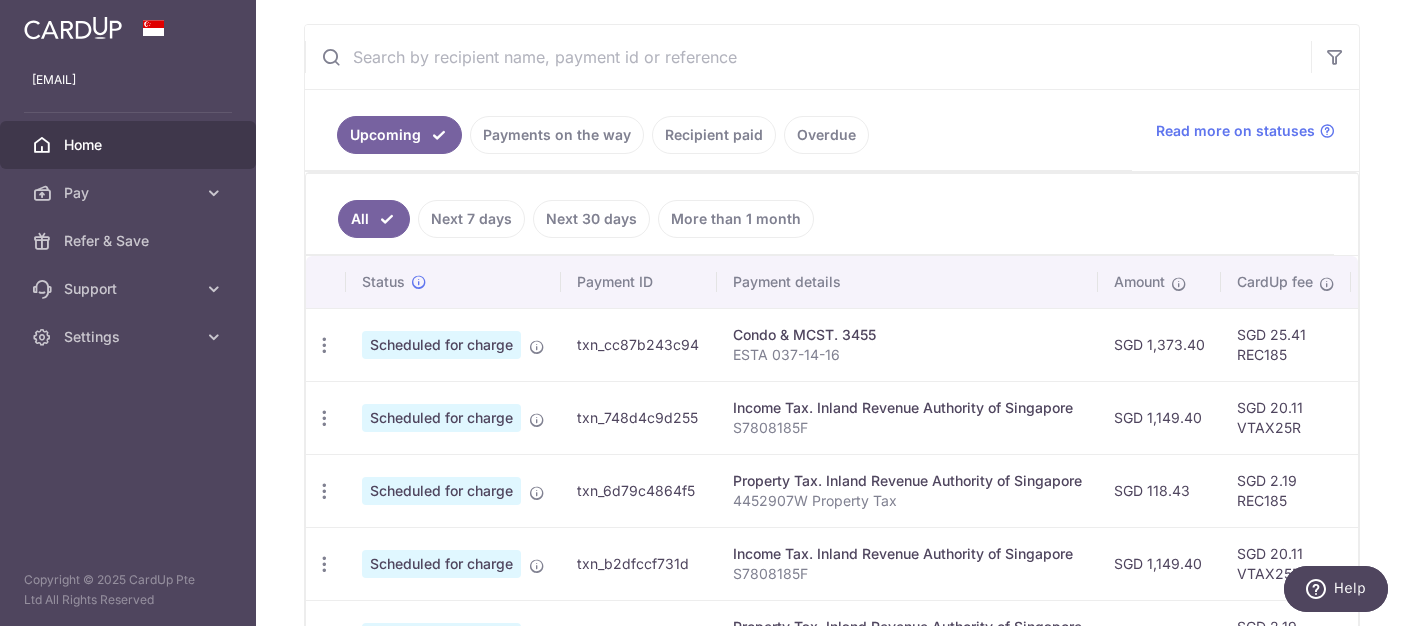 scroll, scrollTop: 233, scrollLeft: 0, axis: vertical 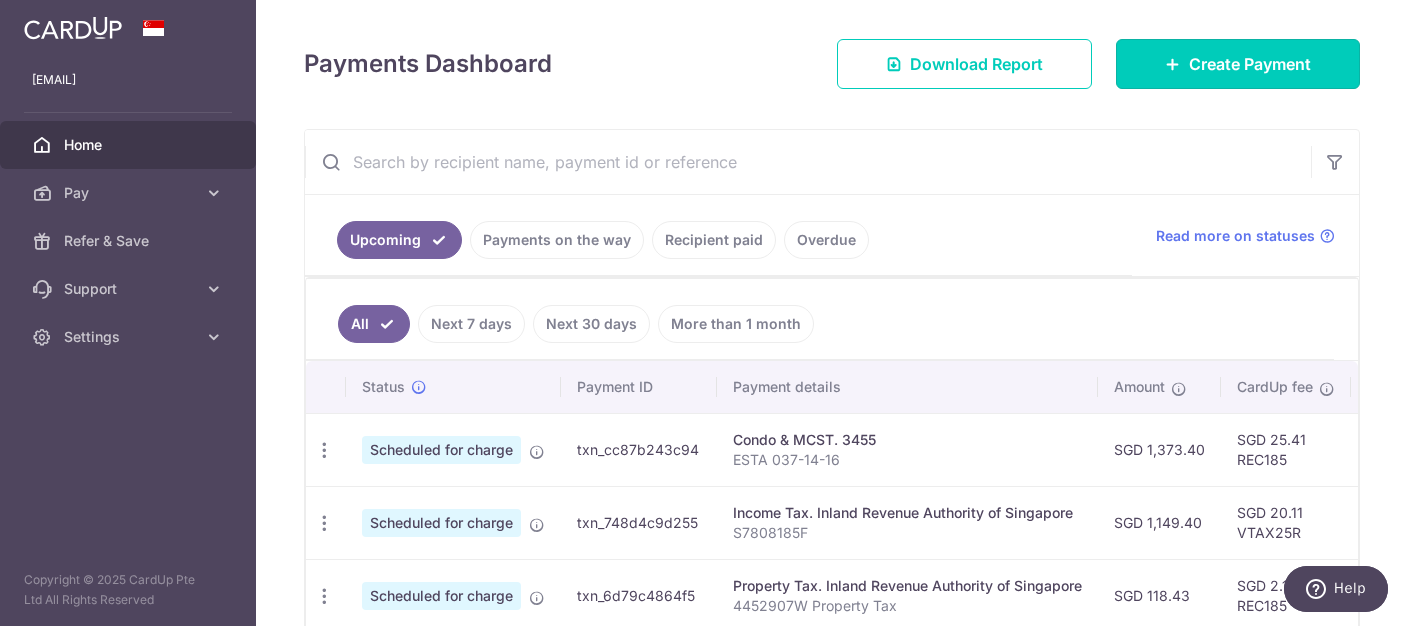 drag, startPoint x: 1200, startPoint y: 68, endPoint x: 972, endPoint y: 357, distance: 368.11005 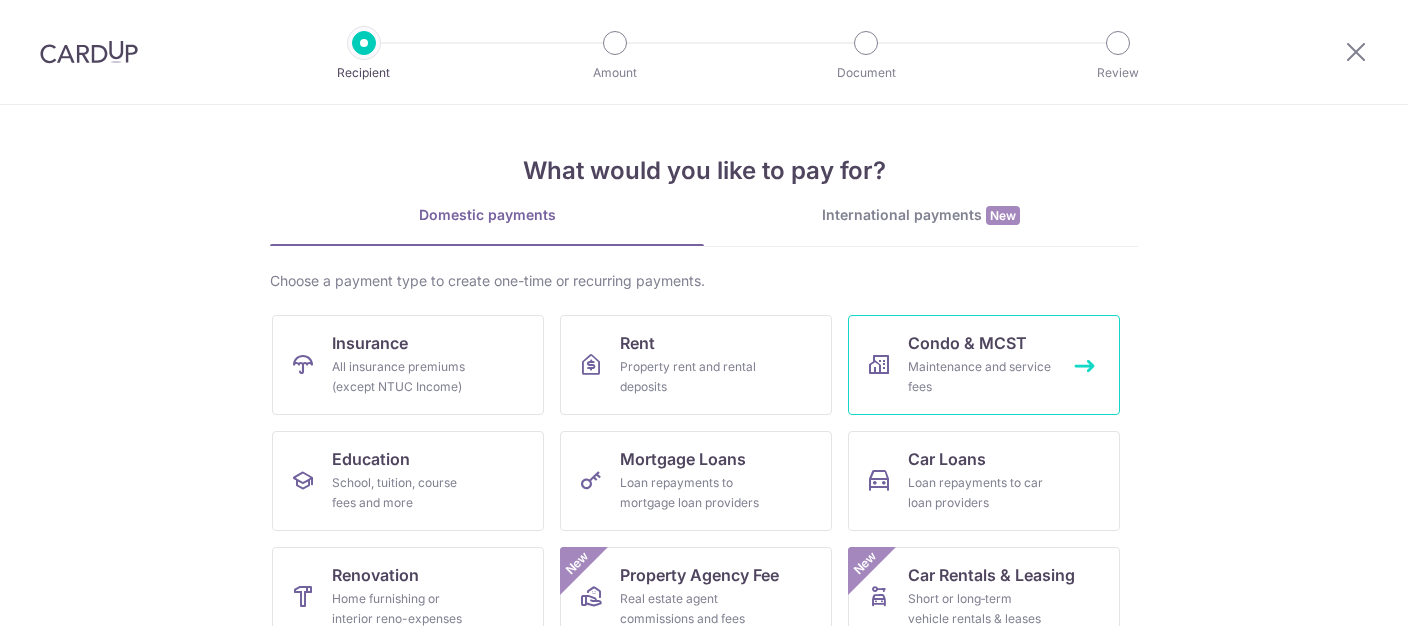 scroll, scrollTop: 0, scrollLeft: 0, axis: both 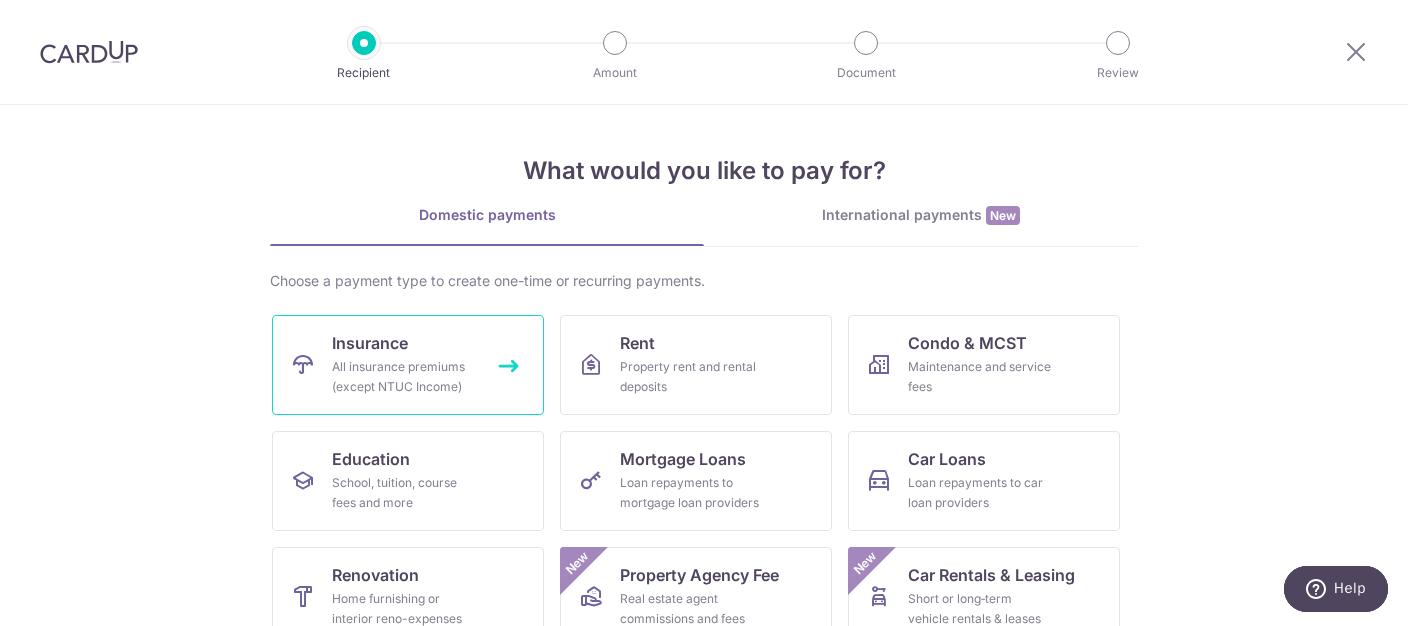 click on "All insurance premiums (except NTUC Income)" at bounding box center (404, 377) 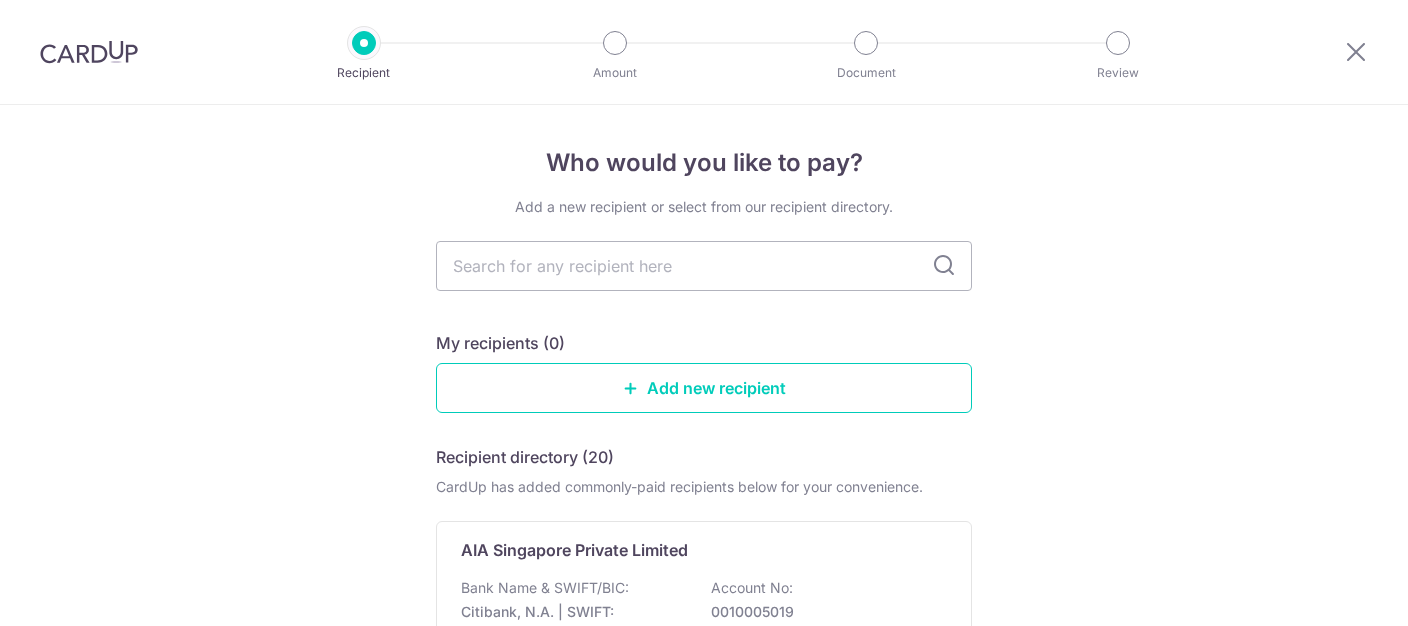scroll, scrollTop: 0, scrollLeft: 0, axis: both 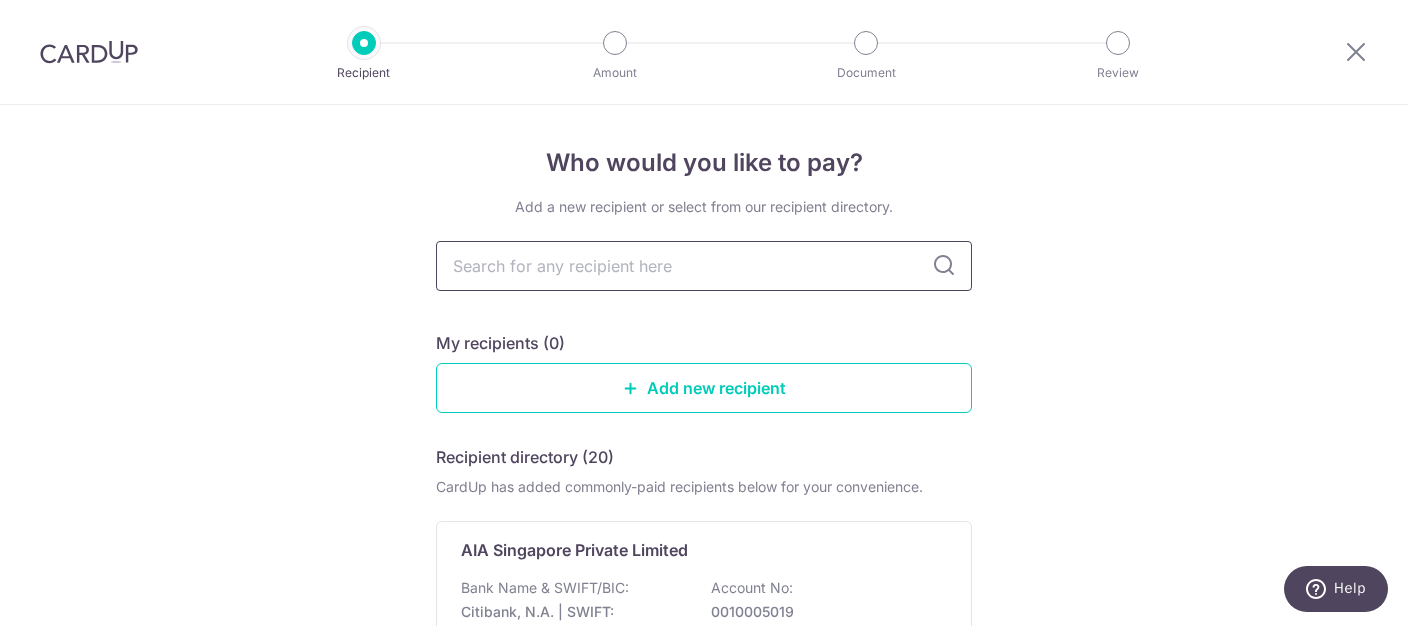click at bounding box center (704, 266) 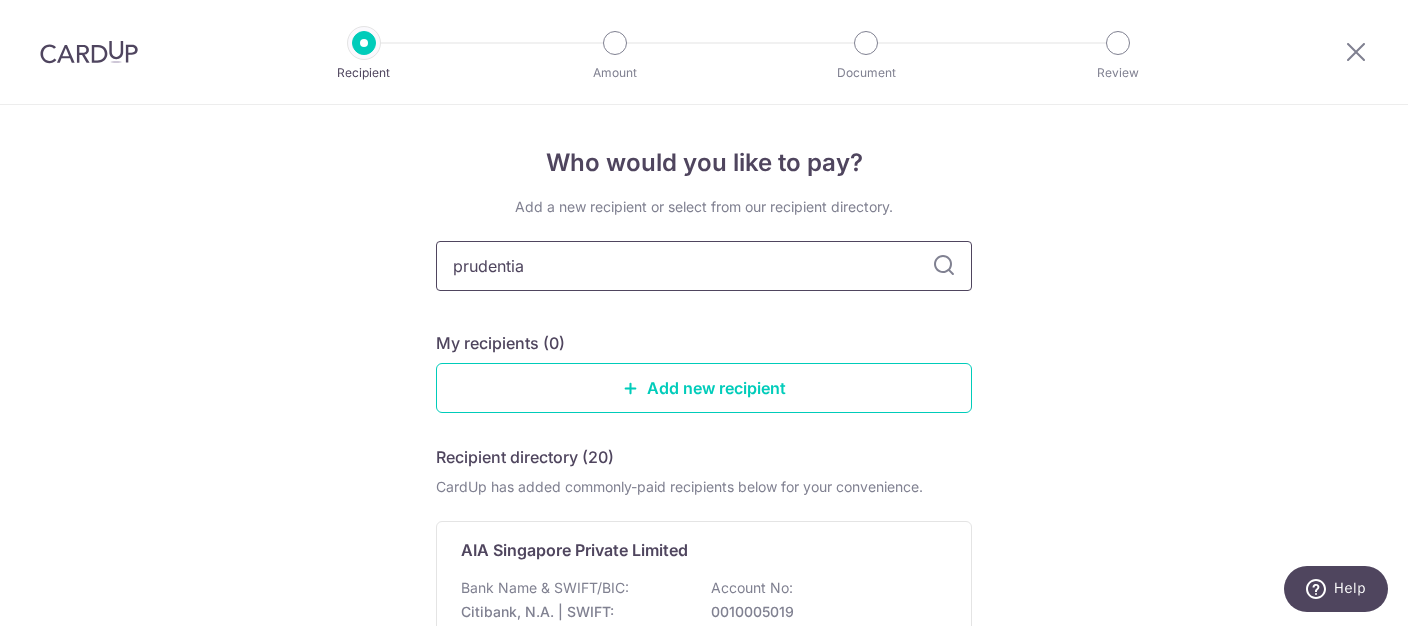type on "prudential" 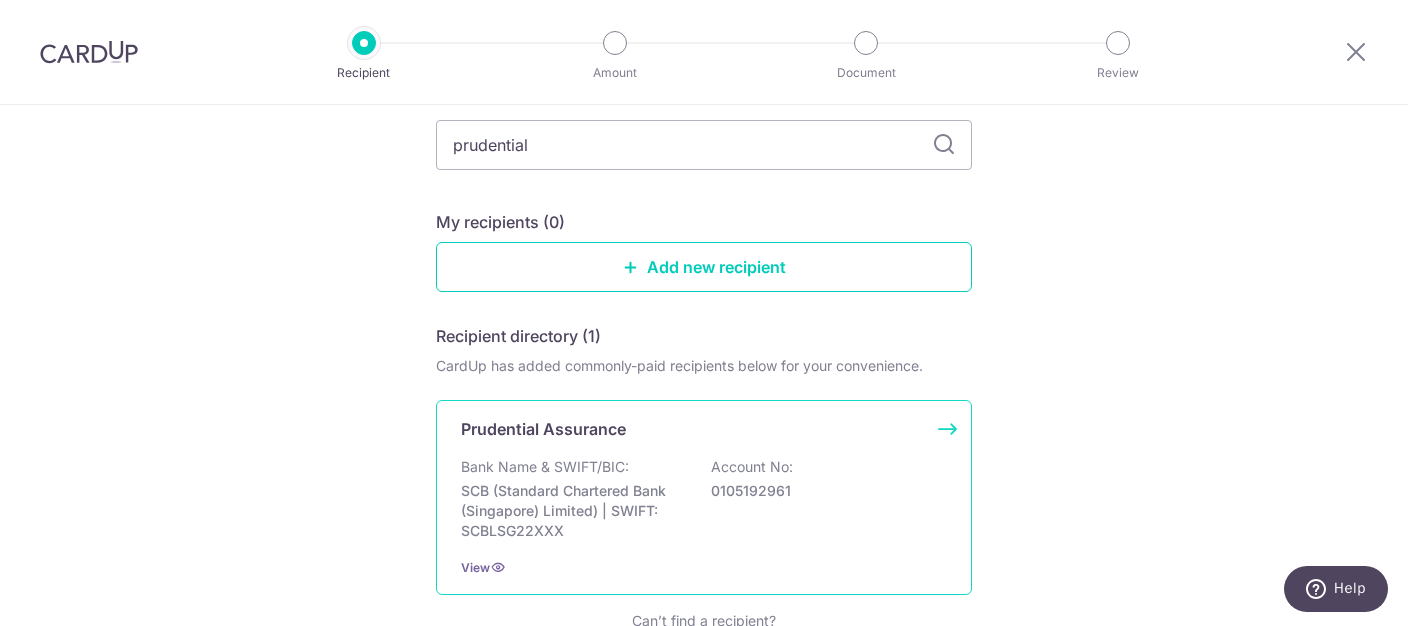 scroll, scrollTop: 204, scrollLeft: 0, axis: vertical 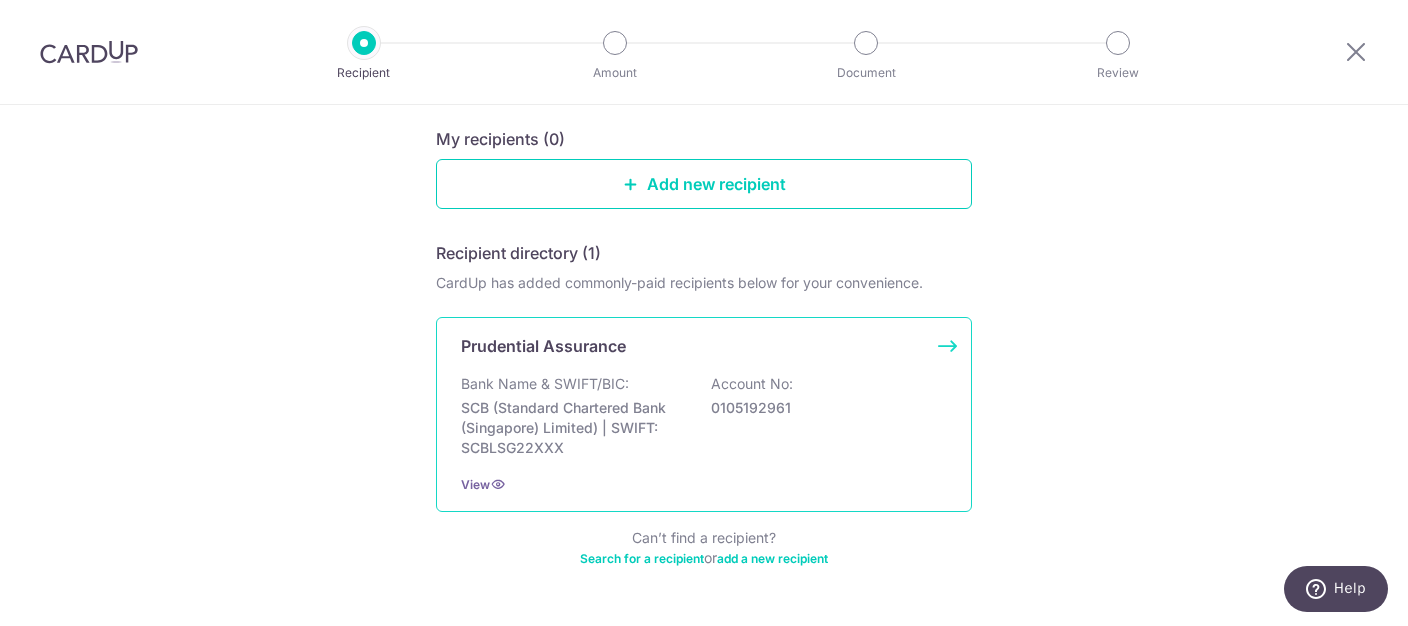 click on "SCB (Standard Chartered Bank (Singapore) Limited) | SWIFT: SCBLSG22XXX" at bounding box center (573, 428) 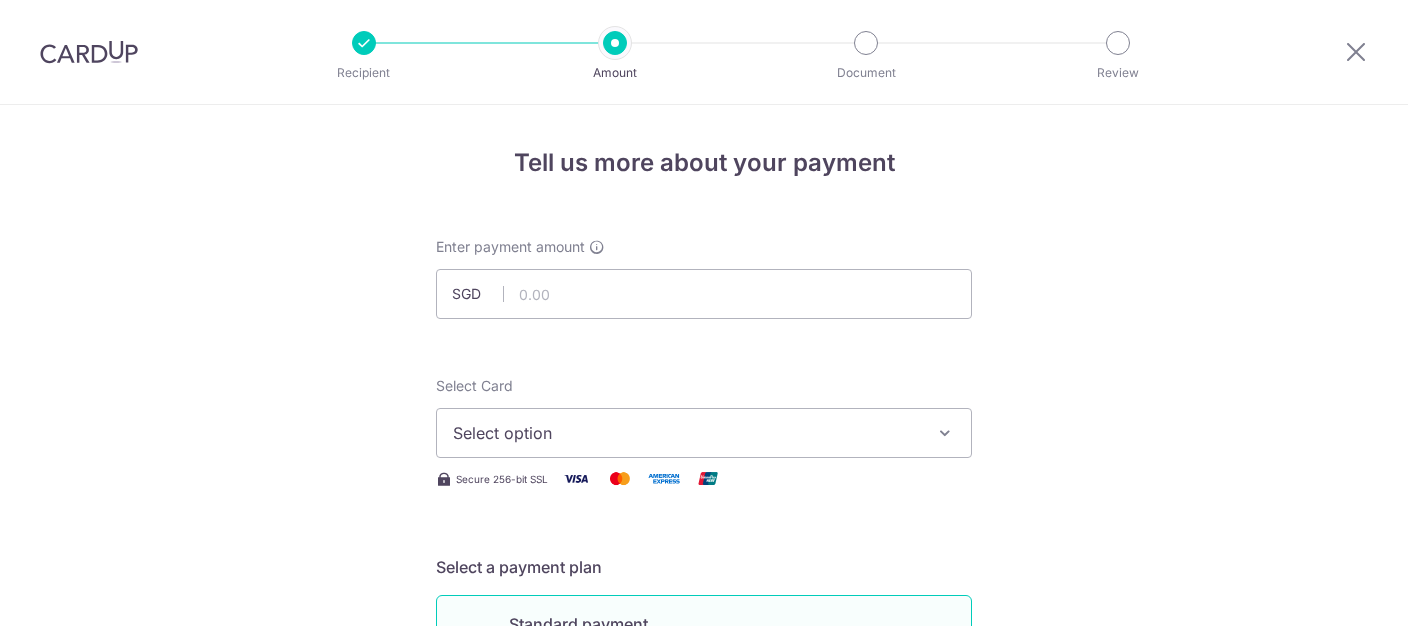 scroll, scrollTop: 0, scrollLeft: 0, axis: both 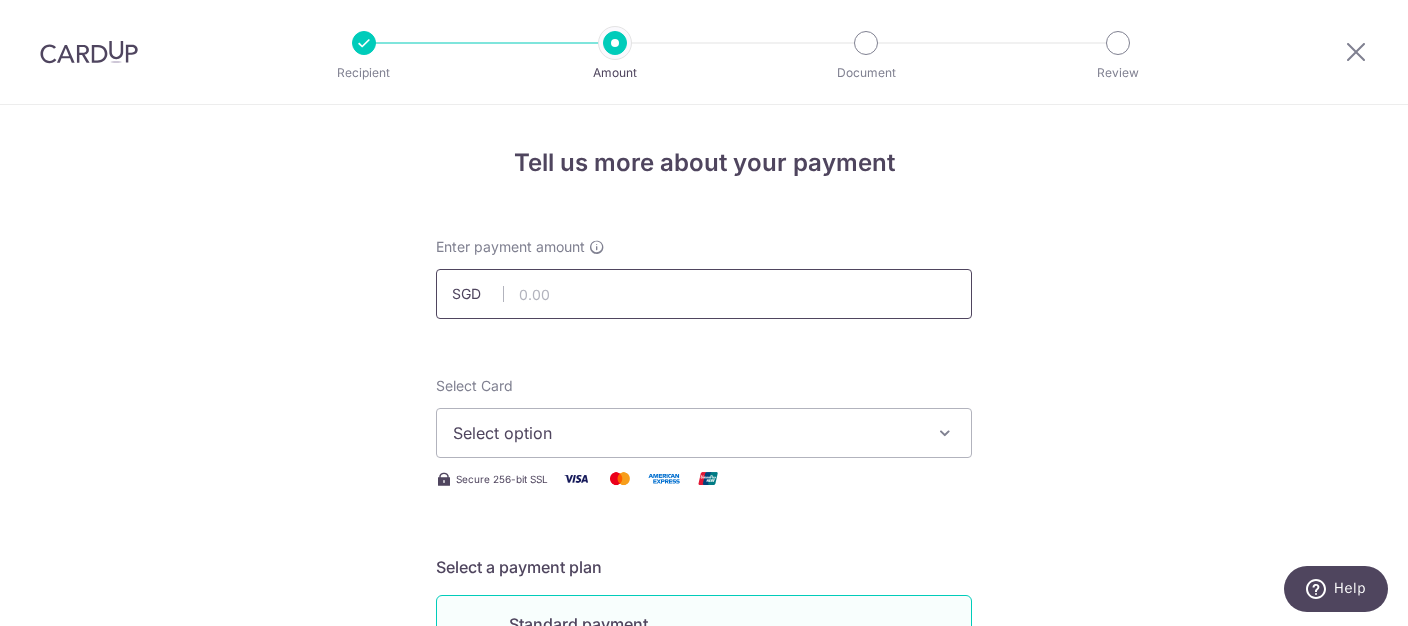click at bounding box center [704, 294] 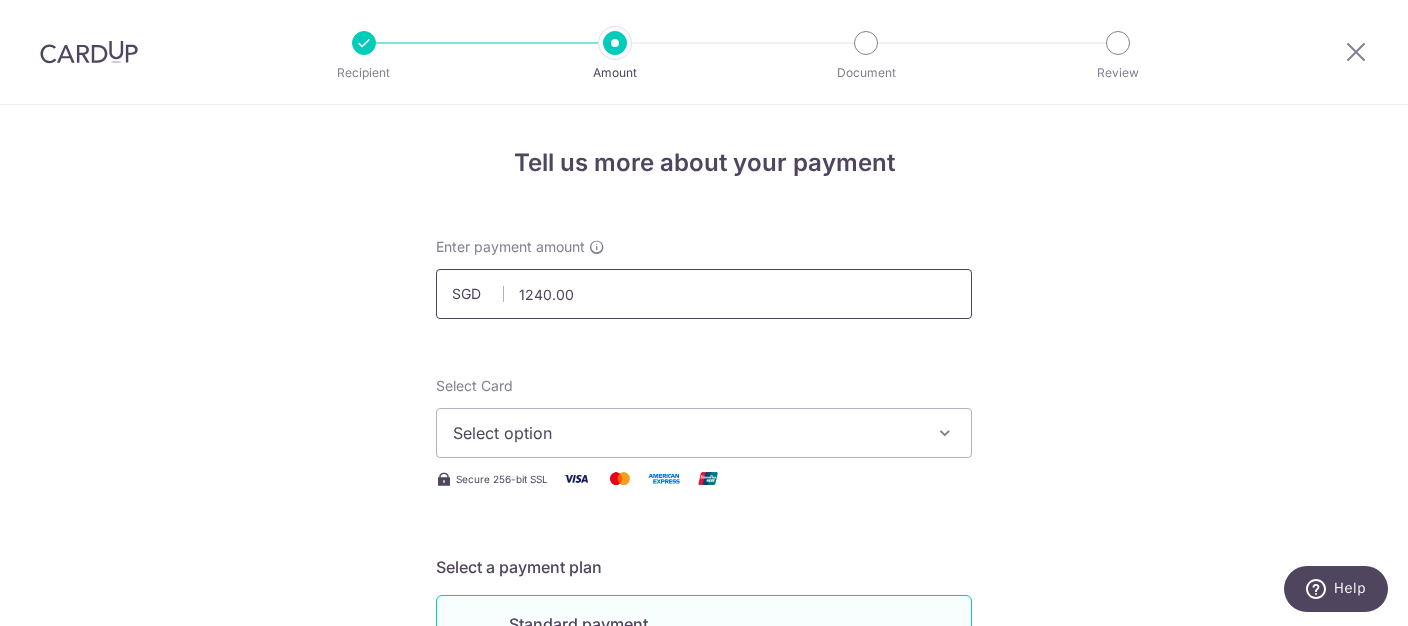 click on "1240.00" at bounding box center [704, 294] 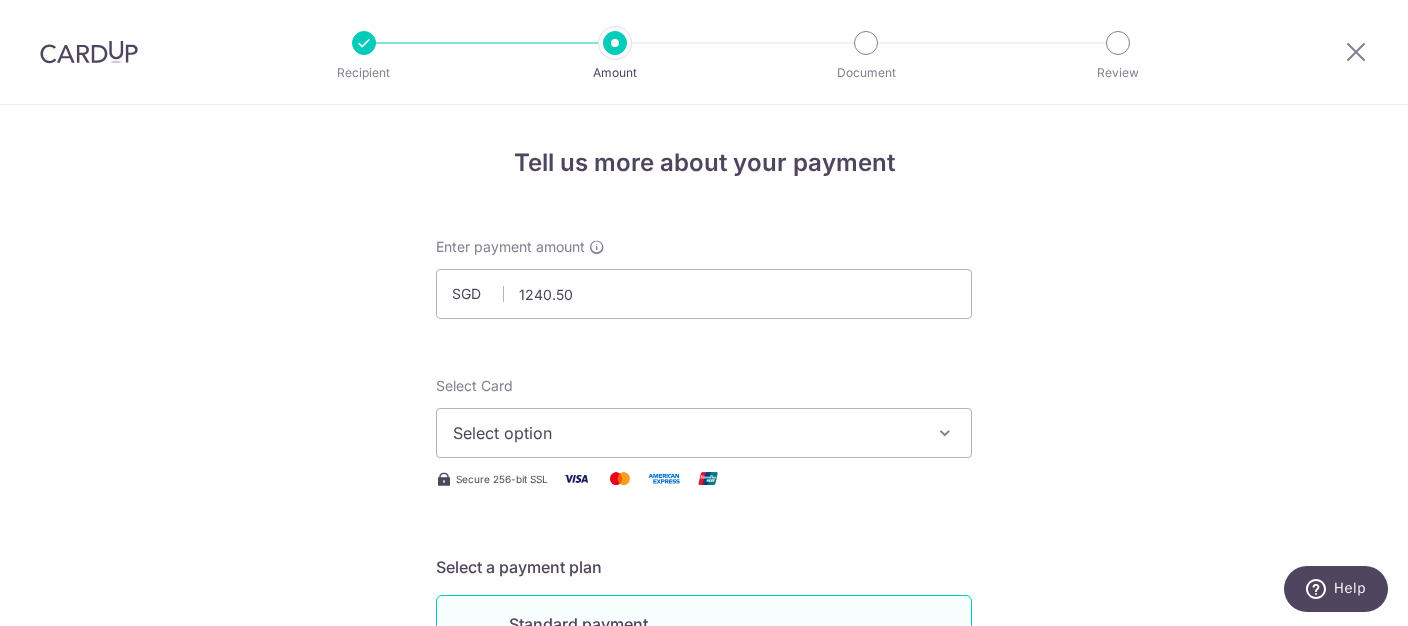 type on "1,240.50" 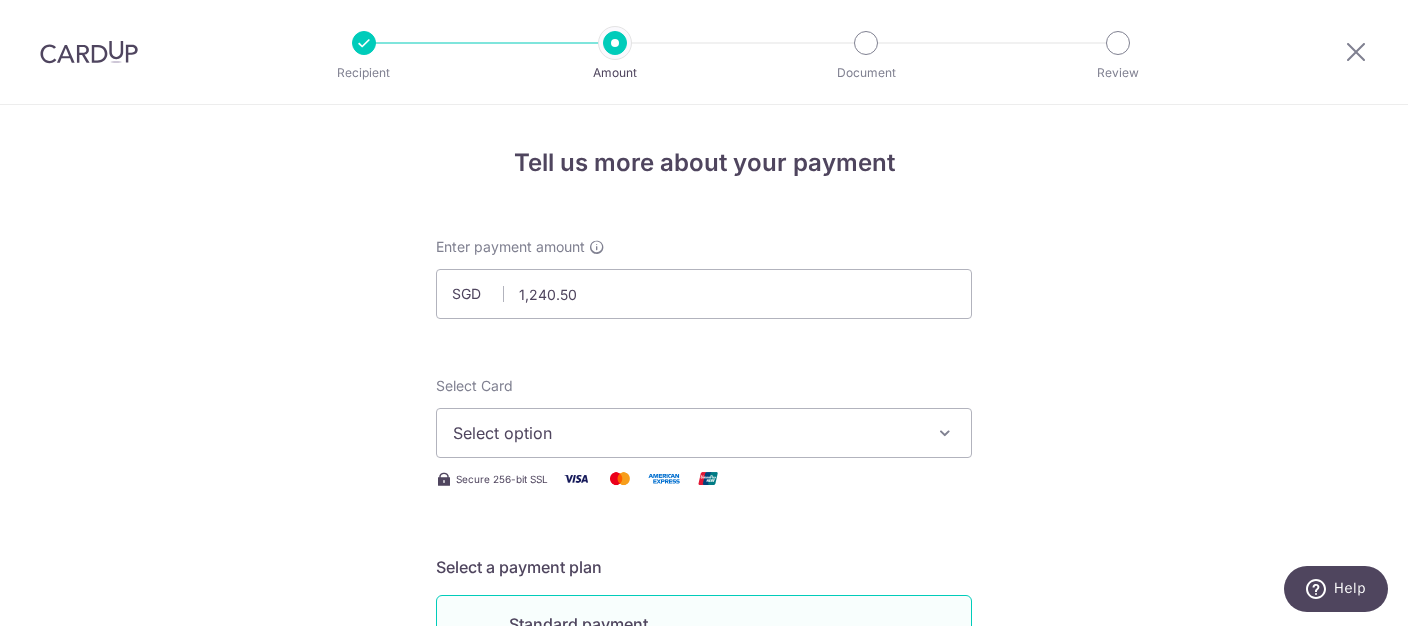 click on "Select option" at bounding box center (704, 433) 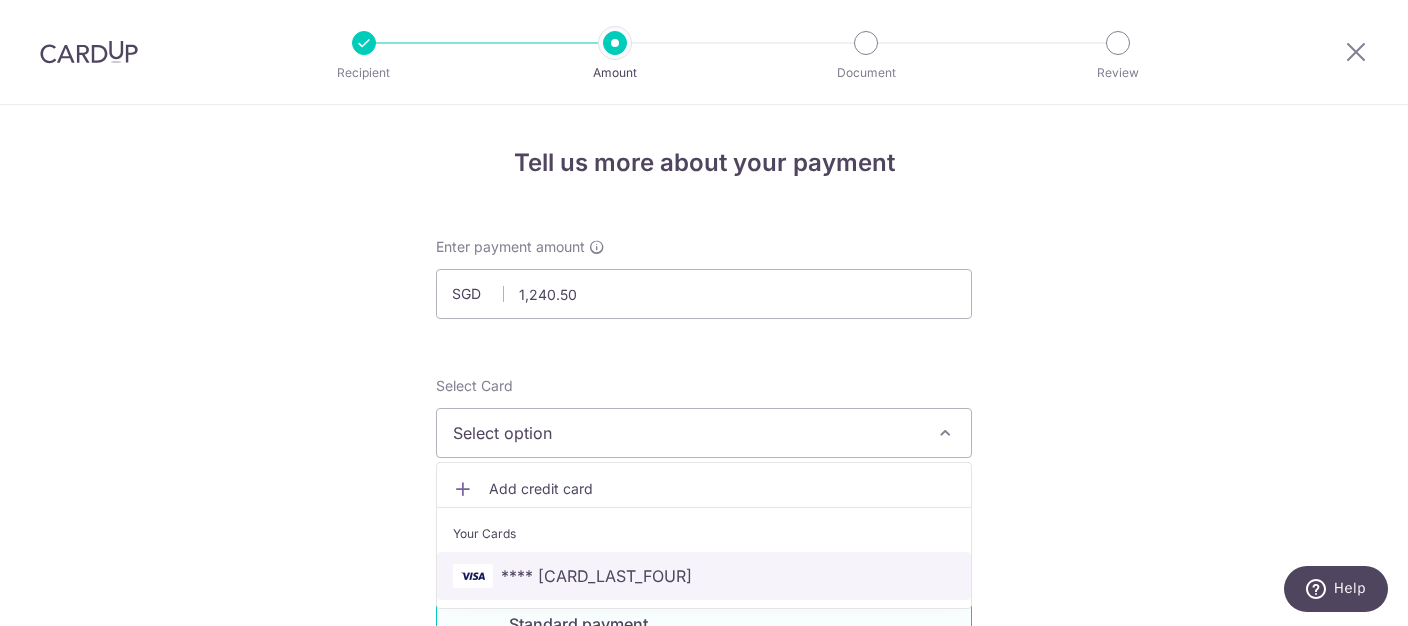 click on "**** 3671" at bounding box center [704, 576] 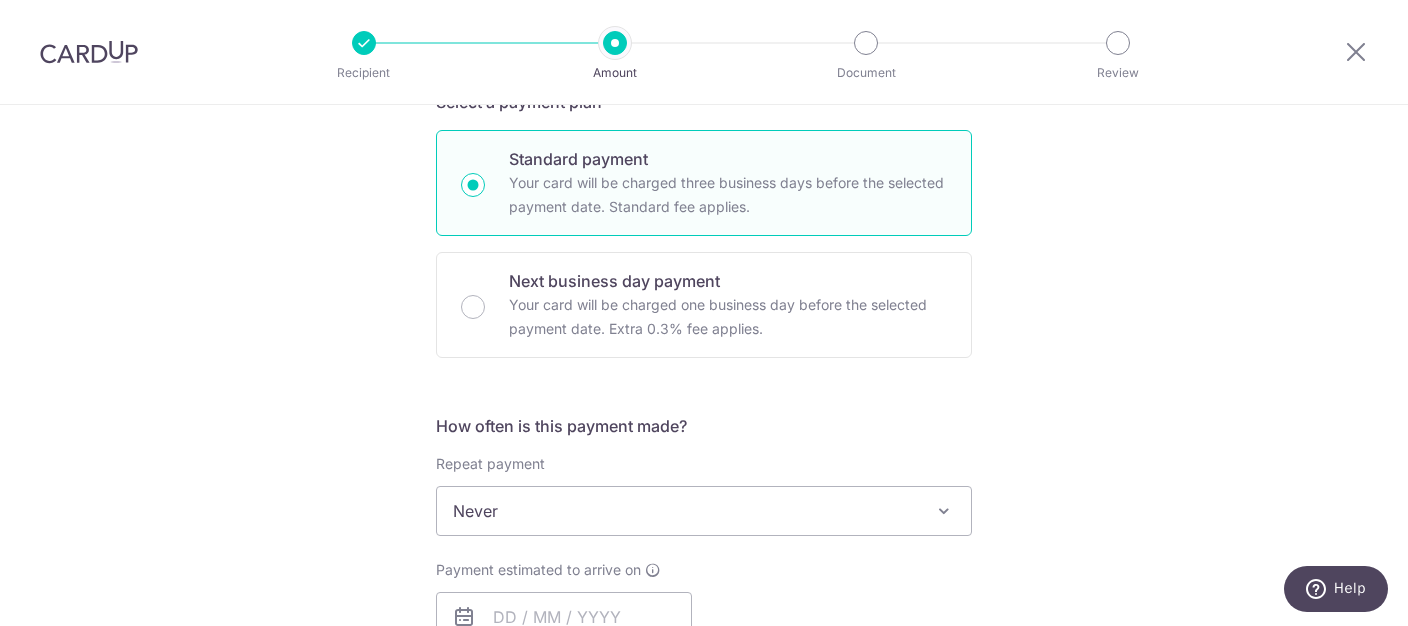 scroll, scrollTop: 511, scrollLeft: 0, axis: vertical 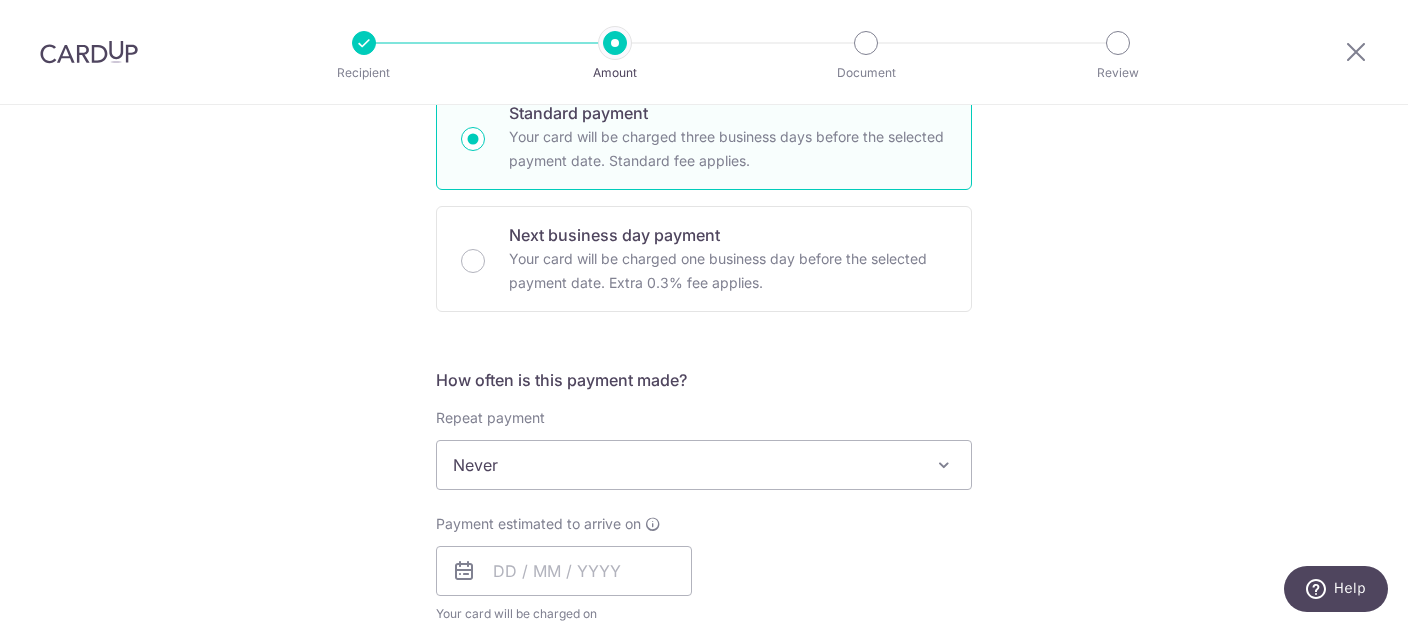 click on "Never" at bounding box center (704, 465) 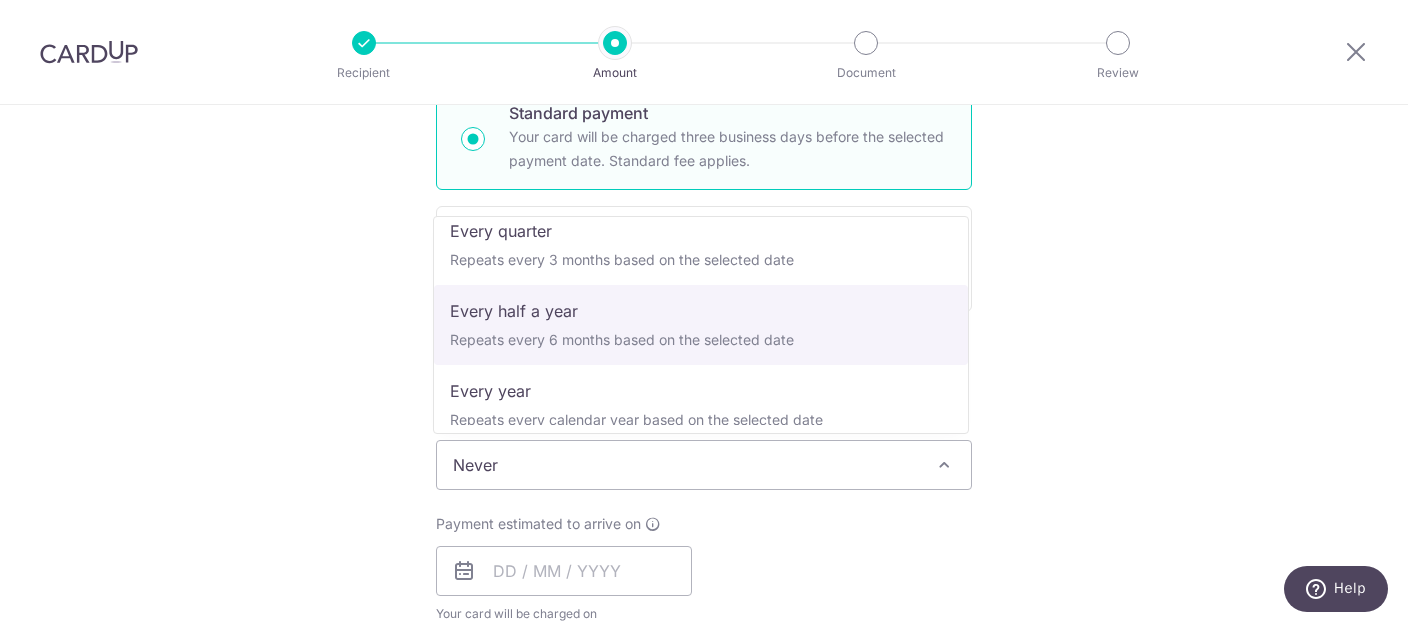 scroll, scrollTop: 279, scrollLeft: 0, axis: vertical 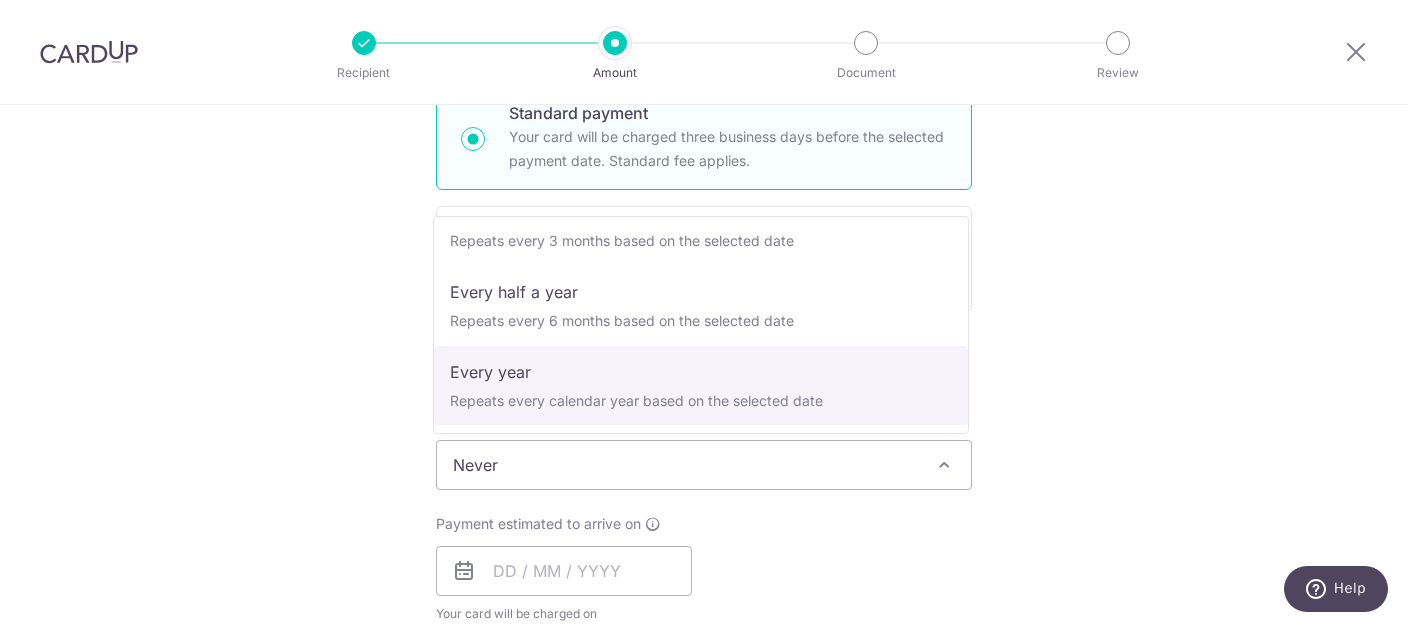 select on "6" 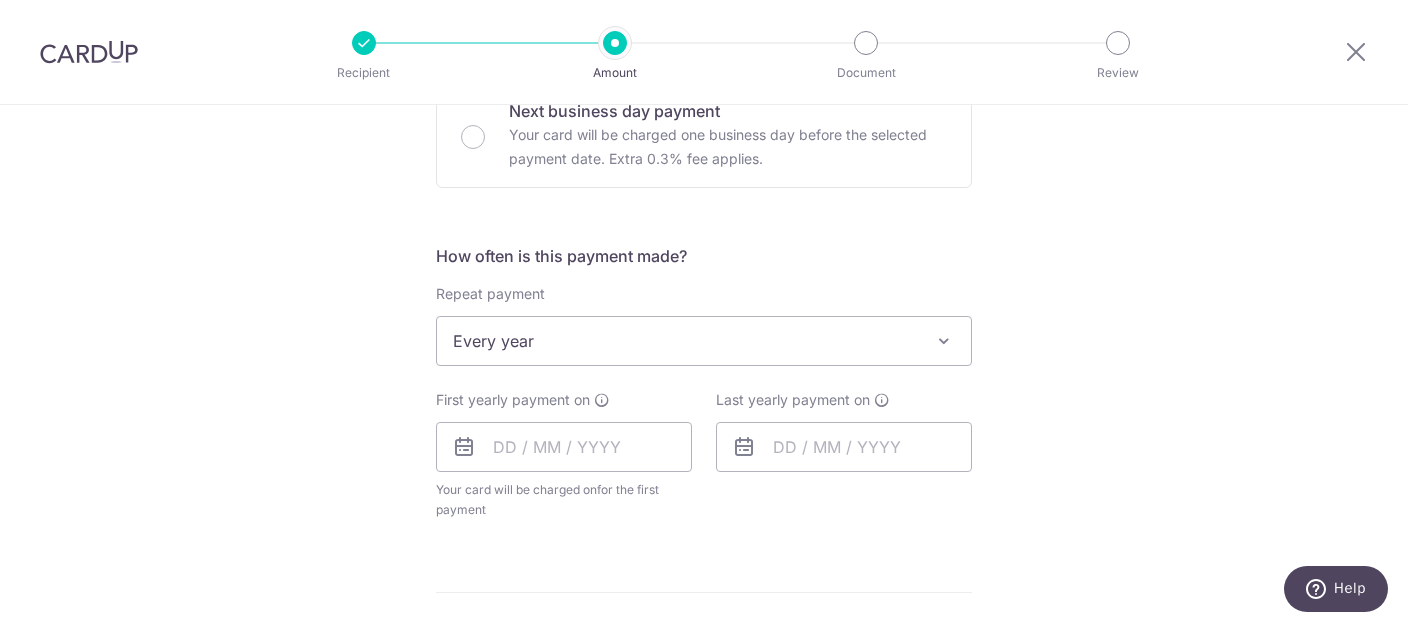 scroll, scrollTop: 716, scrollLeft: 0, axis: vertical 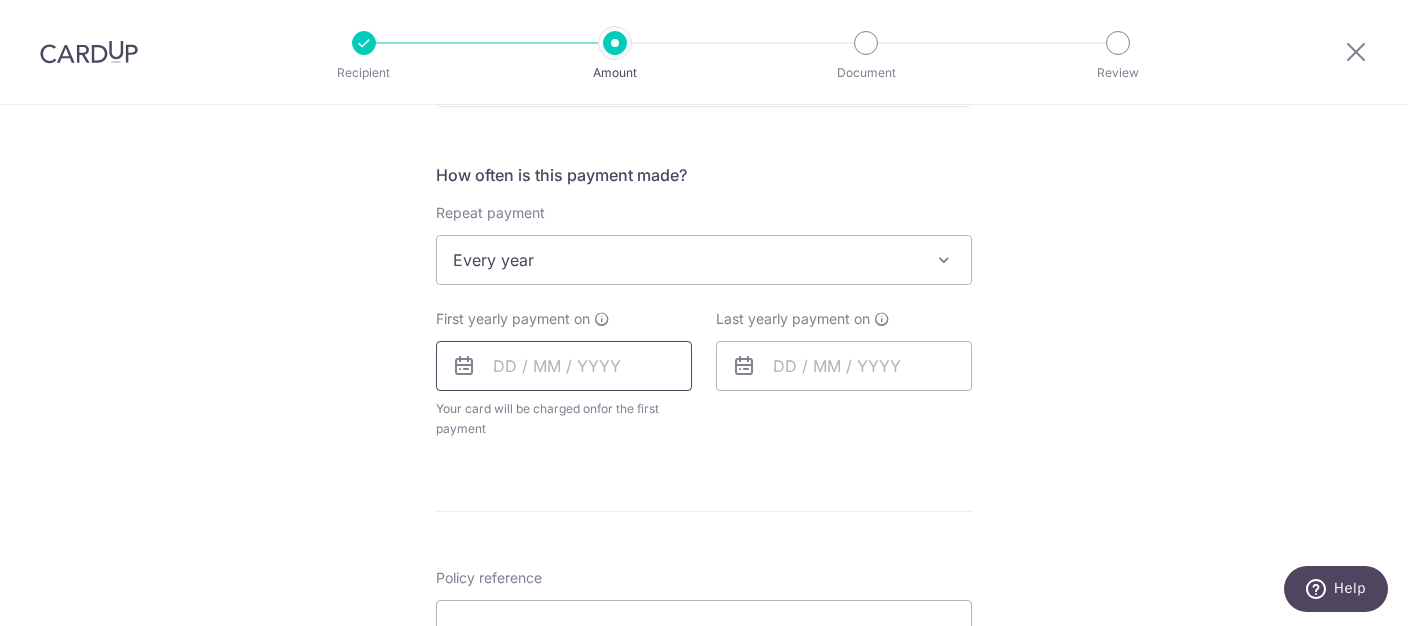 click at bounding box center (564, 366) 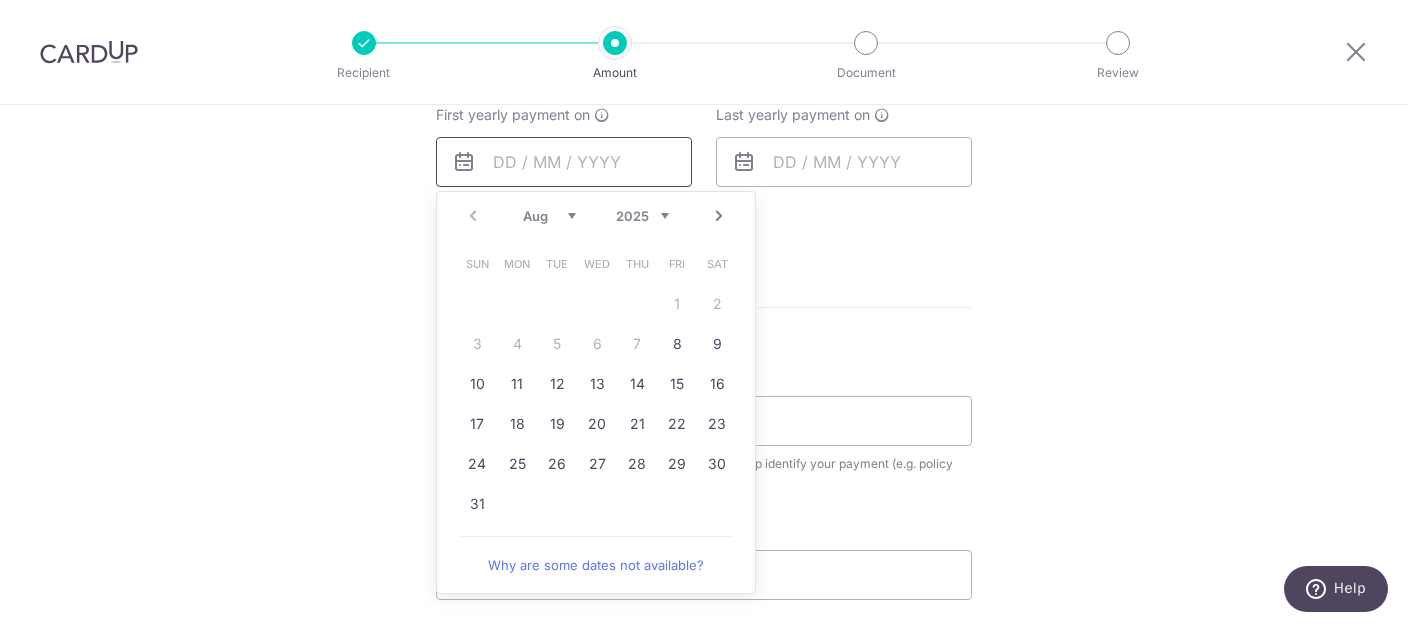 scroll, scrollTop: 920, scrollLeft: 0, axis: vertical 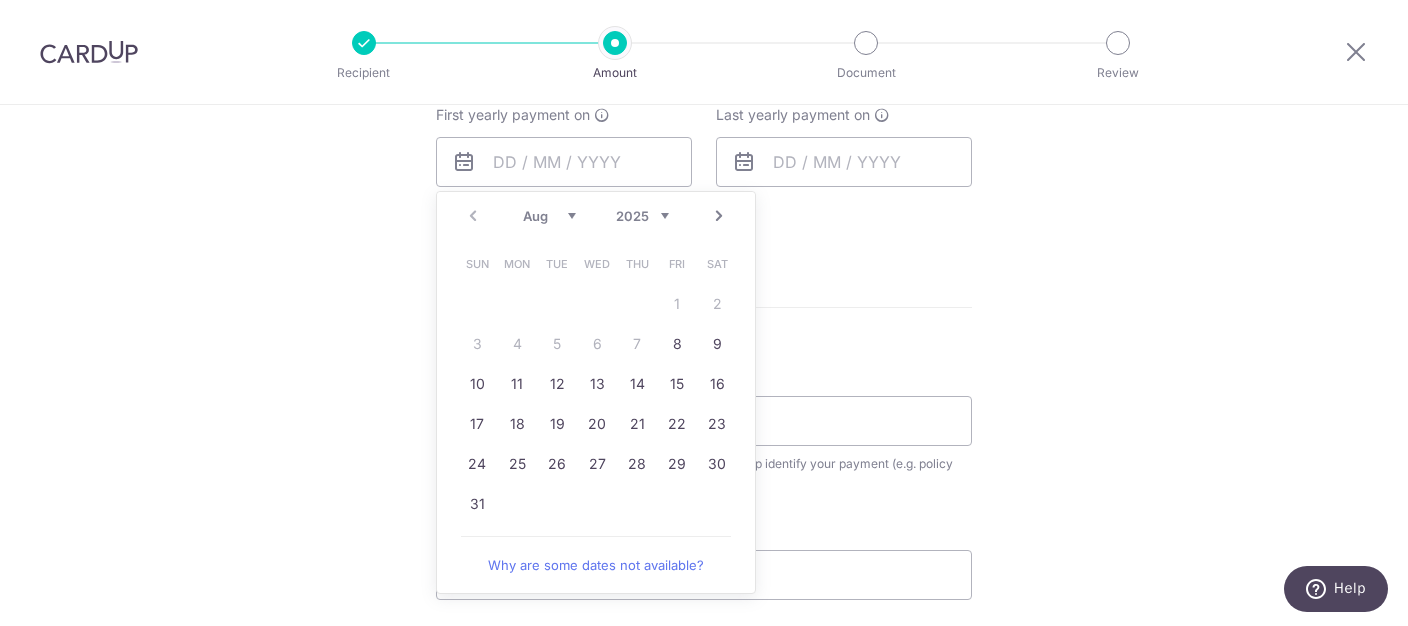 click on "Next" at bounding box center (719, 216) 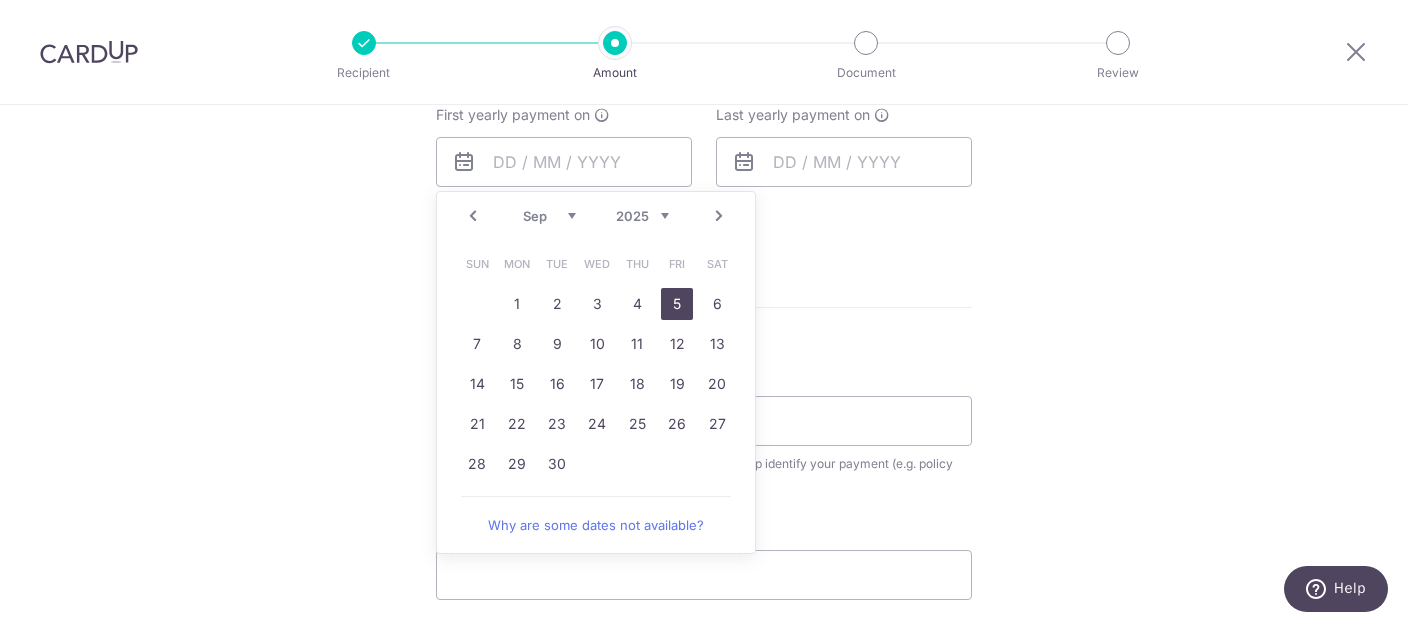 click on "5" at bounding box center [677, 304] 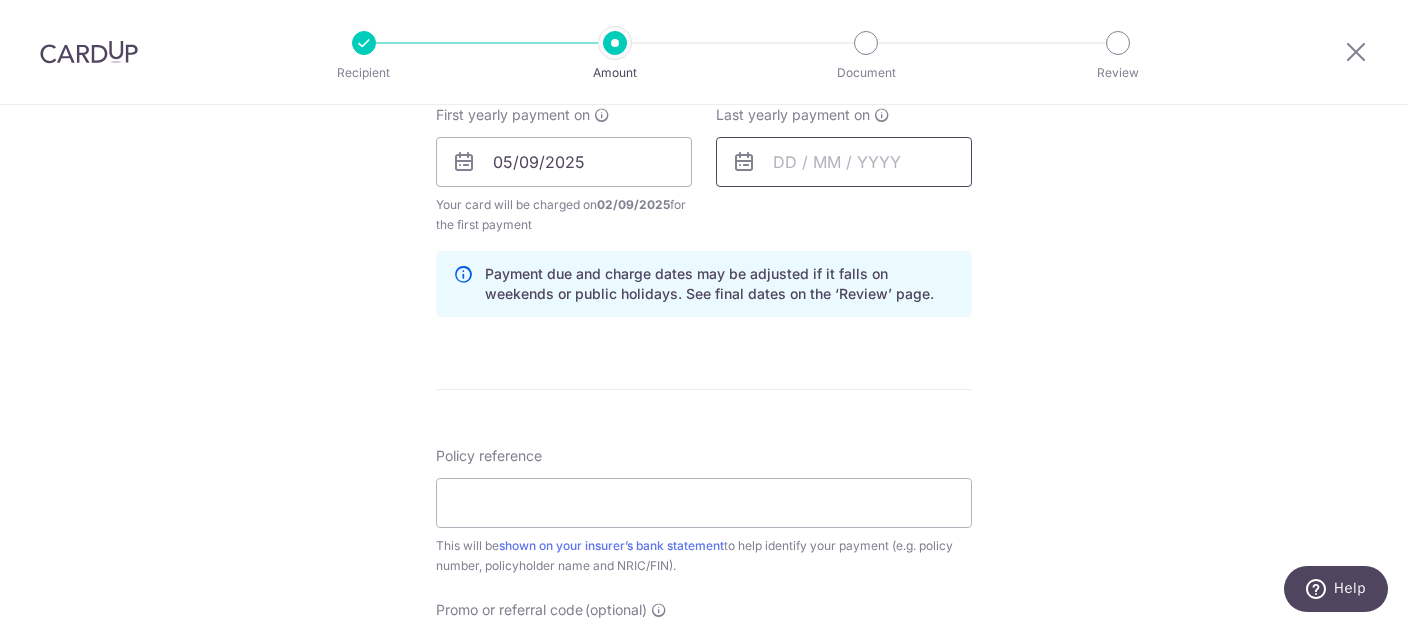 click at bounding box center [844, 162] 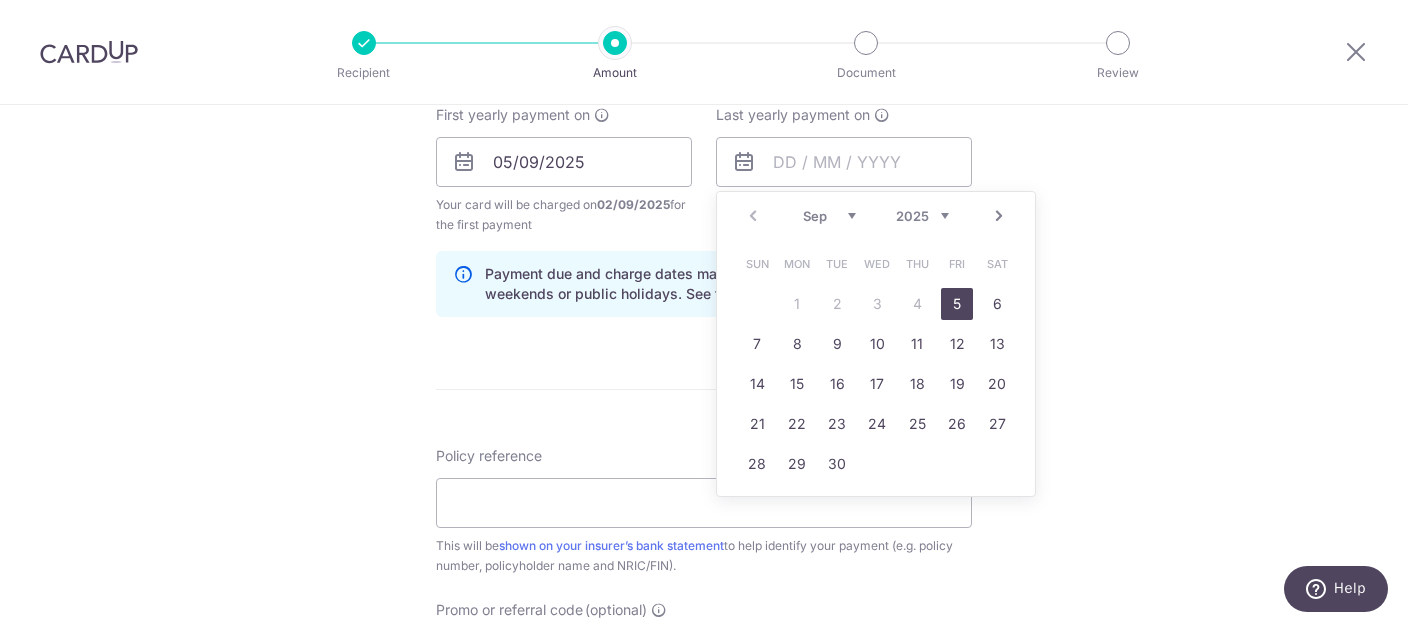 click on "Next" at bounding box center (999, 216) 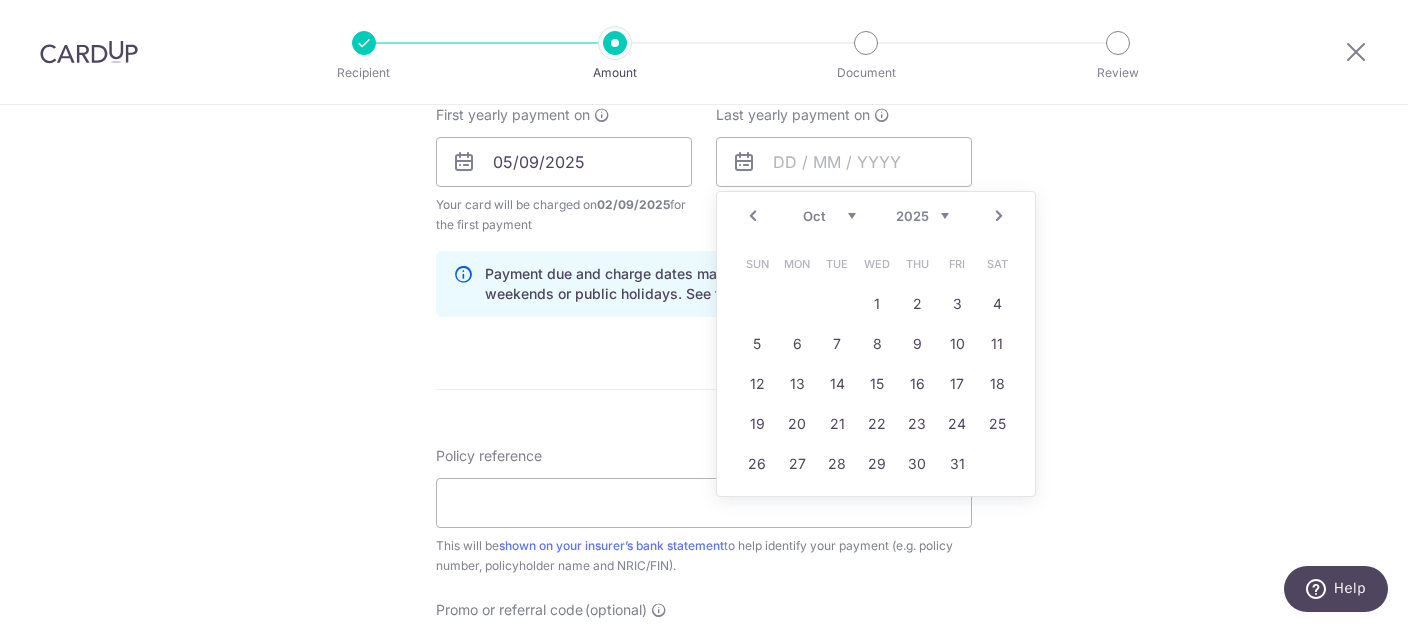 click on "Prev" at bounding box center (753, 216) 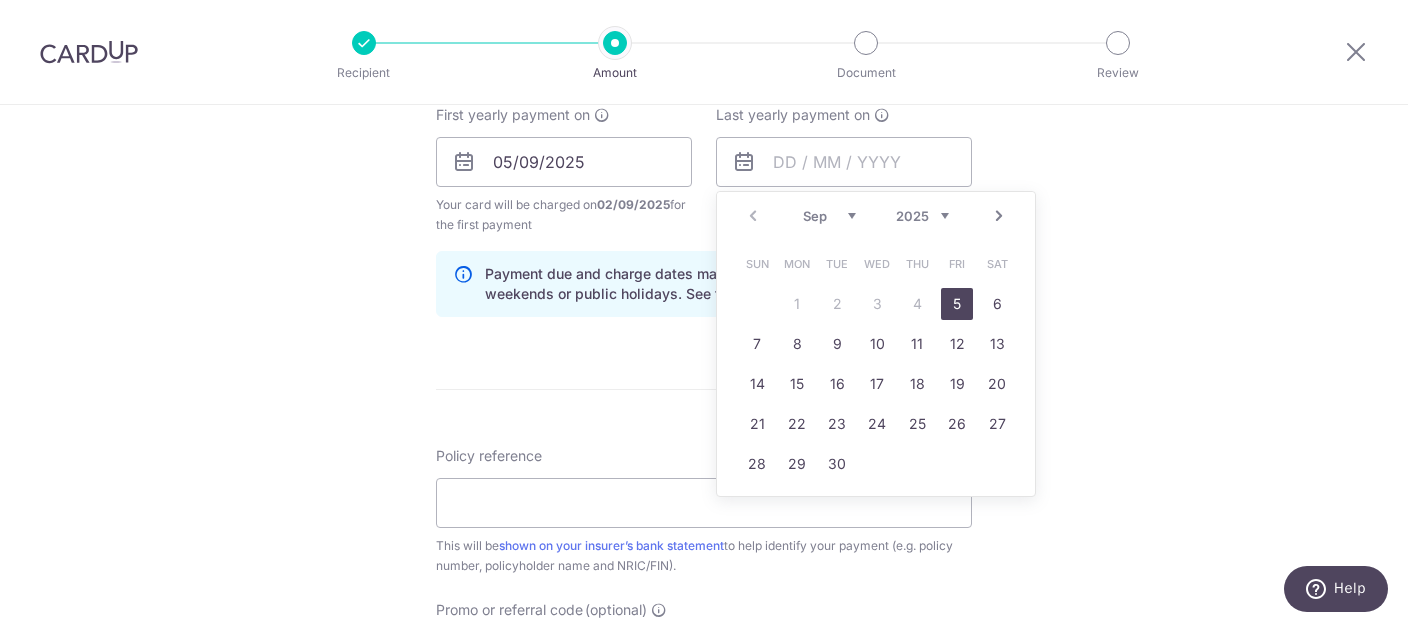 click on "2025 2026 2027 2028 2029 2030 2031 2032 2033 2034 2035" at bounding box center [922, 216] 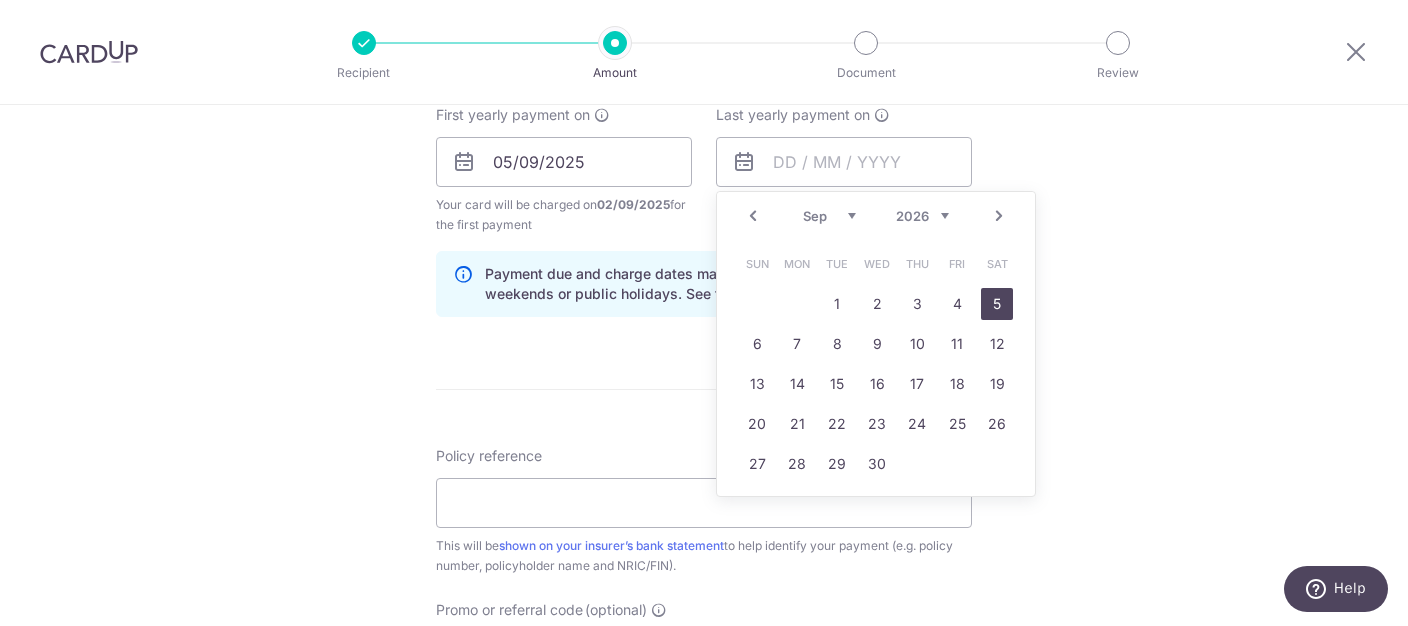 click on "5" at bounding box center [997, 304] 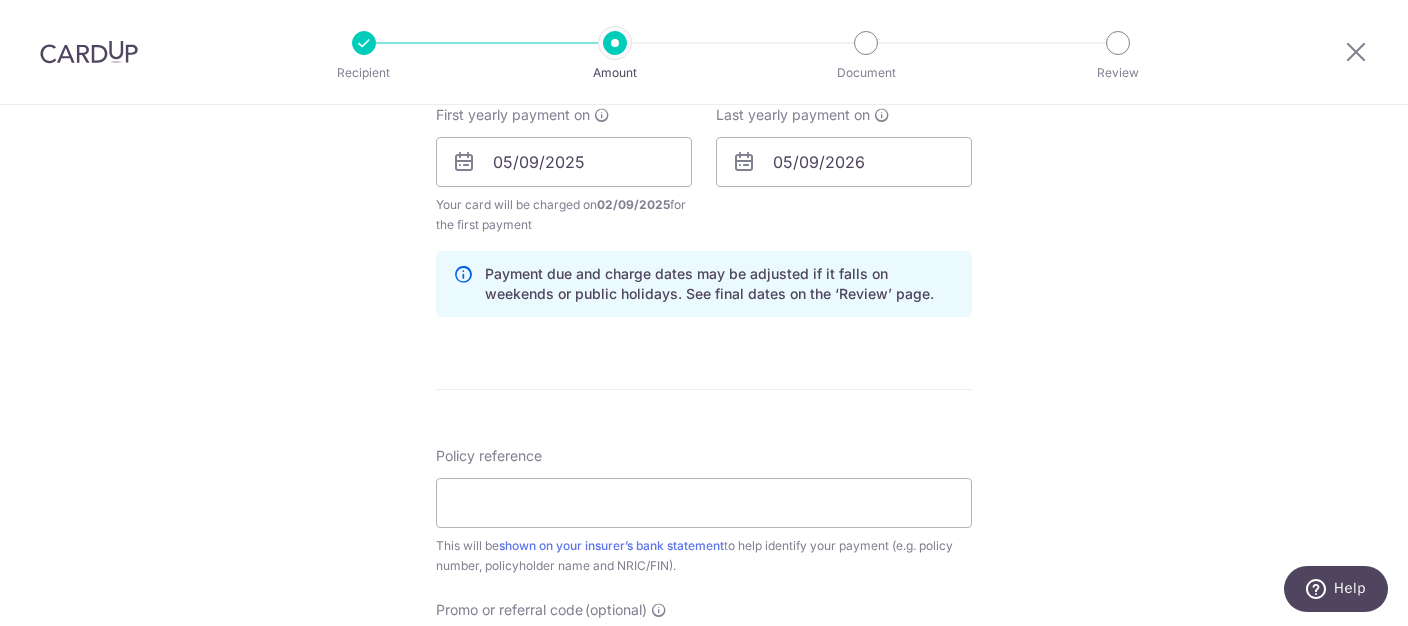 click on "Tell us more about your payment
Enter payment amount
SGD
1,240.50
1240.50
Select Card
**** 3671
Add credit card
Your Cards
**** 3671
Secure 256-bit SSL
Text
New card details
Card
Secure 256-bit SSL" at bounding box center [704, 140] 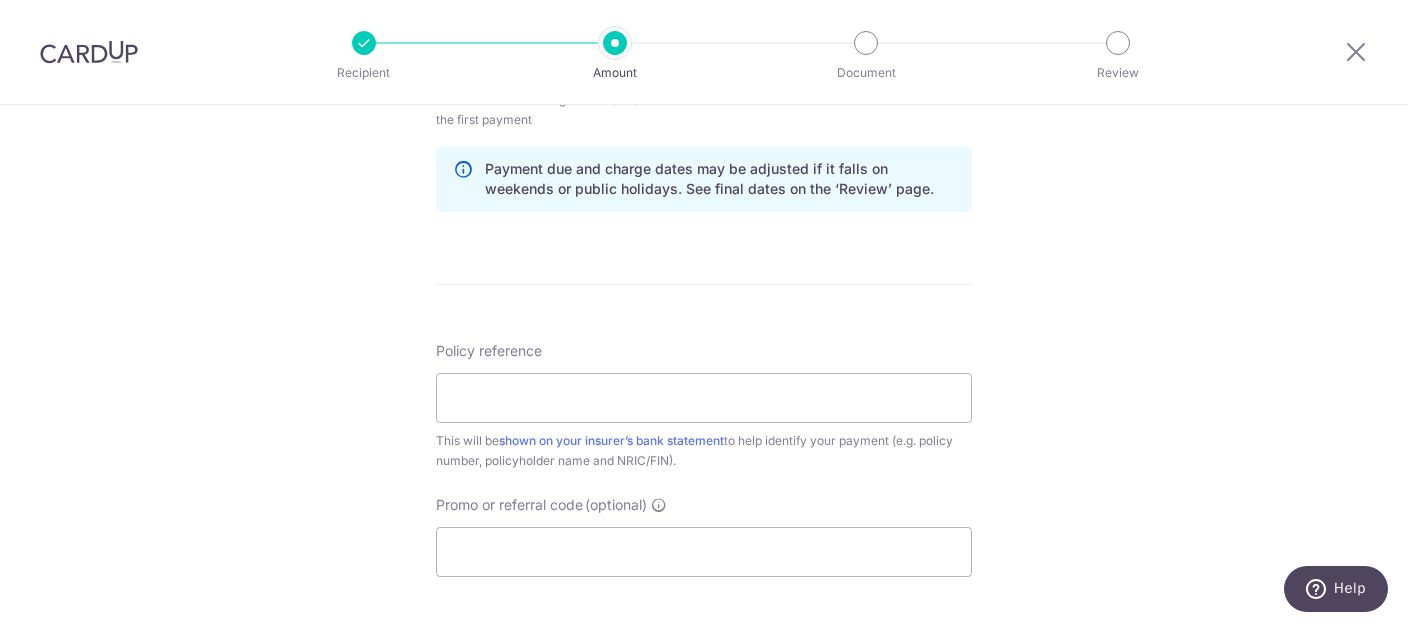 scroll, scrollTop: 1125, scrollLeft: 0, axis: vertical 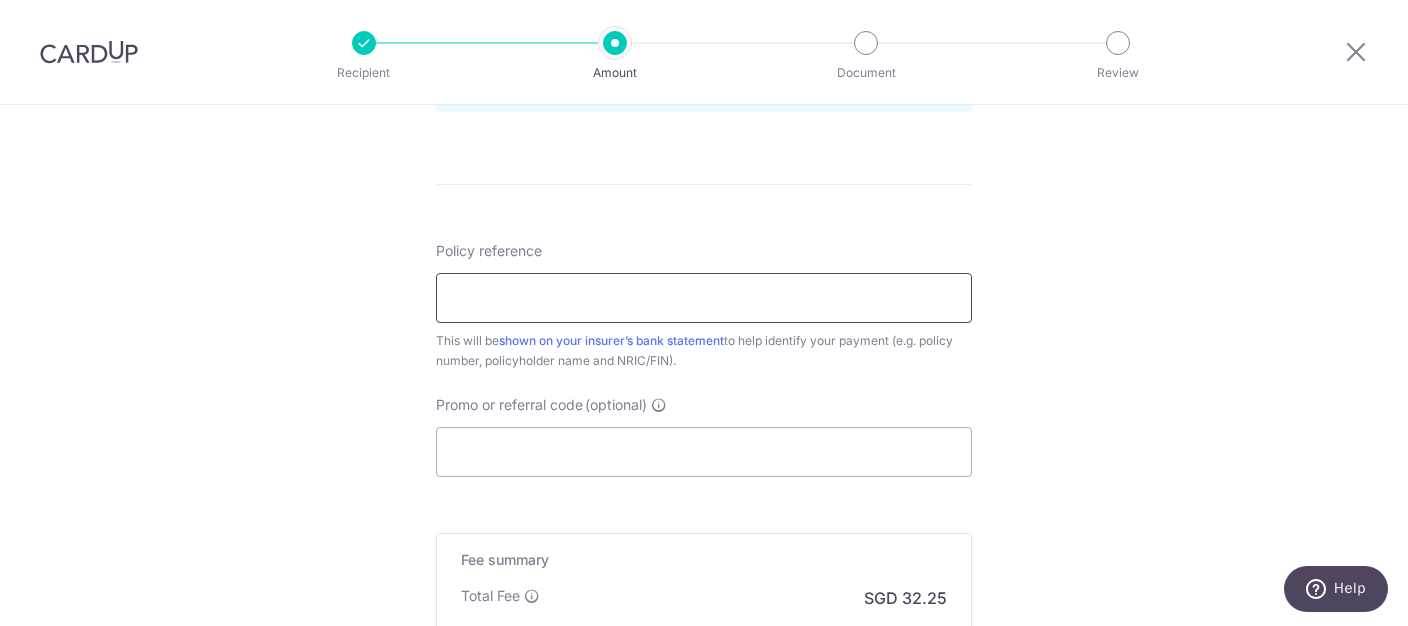 click on "Policy reference" at bounding box center (704, 298) 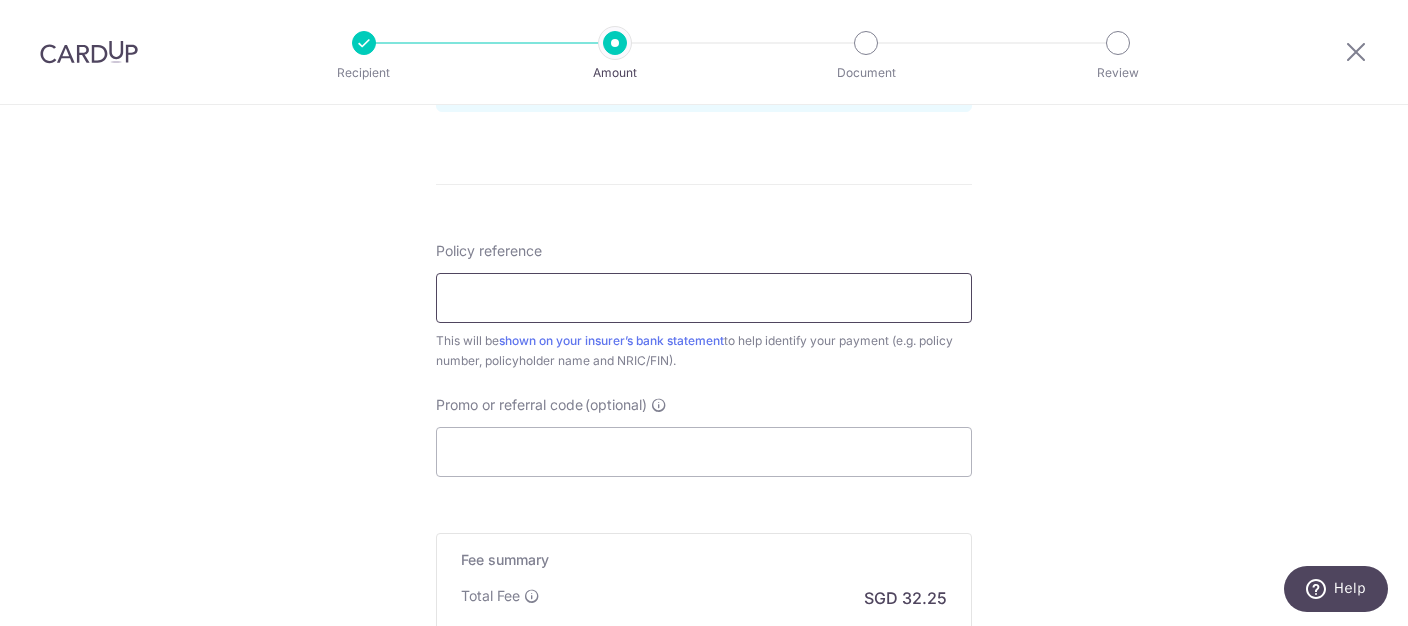 paste on "23644079" 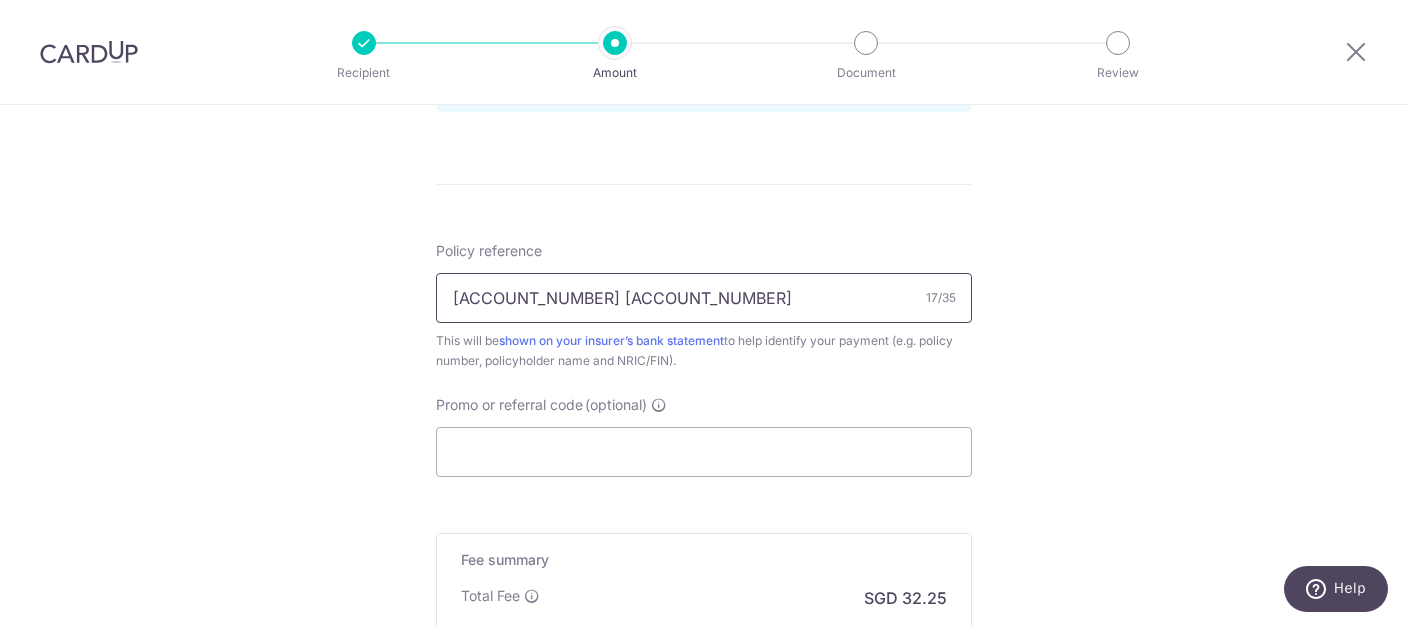 type on "**** ****" 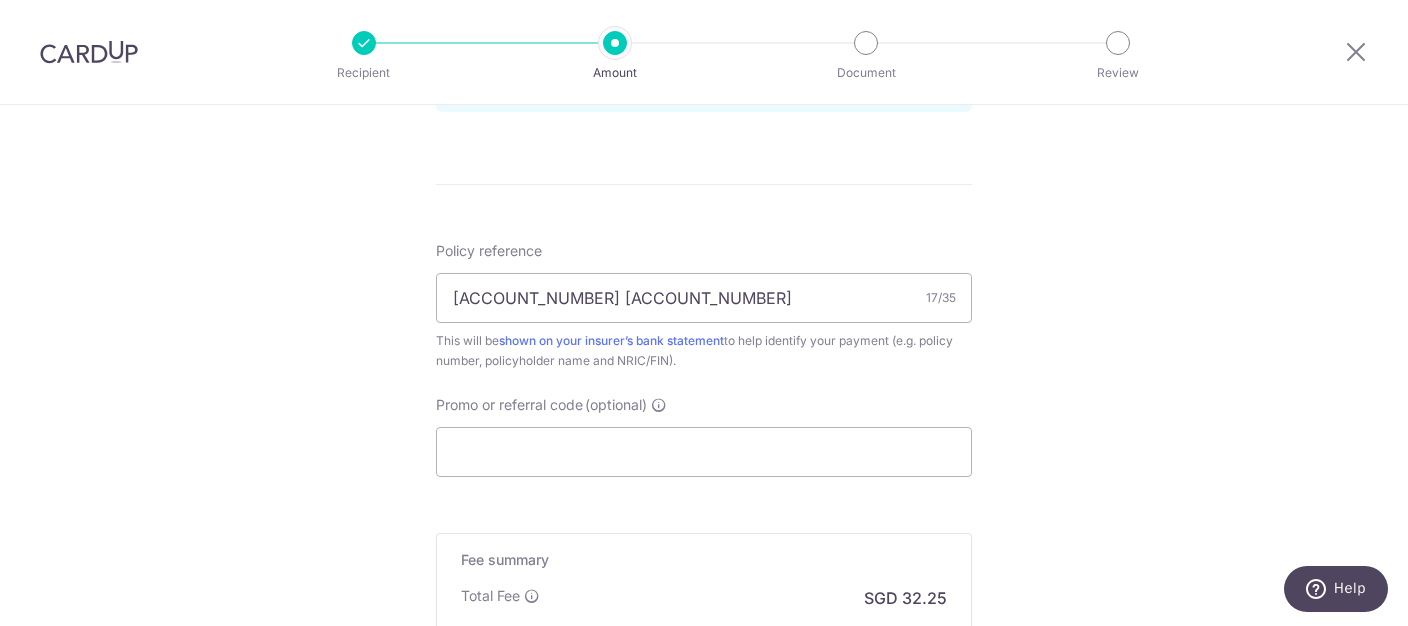 click on "Tell us more about your payment
Enter payment amount
SGD
1,240.50
1240.50
Select Card
**** 3671
Add credit card
Your Cards
**** 3671
Secure 256-bit SSL
Text
New card details
Card
Secure 256-bit SSL" at bounding box center (704, -65) 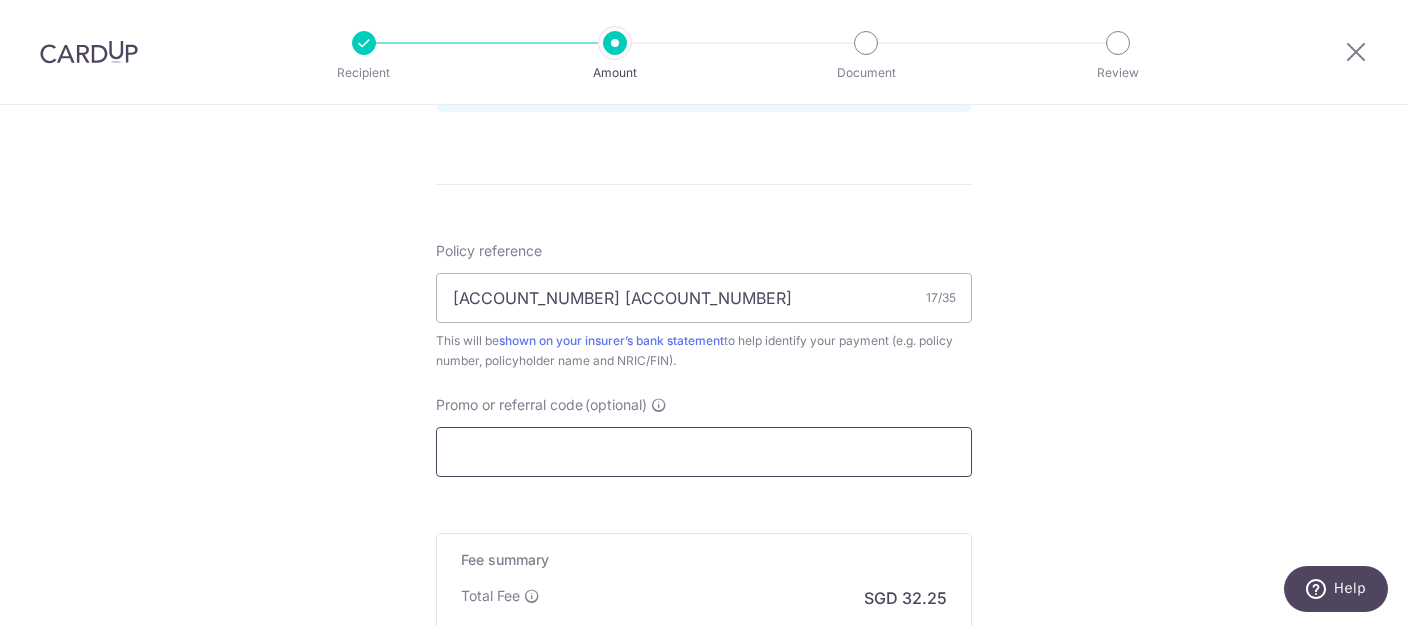 click on "Promo or referral code
(optional)" at bounding box center (704, 452) 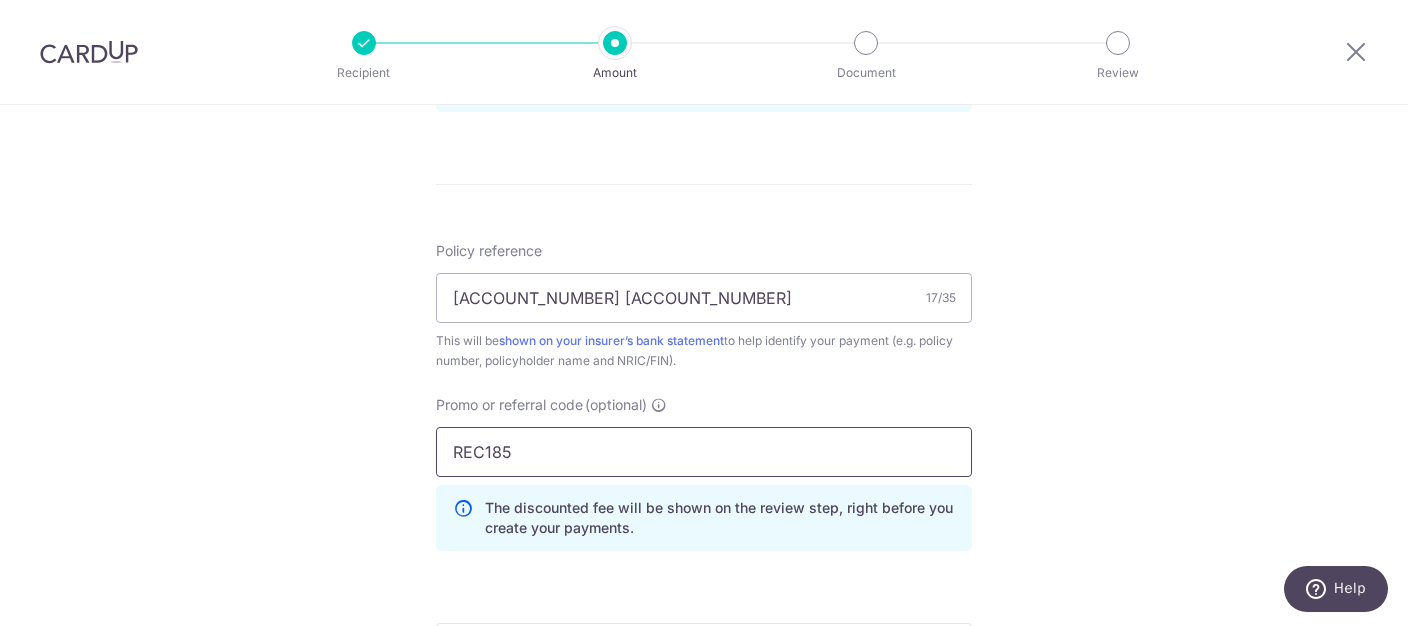 type on "REC185" 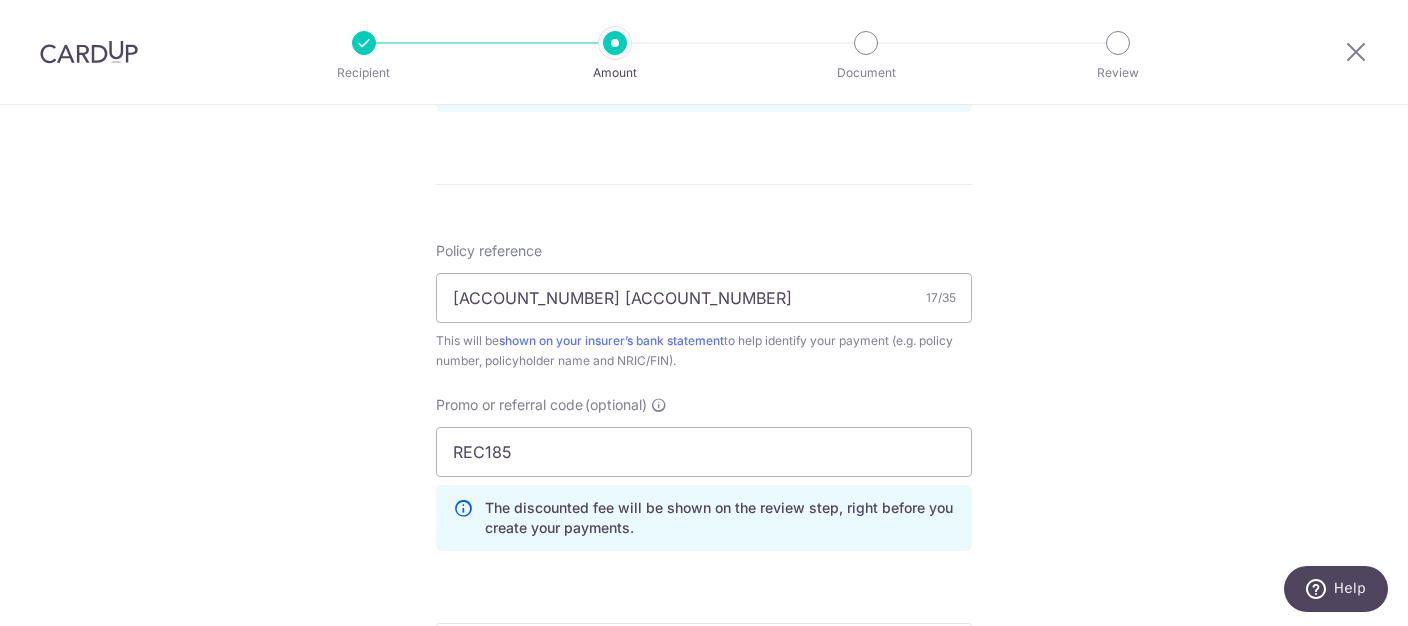 click on "Tell us more about your payment
Enter payment amount
SGD
1,240.50
1240.50
Select Card
**** 3671
Add credit card
Your Cards
**** 3671
Secure 256-bit SSL
Text
New card details
Card
Secure 256-bit SSL" at bounding box center [704, -20] 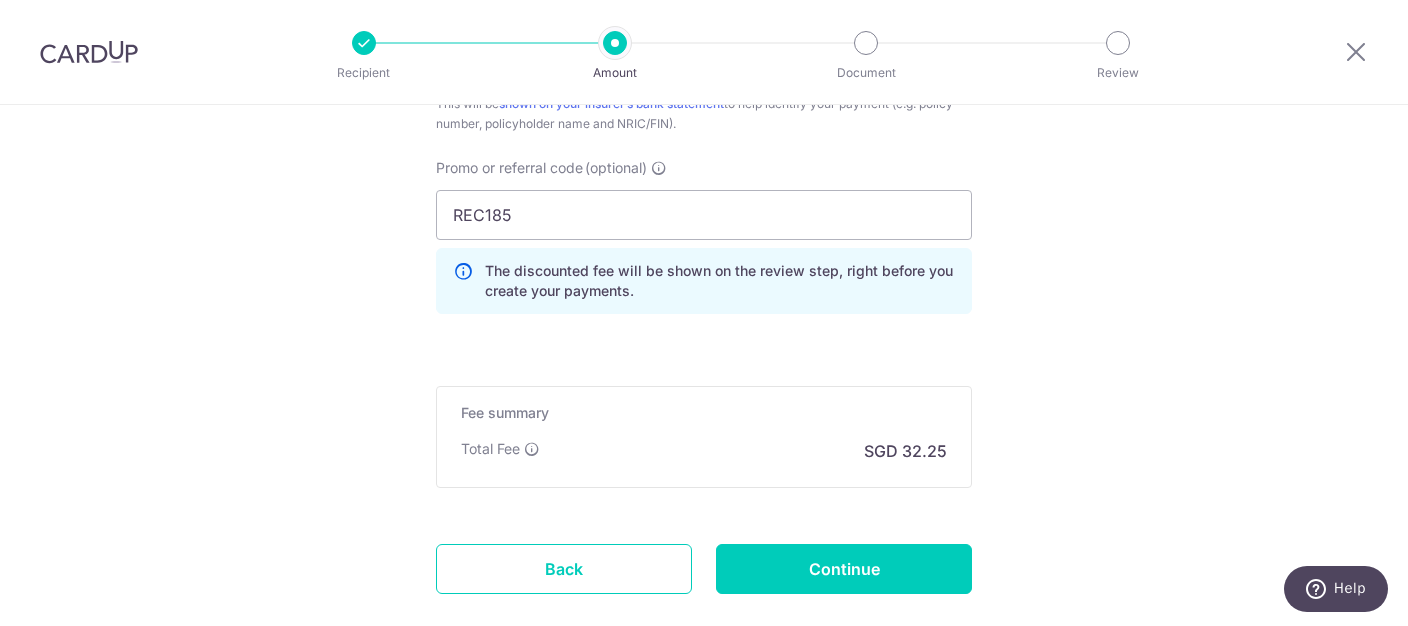 scroll, scrollTop: 1473, scrollLeft: 0, axis: vertical 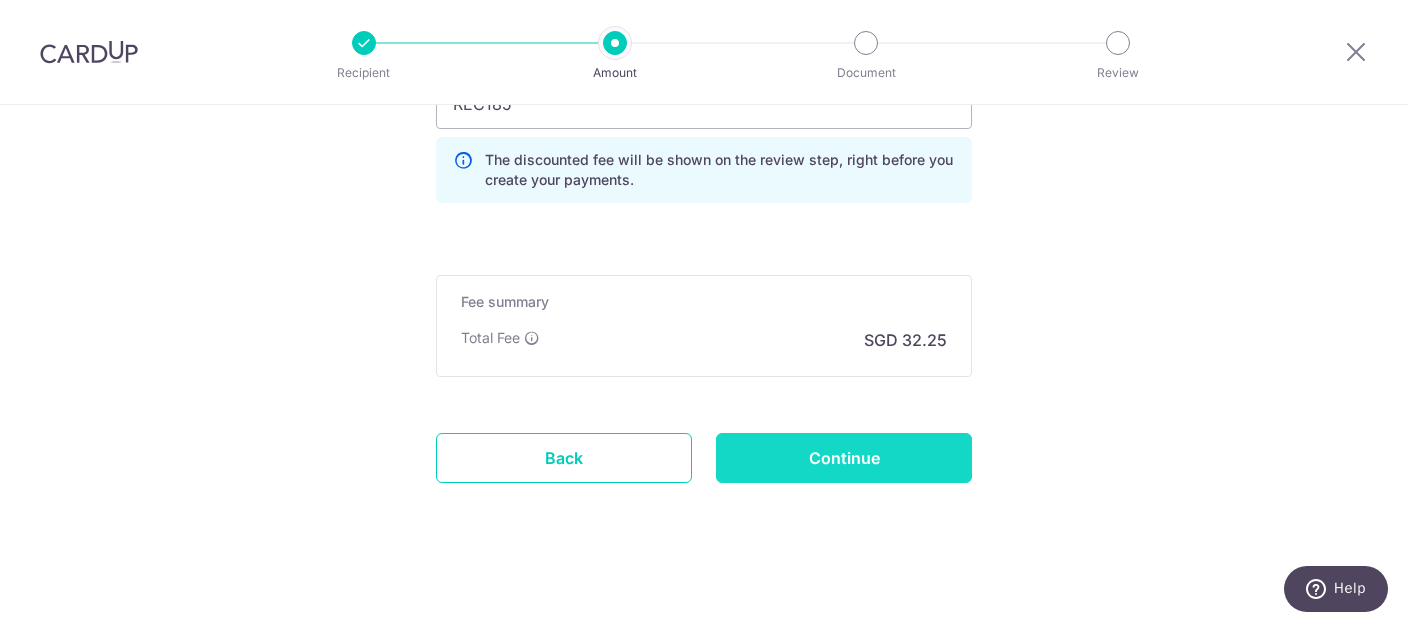 click on "Continue" at bounding box center (844, 458) 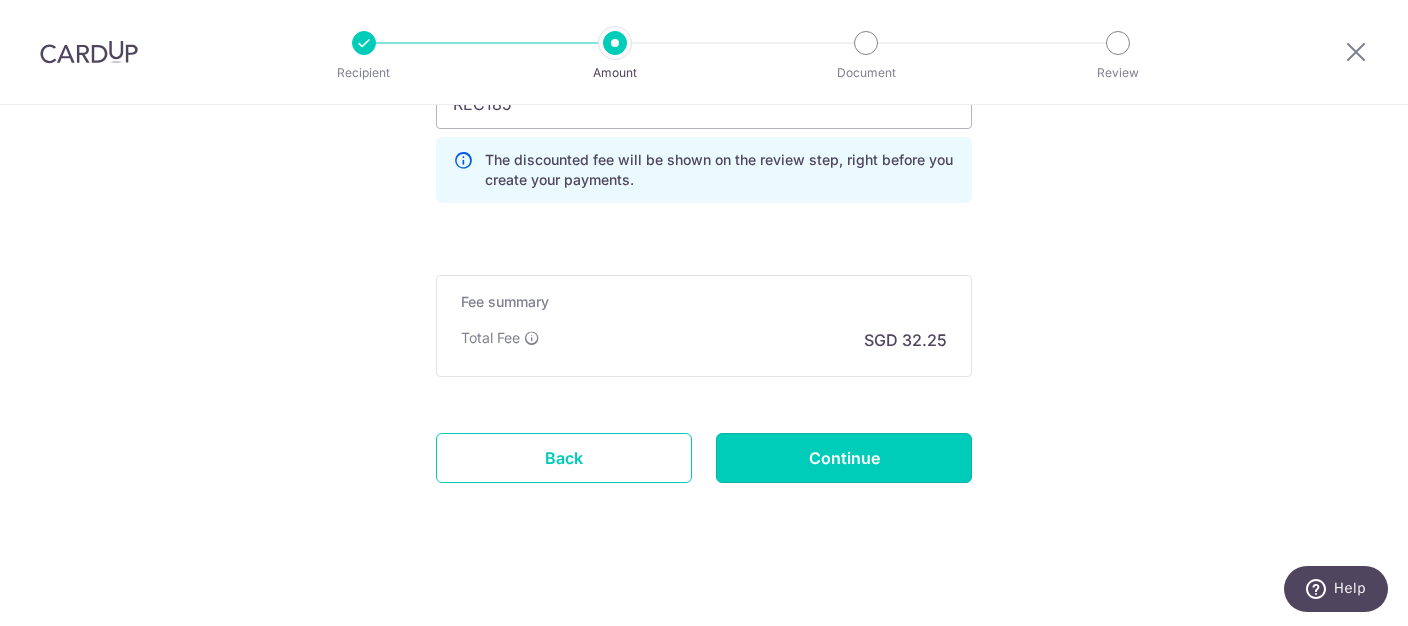 type on "Create Schedule" 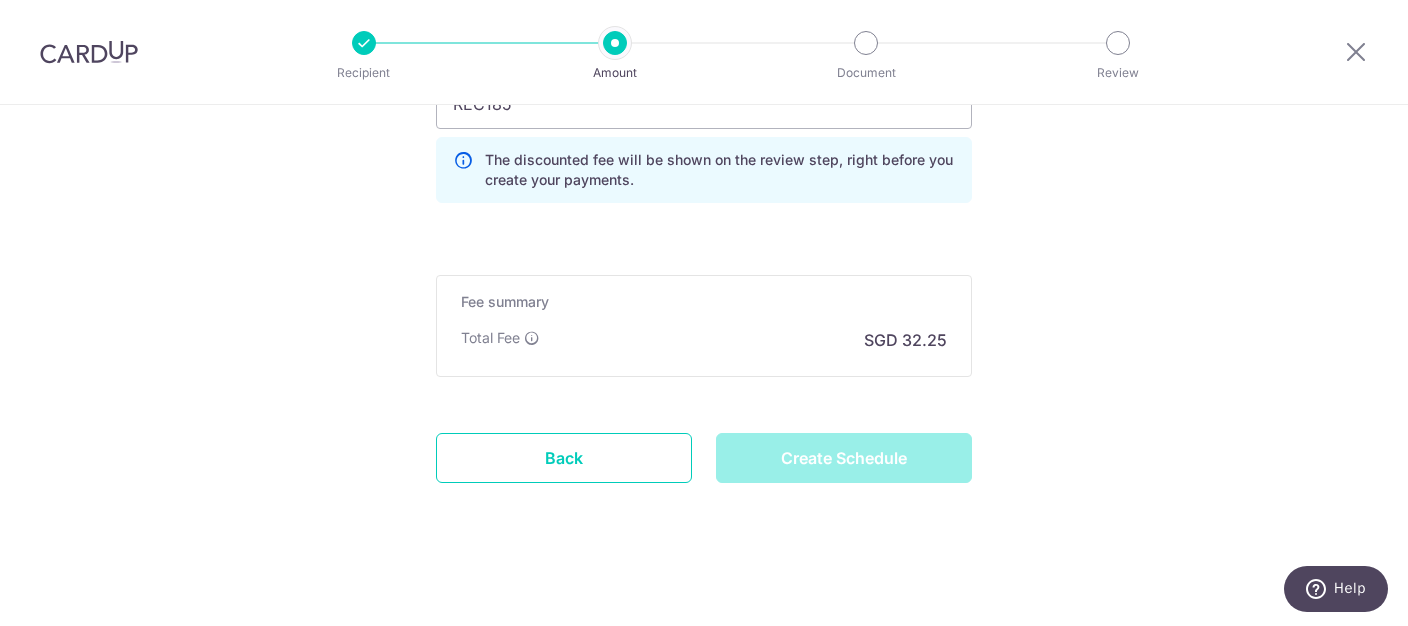 scroll, scrollTop: 1064, scrollLeft: 0, axis: vertical 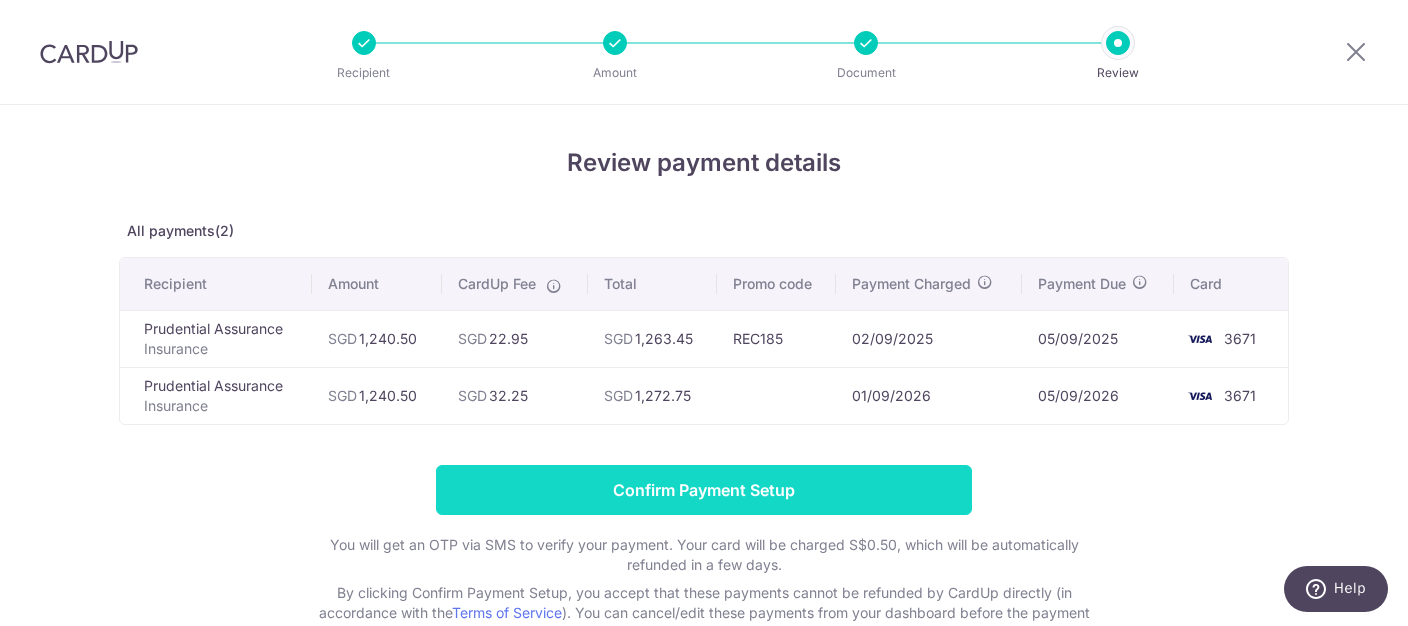 click on "Confirm Payment Setup" at bounding box center (704, 490) 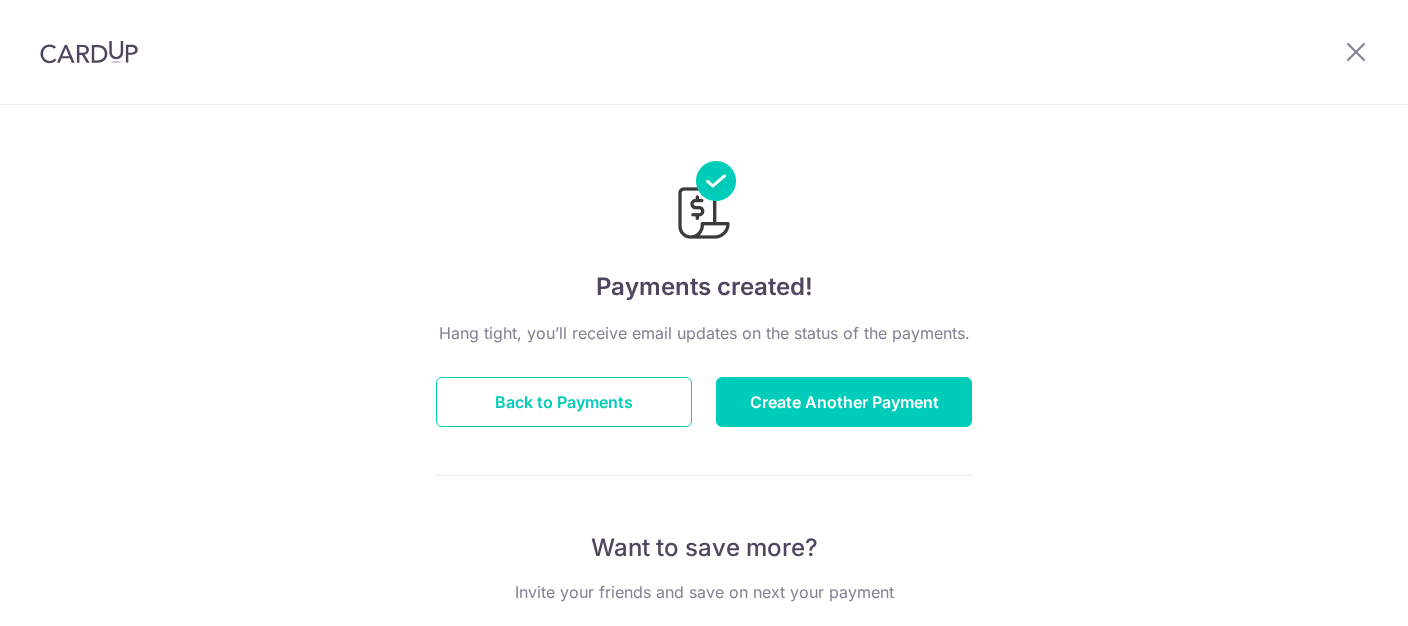 scroll, scrollTop: 0, scrollLeft: 0, axis: both 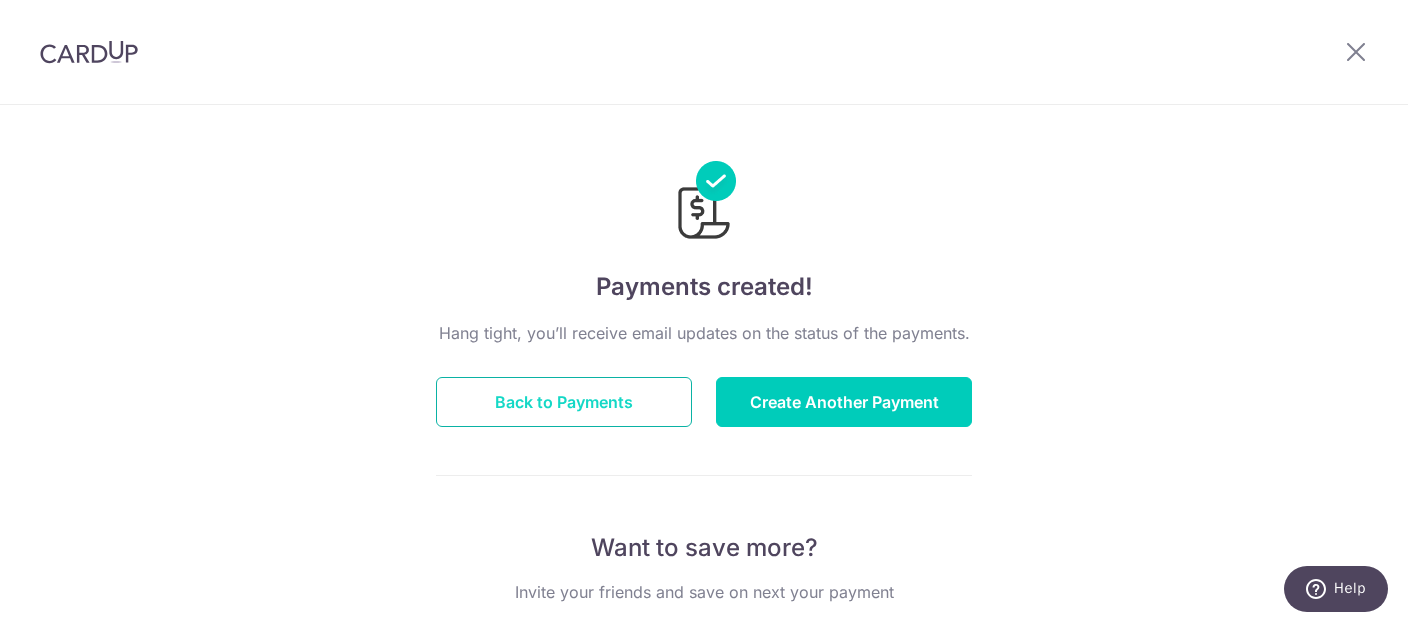 click on "Back to Payments" at bounding box center [564, 402] 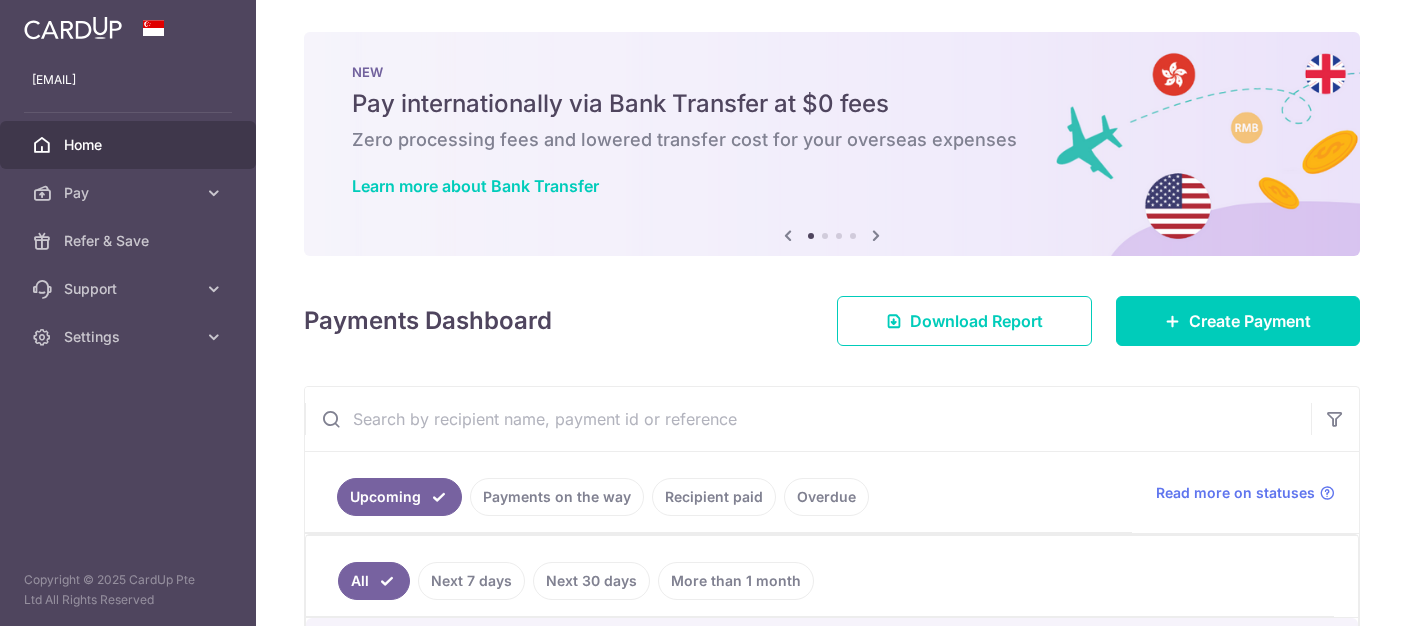 scroll, scrollTop: 0, scrollLeft: 0, axis: both 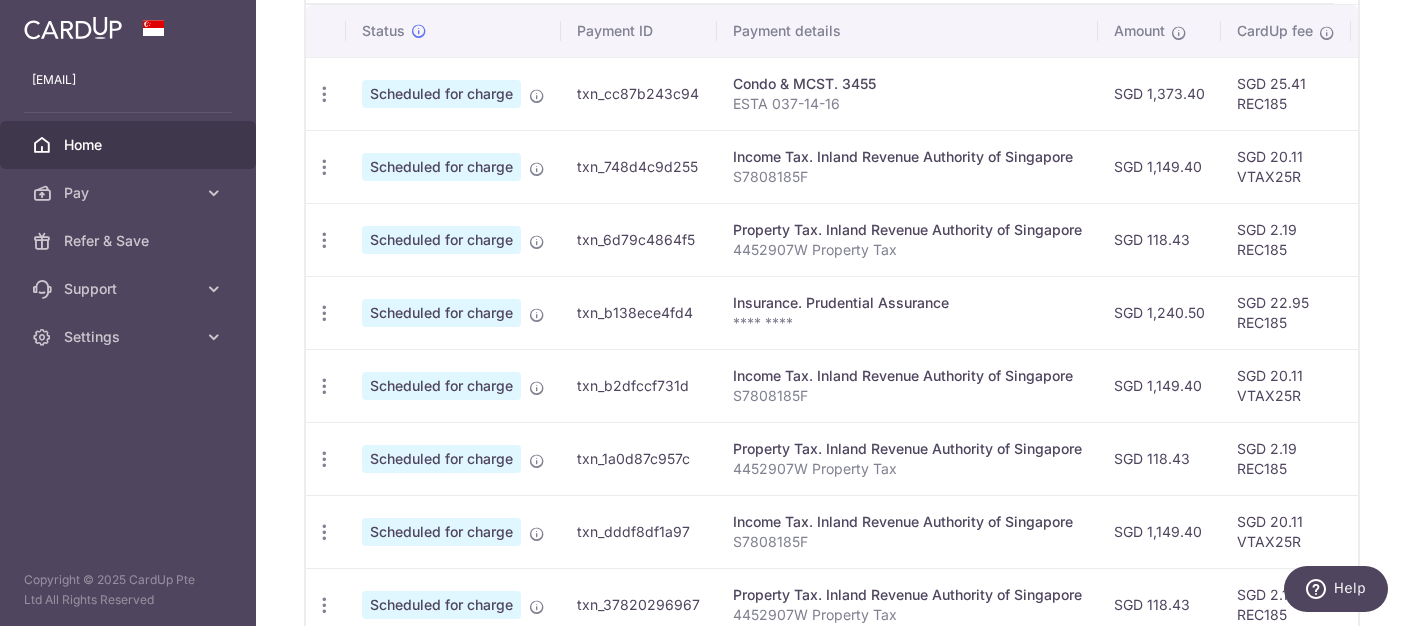 click on "**** ****" at bounding box center (907, 323) 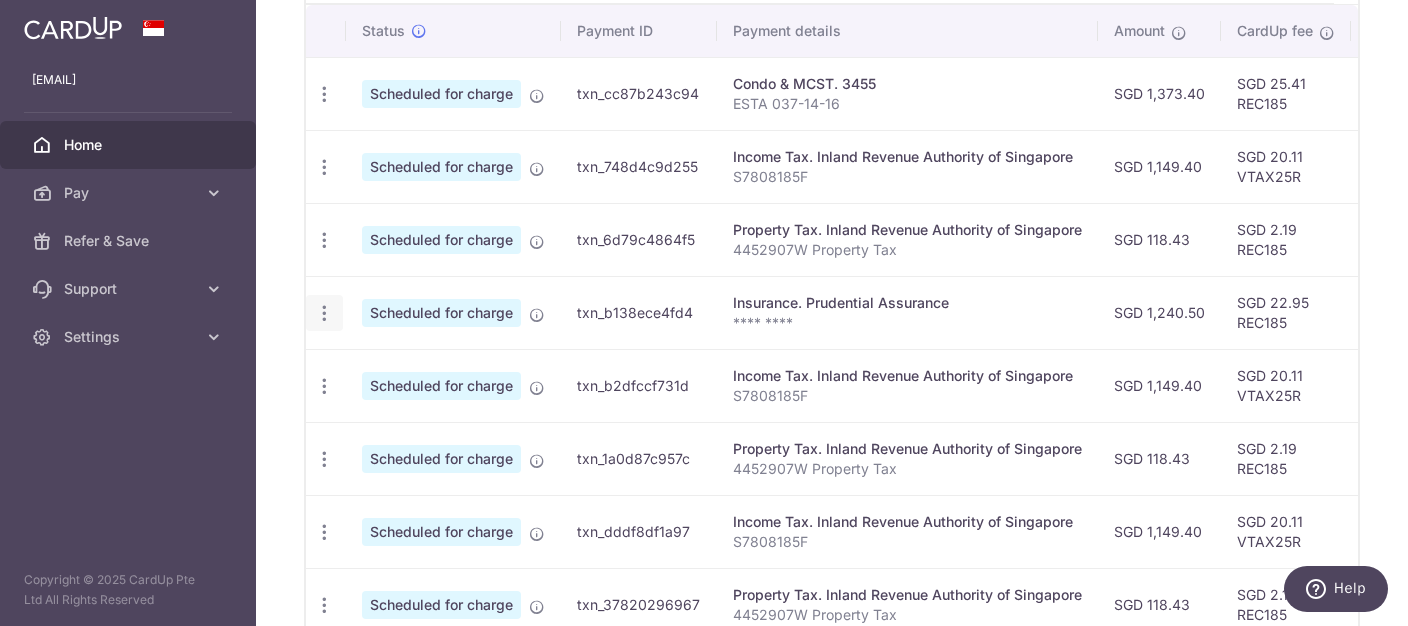 click at bounding box center (324, 94) 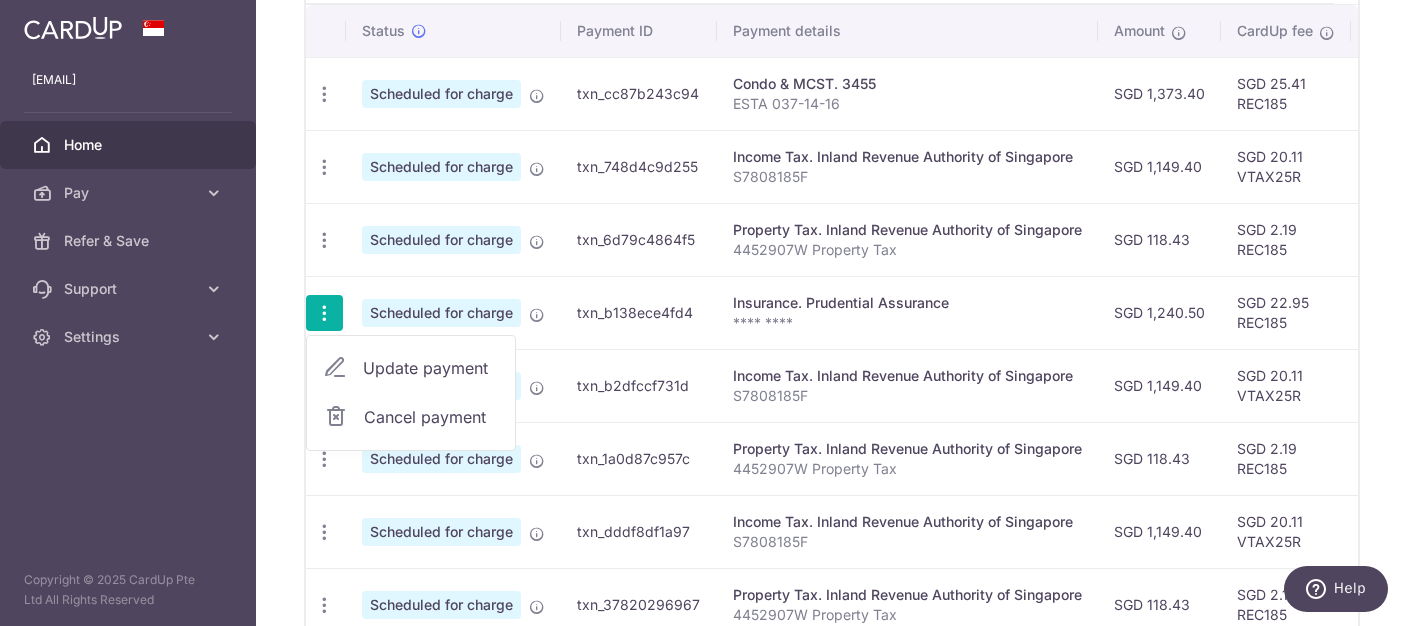 click on "Update payment" at bounding box center (431, 368) 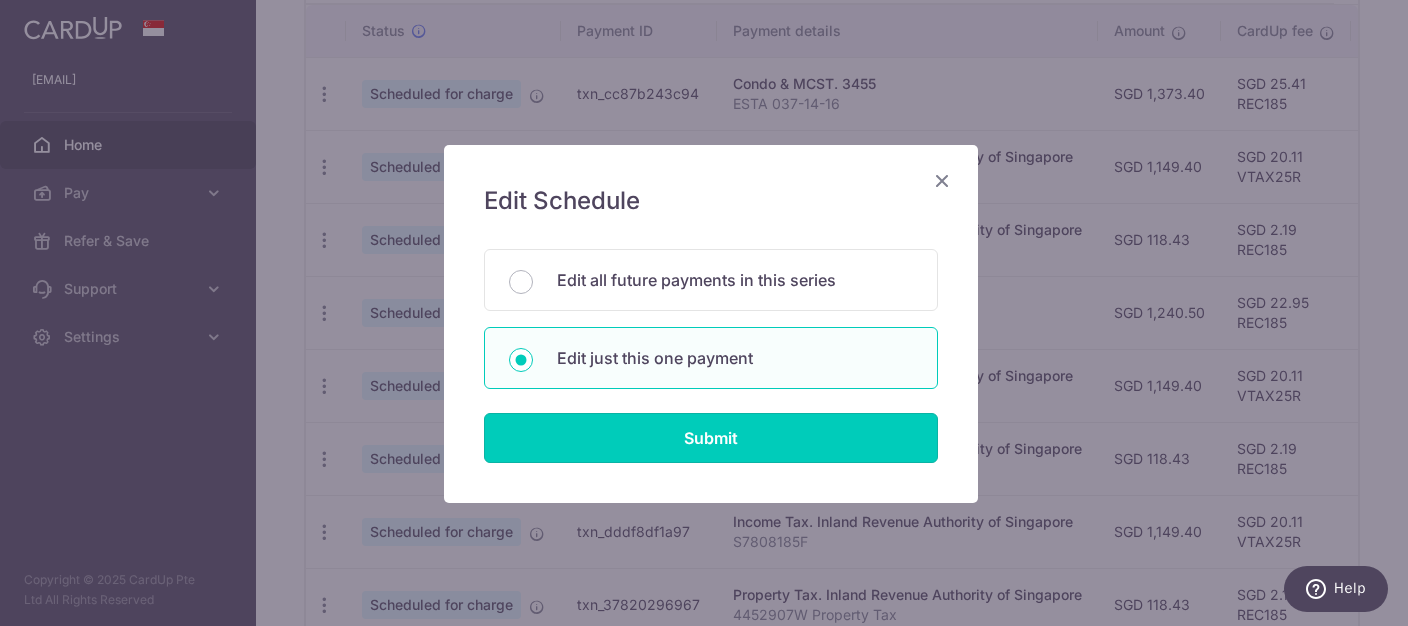 click on "Submit" at bounding box center (711, 438) 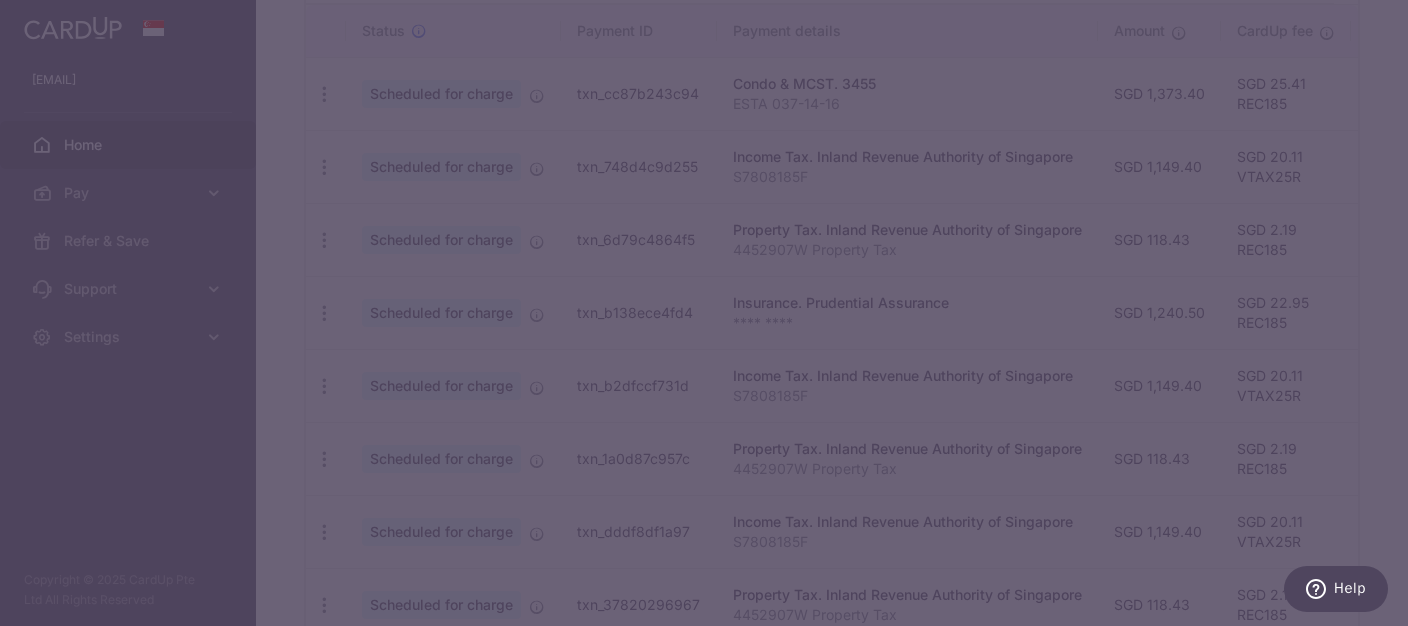 type on "REC185" 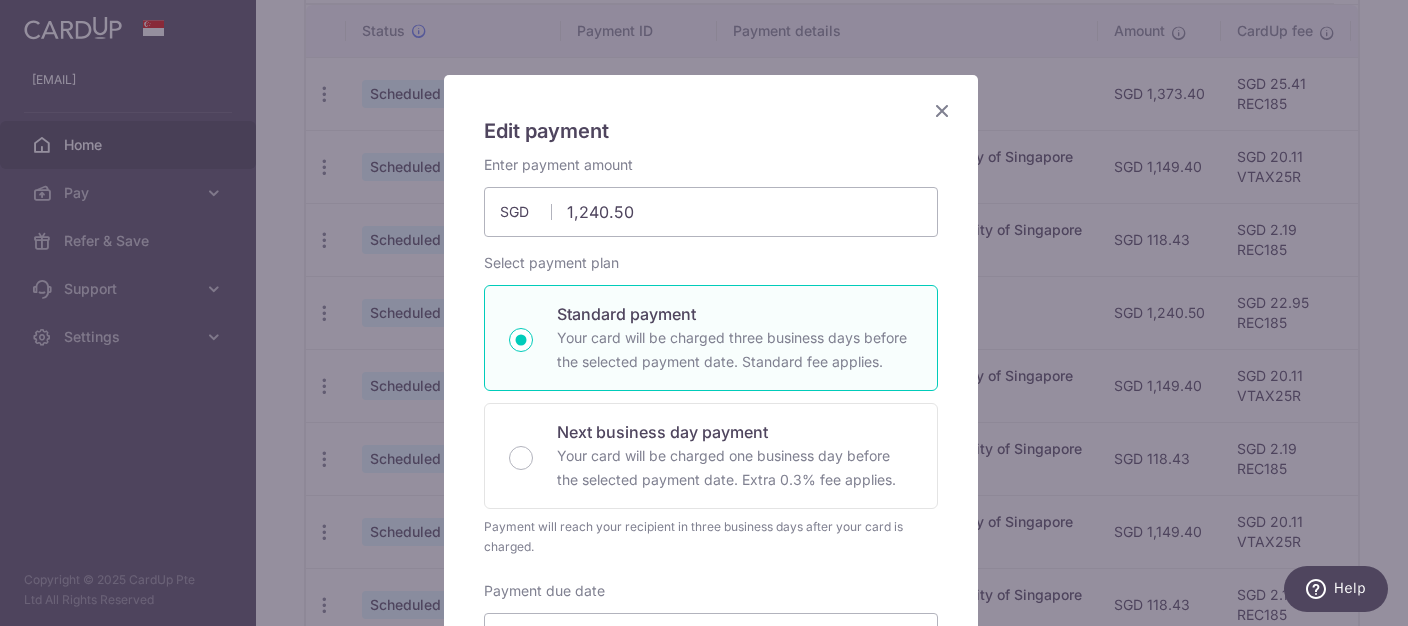 scroll, scrollTop: 0, scrollLeft: 0, axis: both 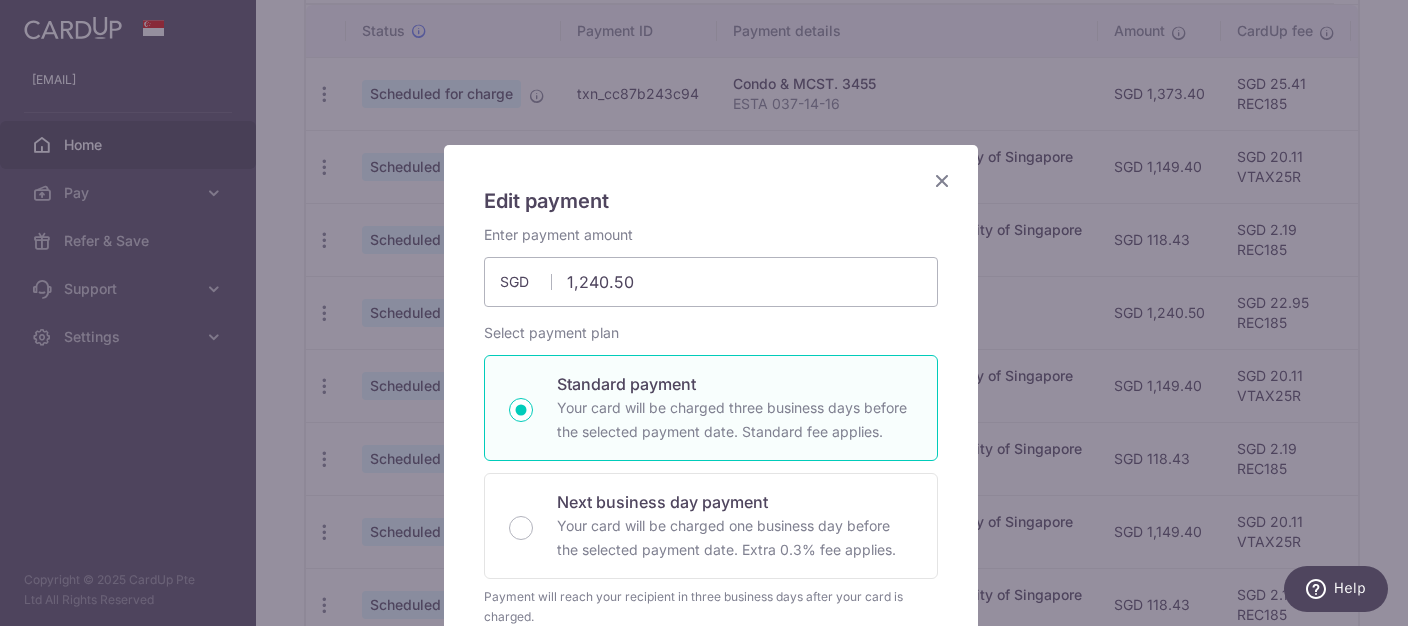 click at bounding box center [942, 180] 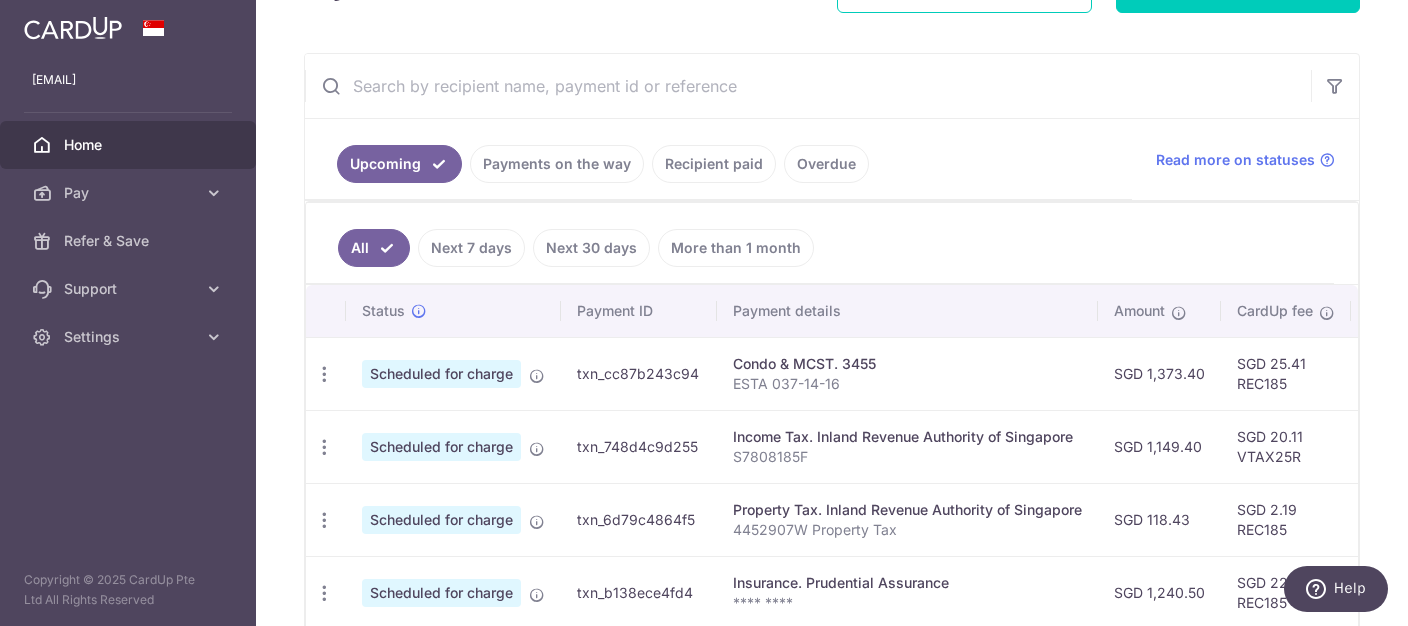 scroll, scrollTop: 409, scrollLeft: 0, axis: vertical 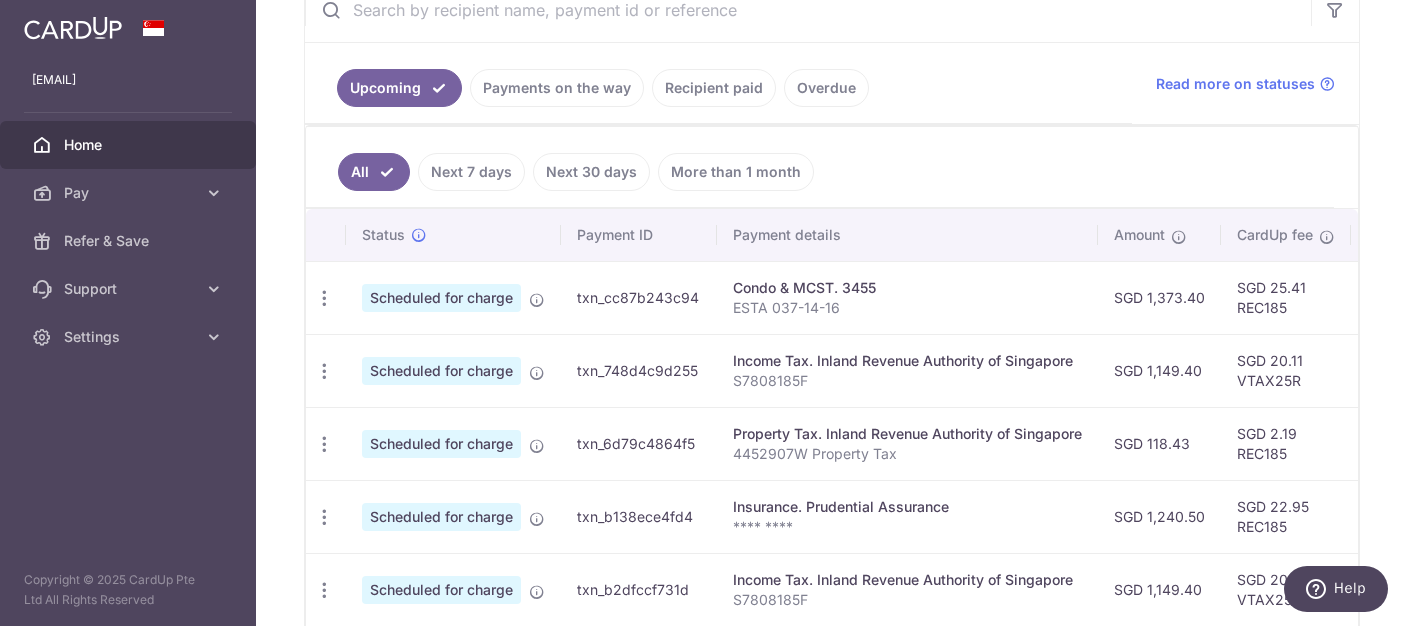 click on "Scheduled for charge" at bounding box center [441, 517] 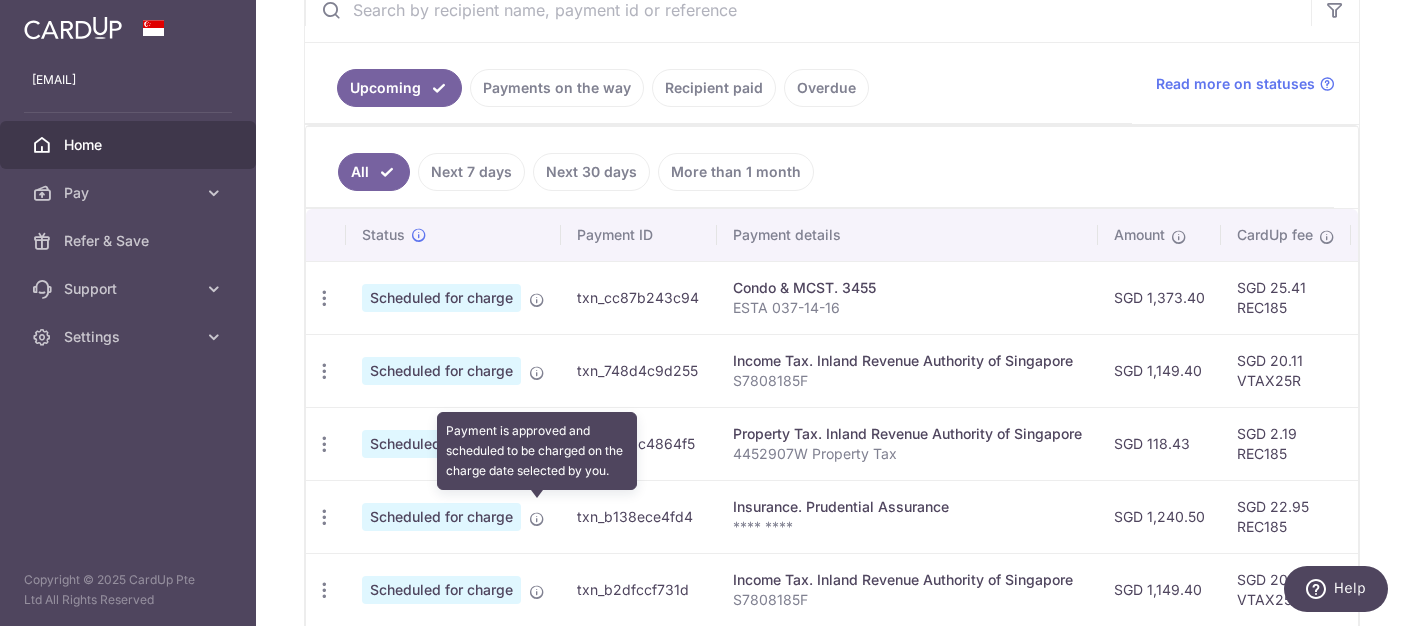 click at bounding box center [537, 519] 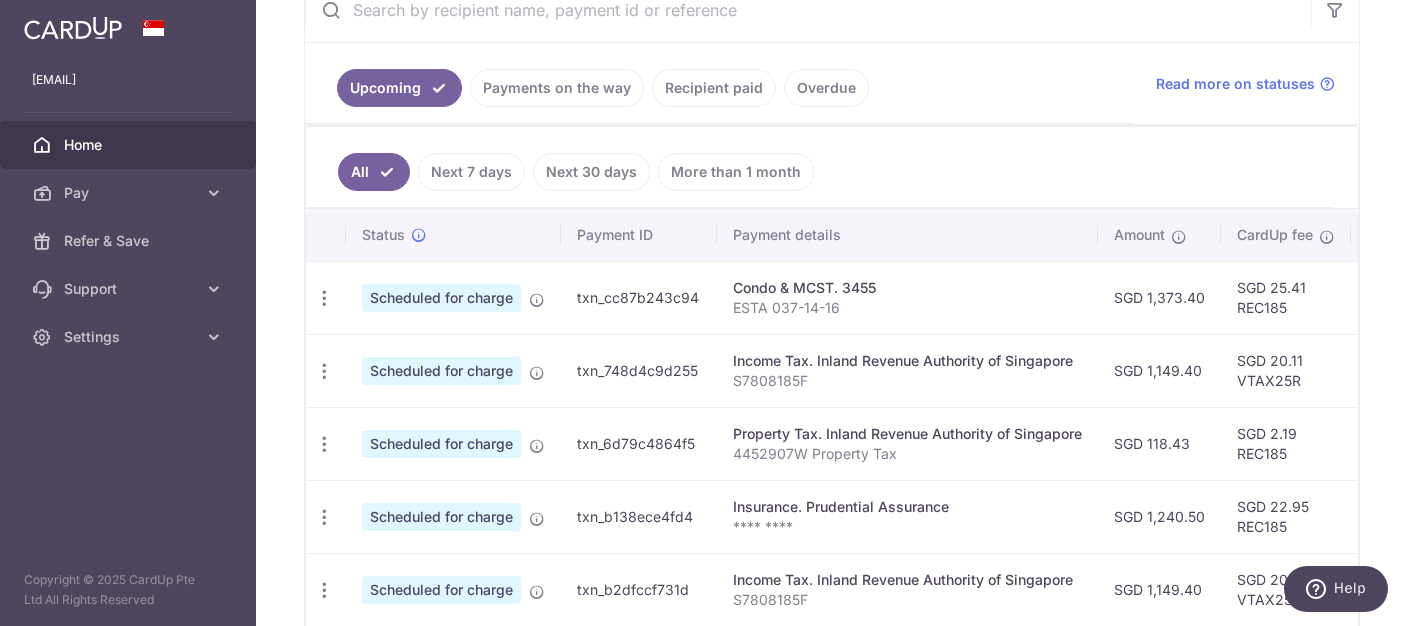 click on "×
Pause Schedule
Pause all future payments in this series
Pause just this one payment
By clicking below, you confirm you are pausing this payment to  Prudential Assurance  on  05/09/2025 . Payments can be unpaused at anytime prior to payment taken date.
Confirm
Cancel Schedule
Cancel all future payments in this series
Cancel just this one payment
Confirm
Approve Payment" at bounding box center (832, 313) 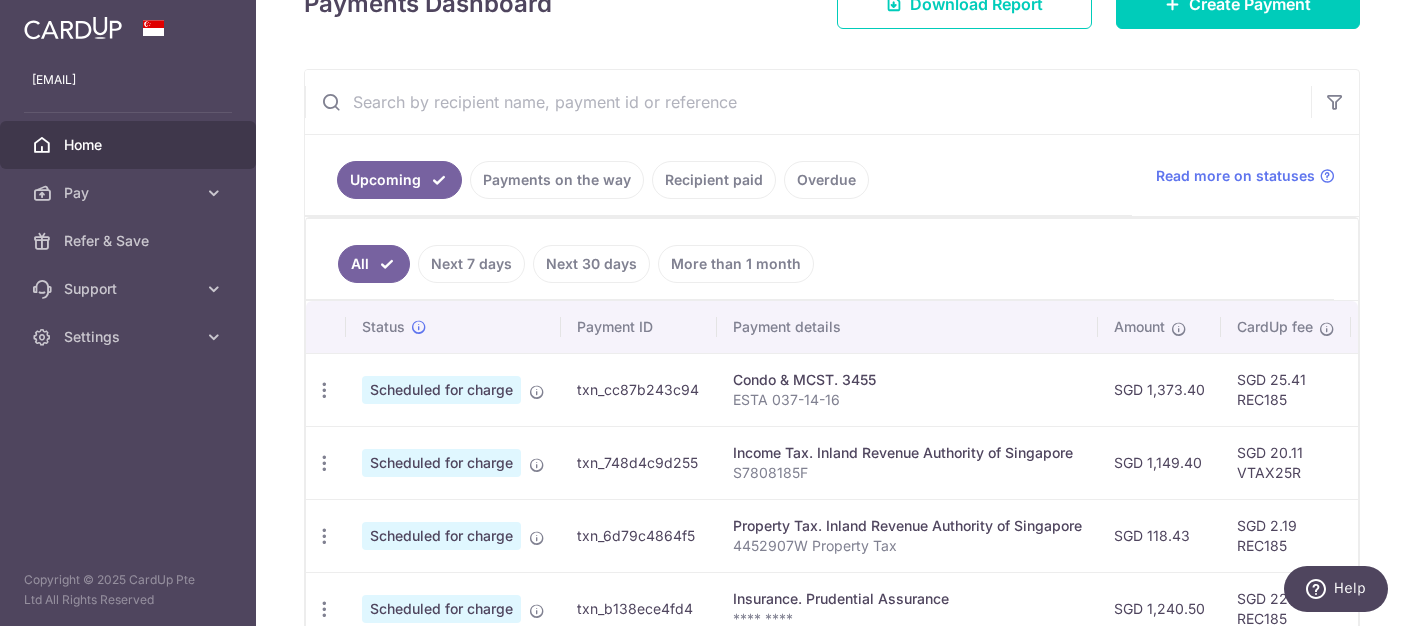 scroll, scrollTop: 204, scrollLeft: 0, axis: vertical 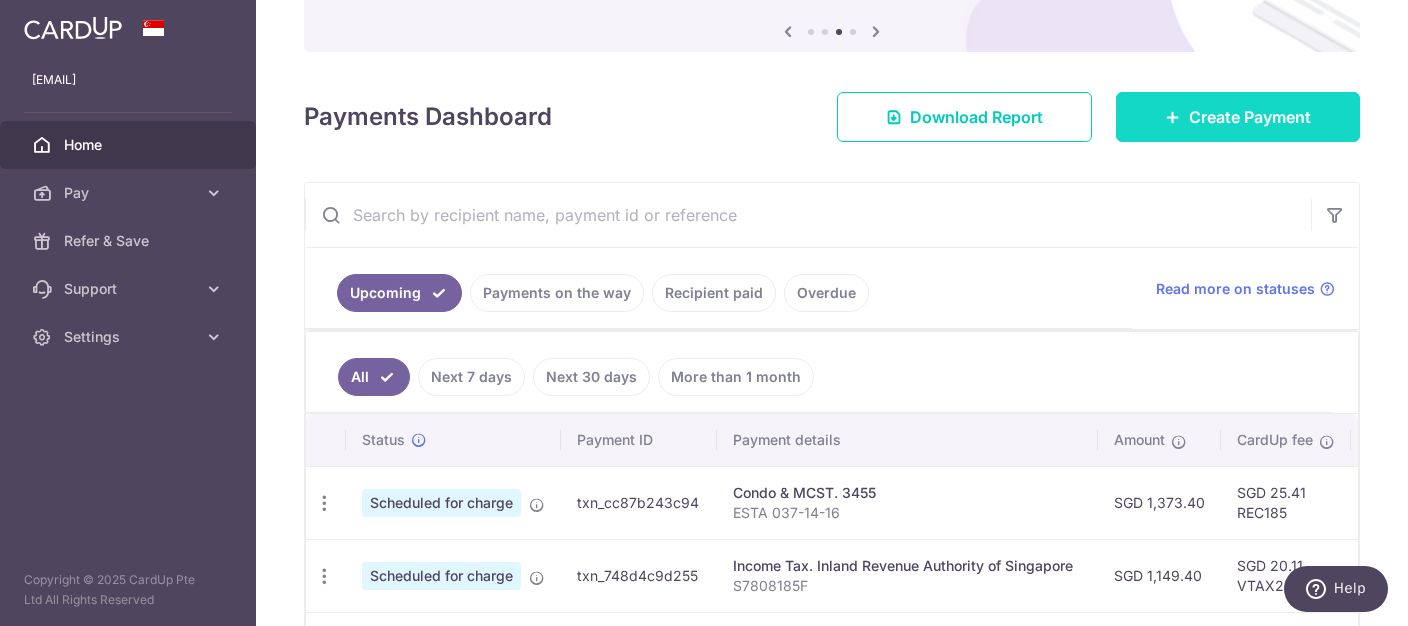 click on "Create Payment" at bounding box center (1250, 117) 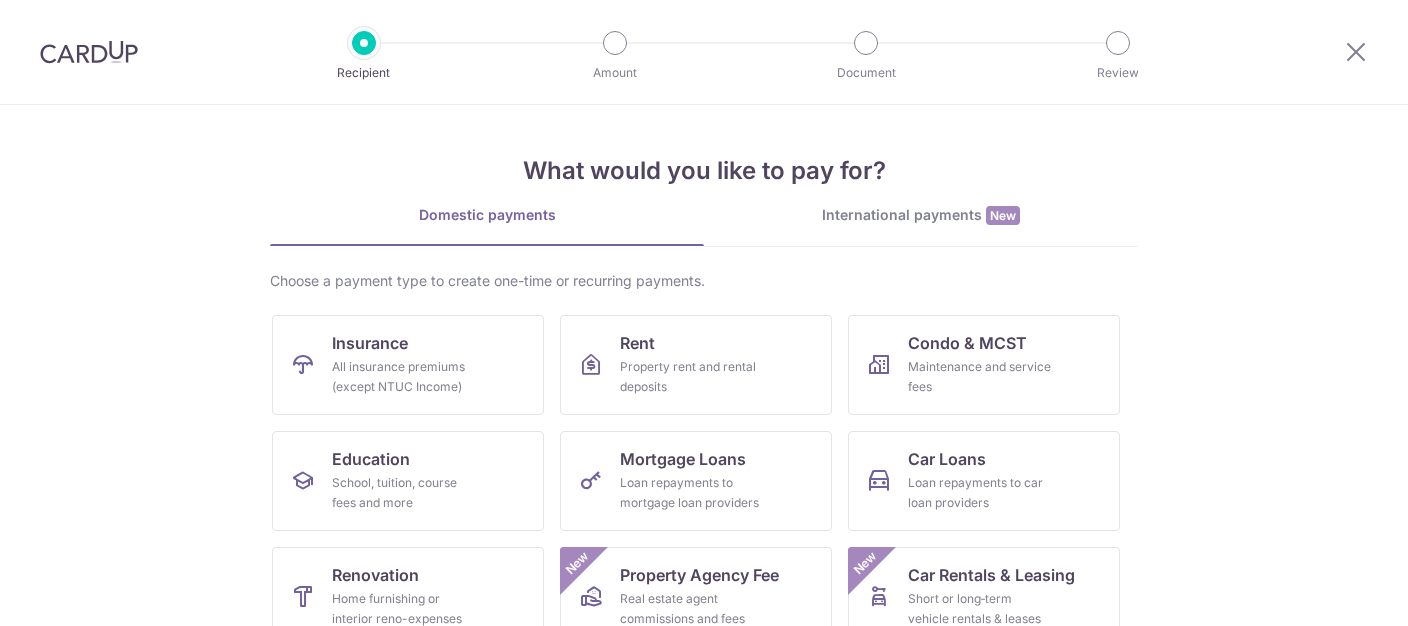 scroll, scrollTop: 0, scrollLeft: 0, axis: both 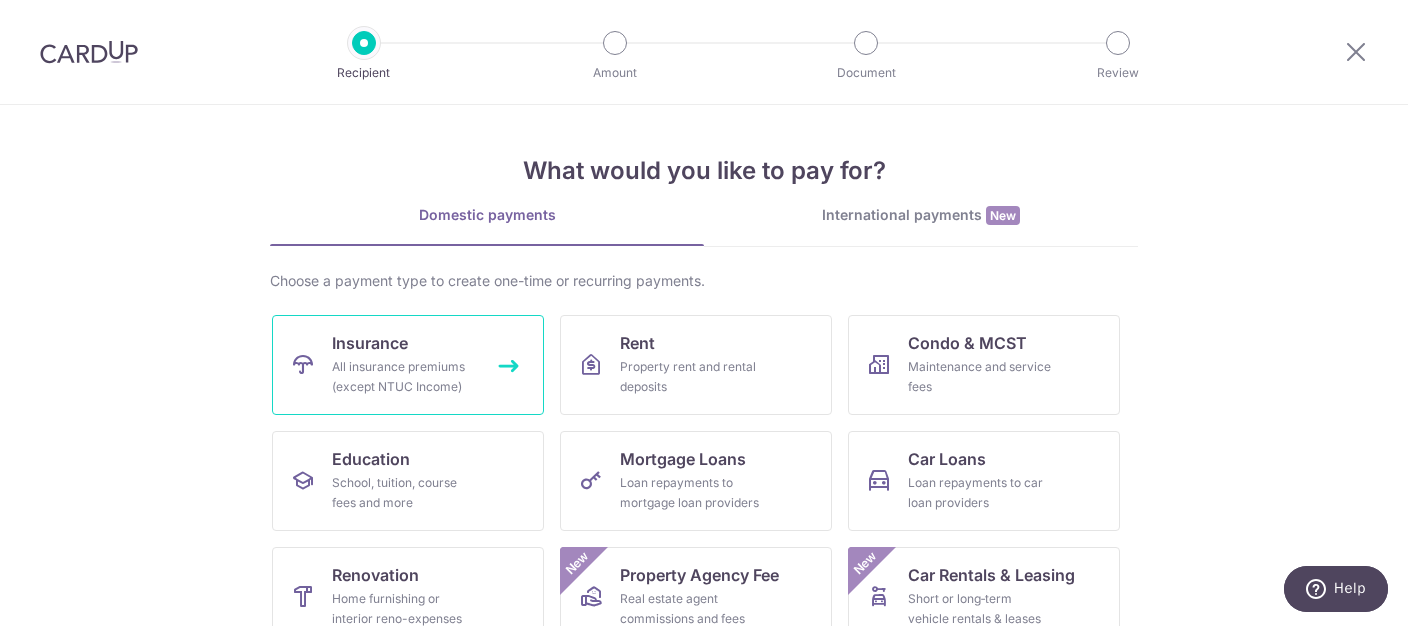 click on "All insurance premiums (except NTUC Income)" at bounding box center [404, 377] 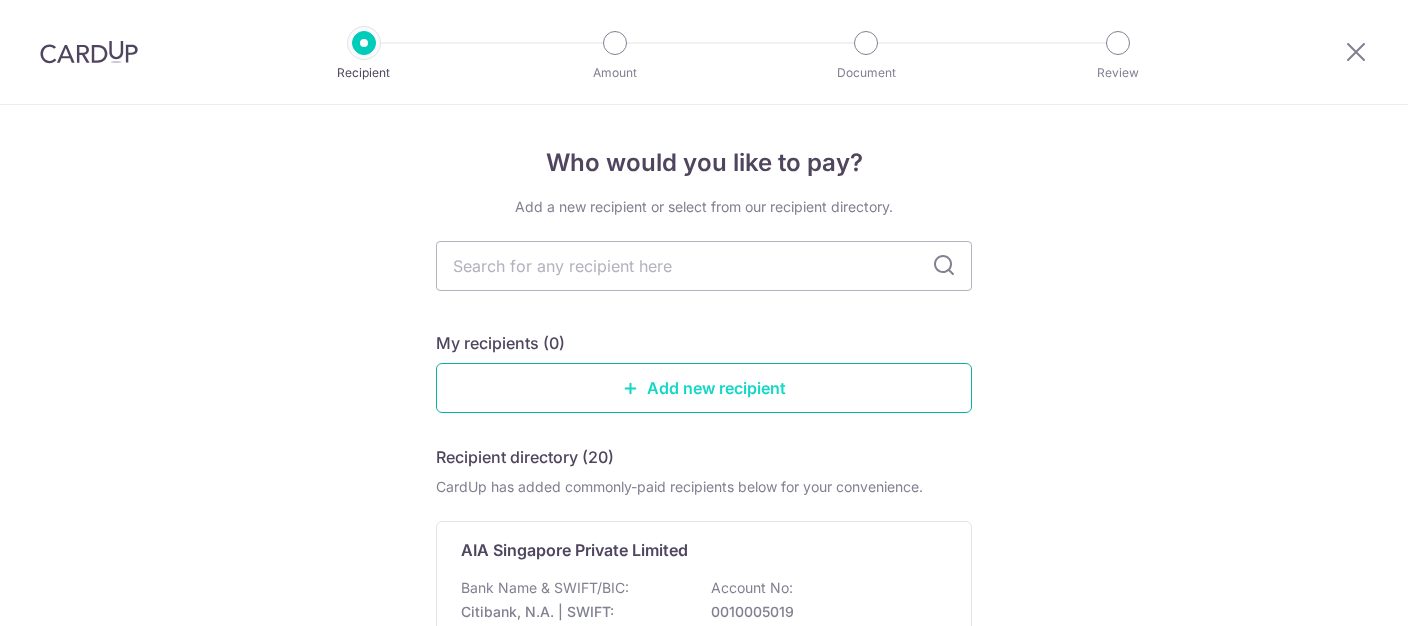 scroll, scrollTop: 0, scrollLeft: 0, axis: both 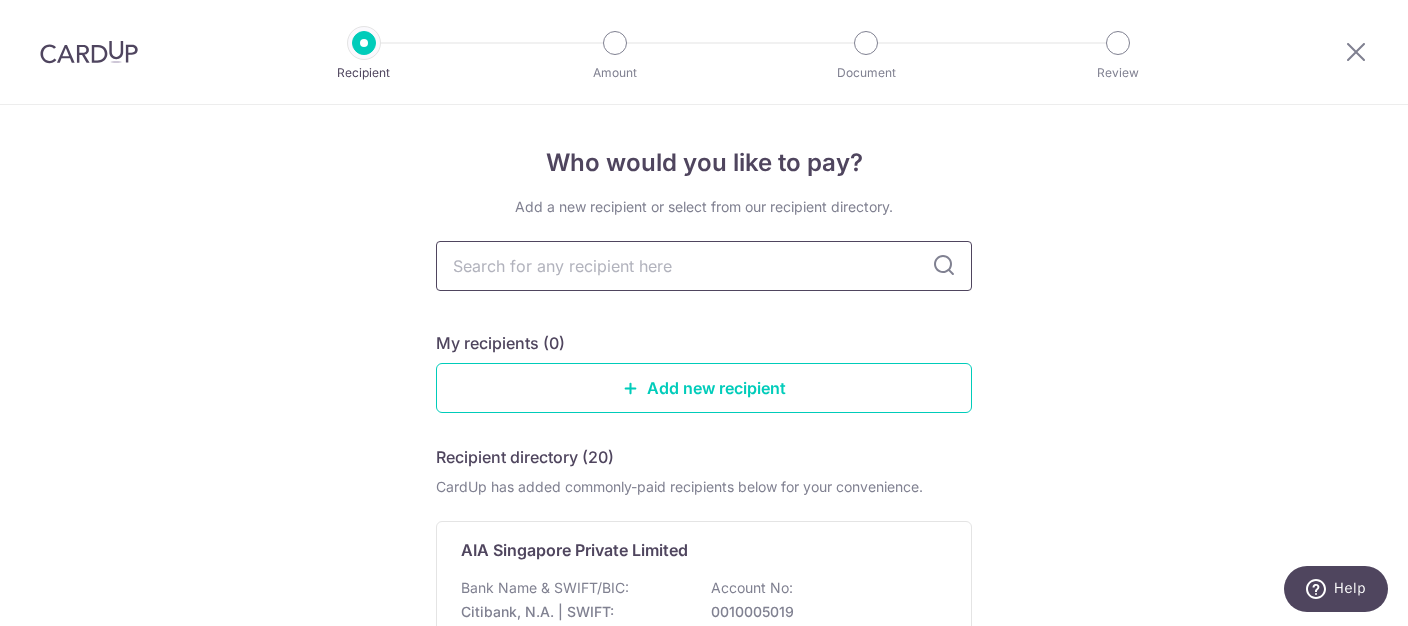 click at bounding box center [704, 266] 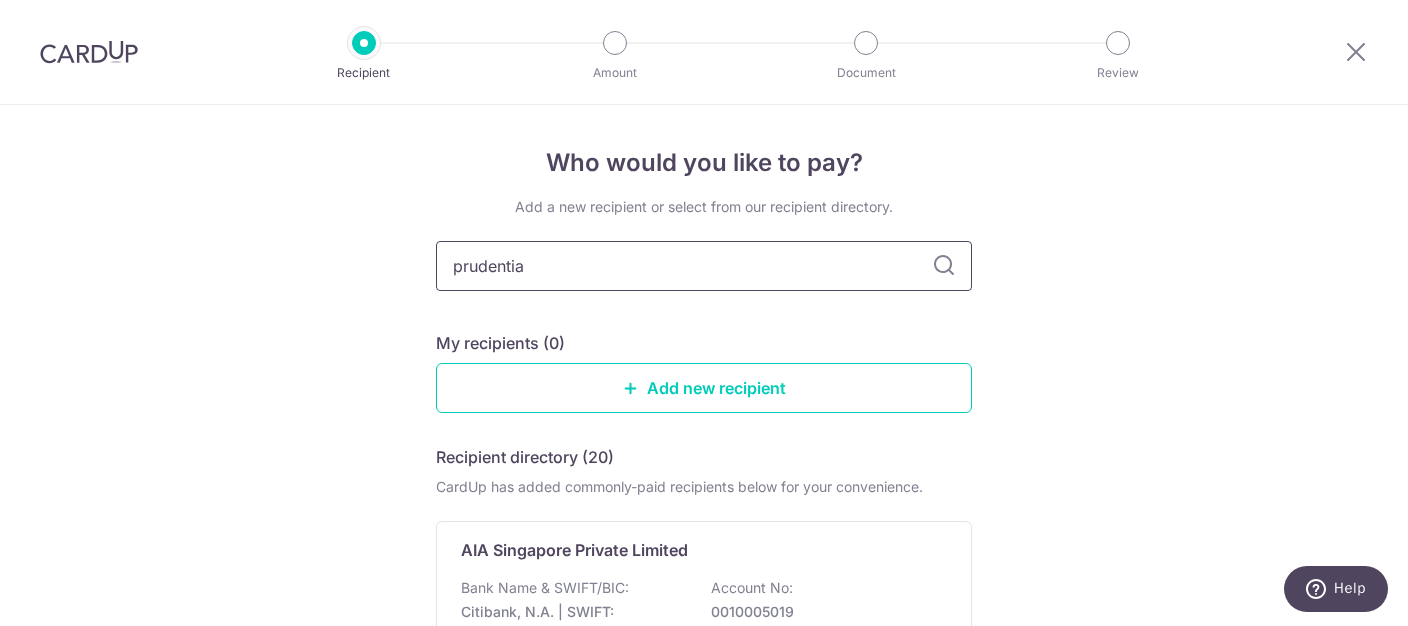type on "prudential" 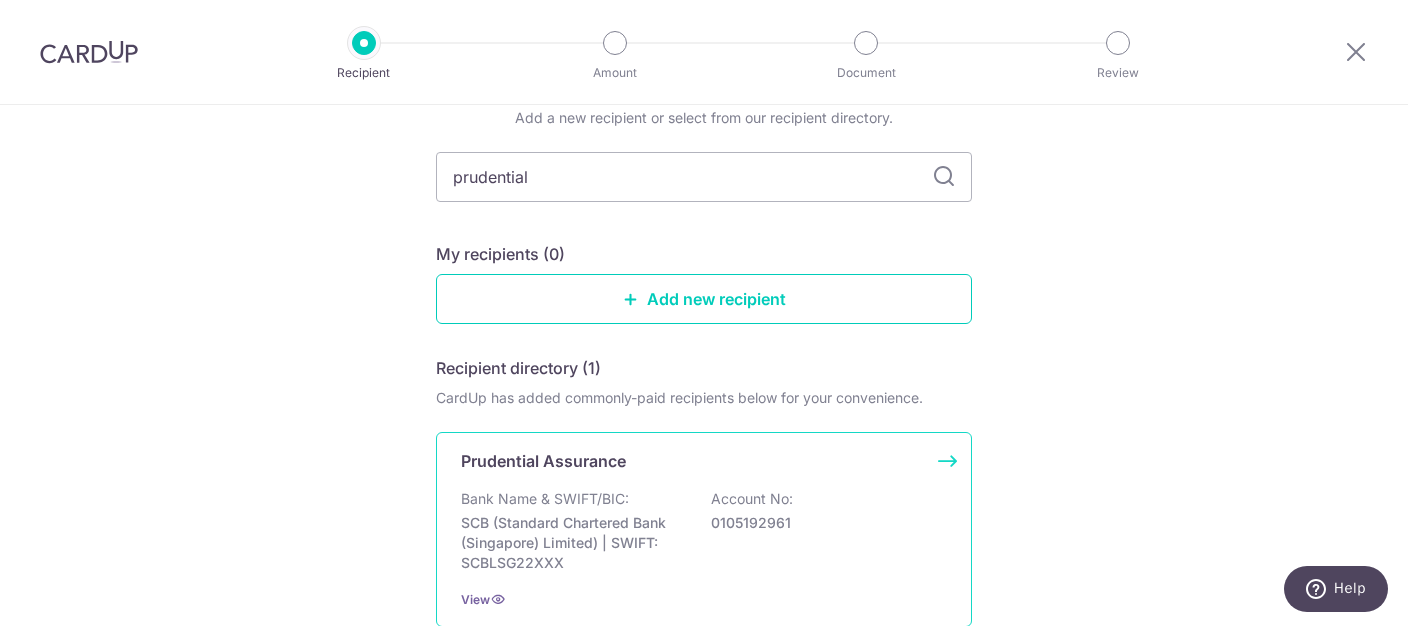 scroll, scrollTop: 204, scrollLeft: 0, axis: vertical 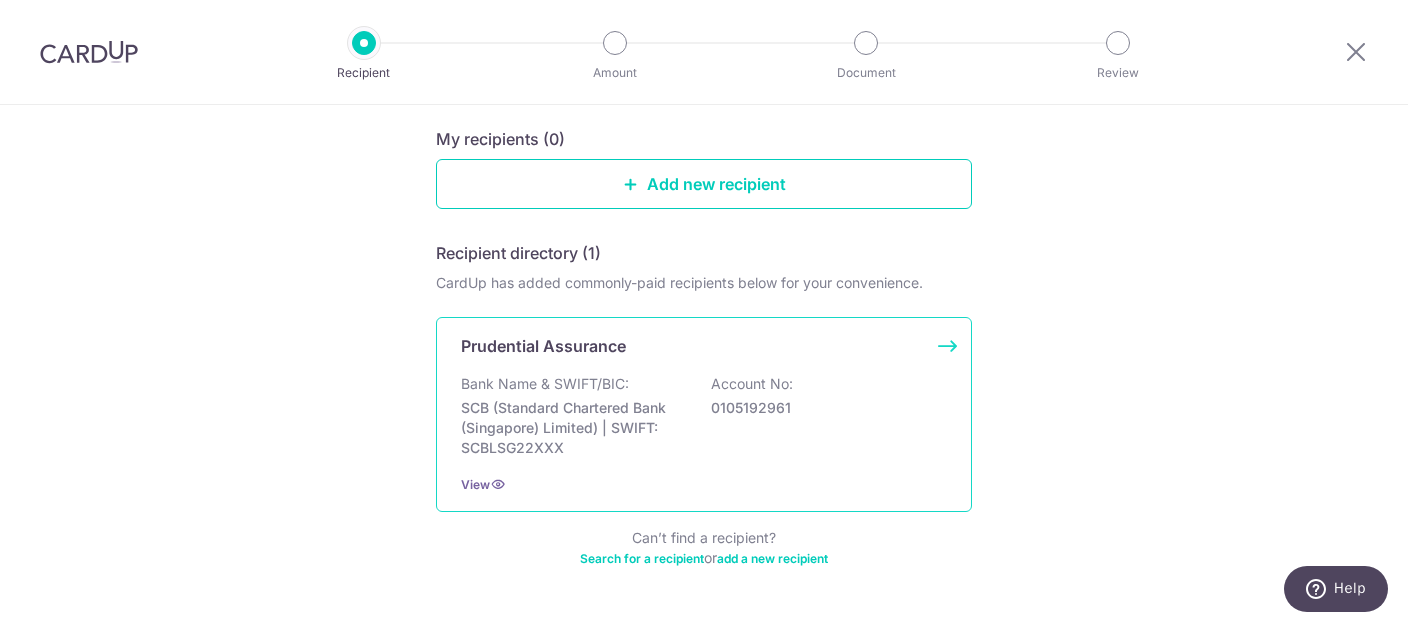 click on "Bank Name & SWIFT/BIC:
SCB (Standard Chartered Bank (Singapore) Limited) | SWIFT: SCBLSG22XXX
Account No:
0105192961" at bounding box center [704, 416] 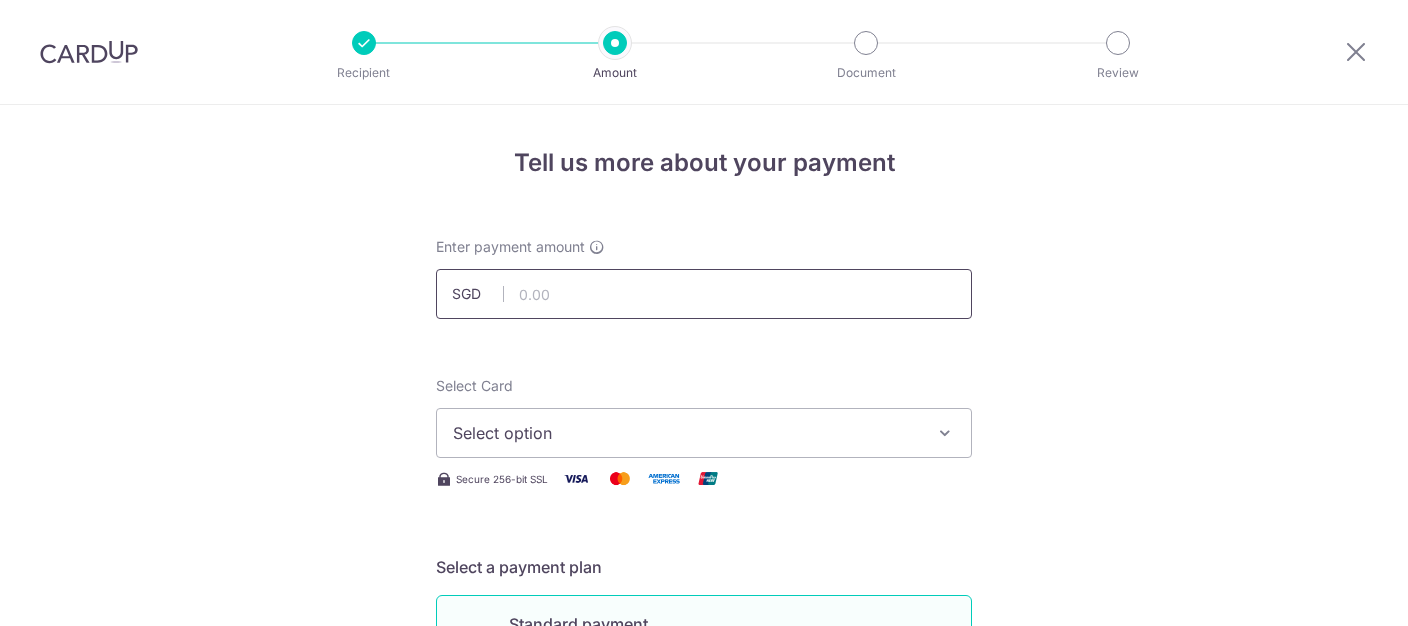 scroll, scrollTop: 0, scrollLeft: 0, axis: both 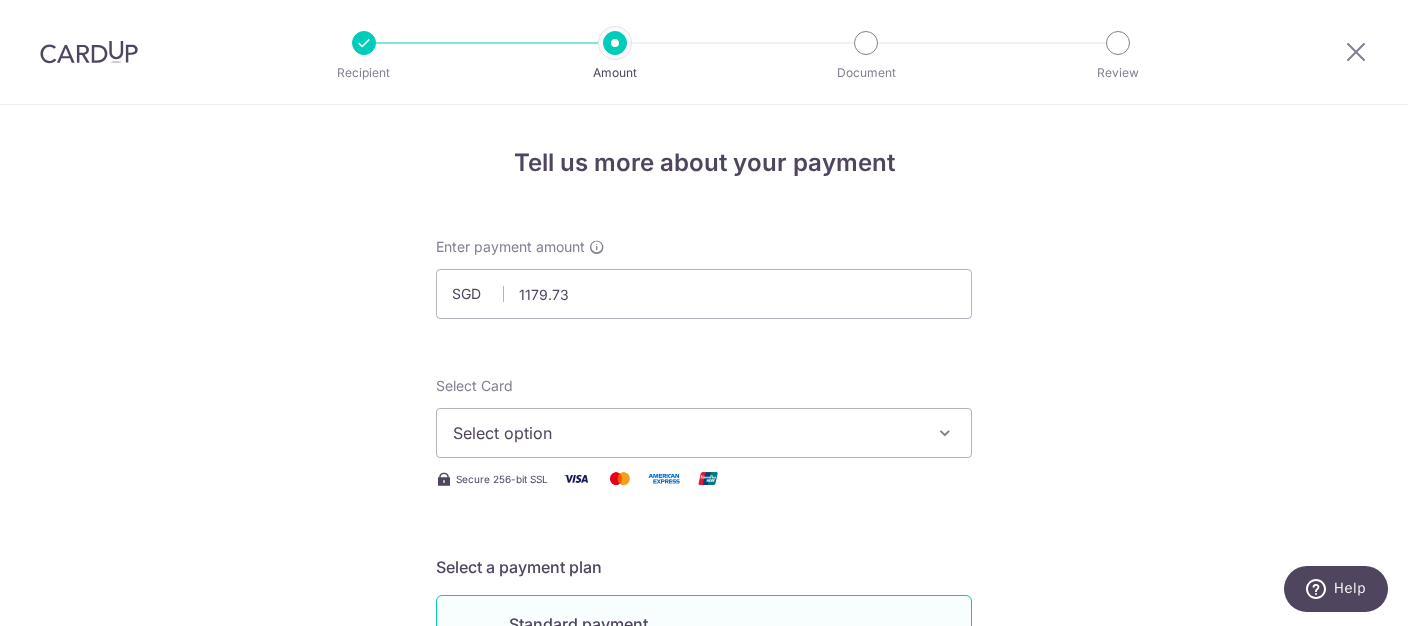 type on "1,179.73" 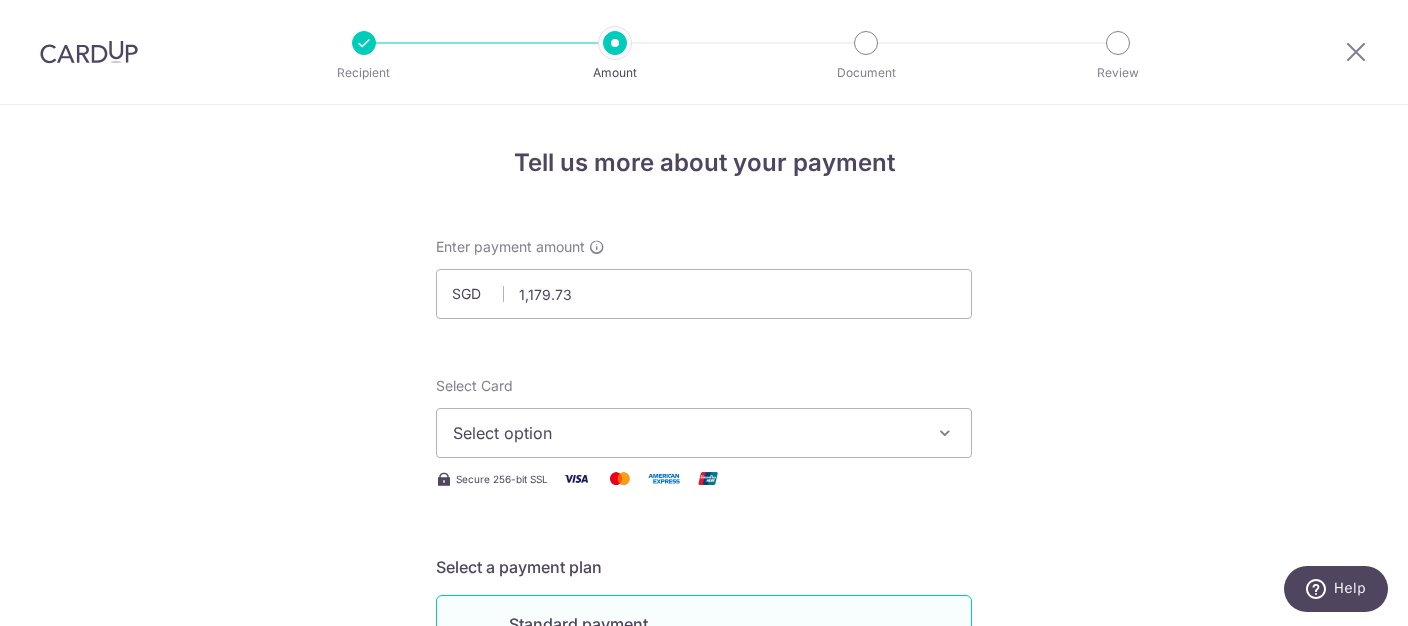 click on "Select option" at bounding box center (686, 433) 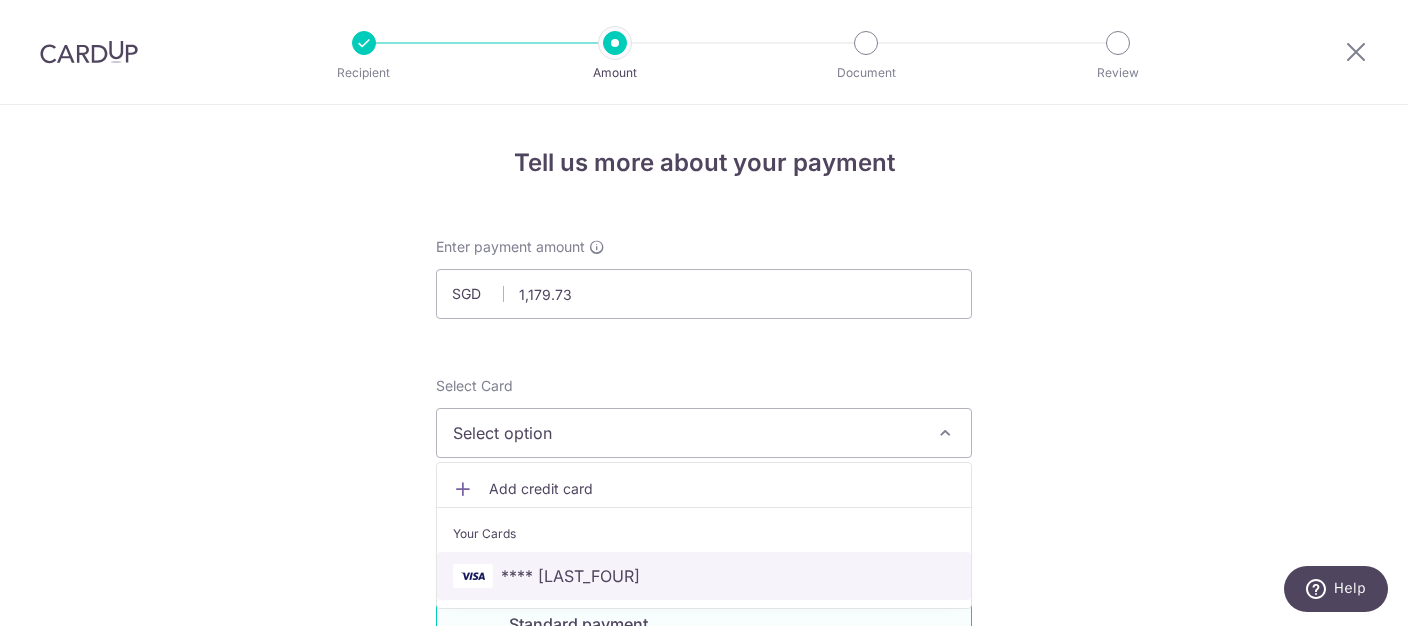 click on "**** [LAST_FOUR]" at bounding box center [570, 576] 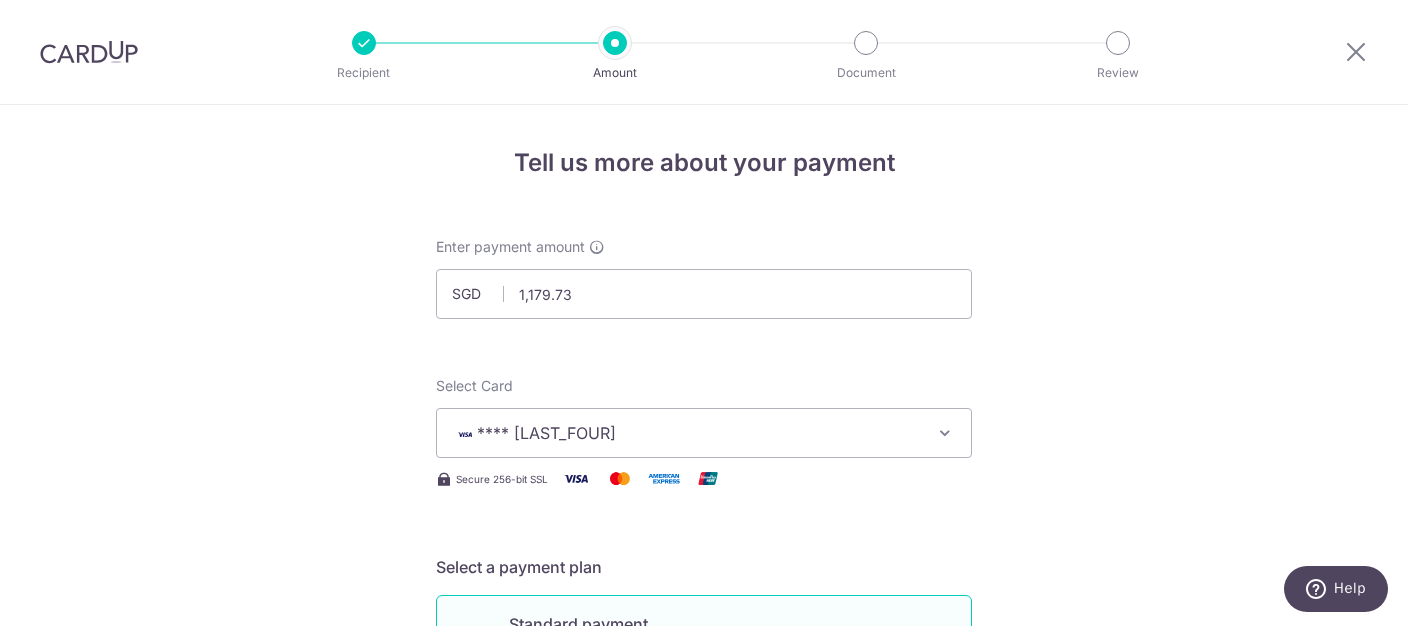 click on "Tell us more about your payment
Enter payment amount
SGD
1,179.73
1179.73
Select Card
**** [LAST_FOUR]
Add credit card
Your Cards
**** [LAST_FOUR]
Secure 256-bit SSL
Text
New card details
Card
Secure 256-bit SSL" at bounding box center (704, 1009) 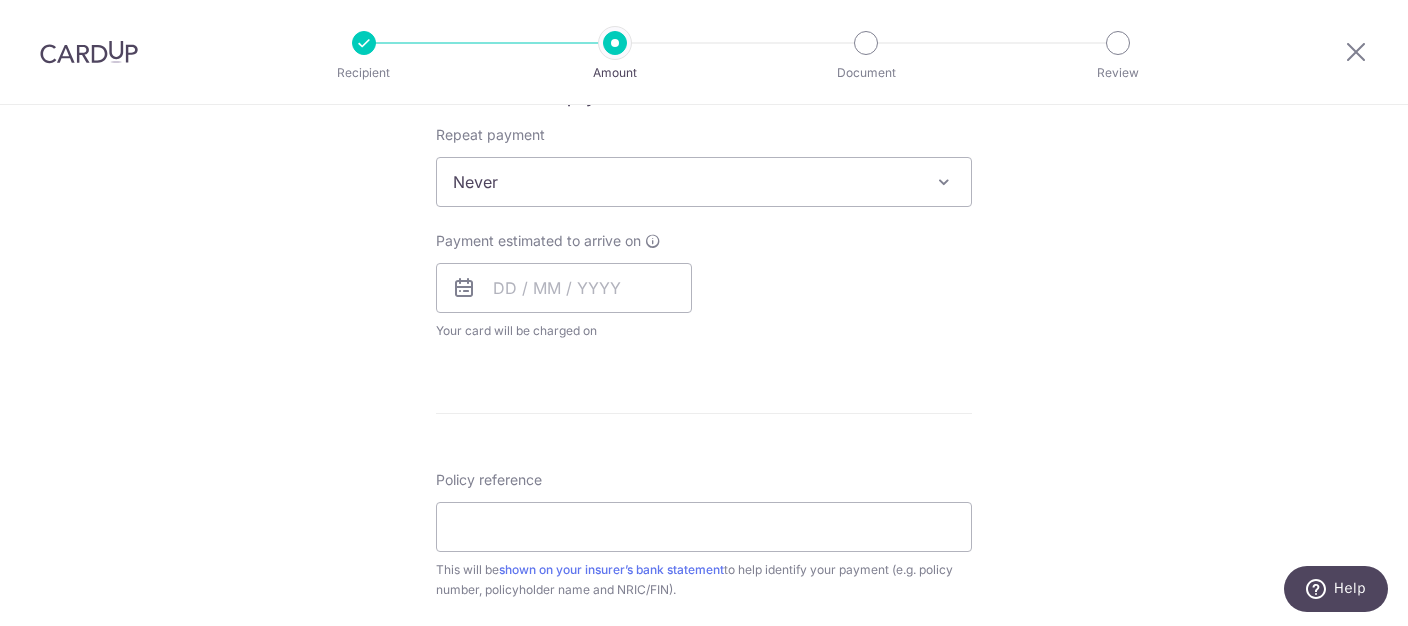 scroll, scrollTop: 920, scrollLeft: 0, axis: vertical 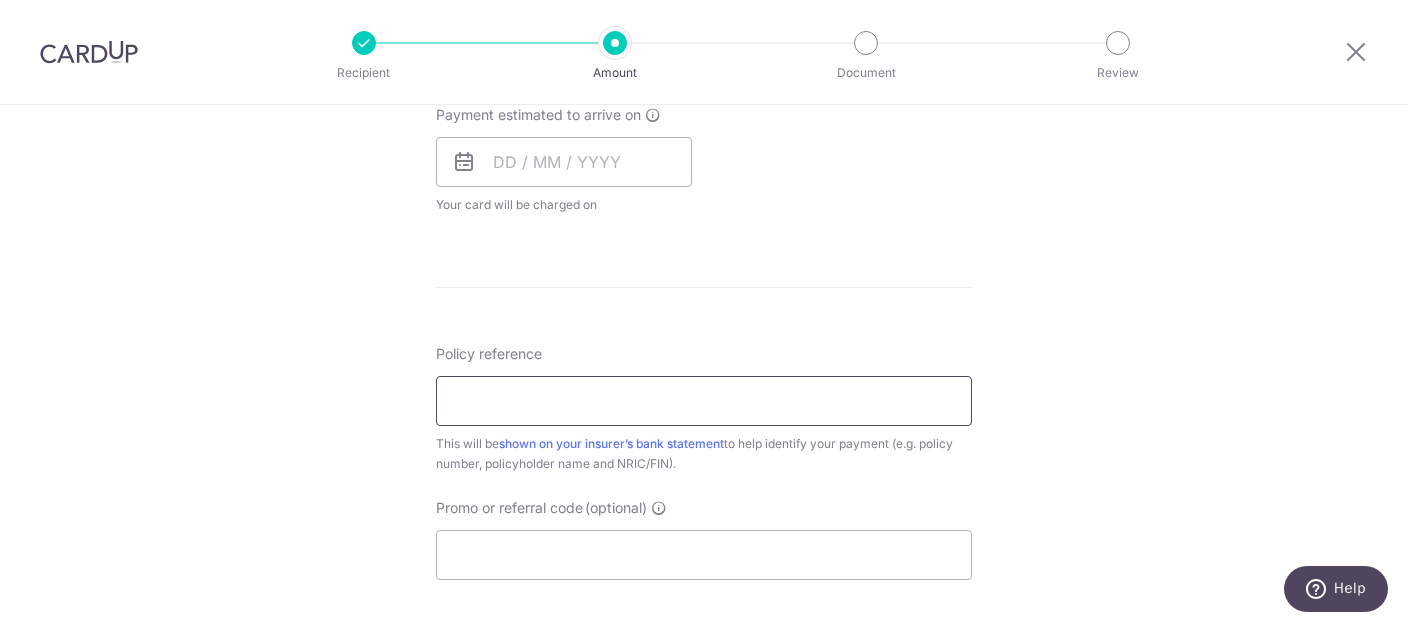 click on "Policy reference" at bounding box center [704, 401] 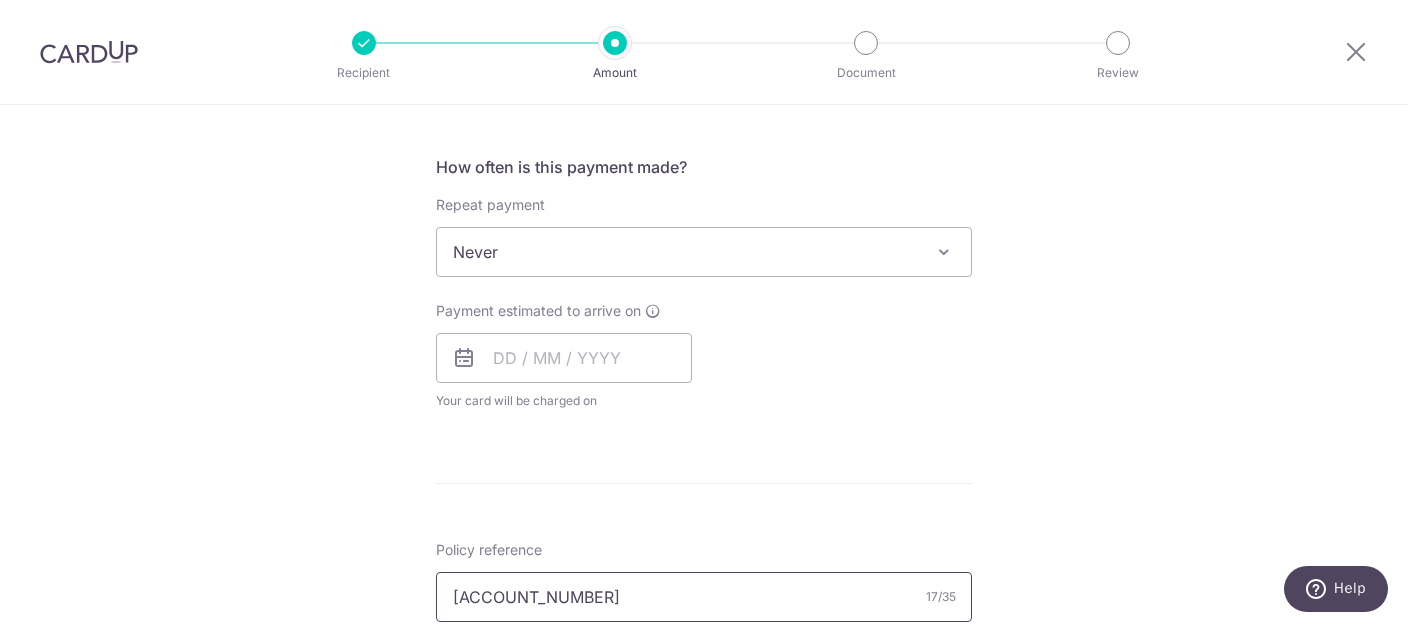 scroll, scrollTop: 613, scrollLeft: 0, axis: vertical 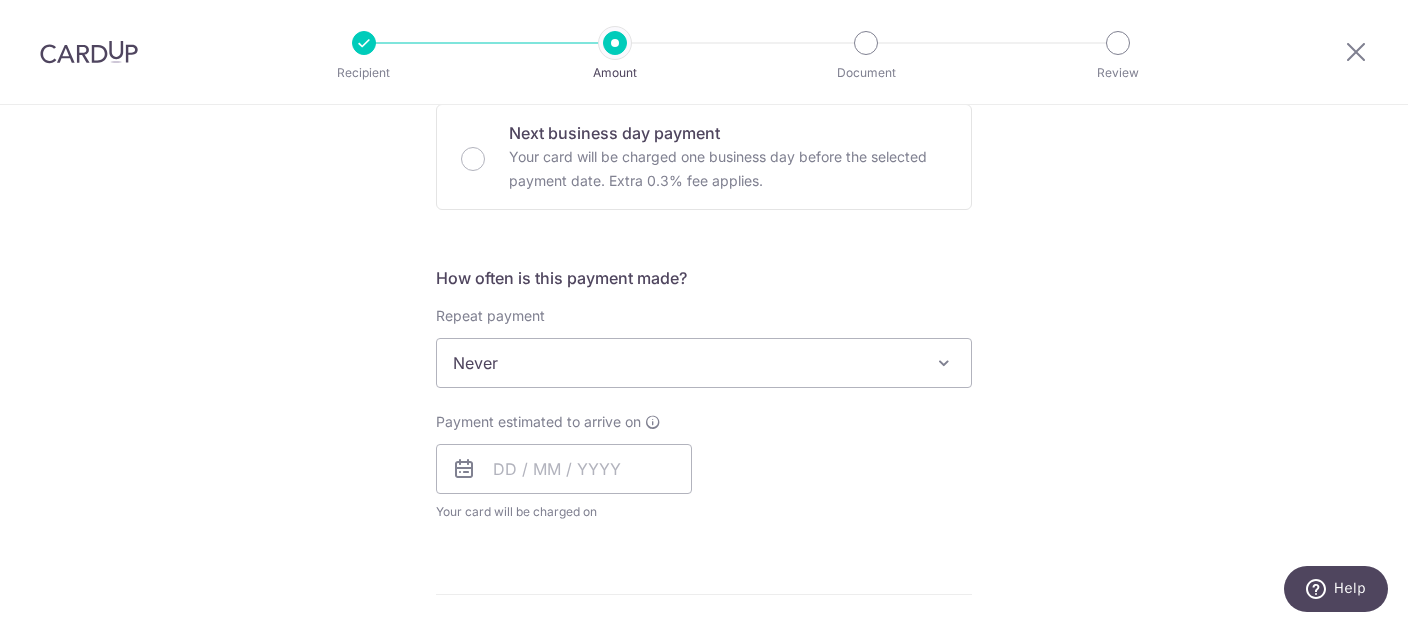 type on "23644061 92361245" 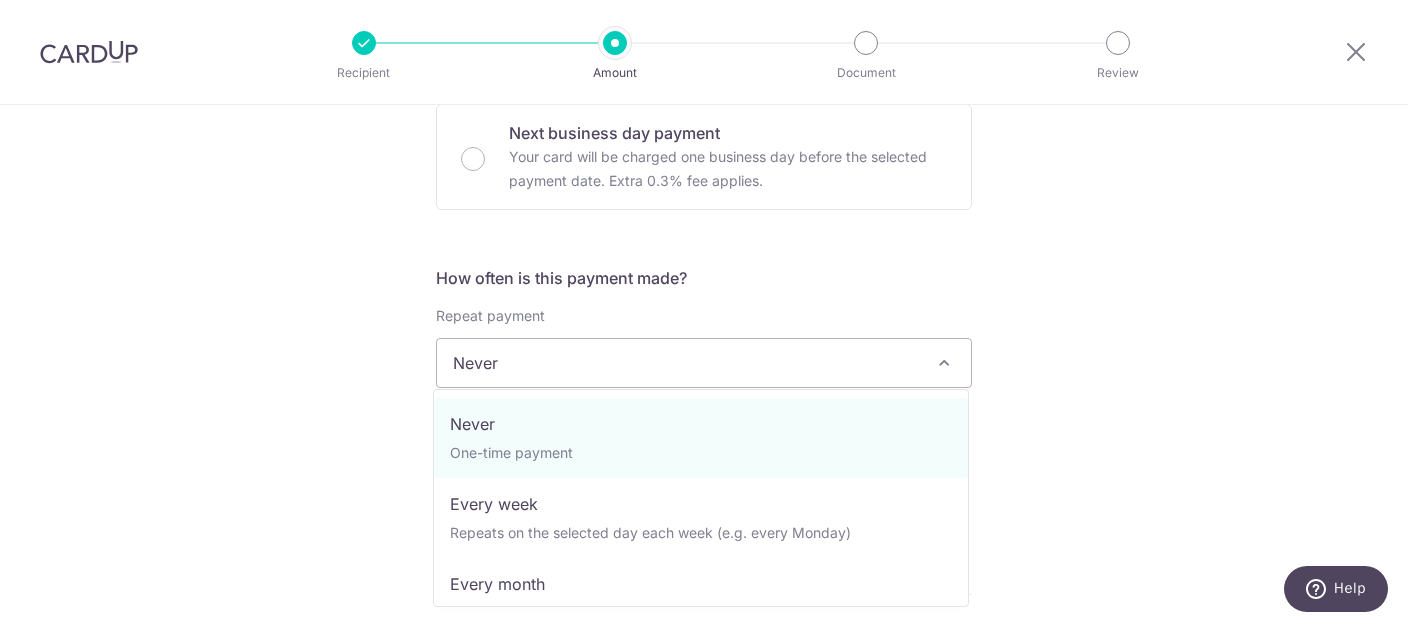 click on "Never" at bounding box center (704, 363) 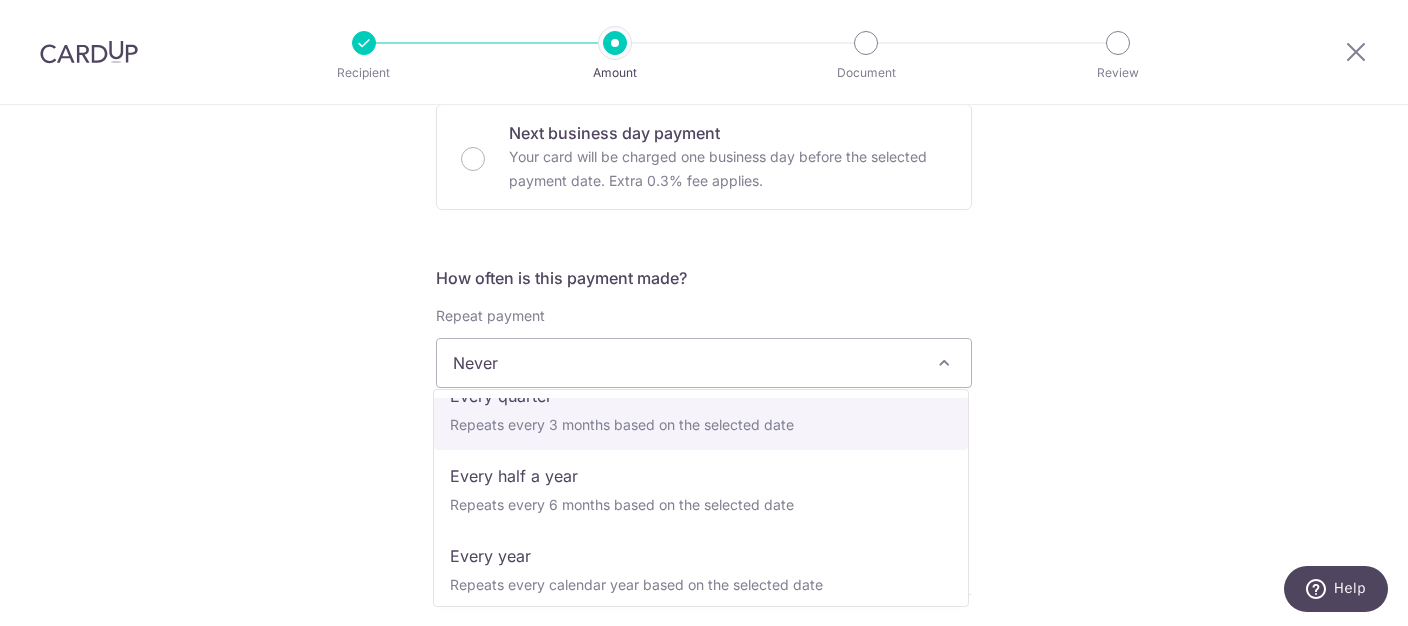 scroll, scrollTop: 279, scrollLeft: 0, axis: vertical 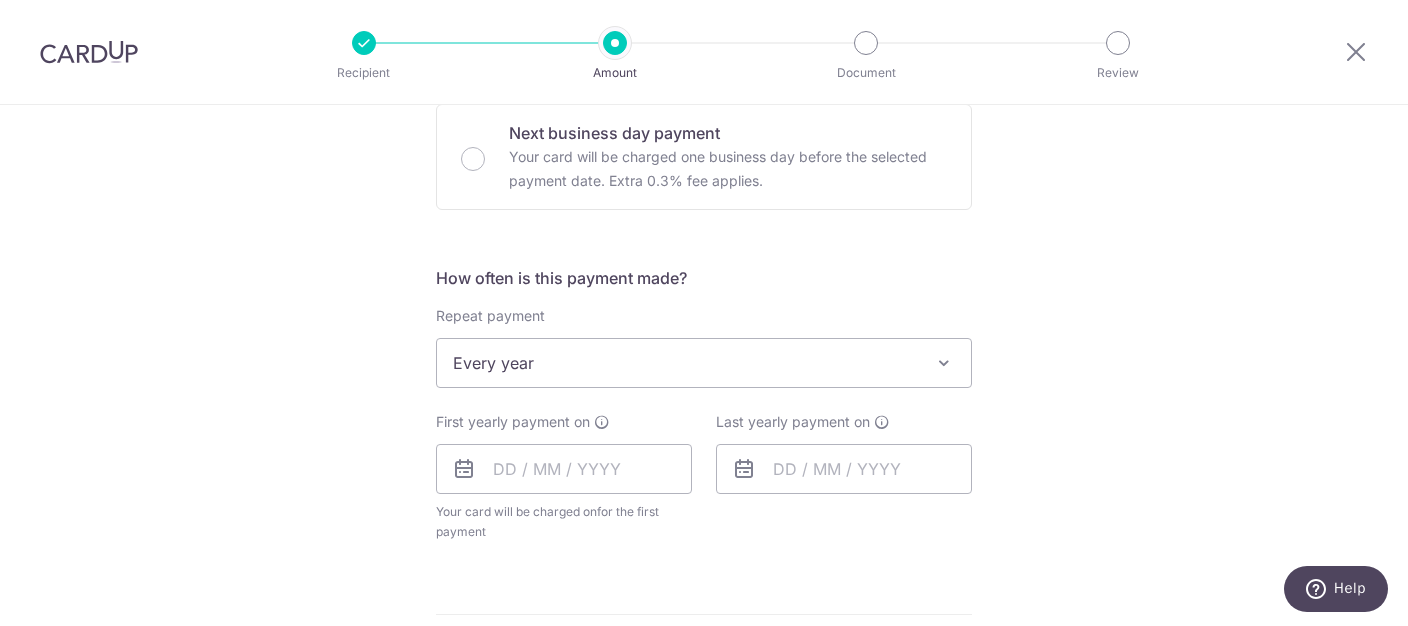 select on "6" 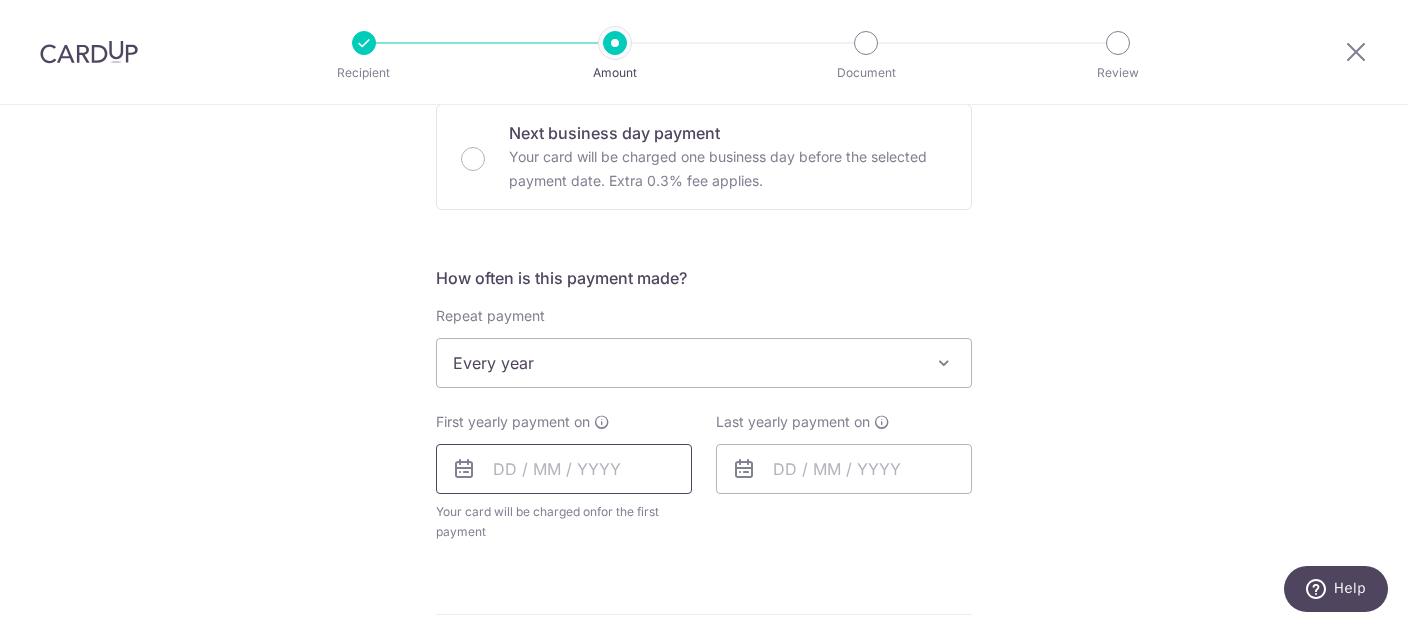 click at bounding box center [564, 469] 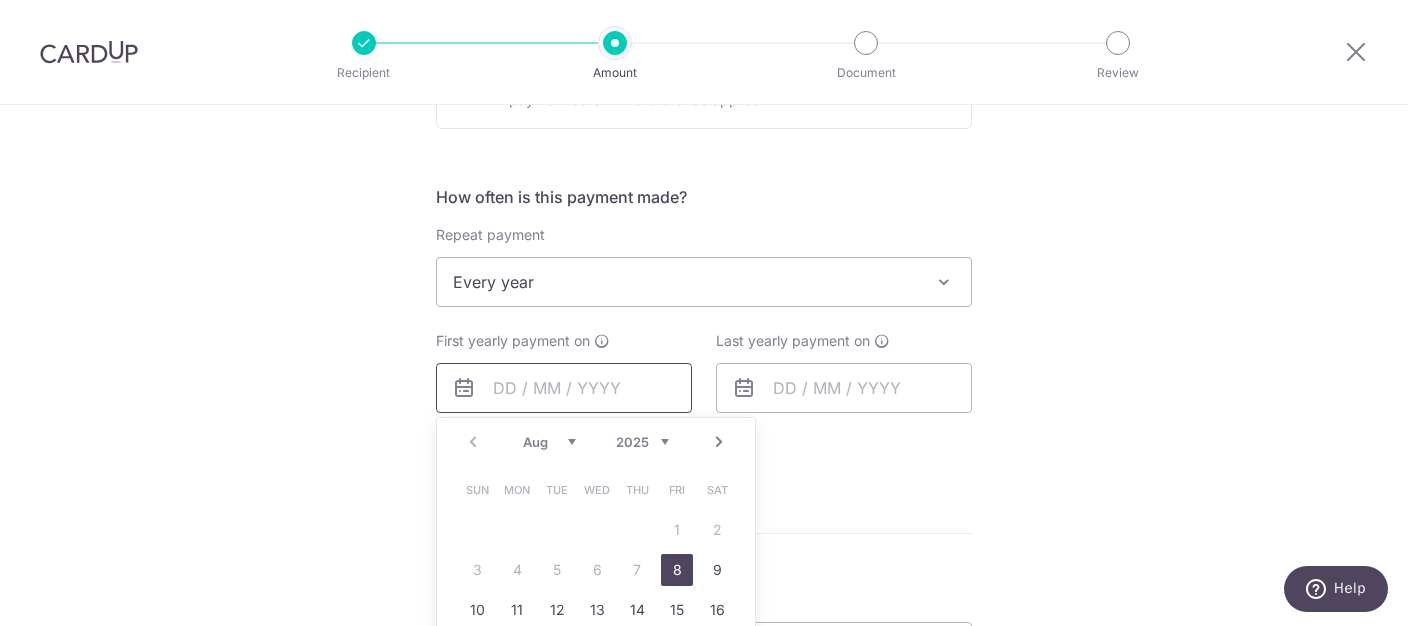 scroll, scrollTop: 818, scrollLeft: 0, axis: vertical 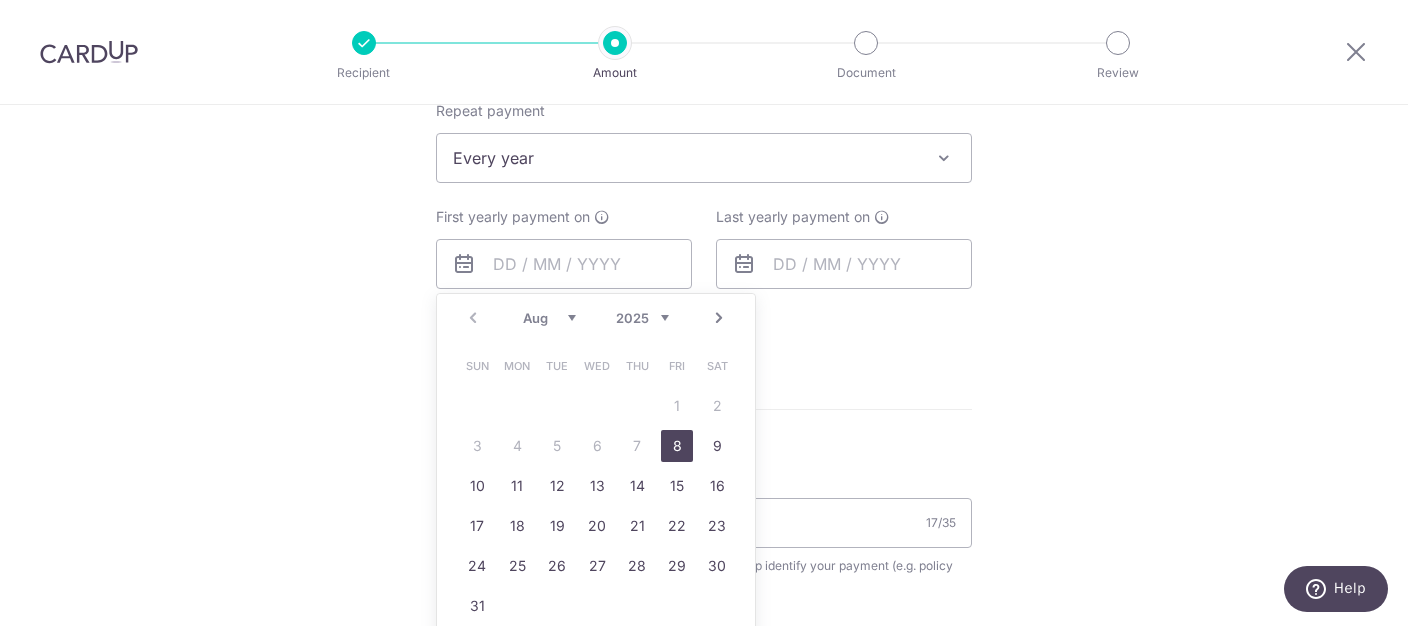 click on "Next" at bounding box center (719, 318) 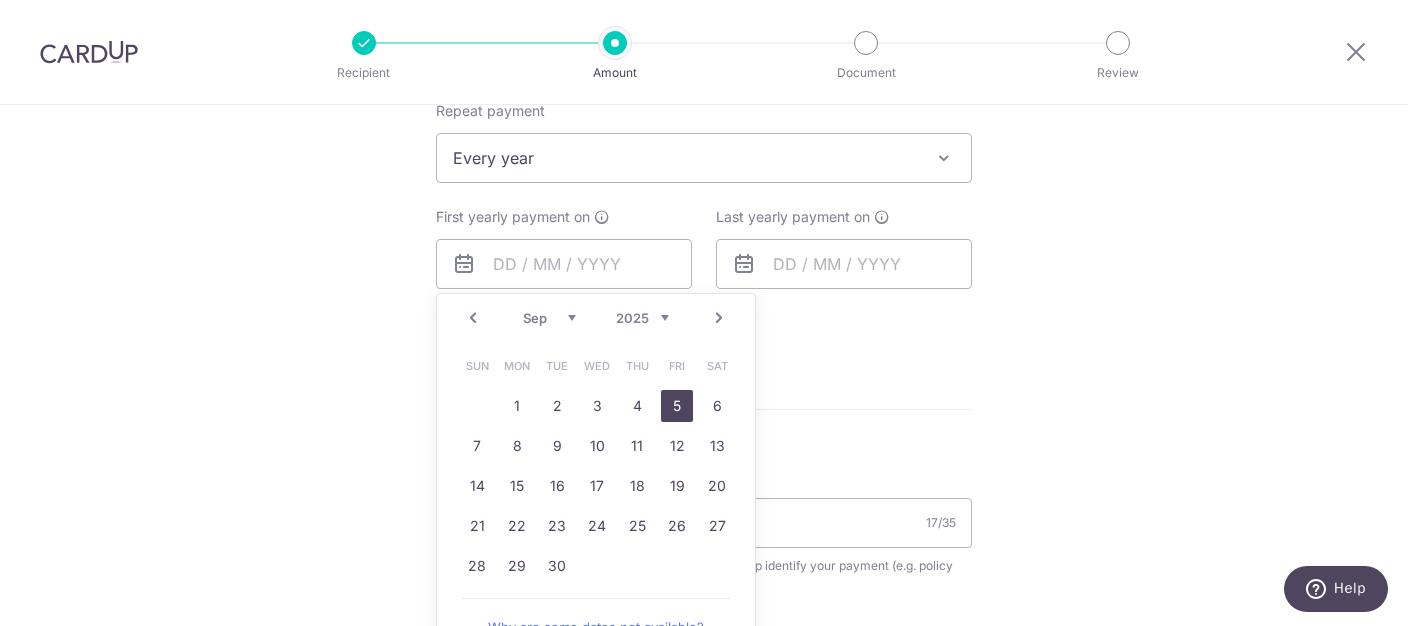 click on "5" at bounding box center (677, 406) 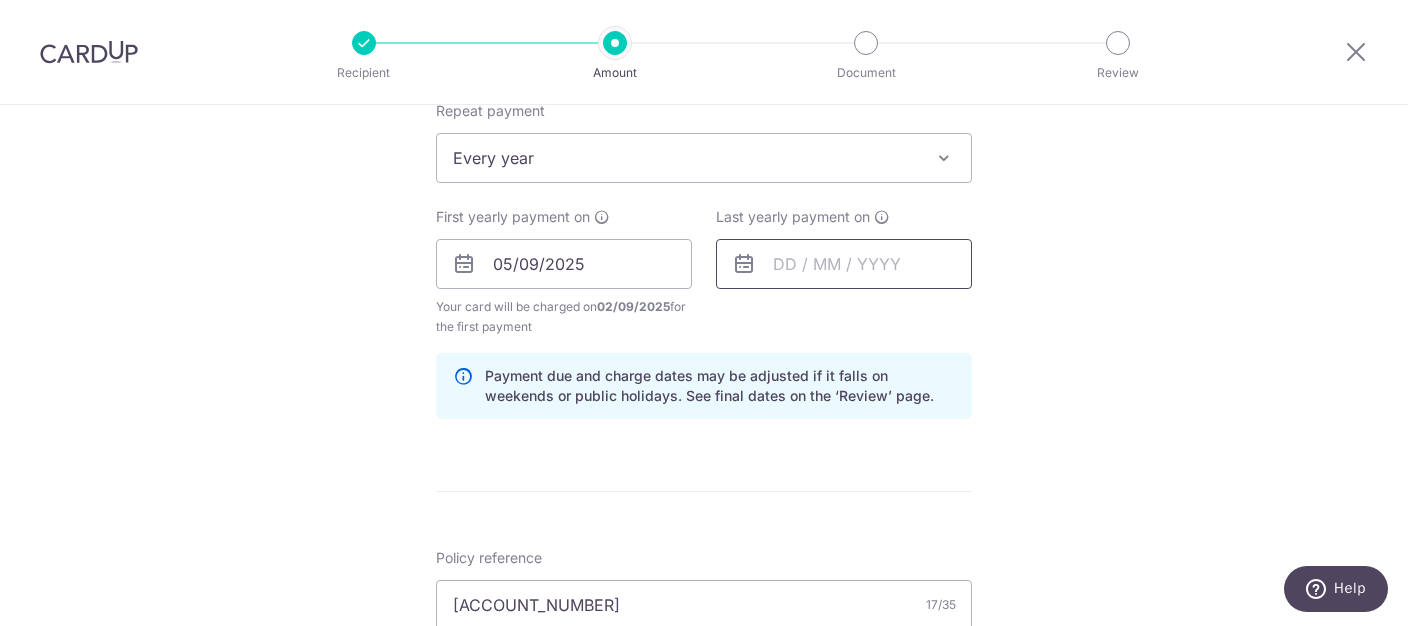 click at bounding box center [844, 264] 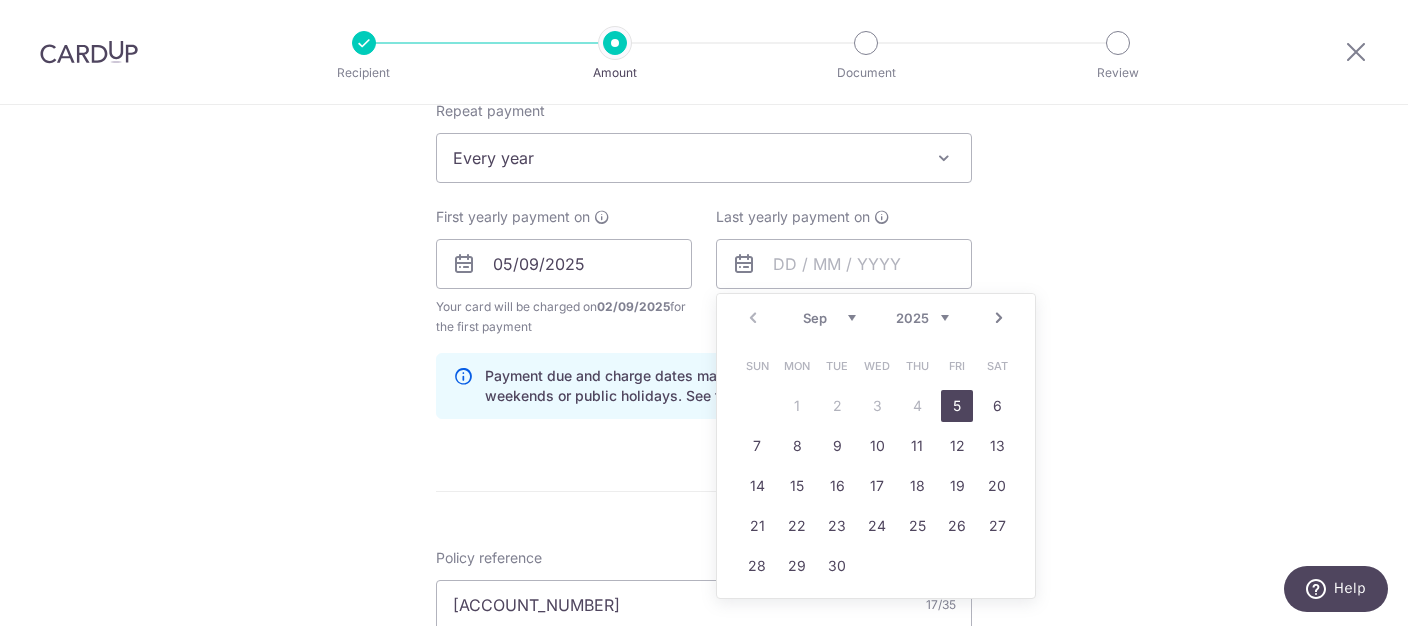 click on "2025 2026 2027 2028 2029 2030 2031 2032 2033 2034 2035" at bounding box center (922, 318) 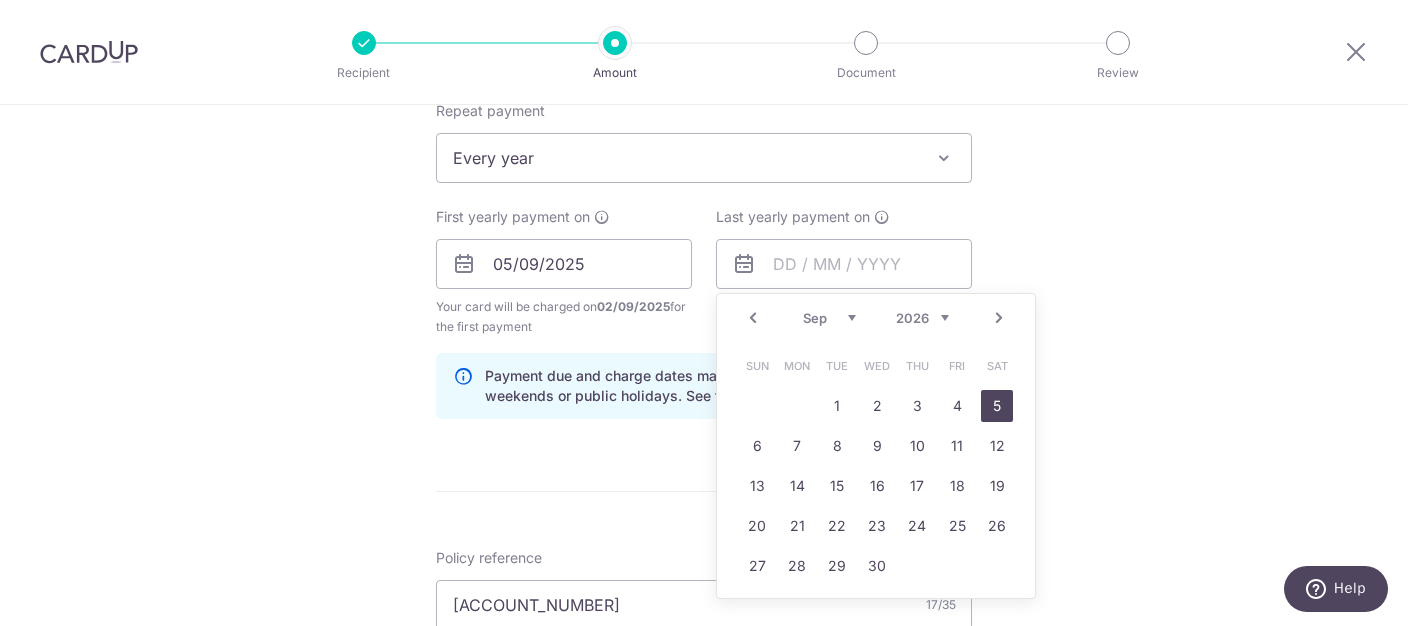click on "5" at bounding box center (997, 406) 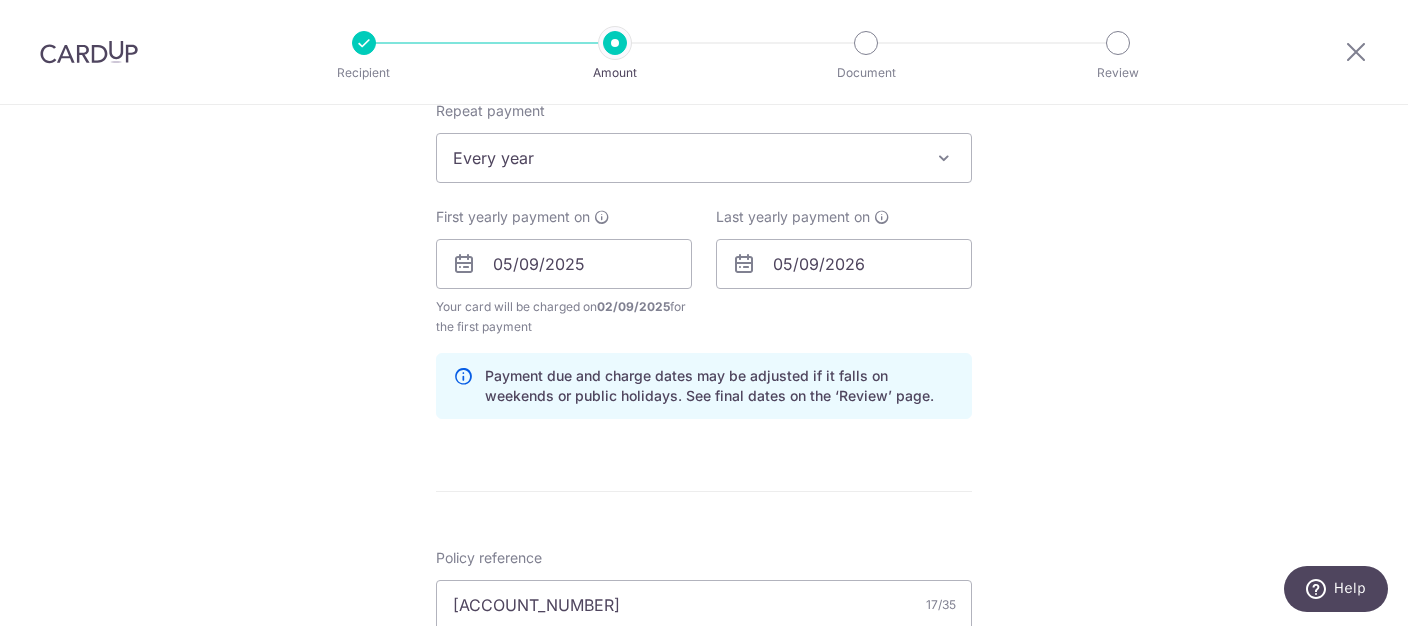 click on "Tell us more about your payment
Enter payment amount
SGD
1,179.73
1179.73
Select Card
**** 3671
Add credit card
Your Cards
**** 3671
Secure 256-bit SSL
Text
New card details
Card
Secure 256-bit SSL" at bounding box center (704, 242) 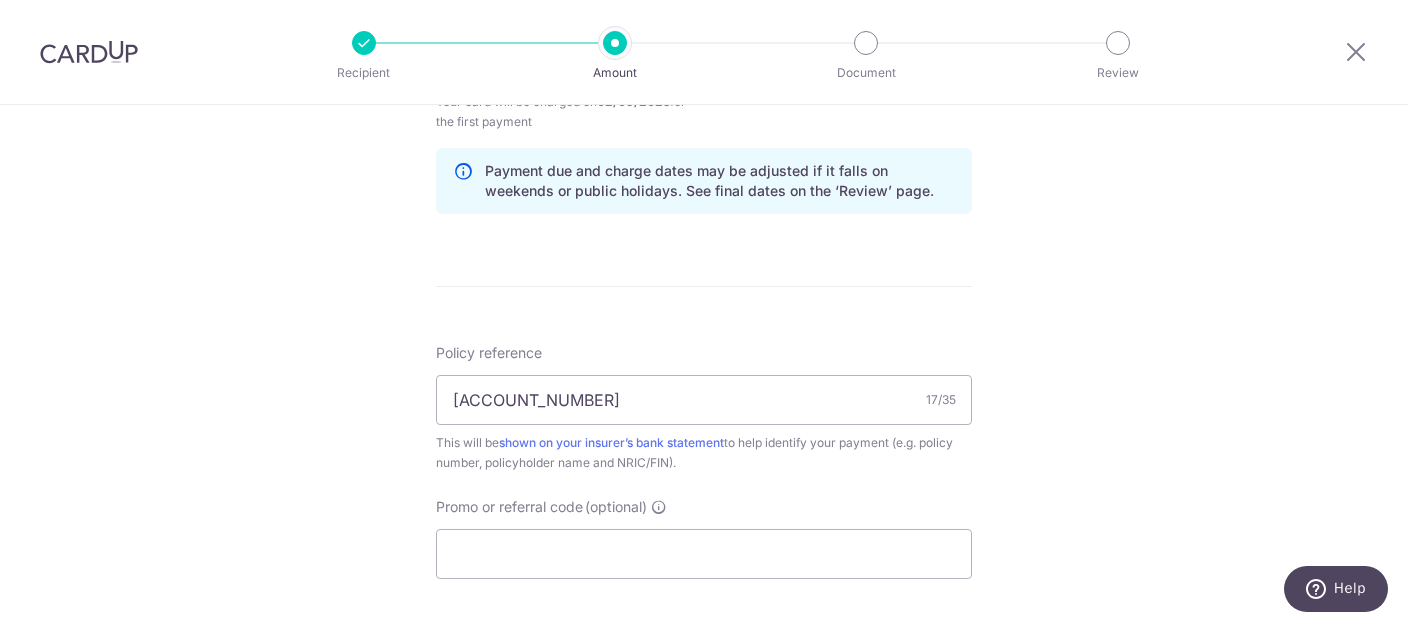 scroll, scrollTop: 1227, scrollLeft: 0, axis: vertical 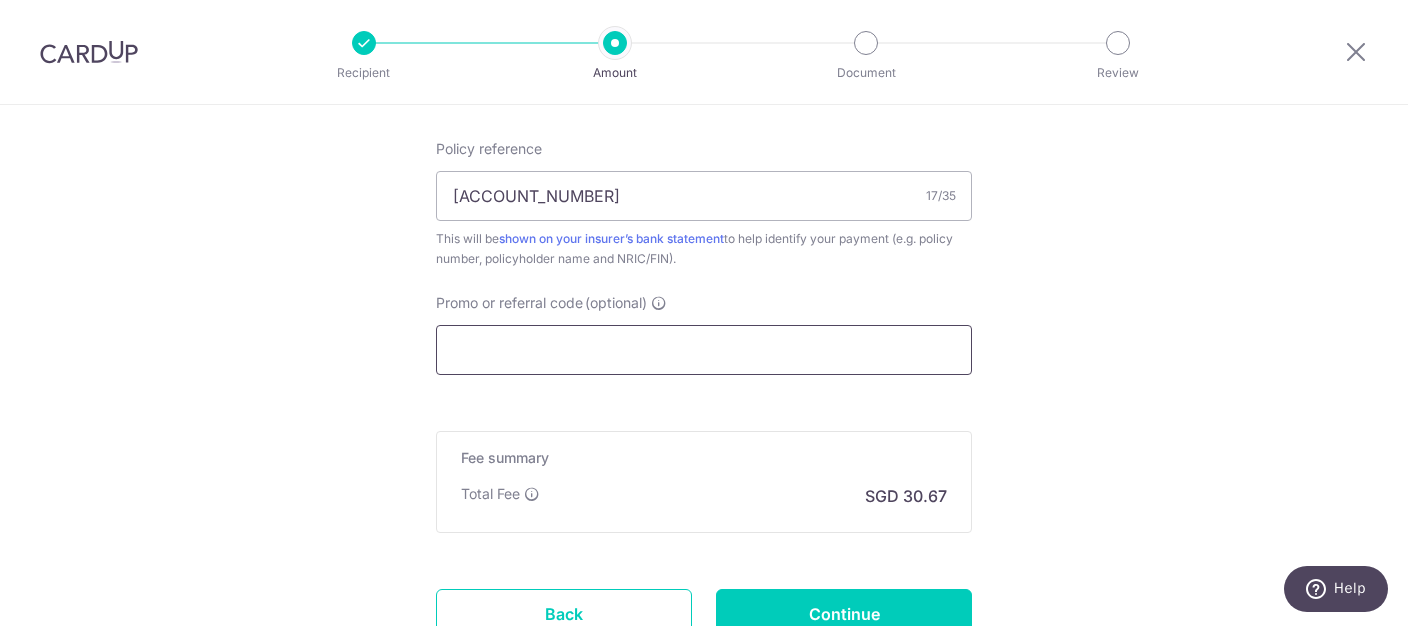 click on "Promo or referral code
(optional)" at bounding box center (704, 350) 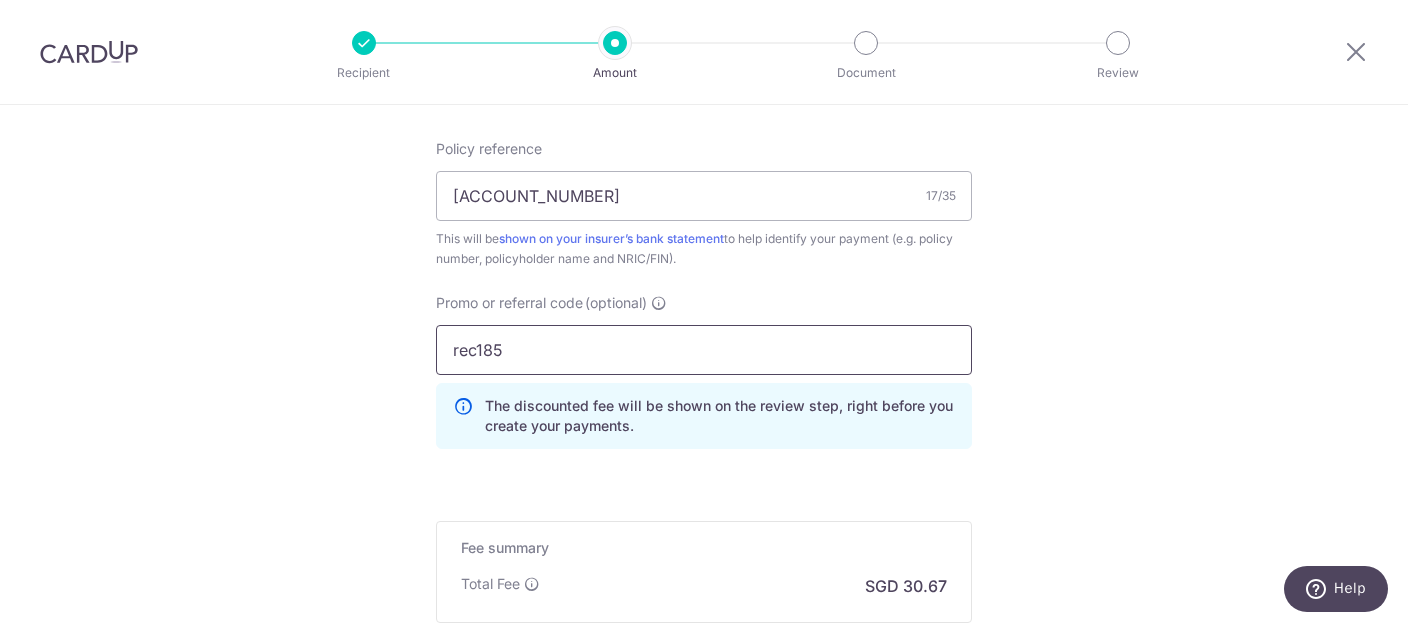 type on "rec185" 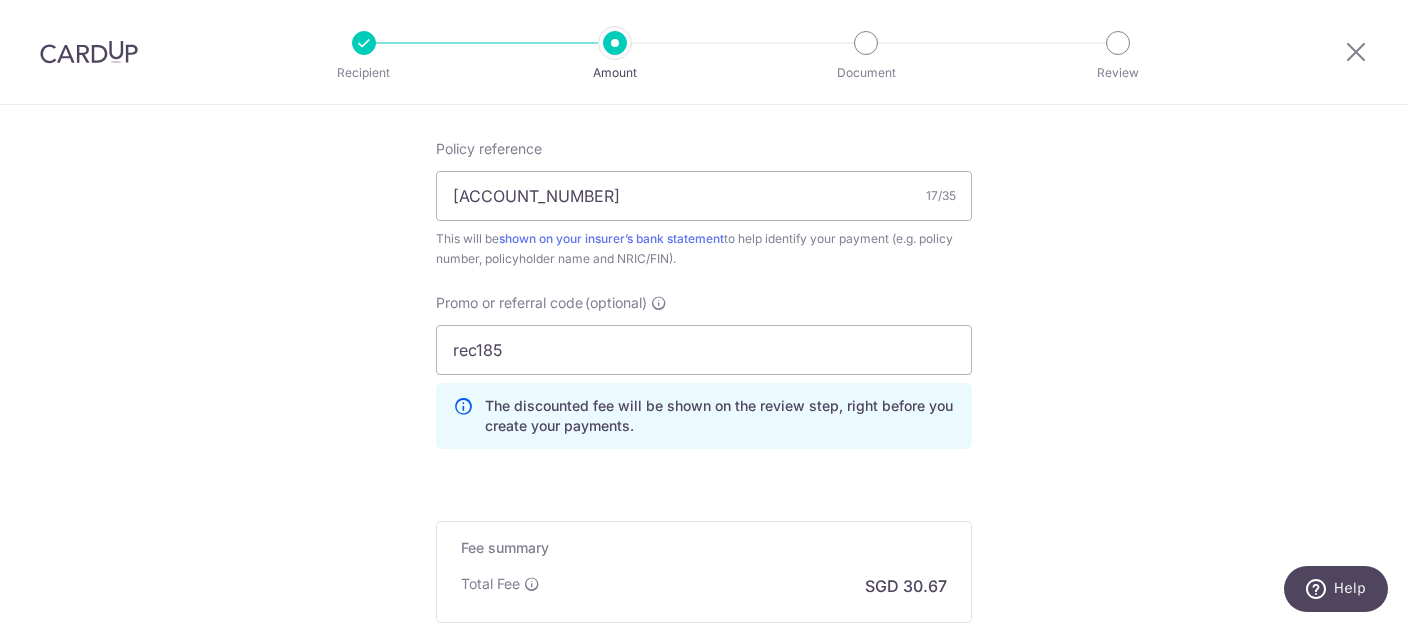 click on "The discounted fee will be shown on the review step, right before you create your payments." at bounding box center [704, 416] 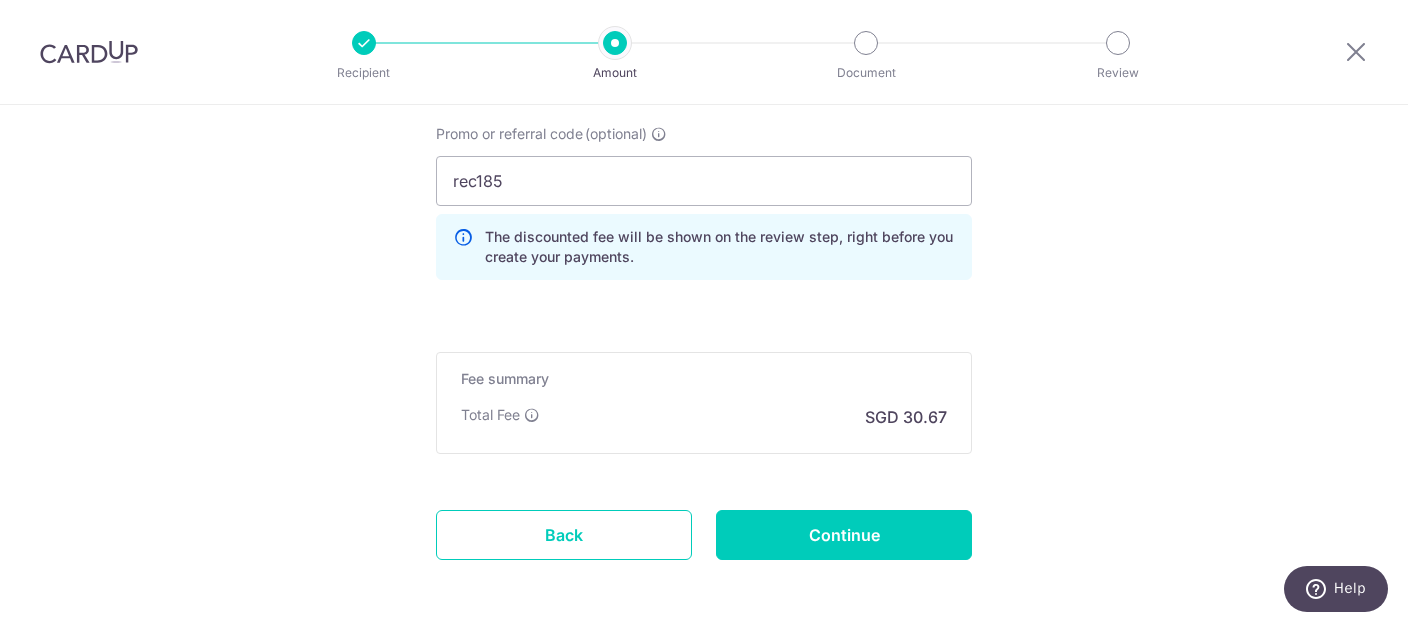 scroll, scrollTop: 1473, scrollLeft: 0, axis: vertical 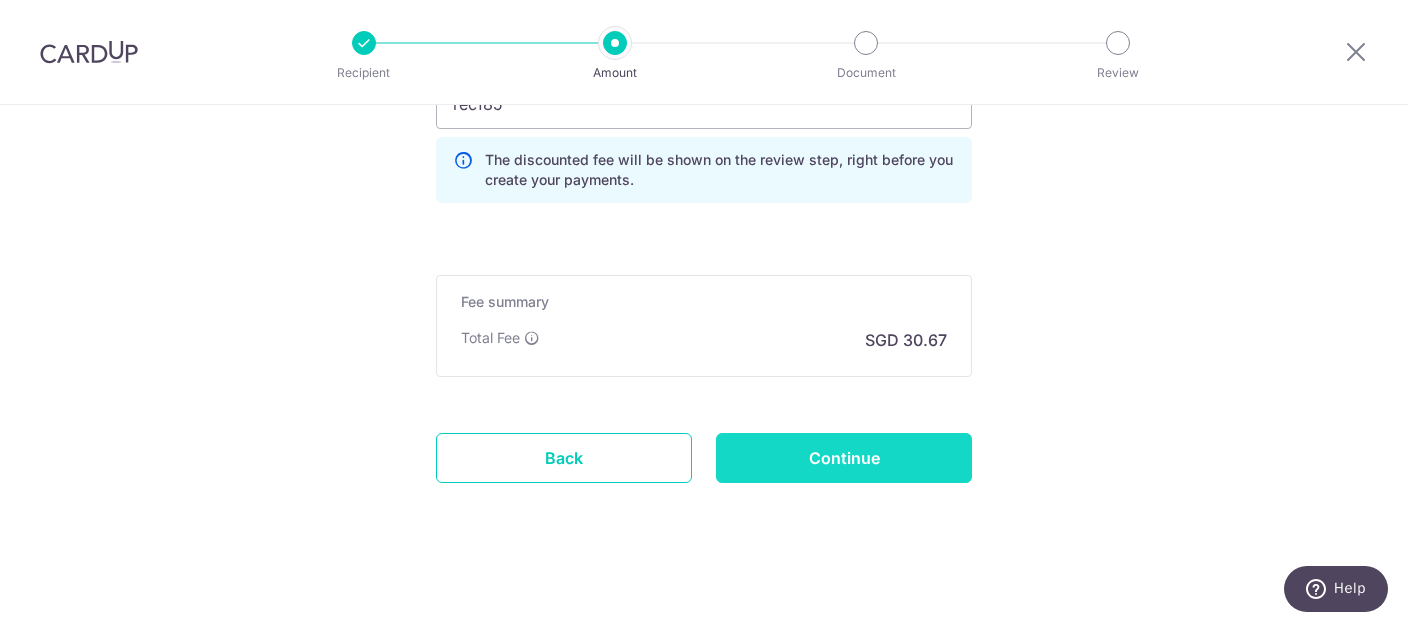 click on "Continue" at bounding box center [844, 458] 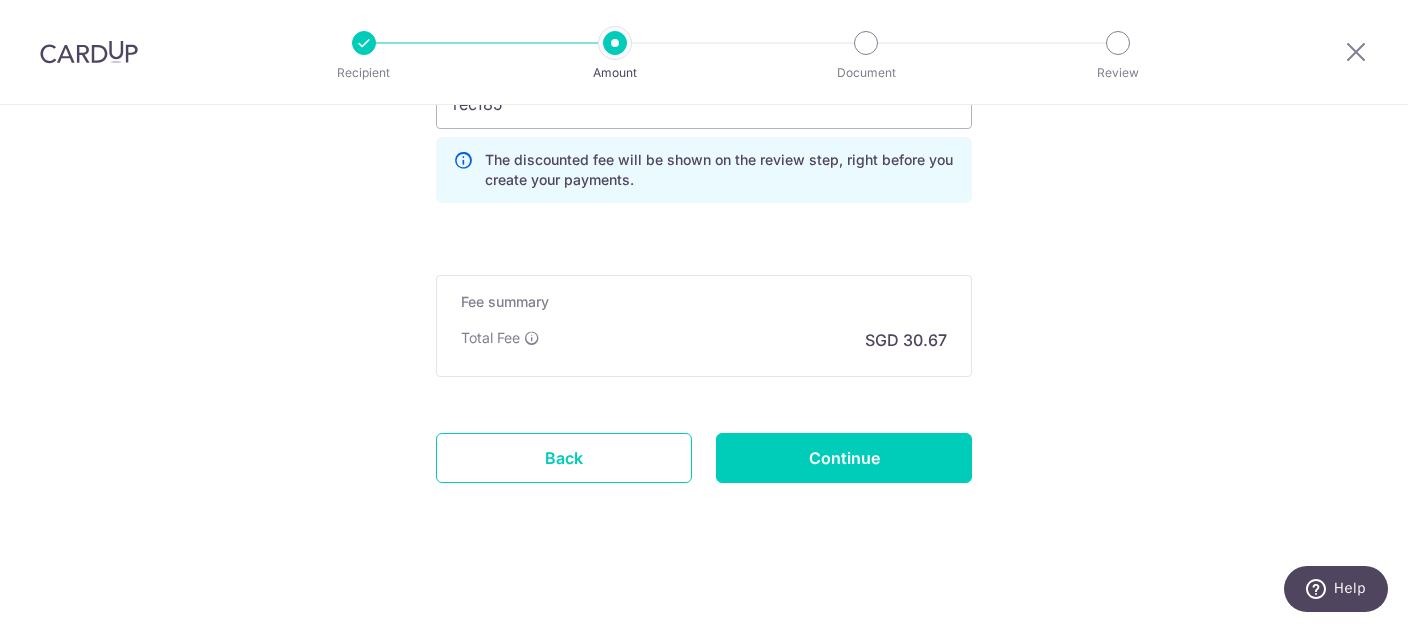 type on "Create Schedule" 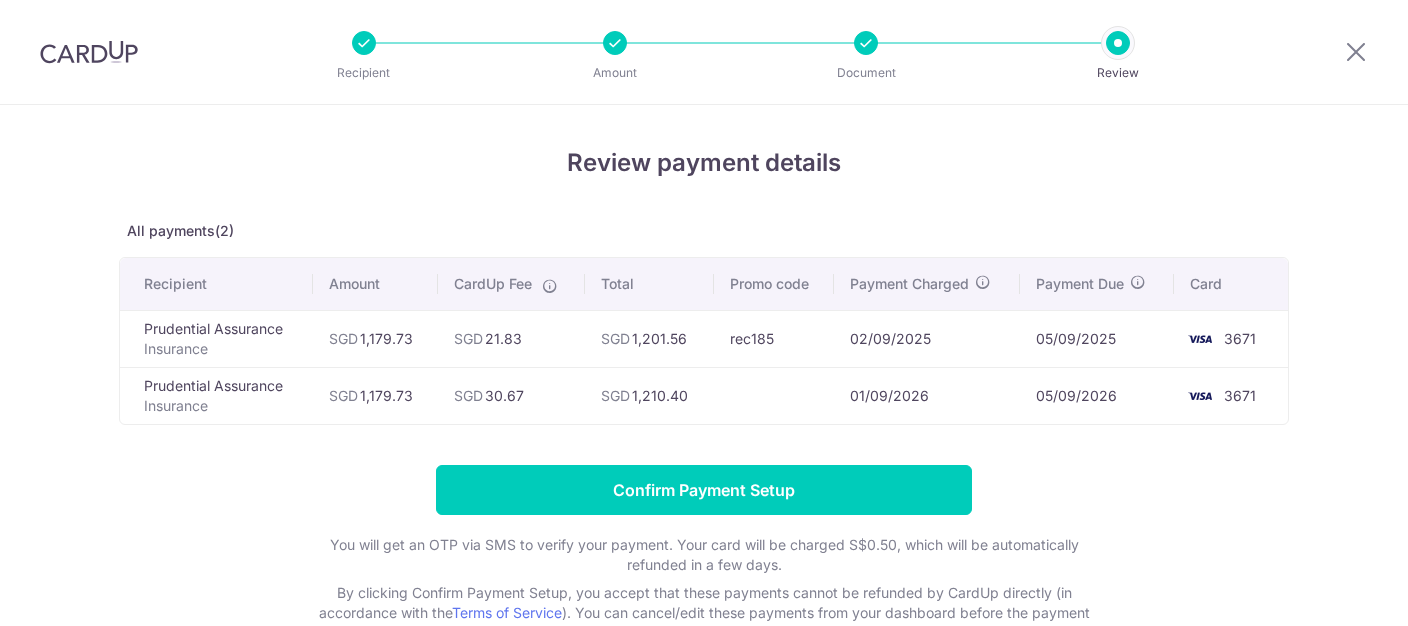 scroll, scrollTop: 0, scrollLeft: 0, axis: both 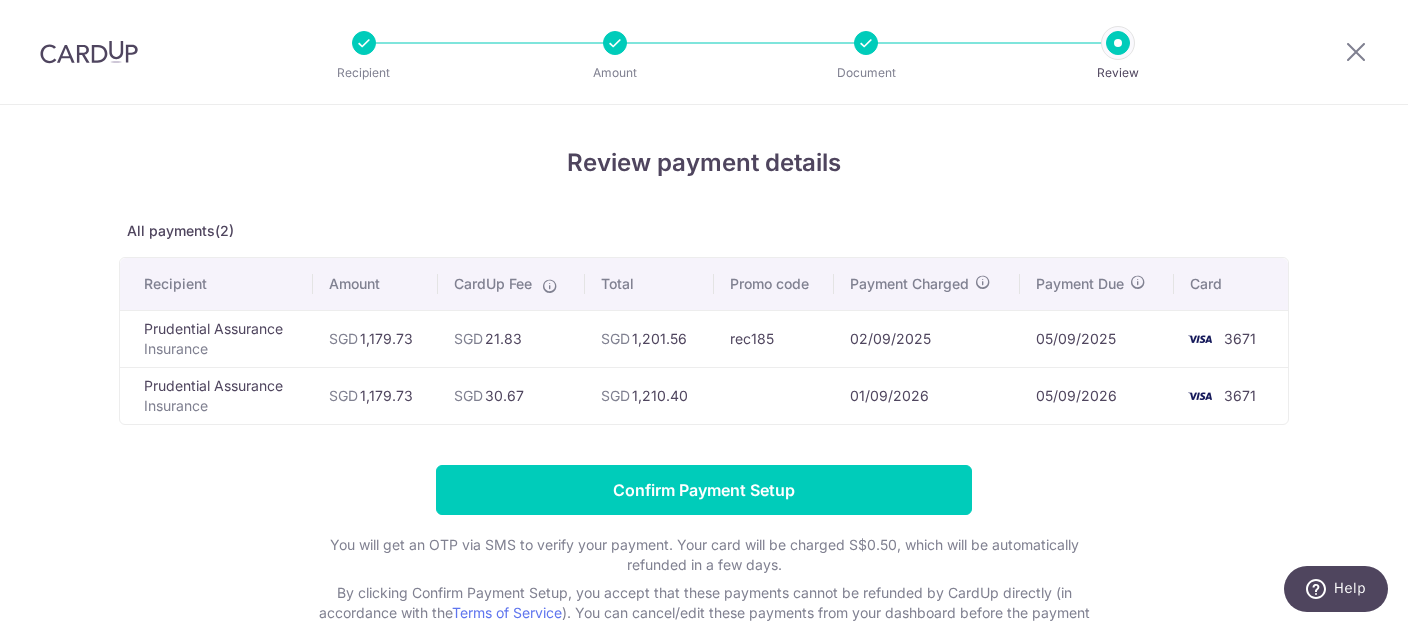 click on "All payments(2)" at bounding box center [704, 231] 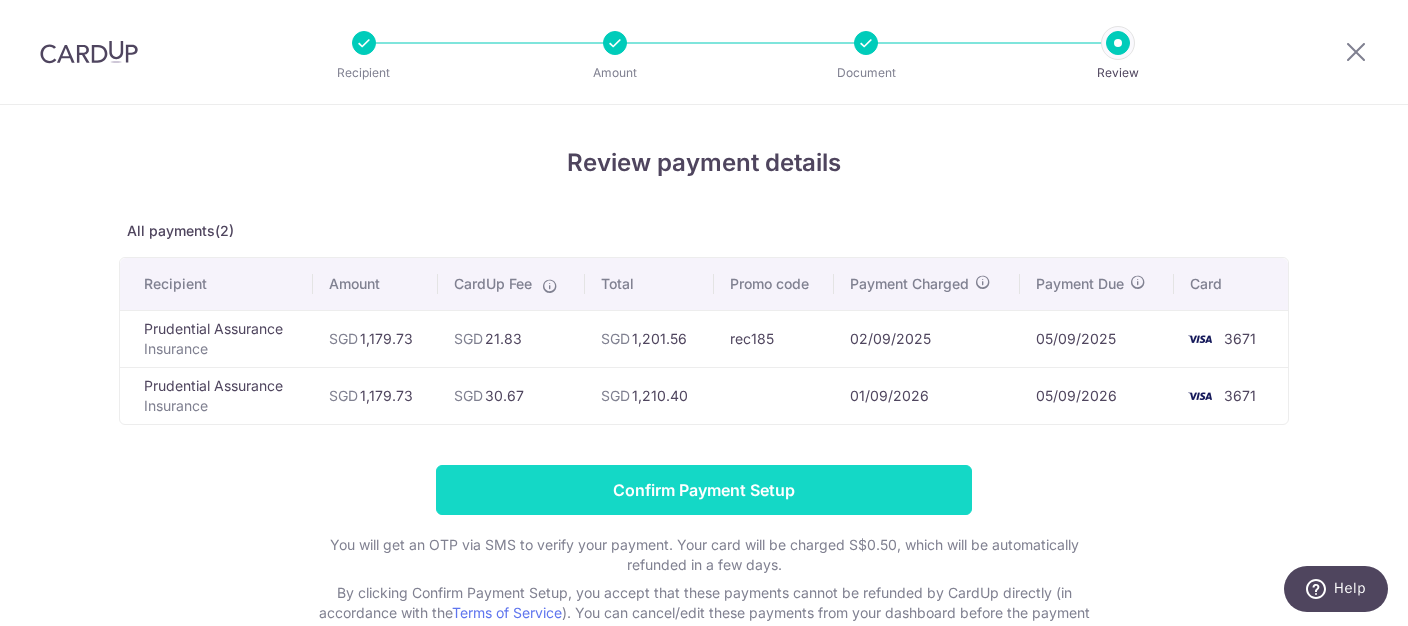 click on "Confirm Payment Setup" at bounding box center (704, 490) 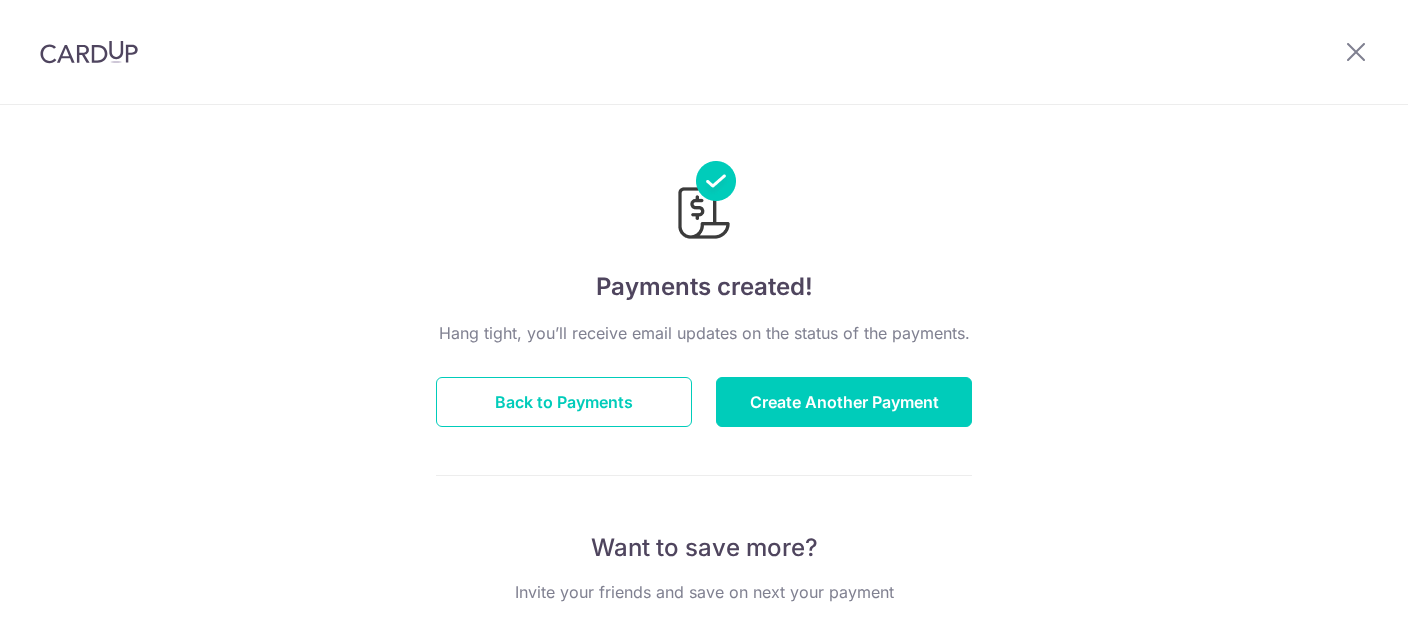scroll, scrollTop: 0, scrollLeft: 0, axis: both 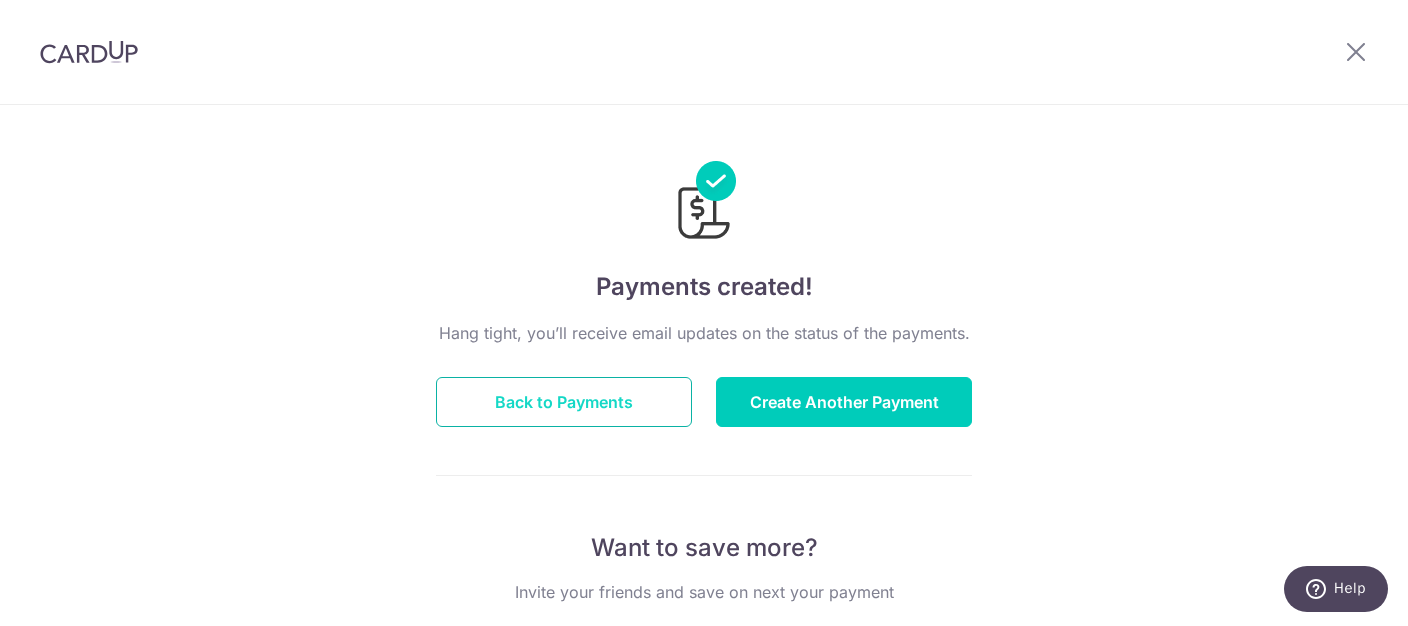 click on "Back to Payments" at bounding box center [564, 402] 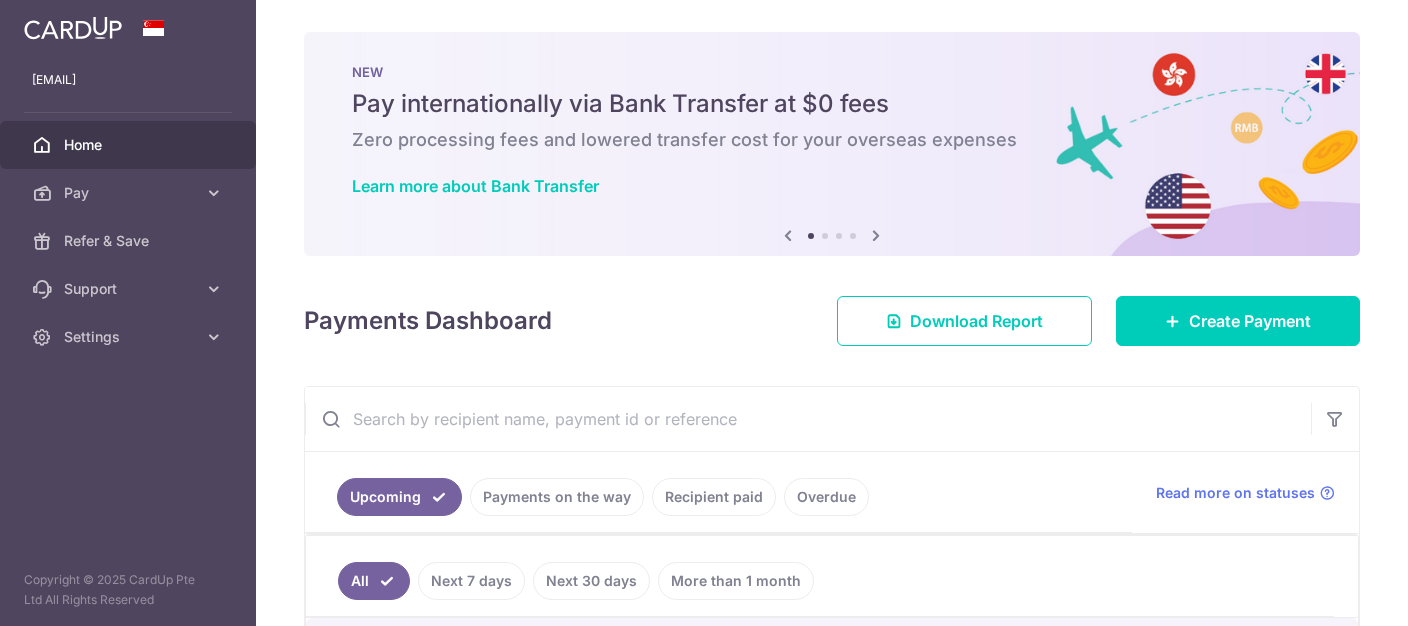 scroll, scrollTop: 0, scrollLeft: 0, axis: both 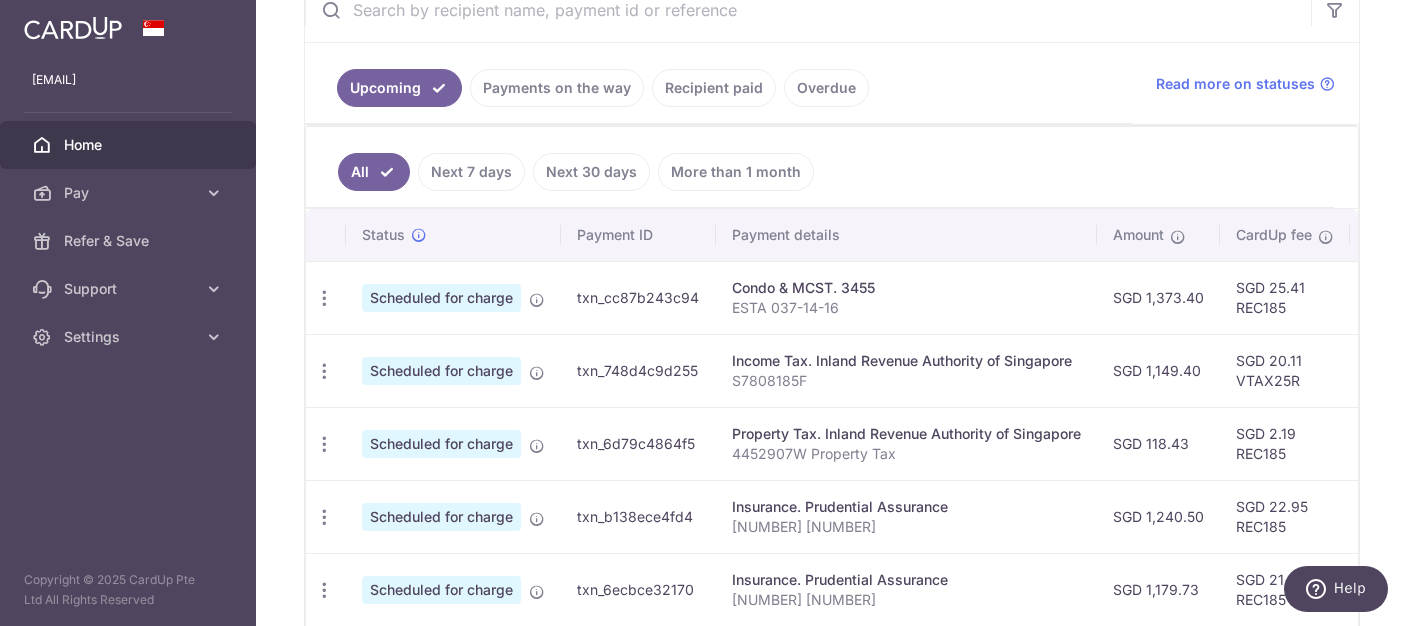 click on "Payments on the way" at bounding box center (557, 88) 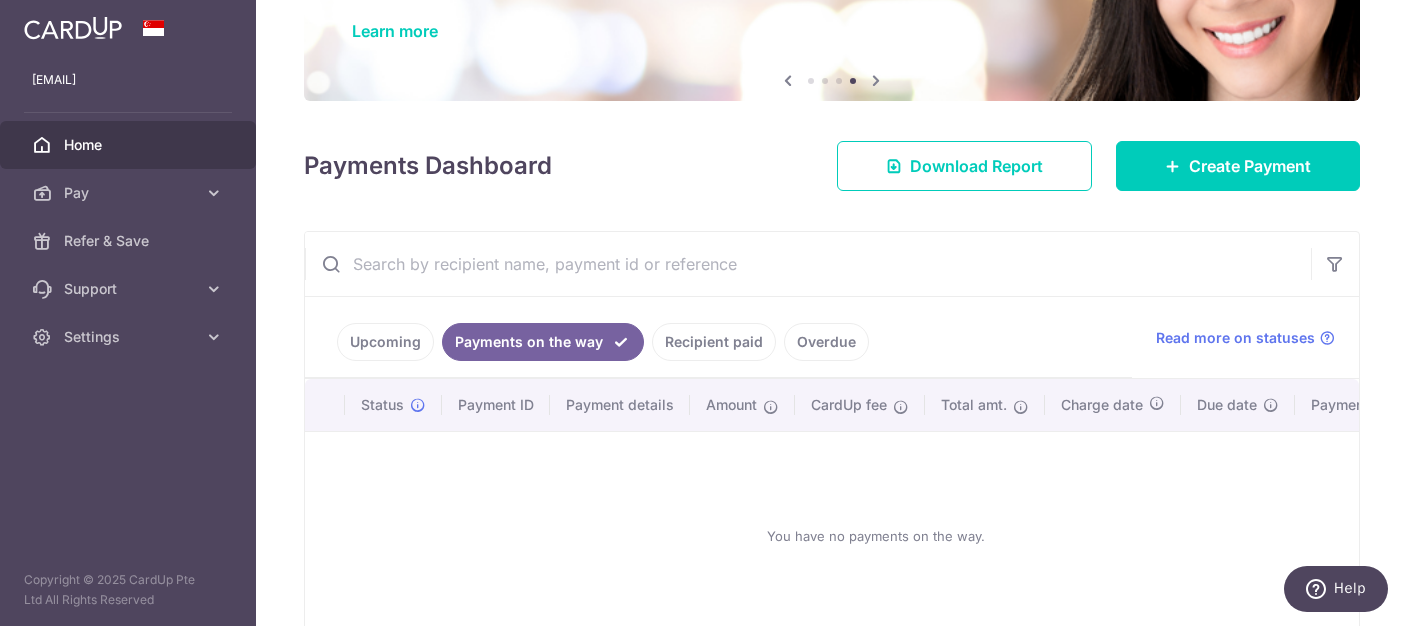 drag, startPoint x: 399, startPoint y: 342, endPoint x: 521, endPoint y: 339, distance: 122.03688 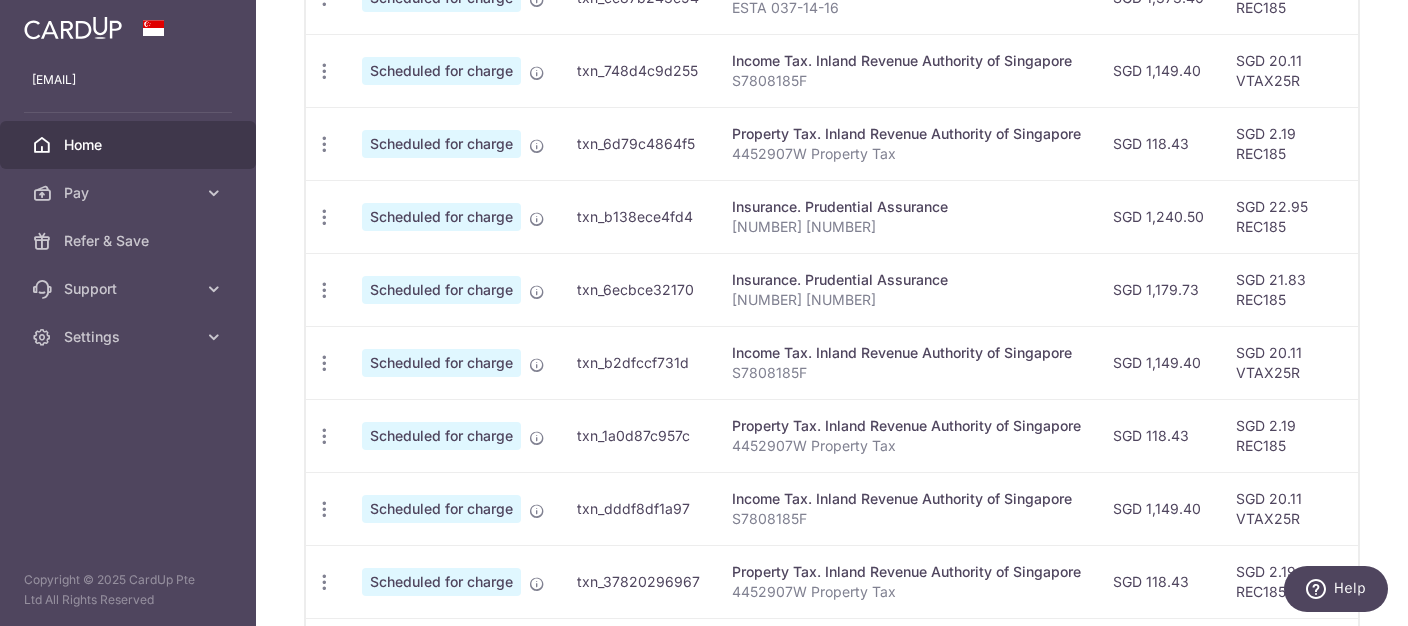 scroll, scrollTop: 95, scrollLeft: 0, axis: vertical 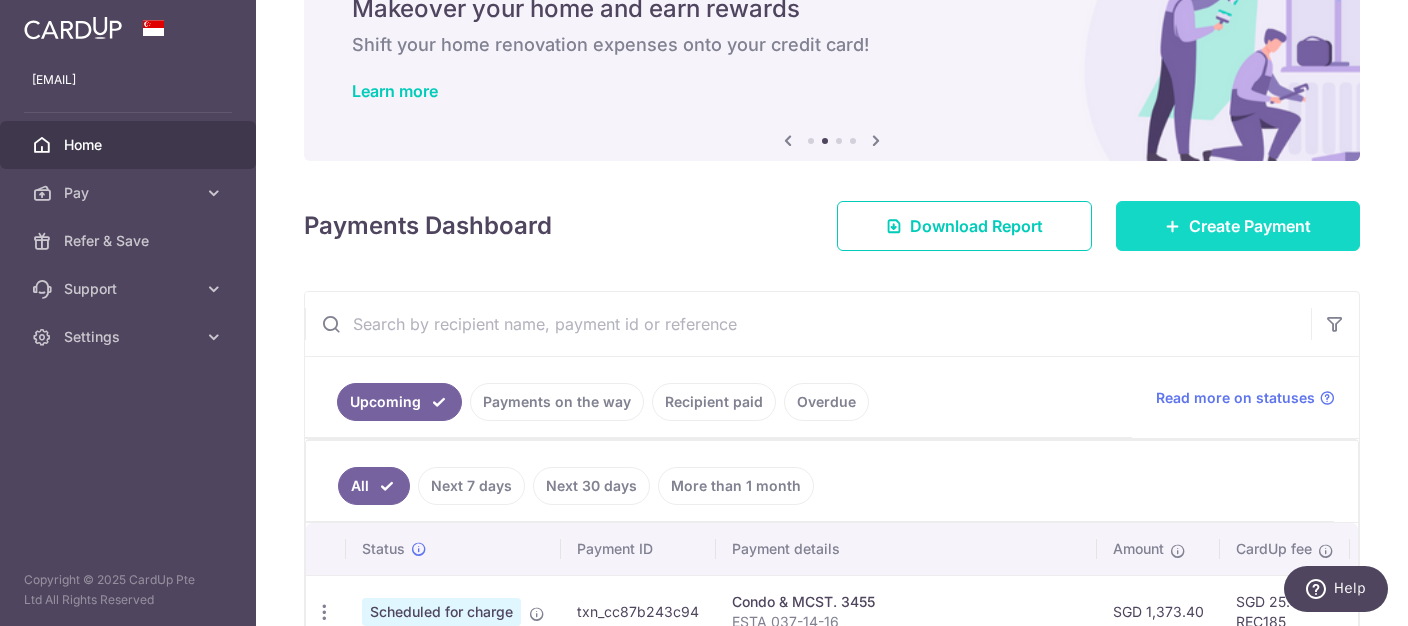 click on "Create Payment" at bounding box center [1250, 226] 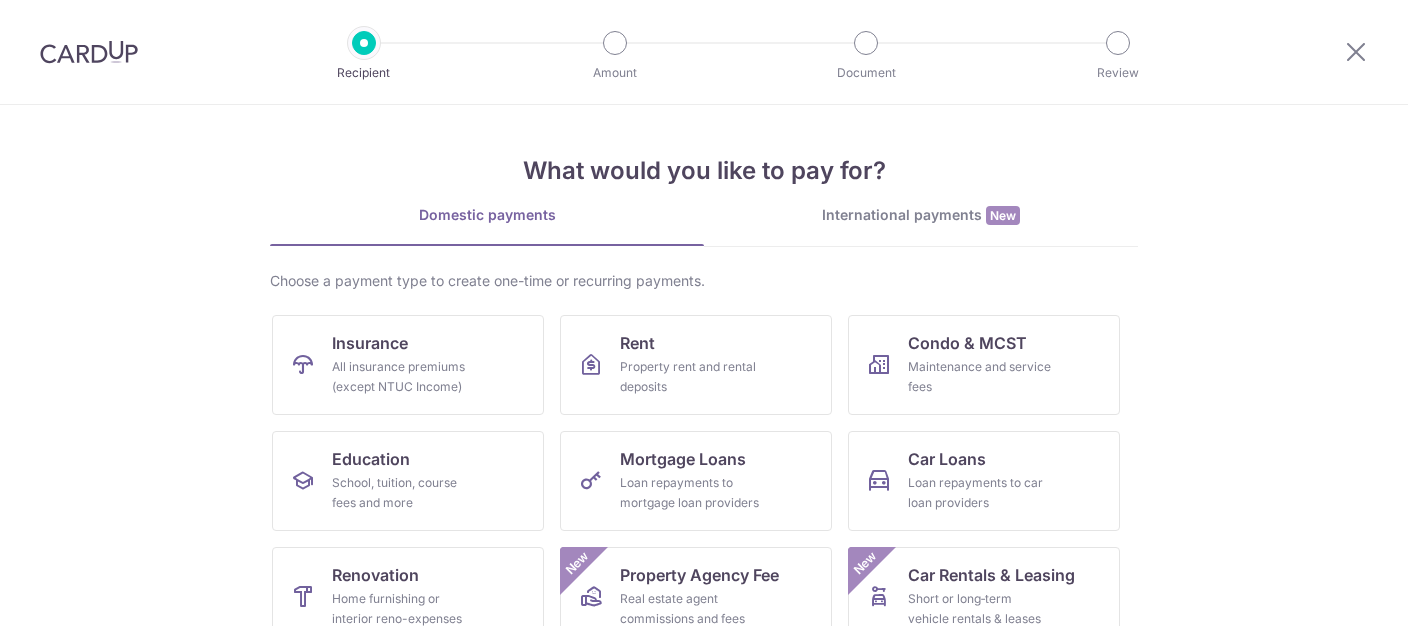 scroll, scrollTop: 0, scrollLeft: 0, axis: both 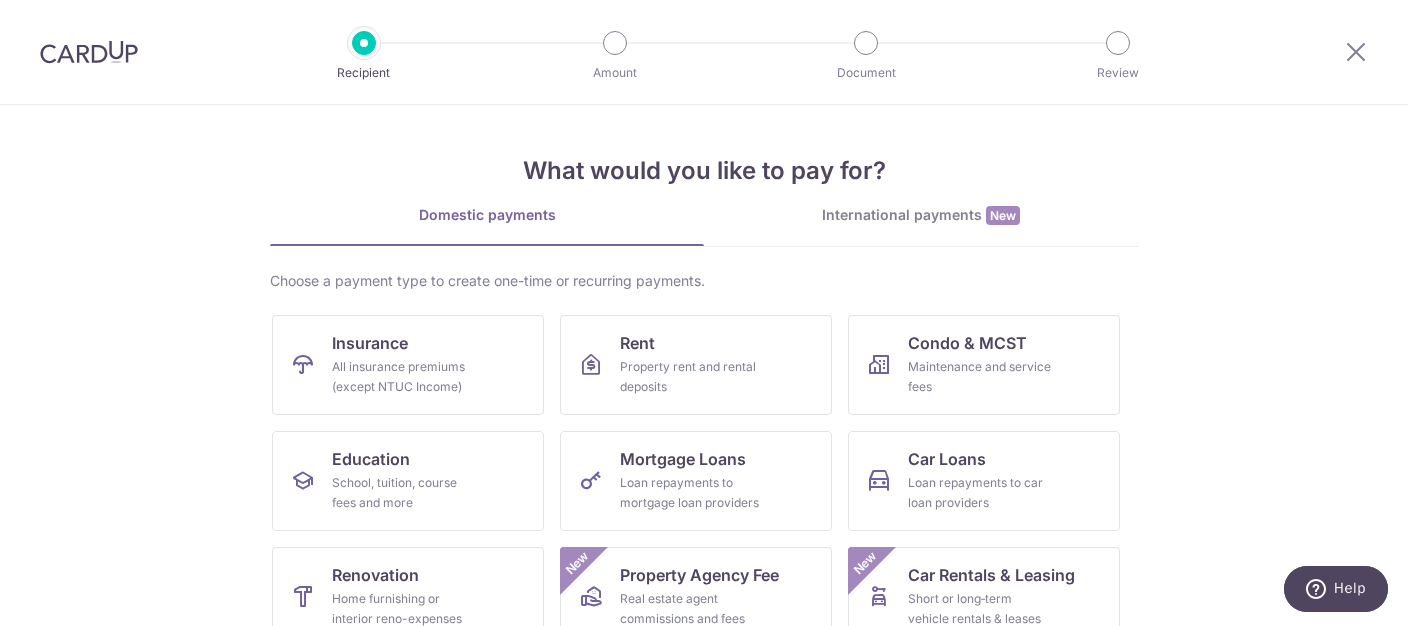 click at bounding box center (89, 52) 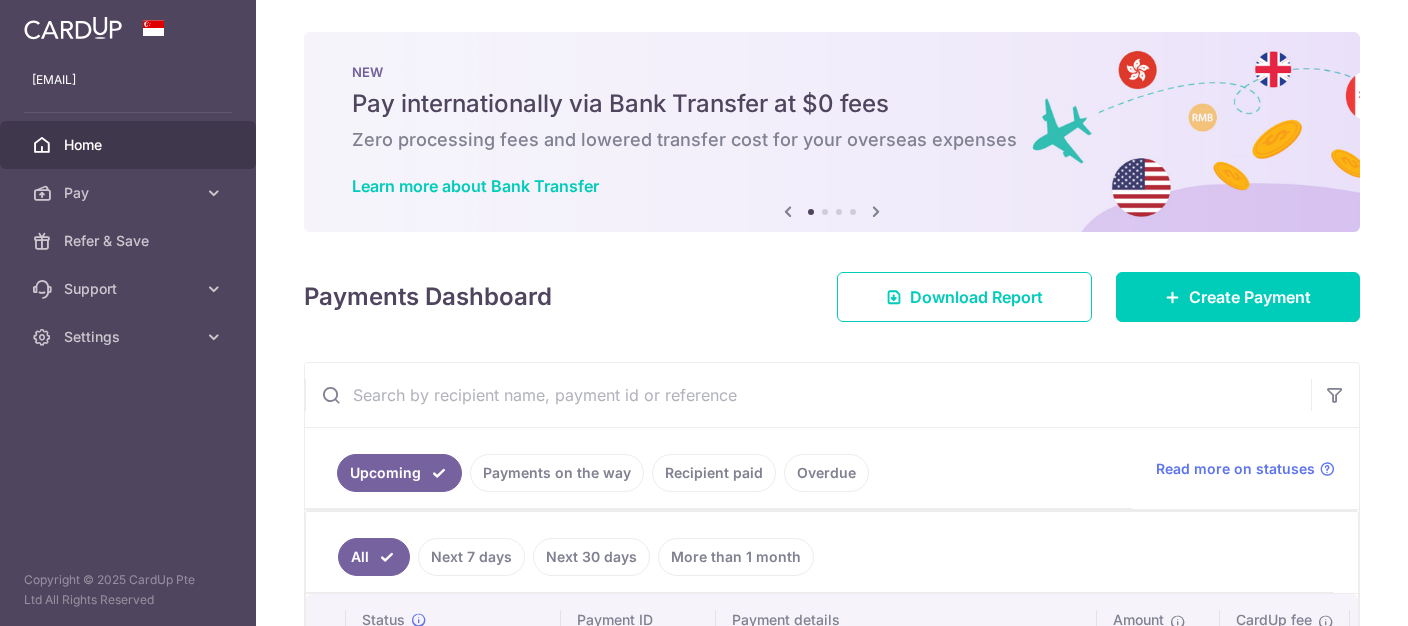 scroll, scrollTop: 0, scrollLeft: 0, axis: both 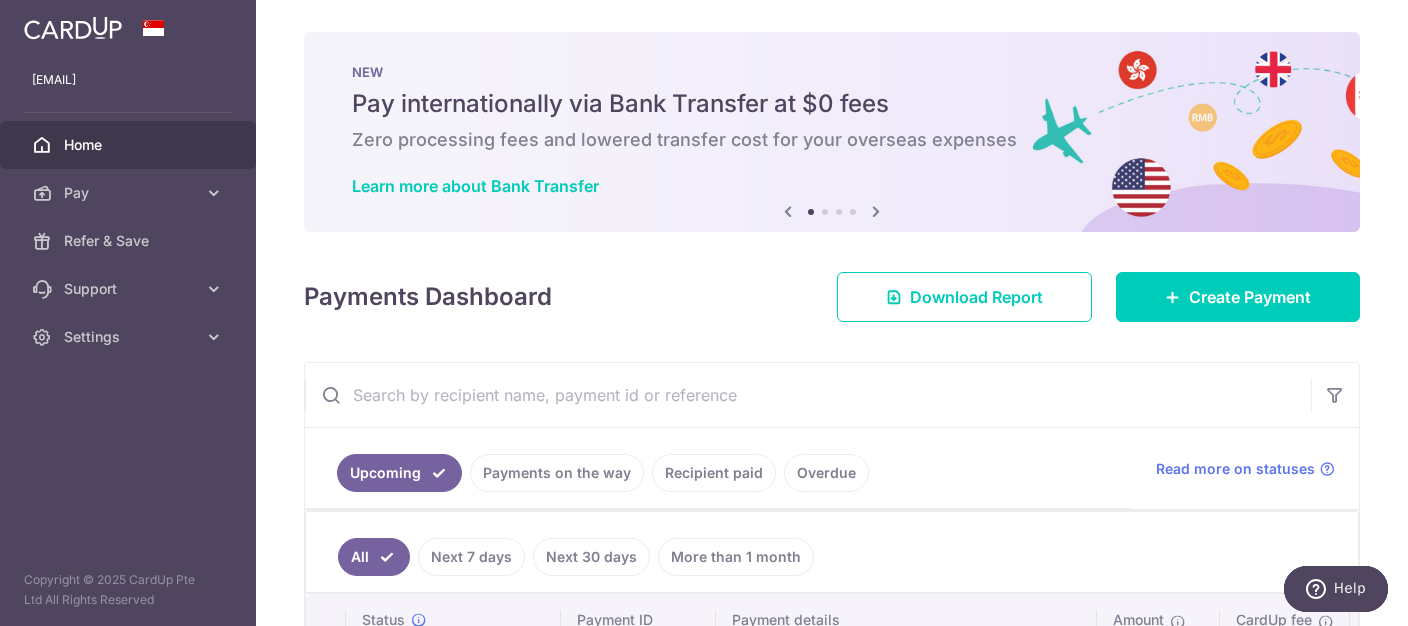 drag, startPoint x: 697, startPoint y: 464, endPoint x: 713, endPoint y: 451, distance: 20.615528 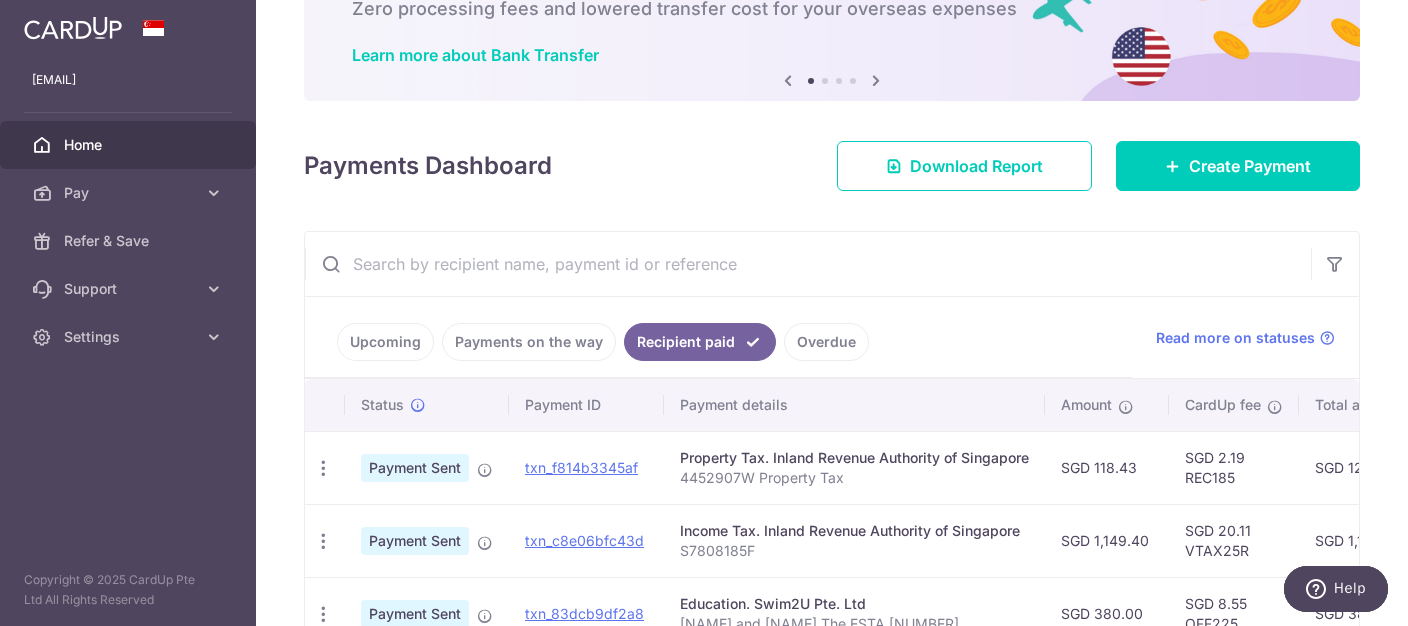 scroll, scrollTop: 233, scrollLeft: 0, axis: vertical 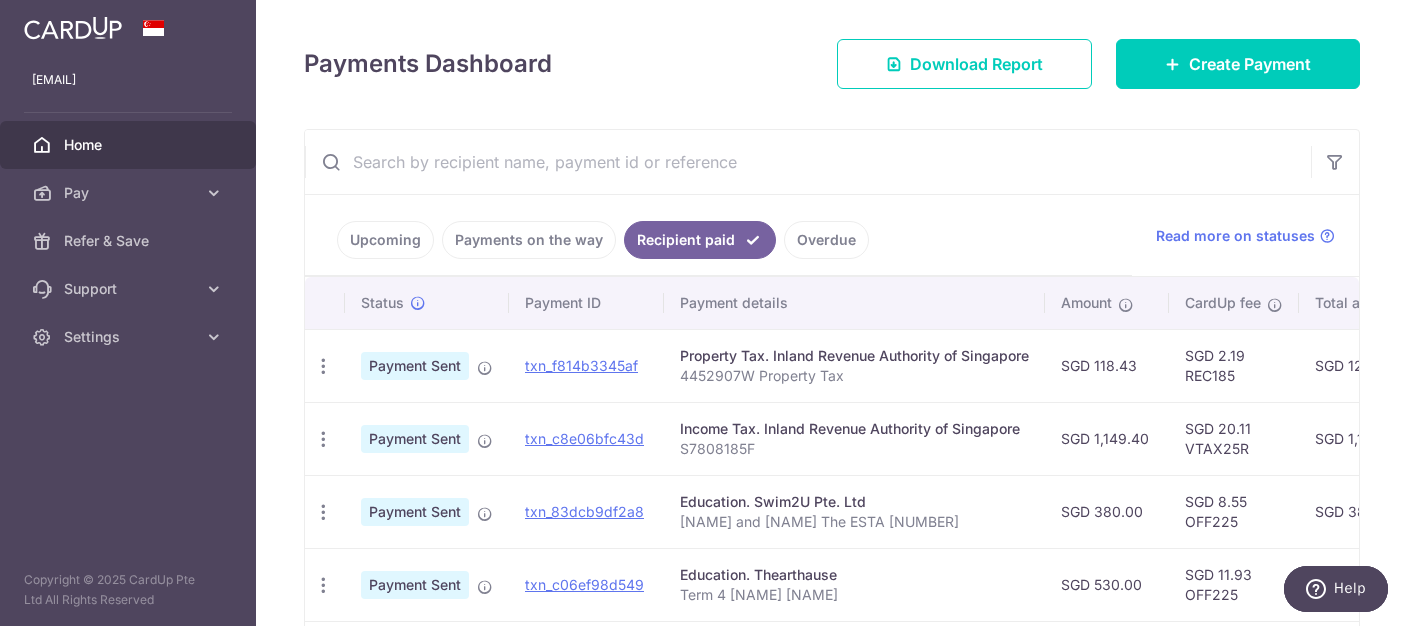 click on "txn_83dcb9df2a8 Download Payment Receipt" at bounding box center (586, 511) 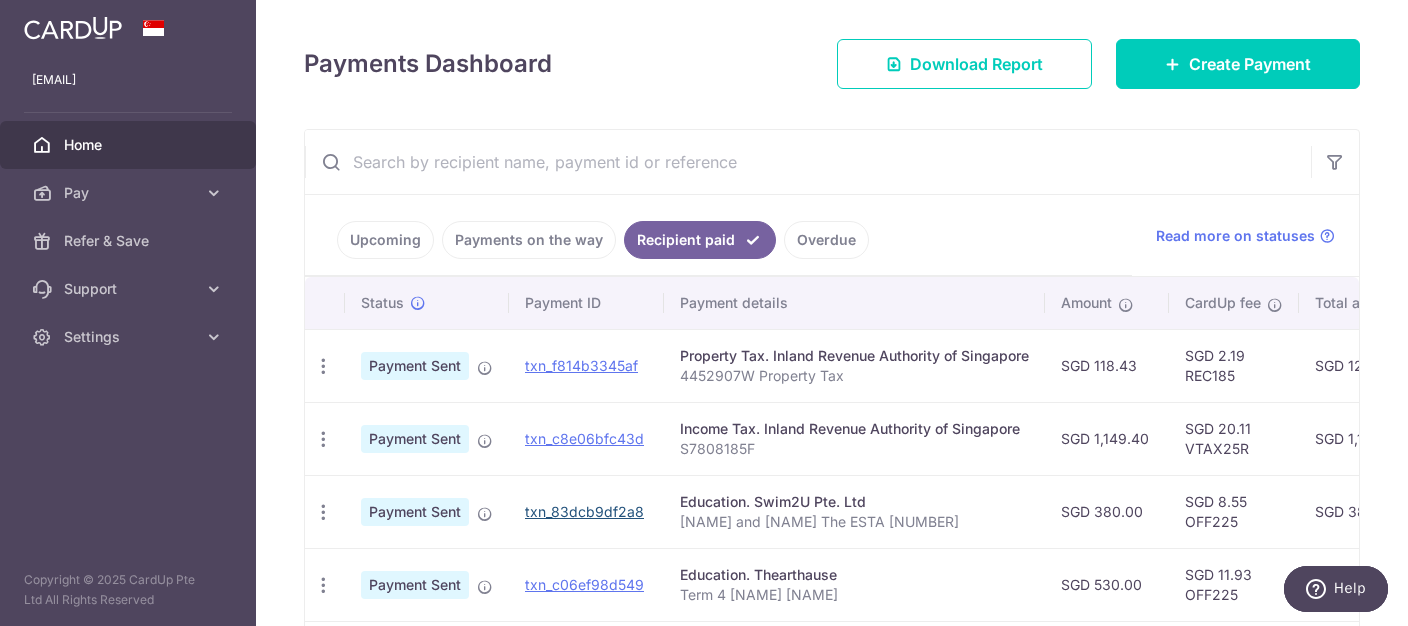 click on "txn_83dcb9df2a8" at bounding box center [584, 511] 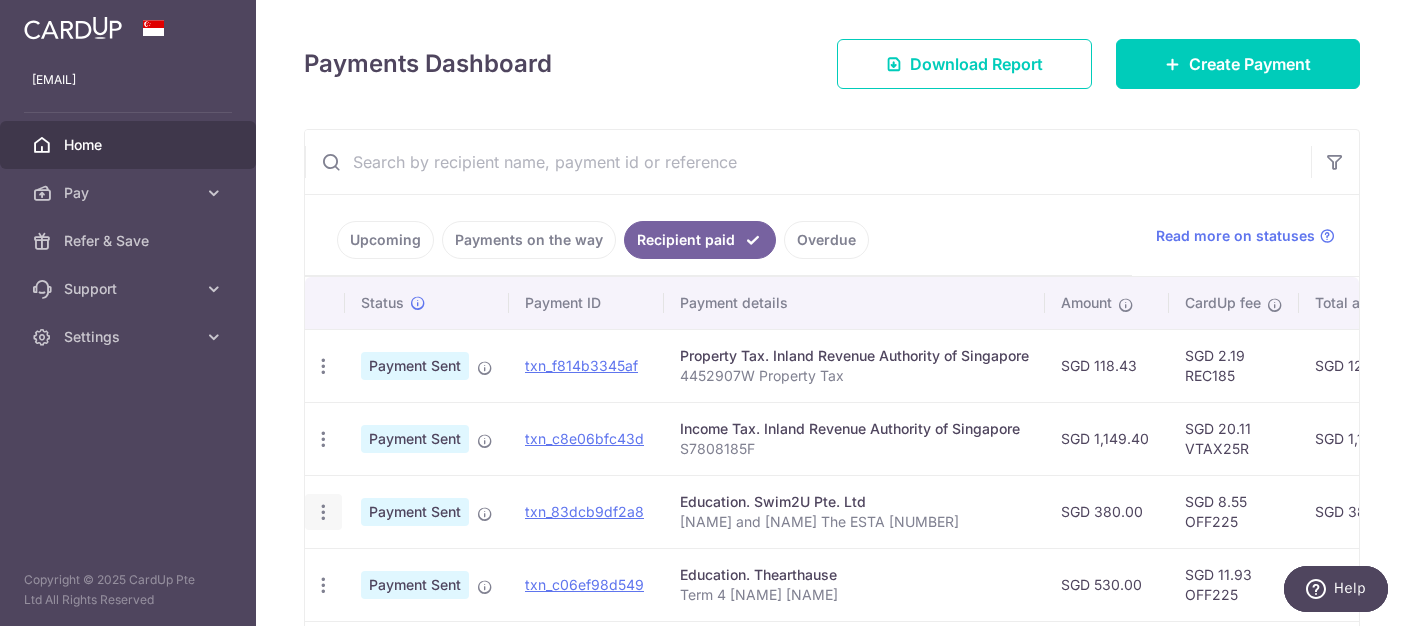 click at bounding box center [323, 366] 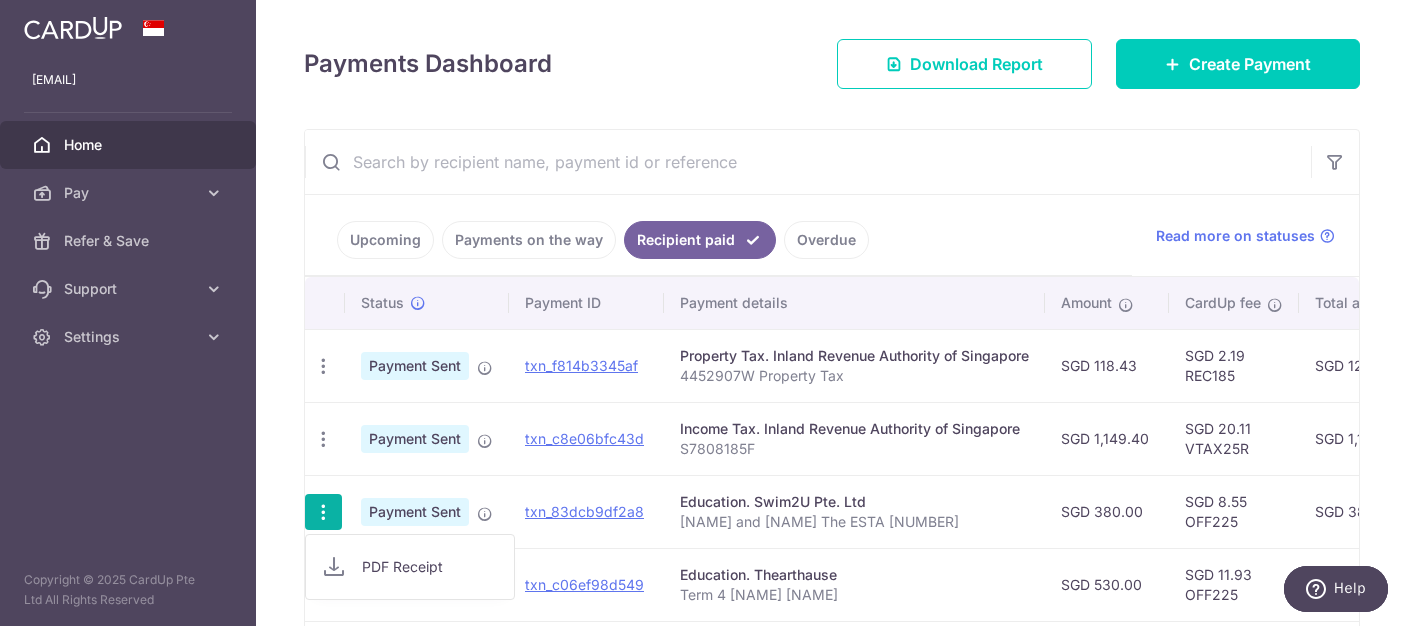 click on "PDF Receipt" at bounding box center (430, 567) 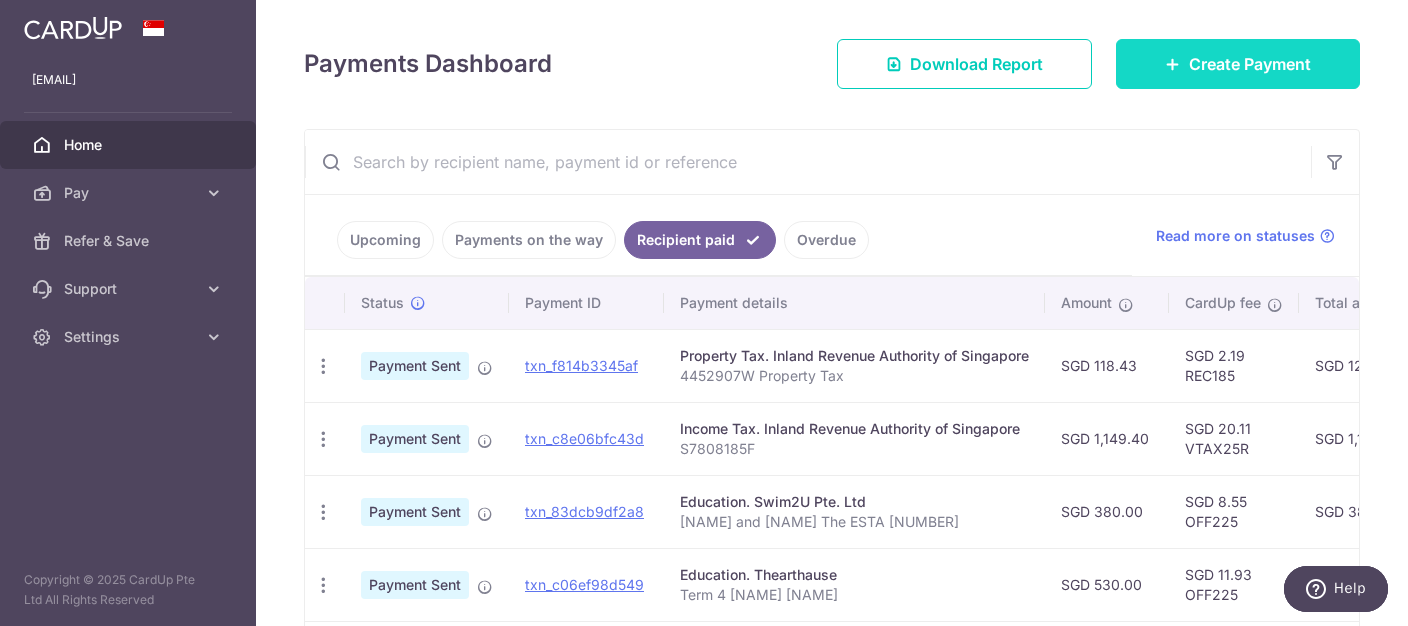 click on "Create Payment" at bounding box center (1250, 64) 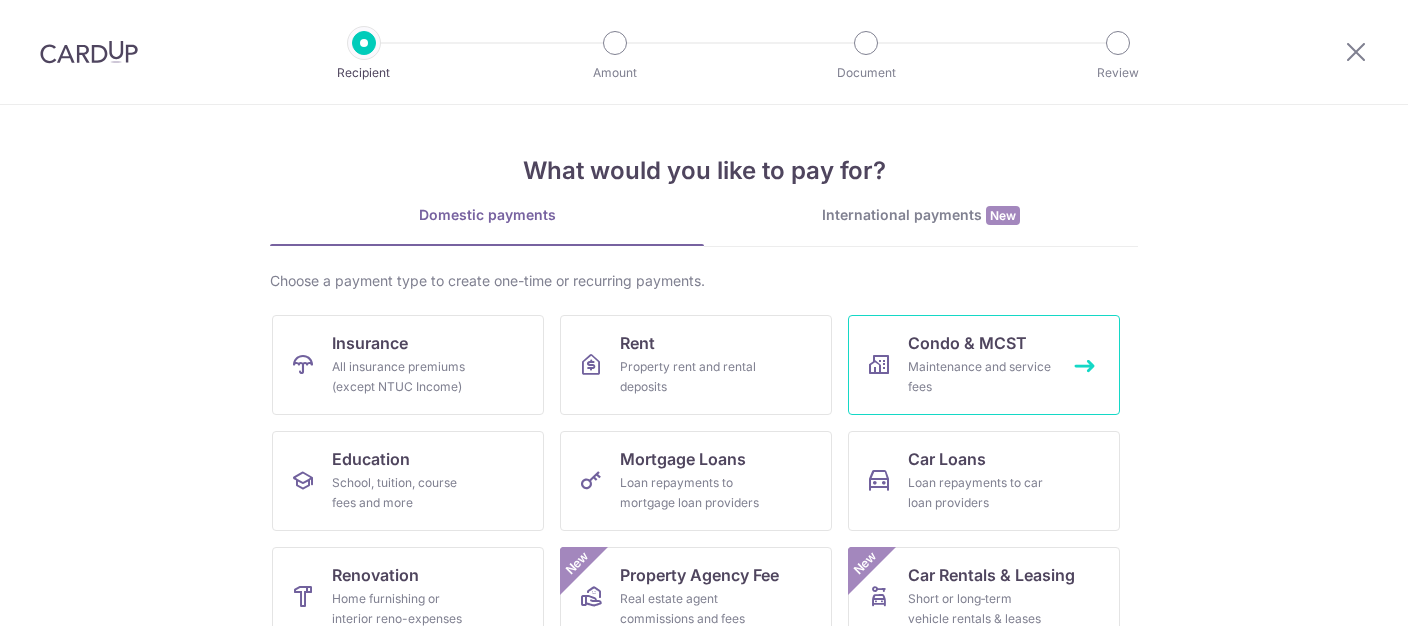 scroll, scrollTop: 0, scrollLeft: 0, axis: both 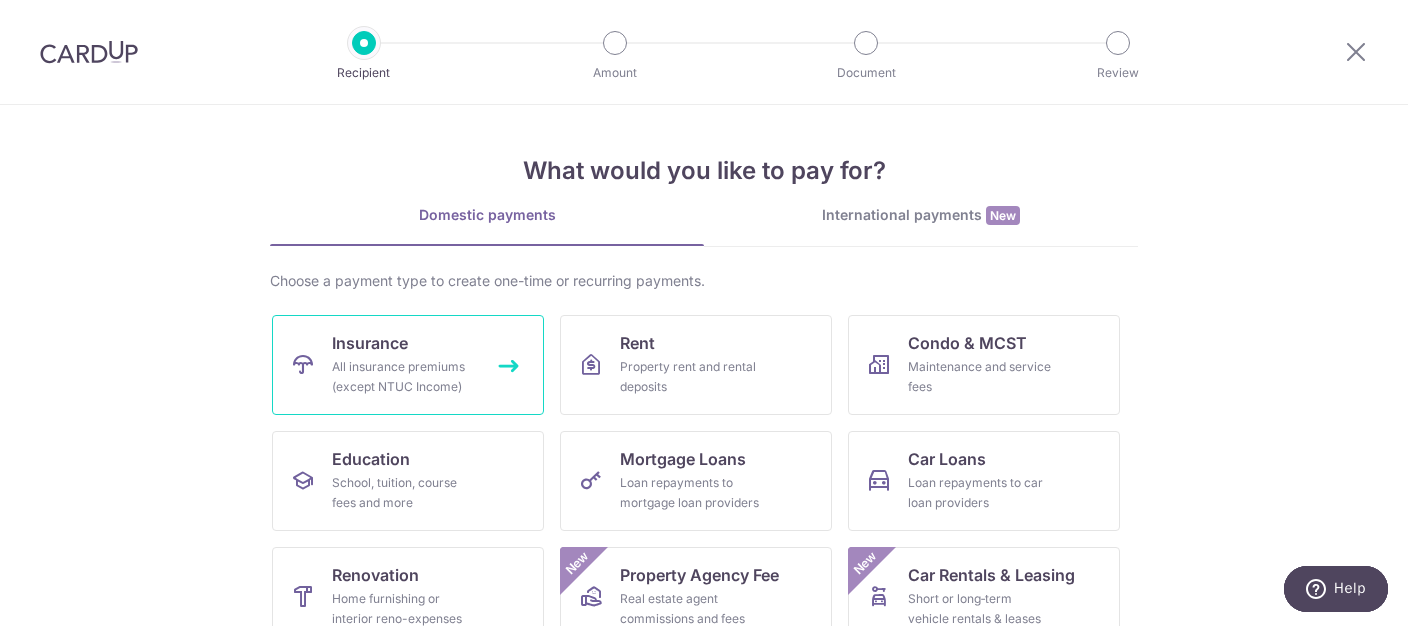 click on "All insurance premiums (except NTUC Income)" at bounding box center (404, 377) 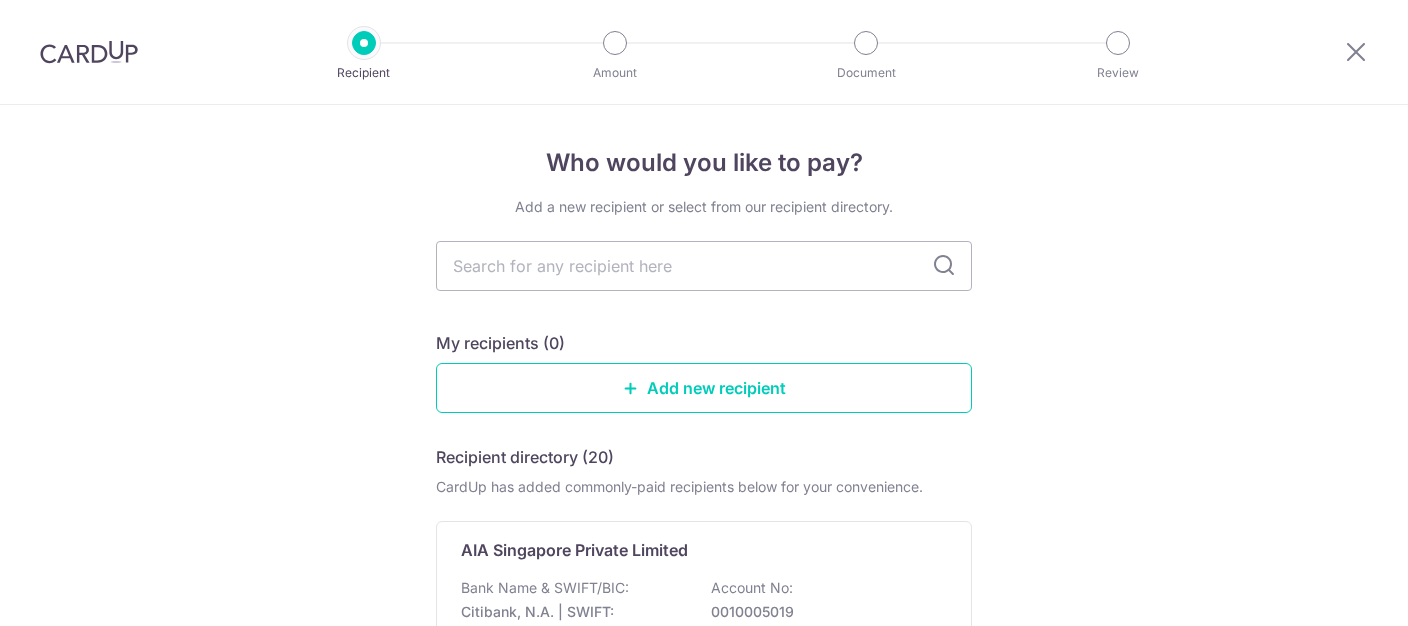 scroll, scrollTop: 0, scrollLeft: 0, axis: both 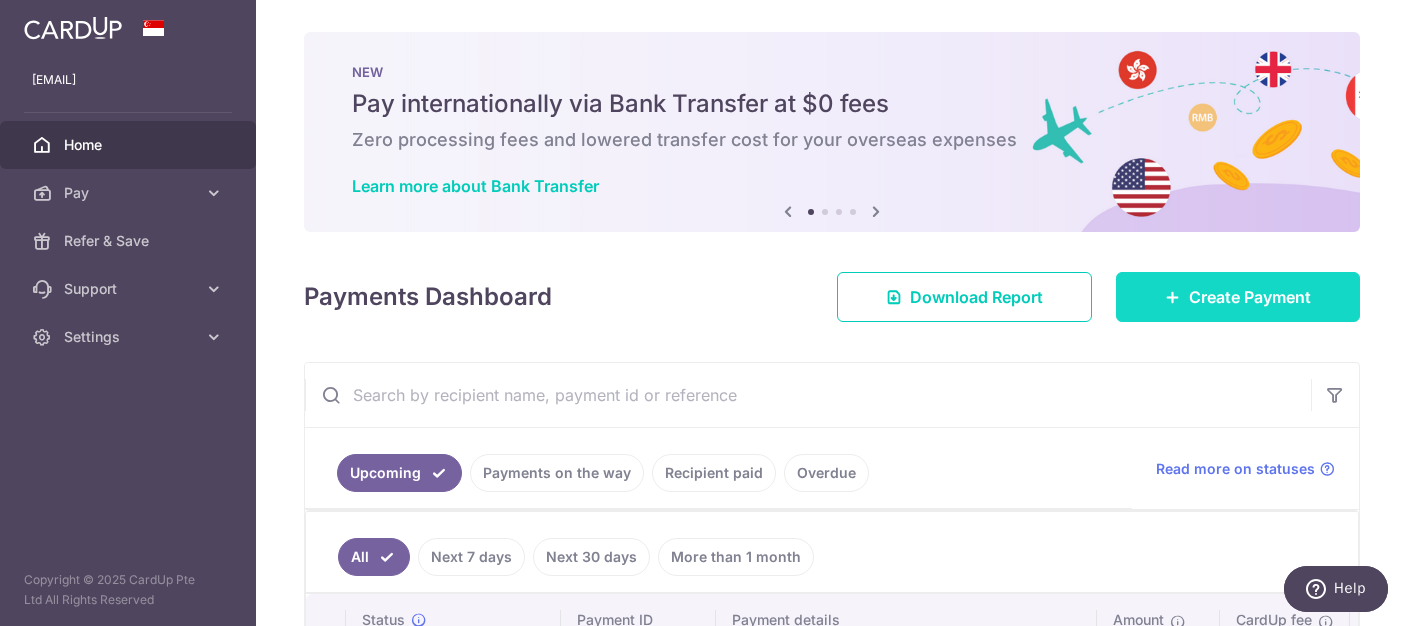 click on "Create Payment" at bounding box center [1250, 297] 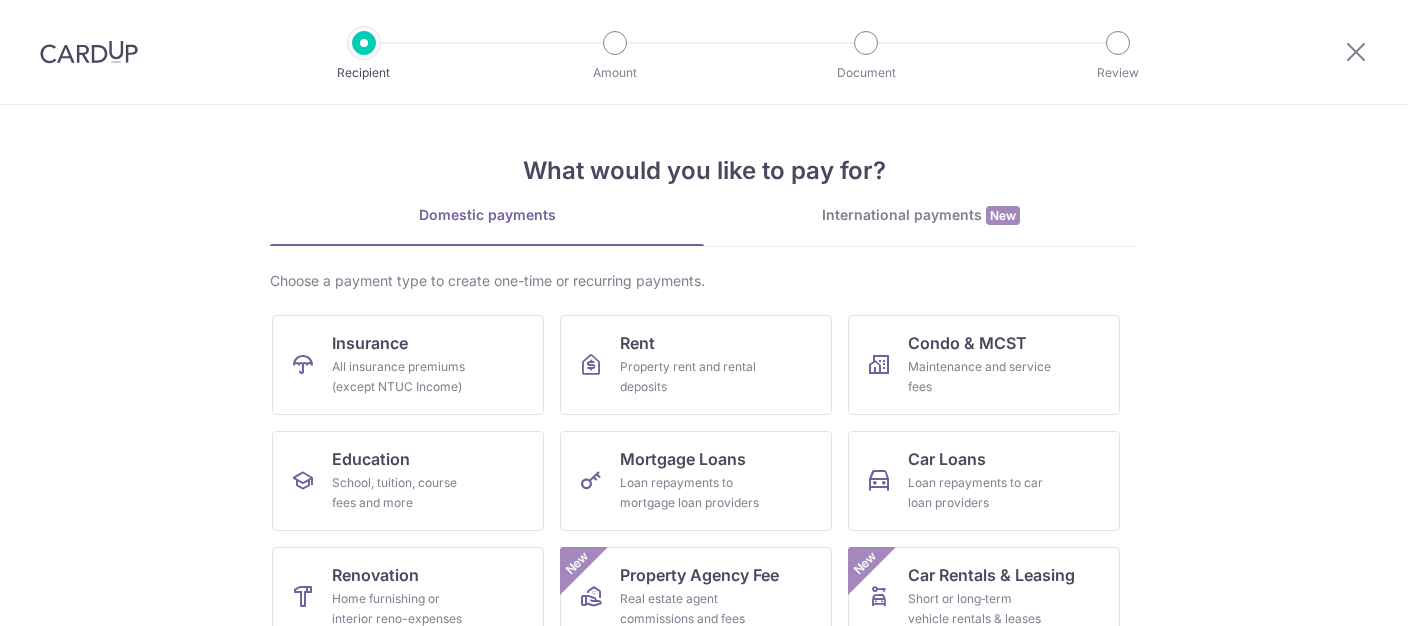 scroll, scrollTop: 0, scrollLeft: 0, axis: both 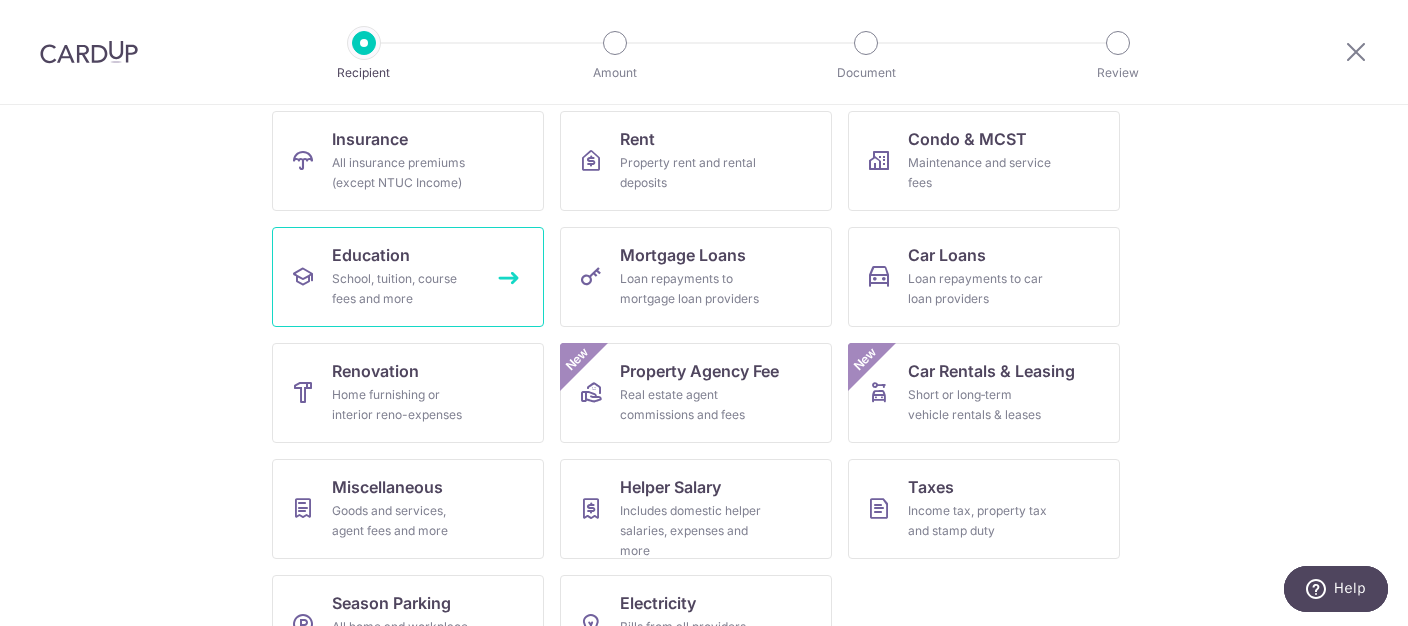 click on "School, tuition, course fees and more" at bounding box center (404, 289) 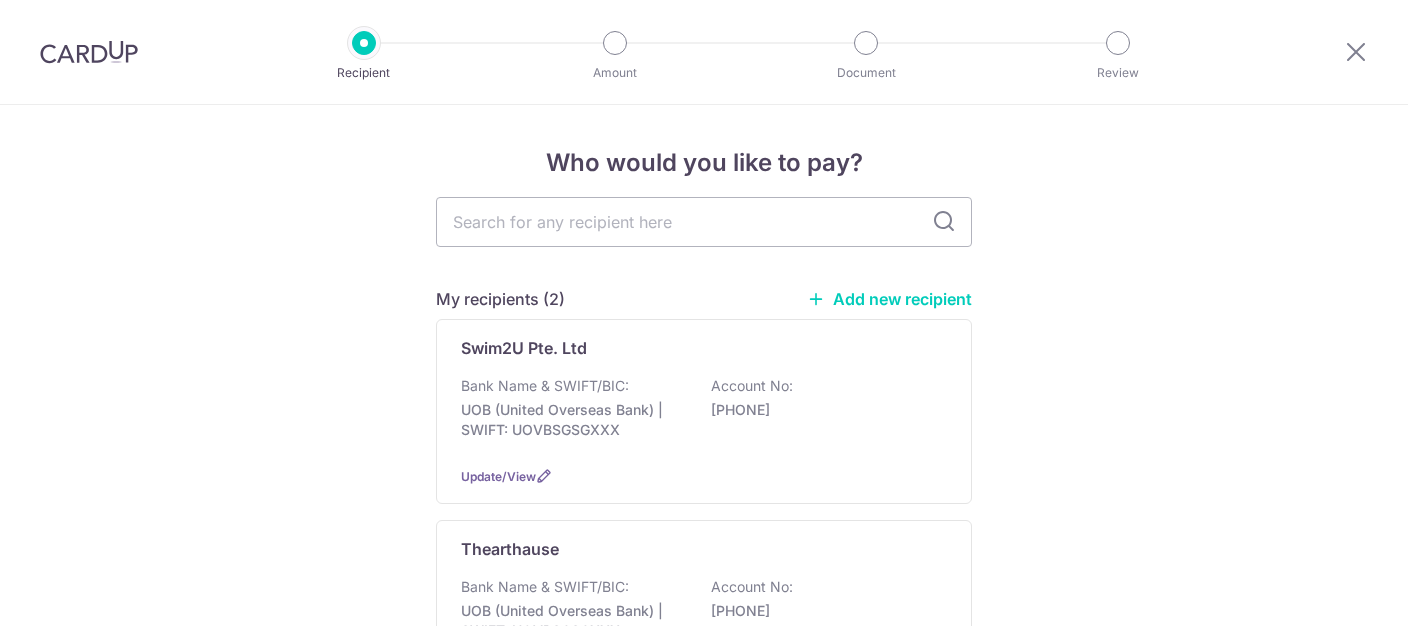 scroll, scrollTop: 0, scrollLeft: 0, axis: both 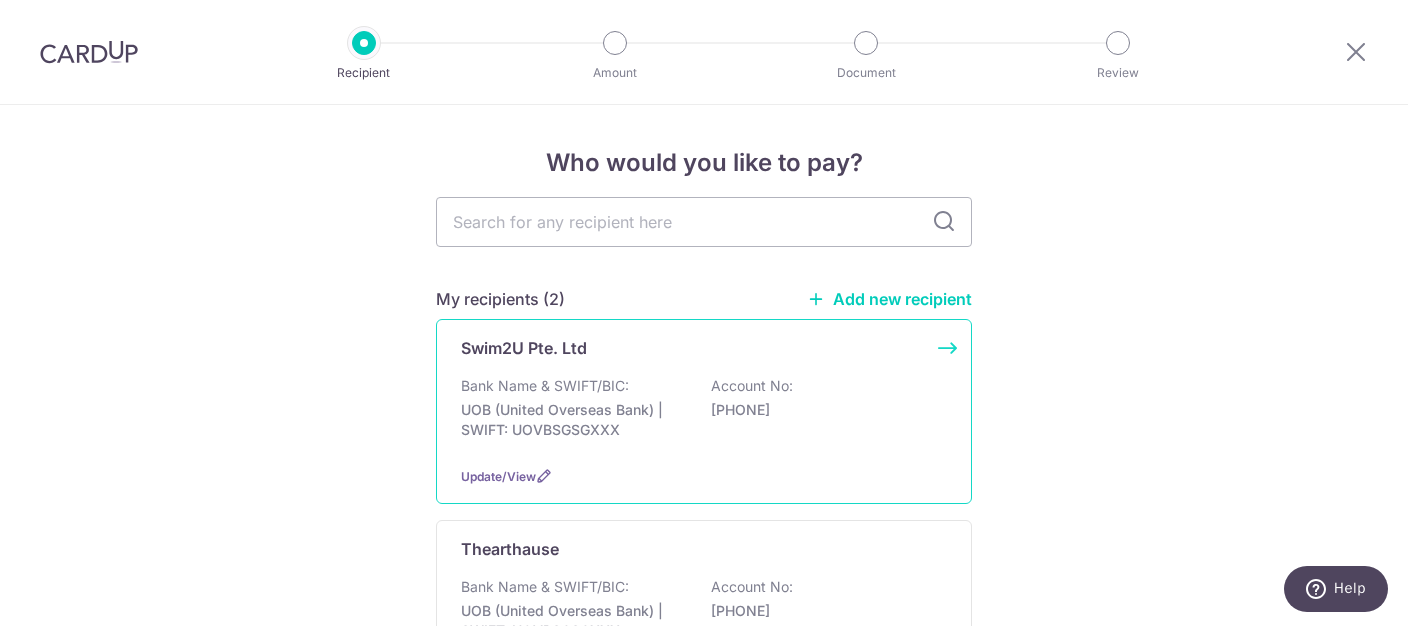 click on "Bank Name & SWIFT/BIC:" at bounding box center [545, 386] 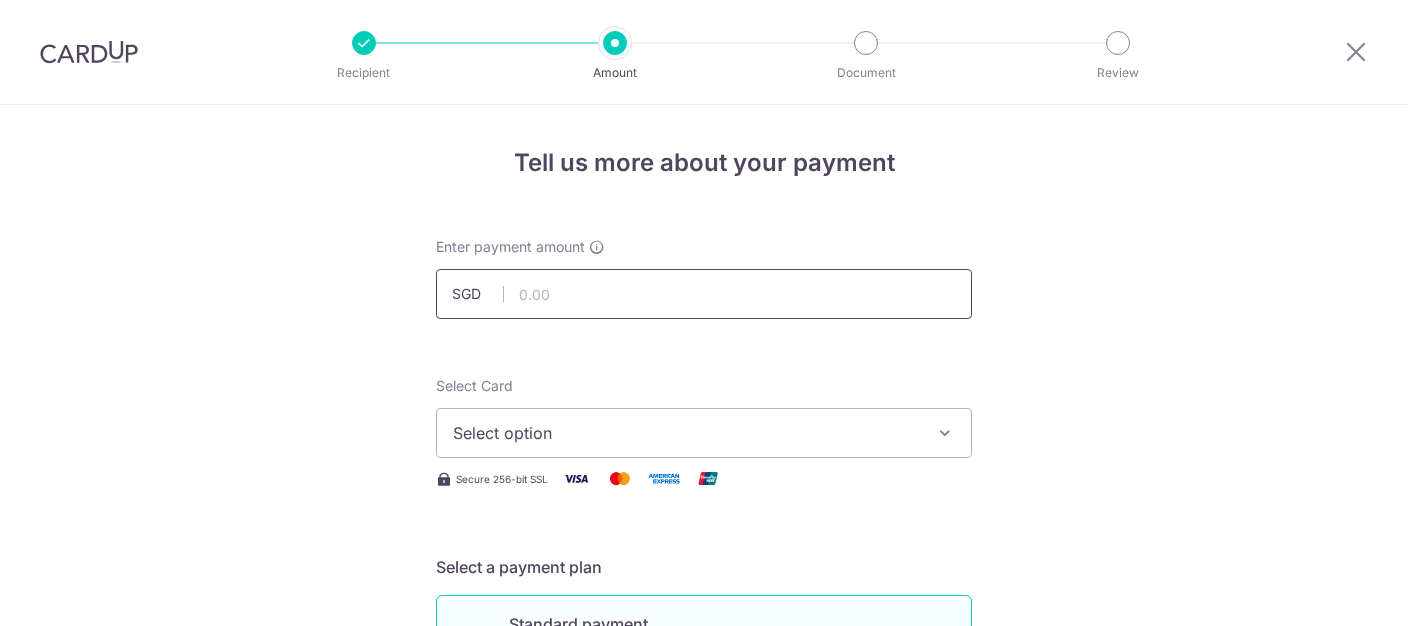 scroll, scrollTop: 0, scrollLeft: 0, axis: both 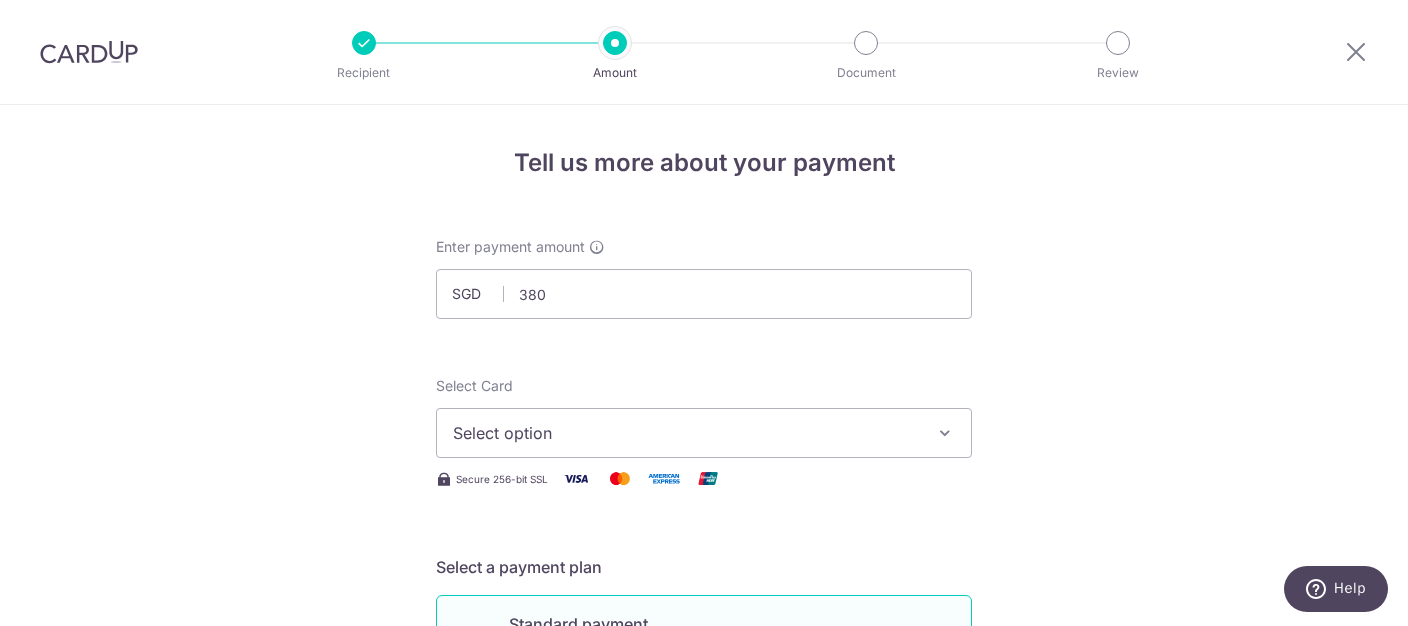 type on "380.00" 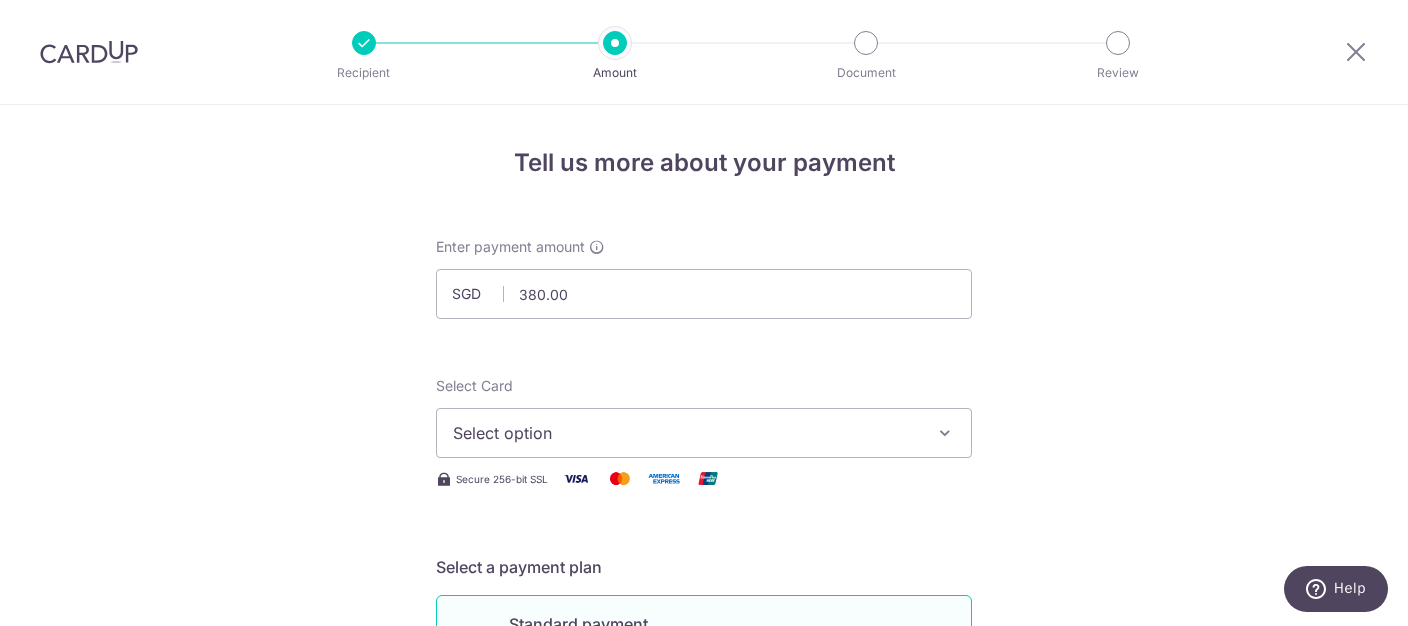 click on "Select option" at bounding box center (704, 433) 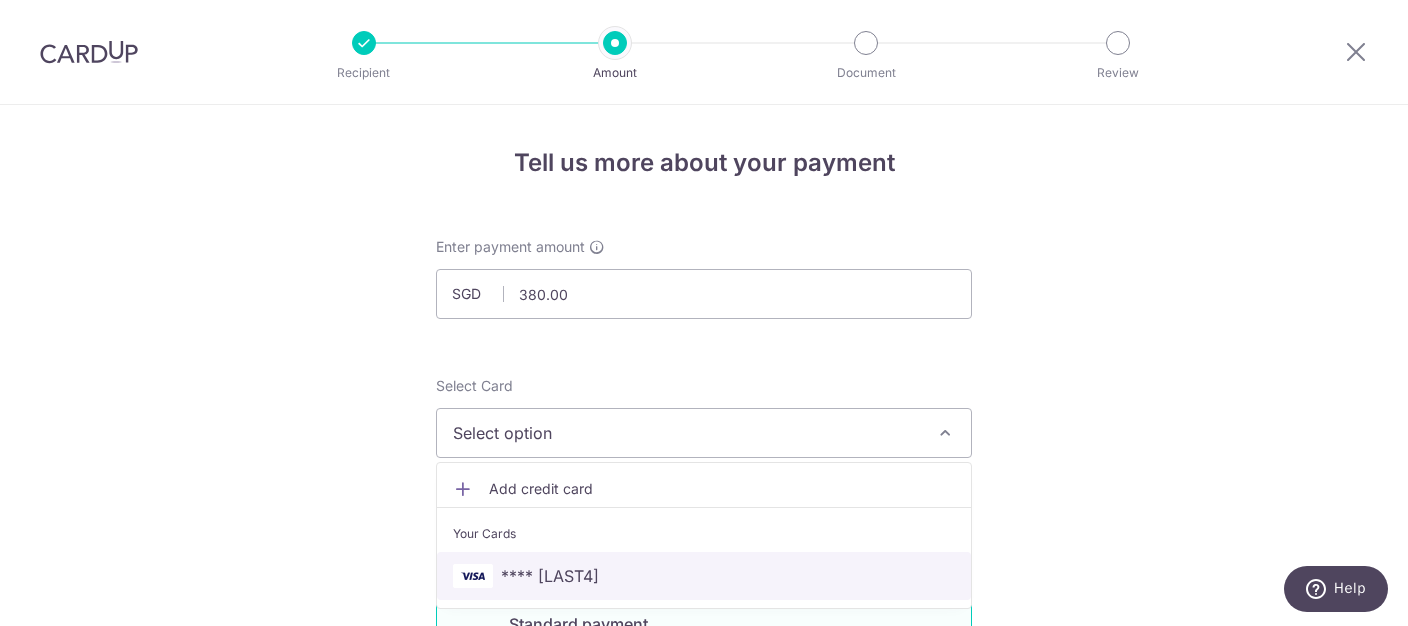 click on "**** [LAST_FOUR]" at bounding box center [704, 576] 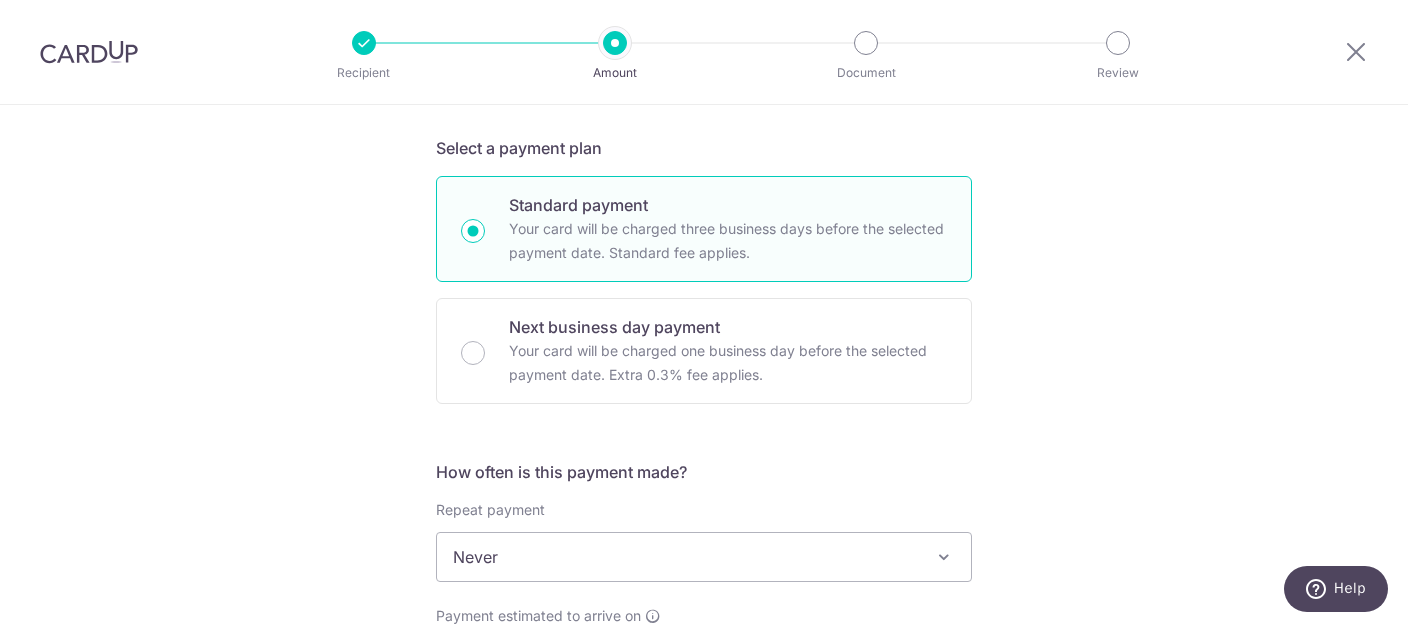 scroll, scrollTop: 511, scrollLeft: 0, axis: vertical 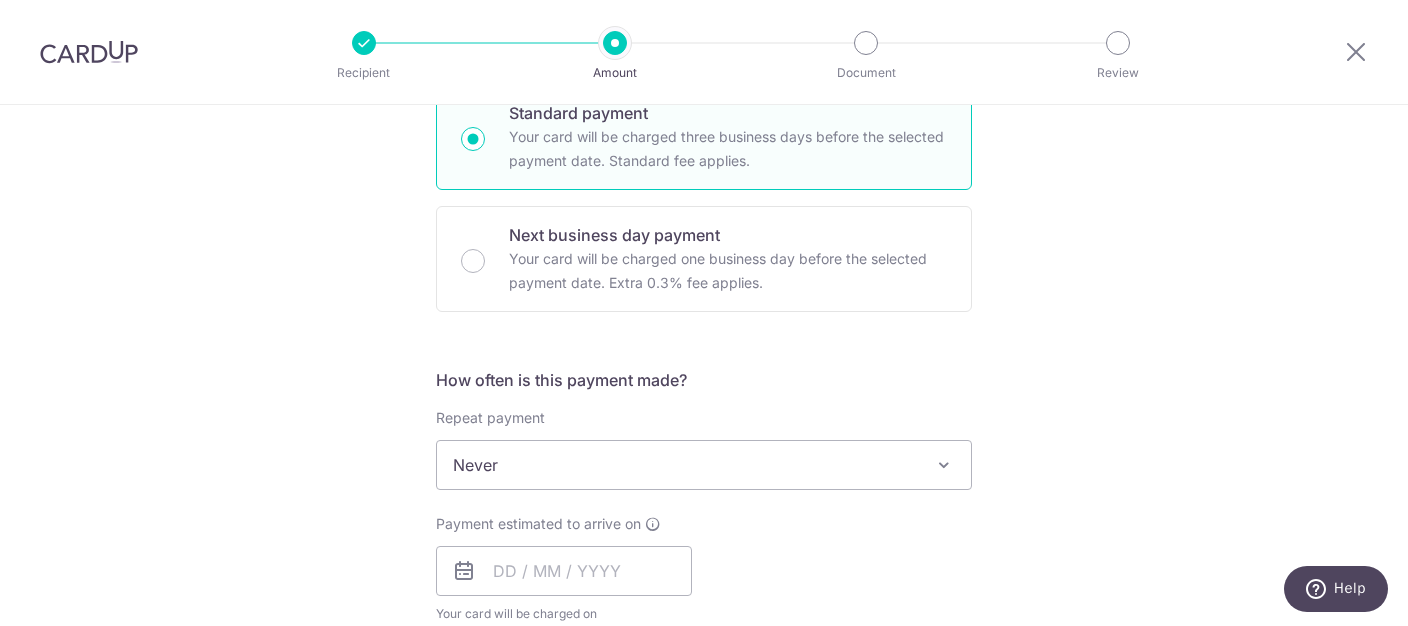 click on "Never" at bounding box center [704, 465] 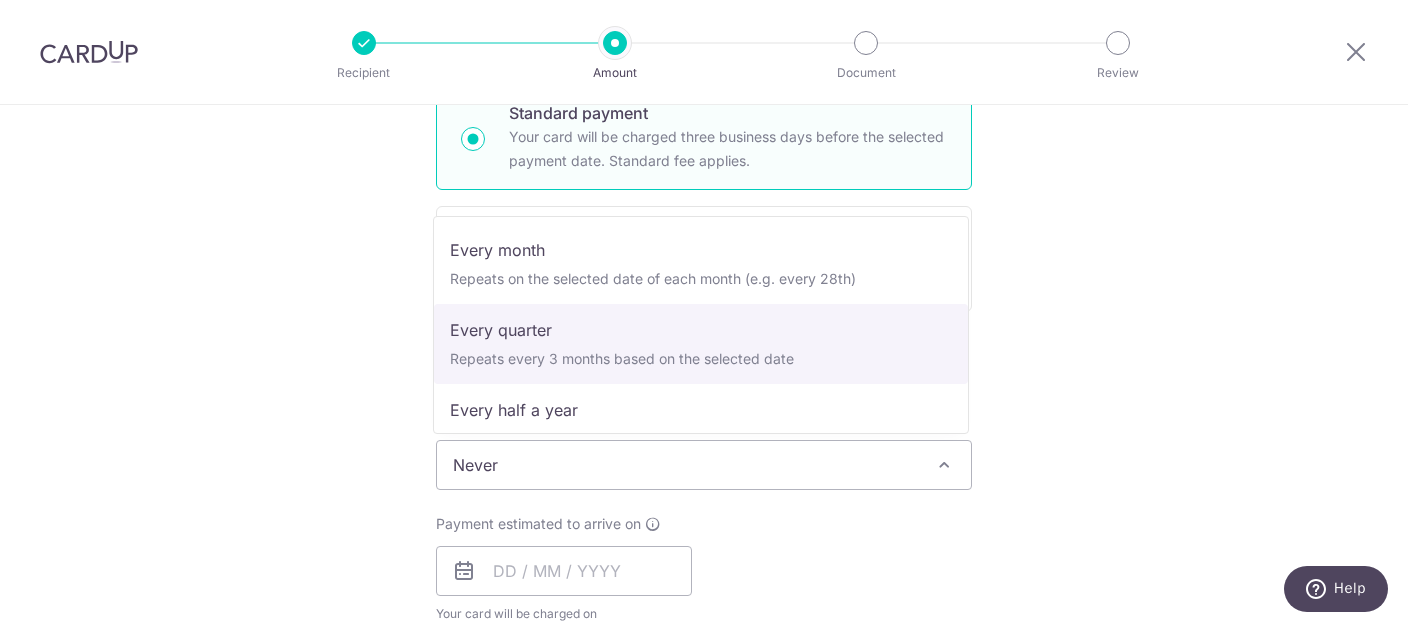 scroll, scrollTop: 200, scrollLeft: 0, axis: vertical 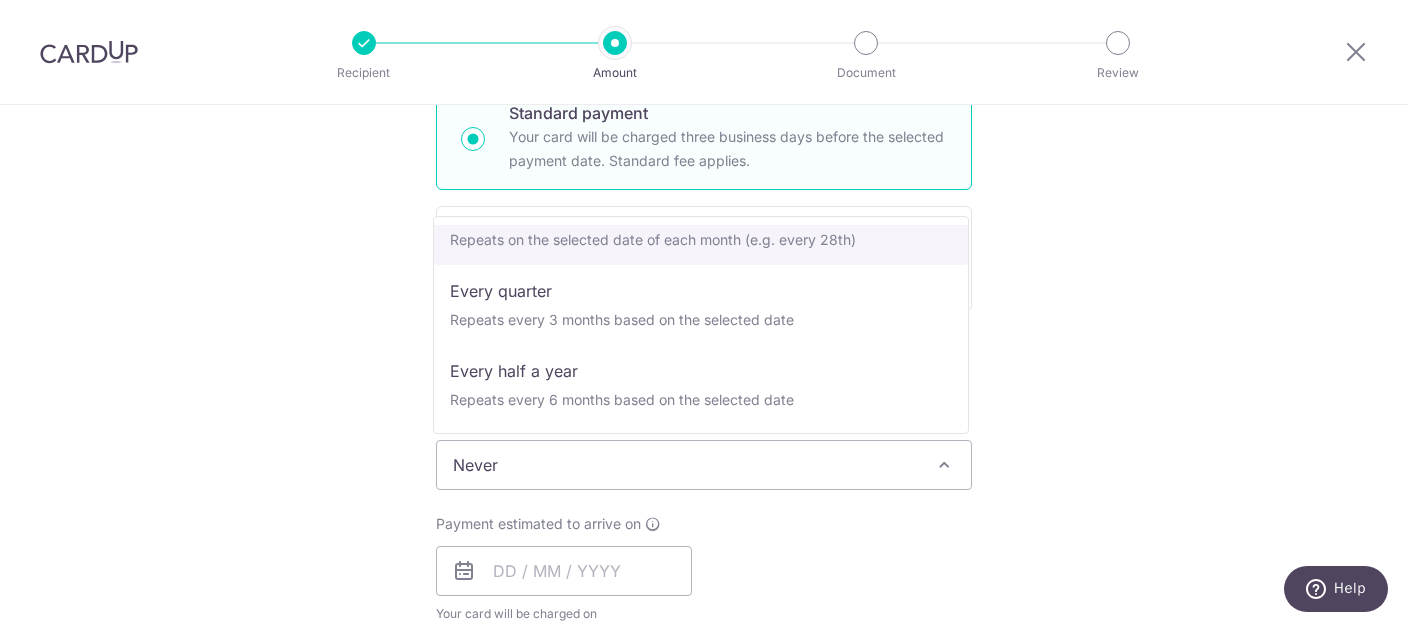 select on "3" 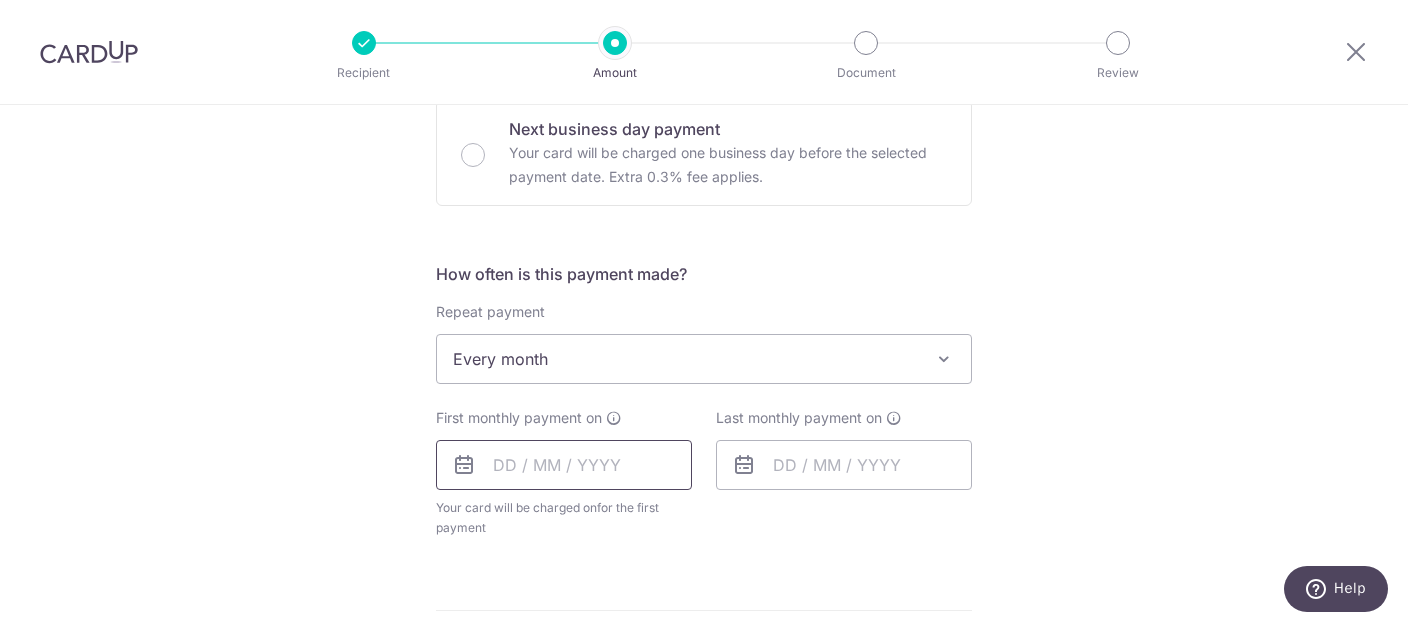 scroll, scrollTop: 716, scrollLeft: 0, axis: vertical 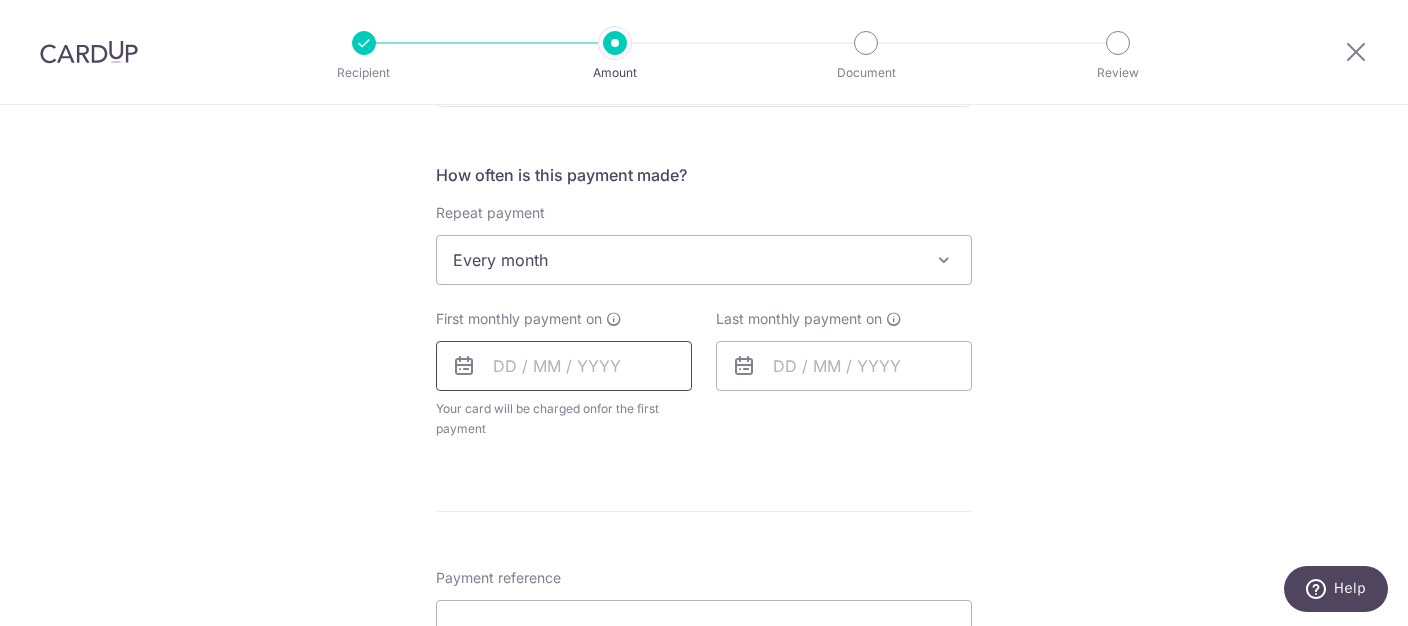 click at bounding box center (564, 366) 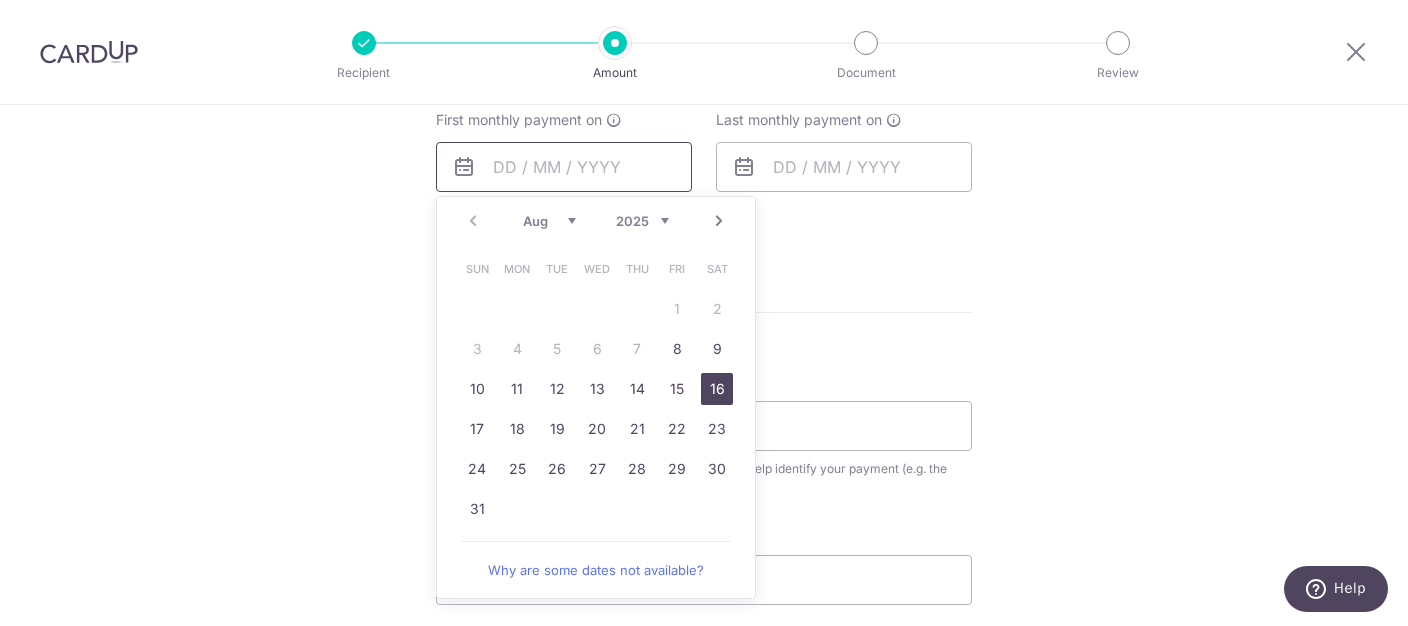 scroll, scrollTop: 920, scrollLeft: 0, axis: vertical 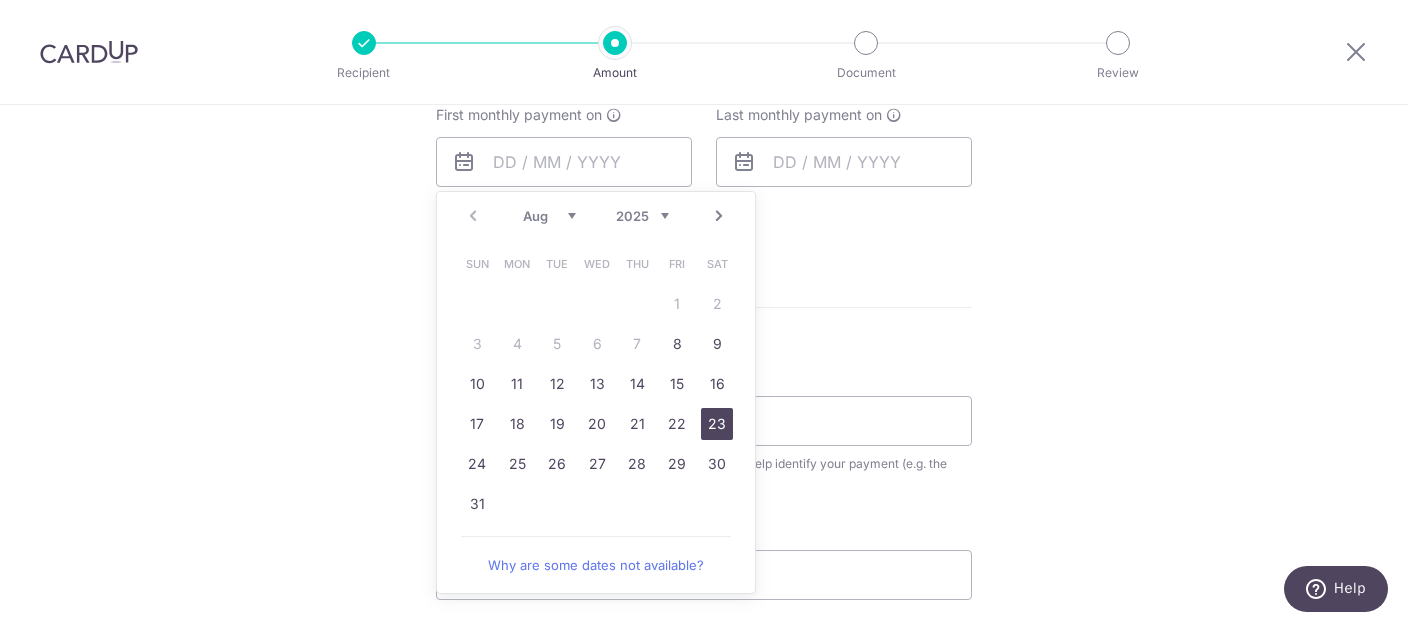 drag, startPoint x: 702, startPoint y: 412, endPoint x: 771, endPoint y: 380, distance: 76.05919 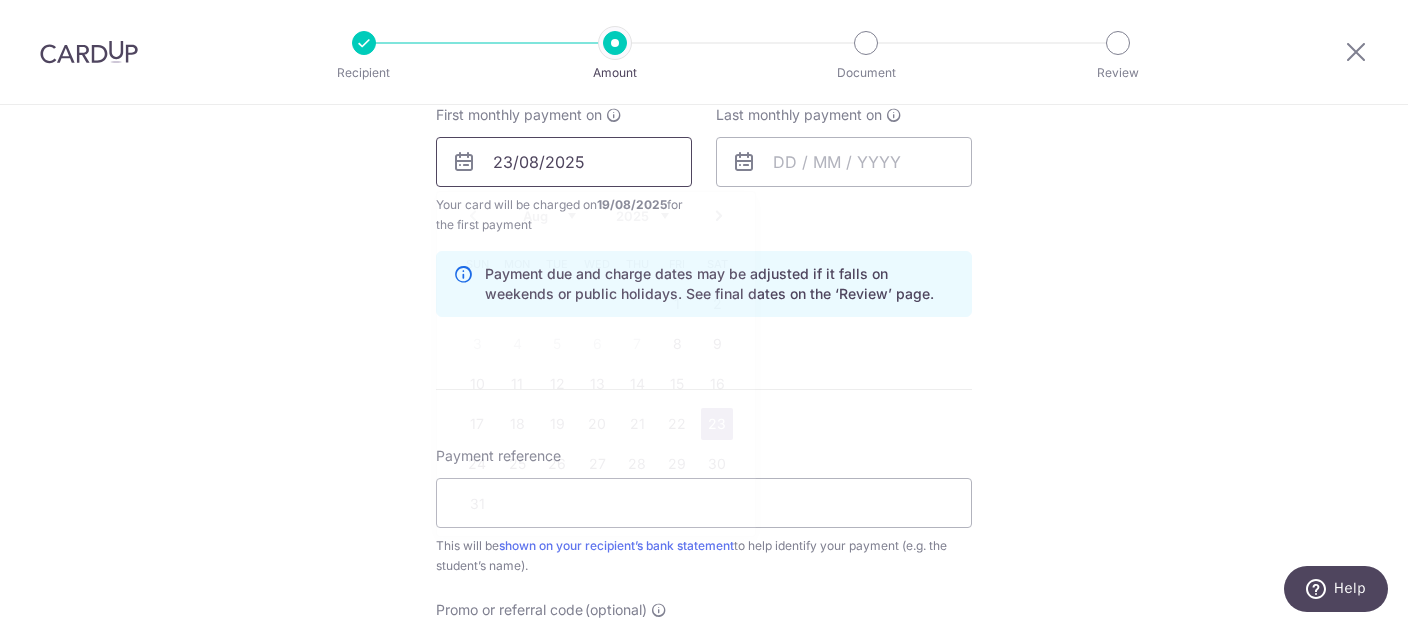click on "23/08/2025" at bounding box center (564, 162) 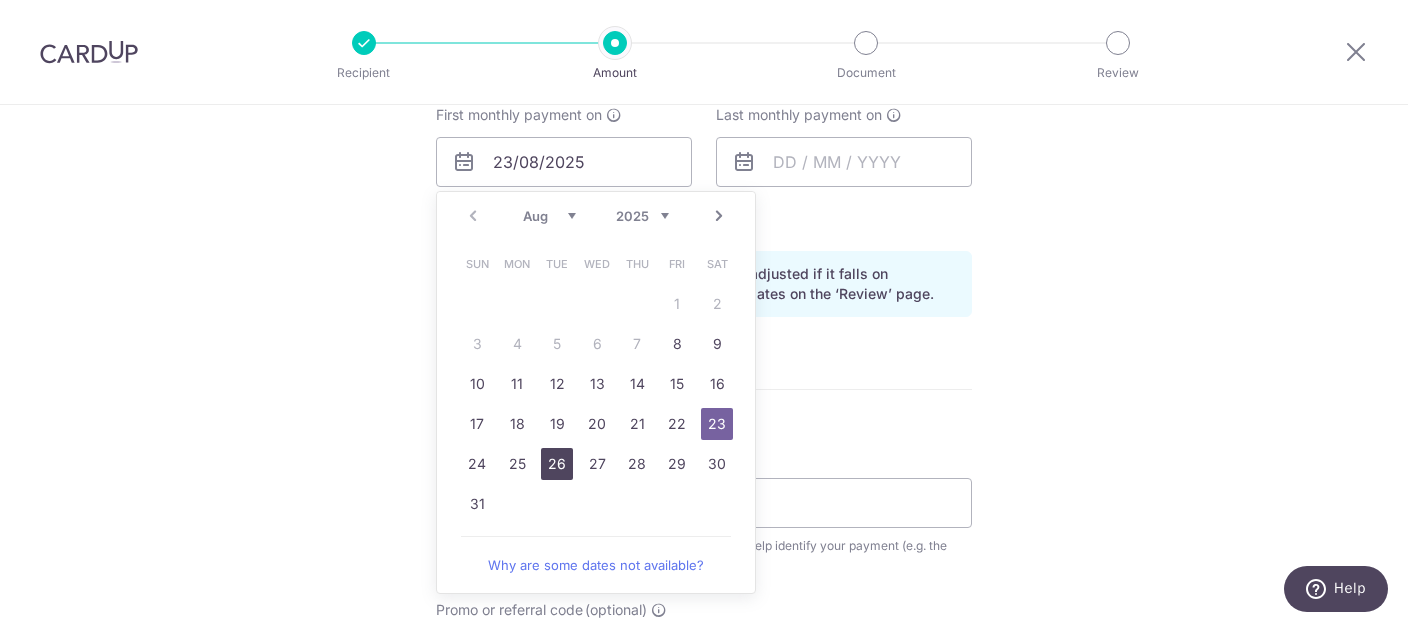 click on "26" at bounding box center (557, 464) 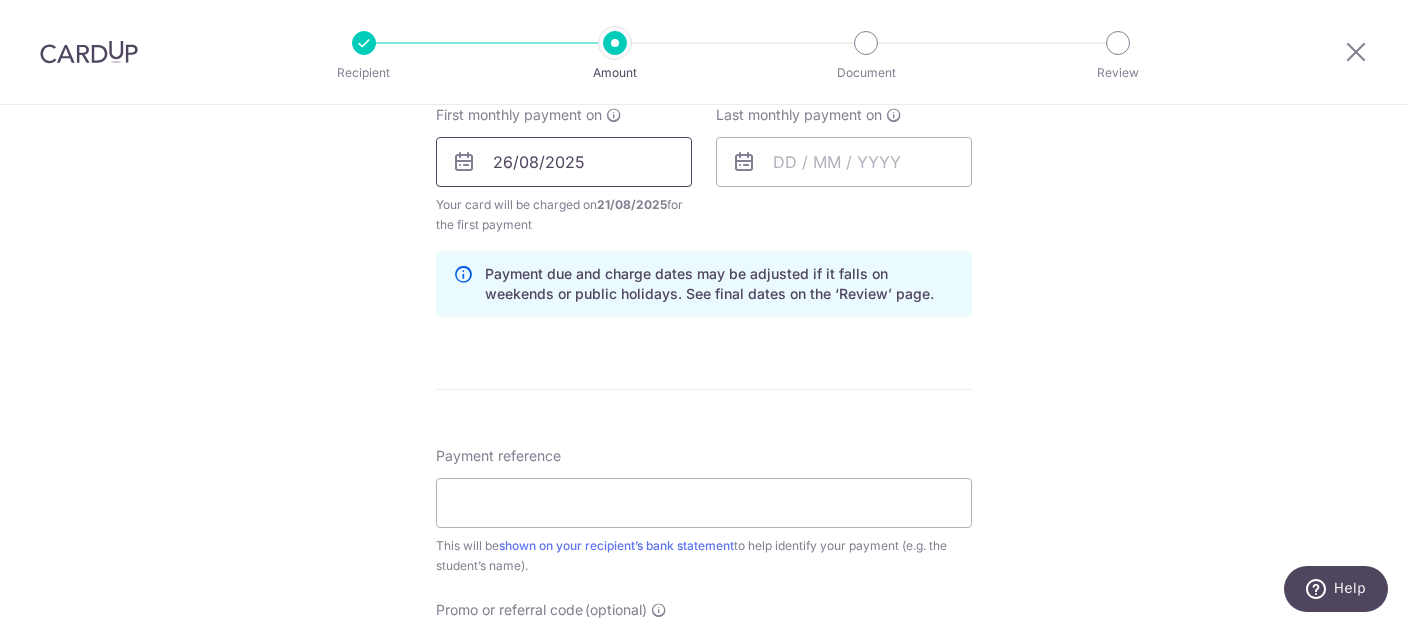 click on "26/08/2025" at bounding box center (564, 162) 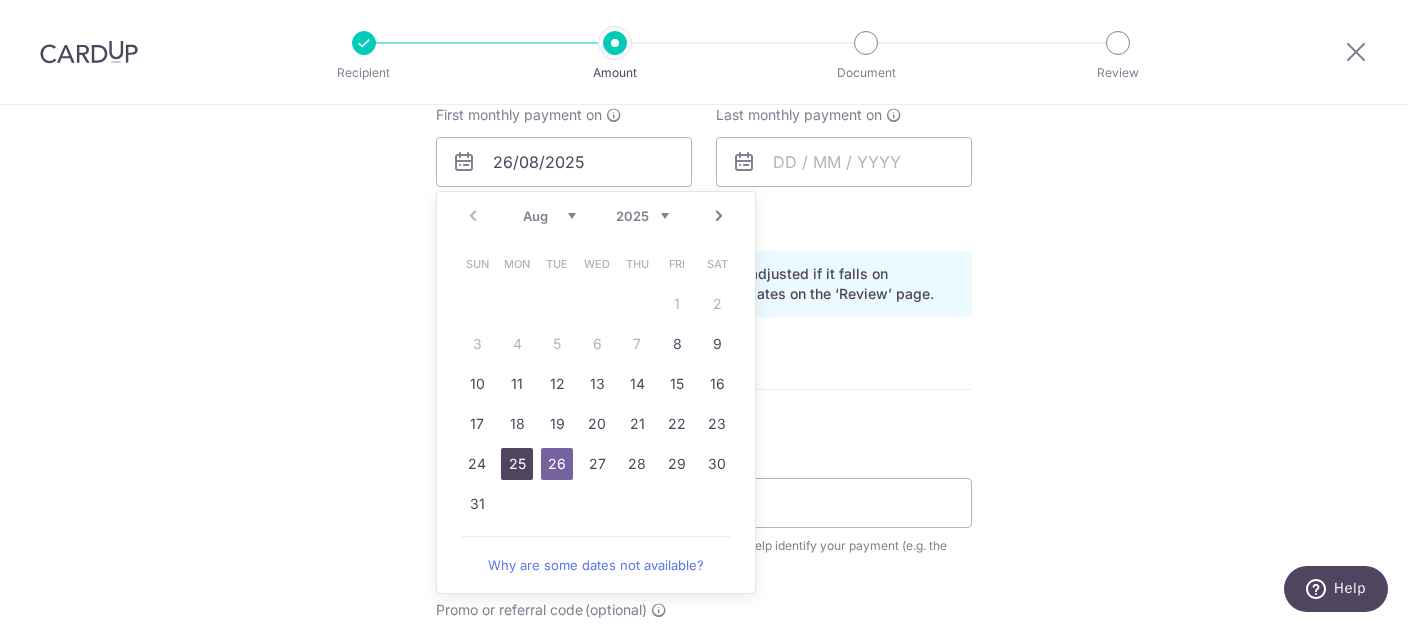 click on "25" at bounding box center [517, 464] 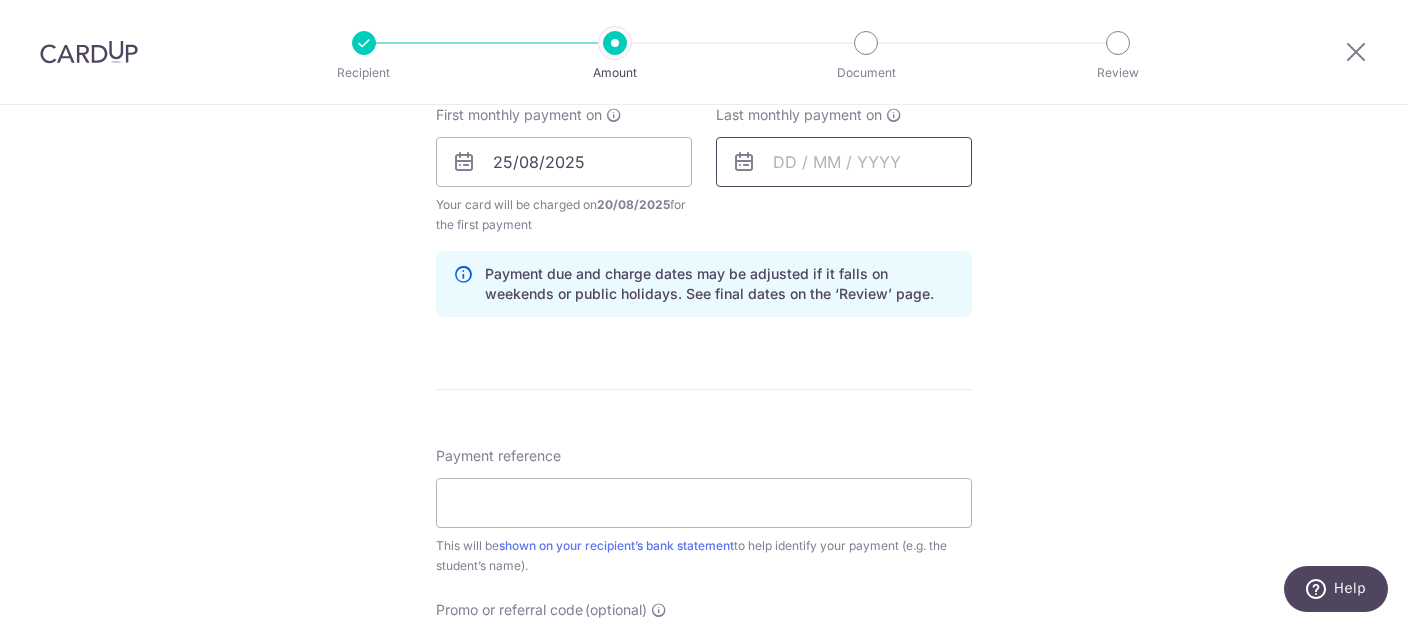 click at bounding box center [844, 162] 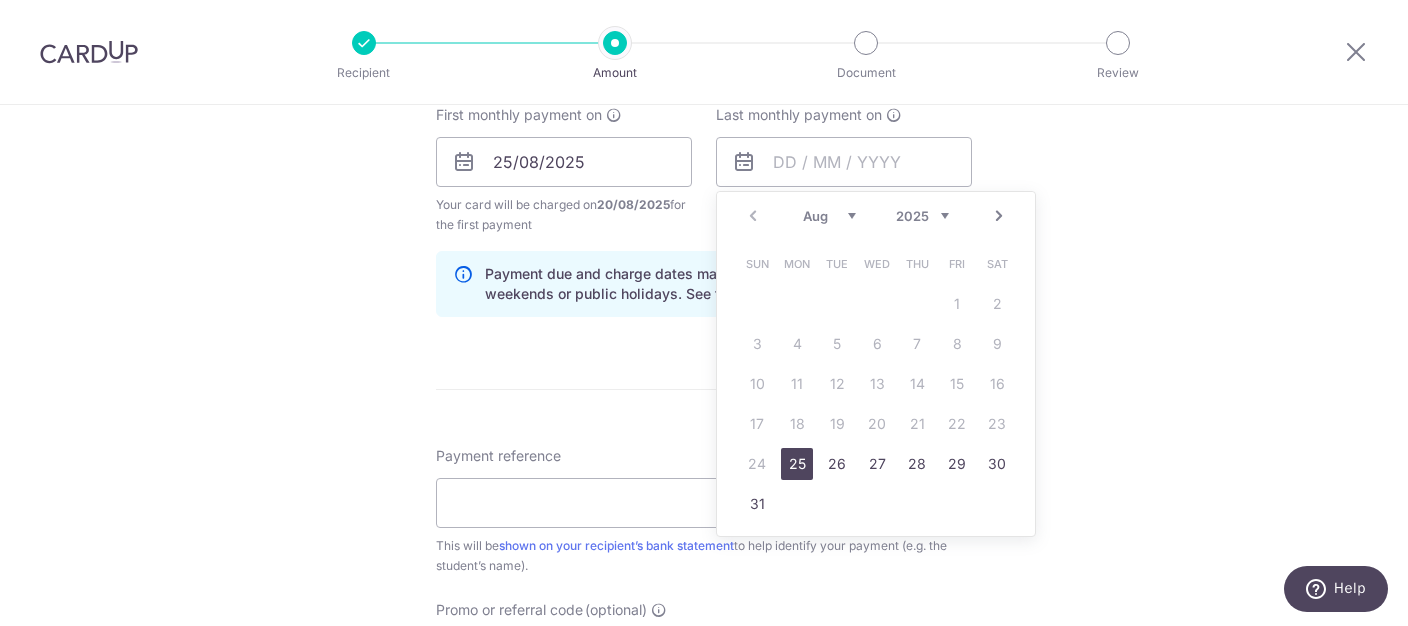 click on "Aug Sep Oct Nov Dec" at bounding box center (829, 216) 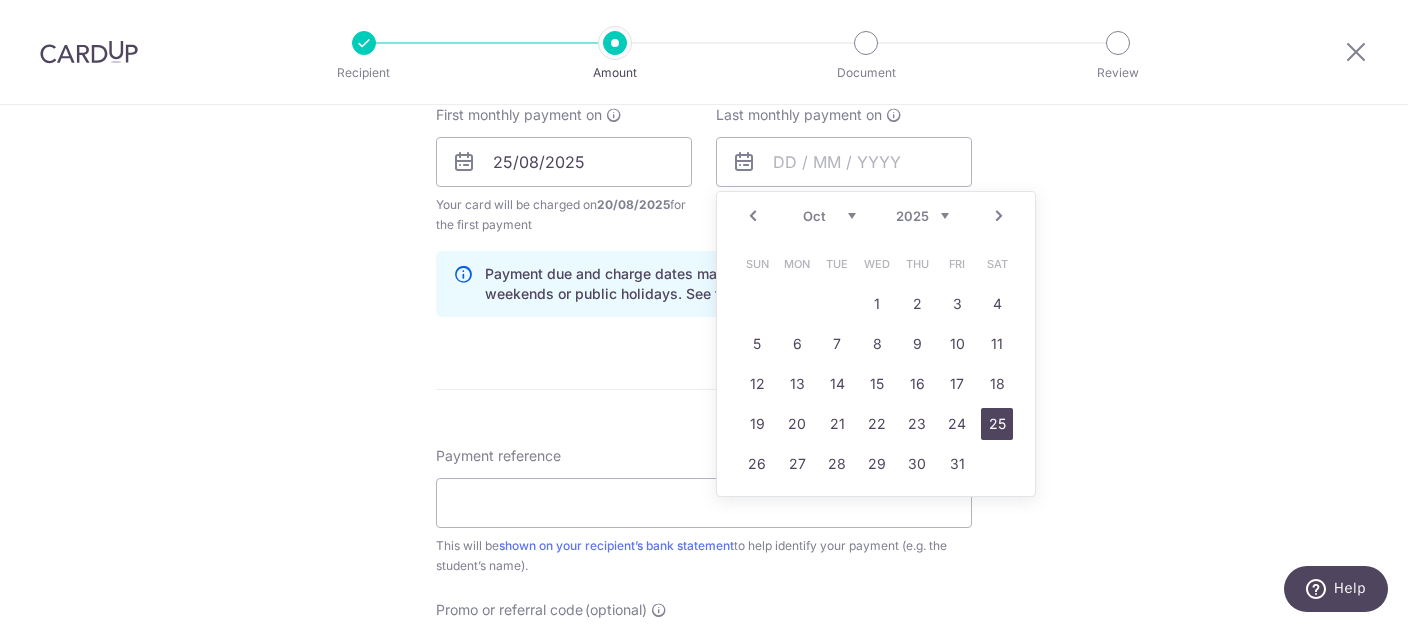 click on "25" at bounding box center (997, 424) 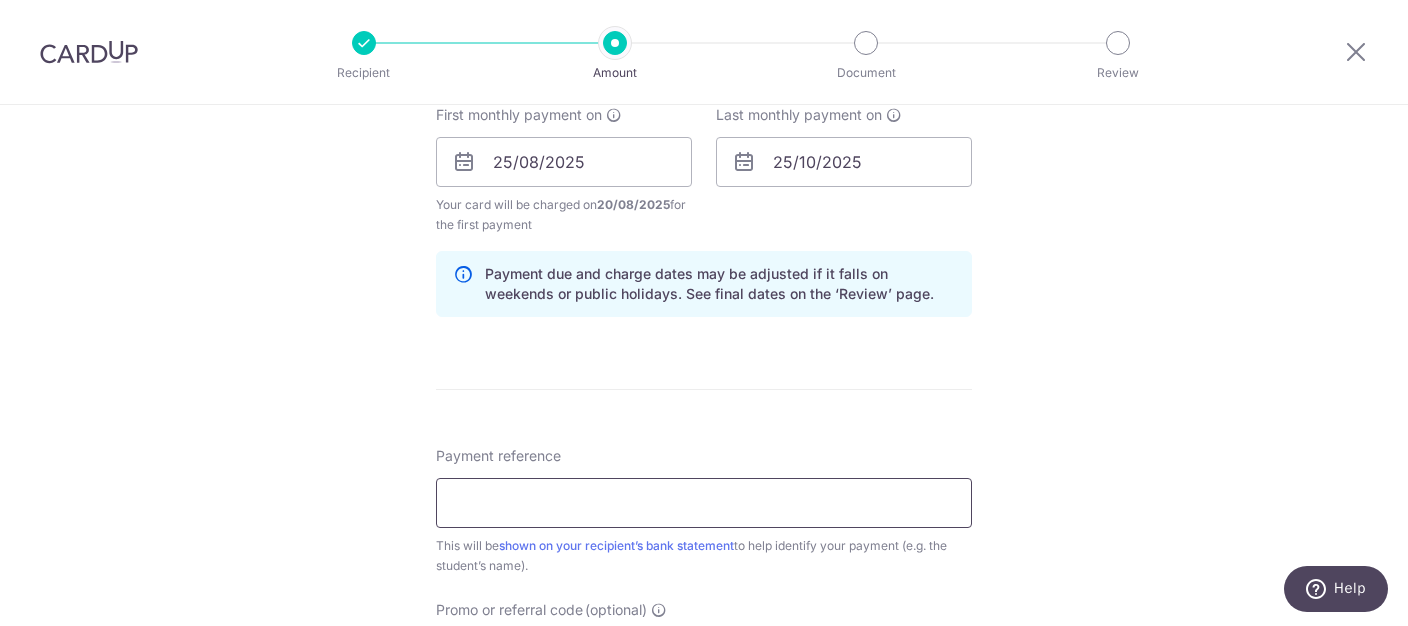 drag, startPoint x: 689, startPoint y: 502, endPoint x: 744, endPoint y: 478, distance: 60.00833 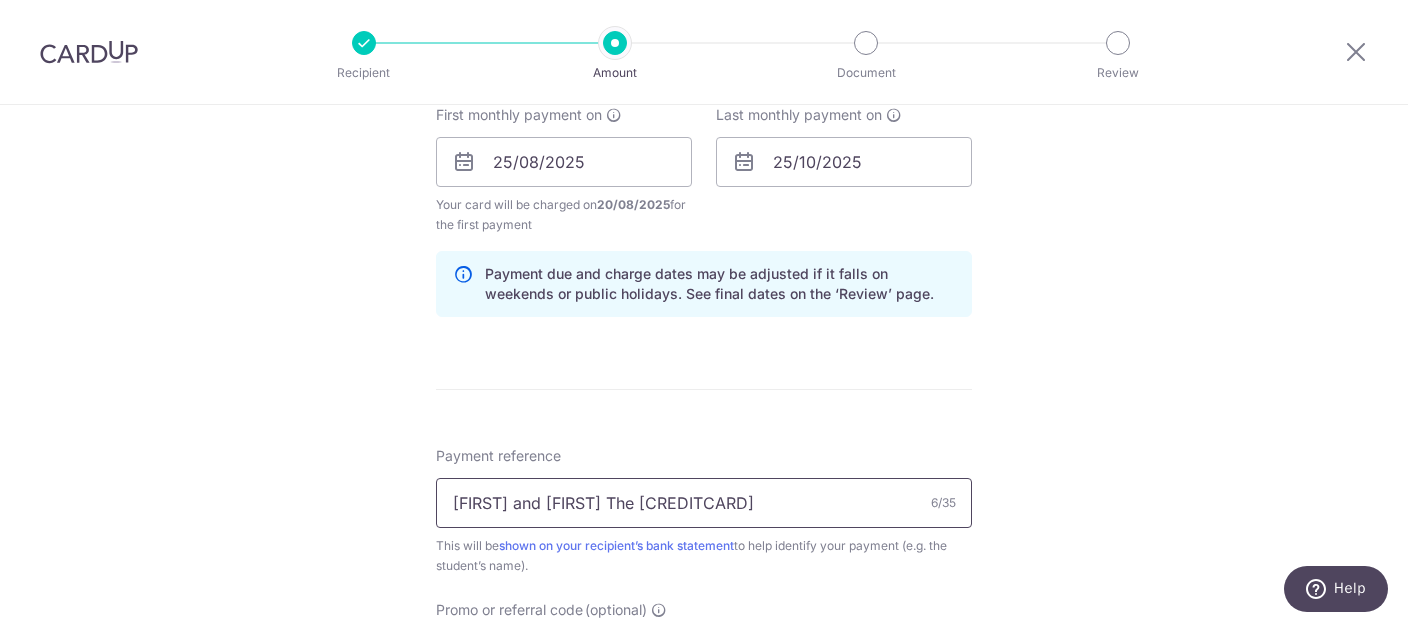 type on "Caleb and Caitlyn The ESTA 92361245" 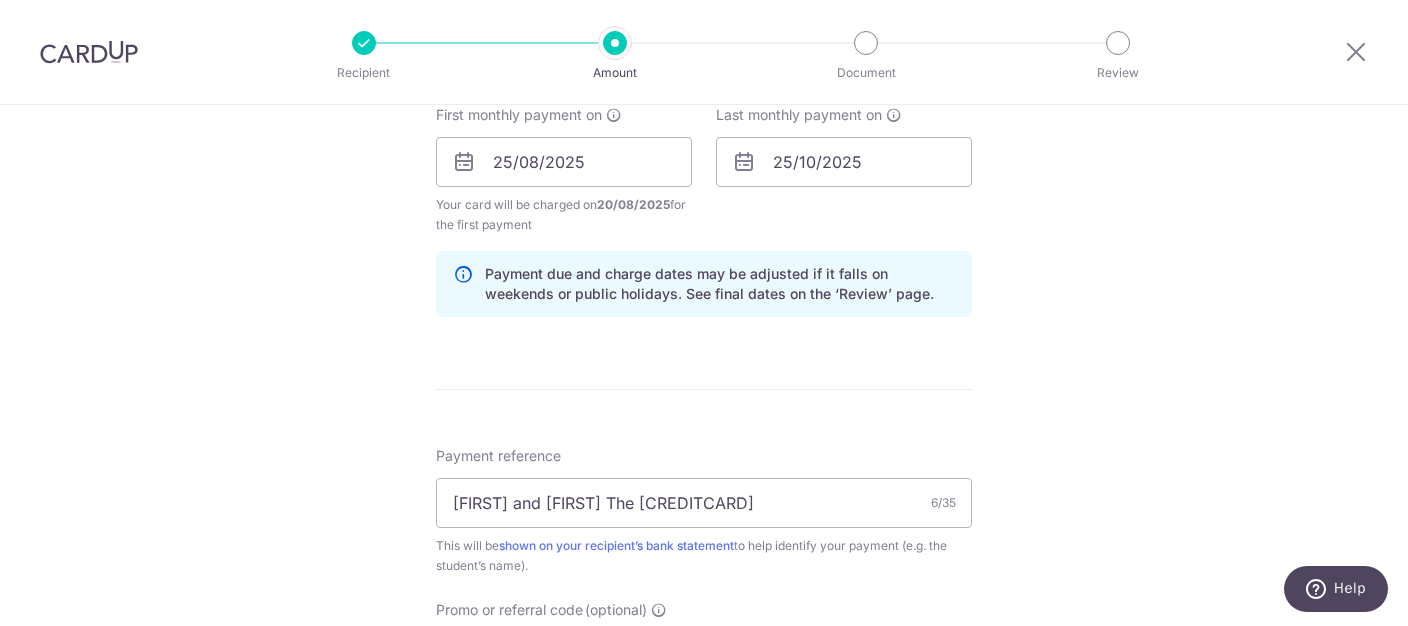 click on "Tell us more about your payment
Enter payment amount
SGD
380.00
380.00
Select Card
**** 3671
Add credit card
Your Cards
**** 3671
Secure 256-bit SSL
Text
New card details
Card
Secure 256-bit SSL" at bounding box center [704, 140] 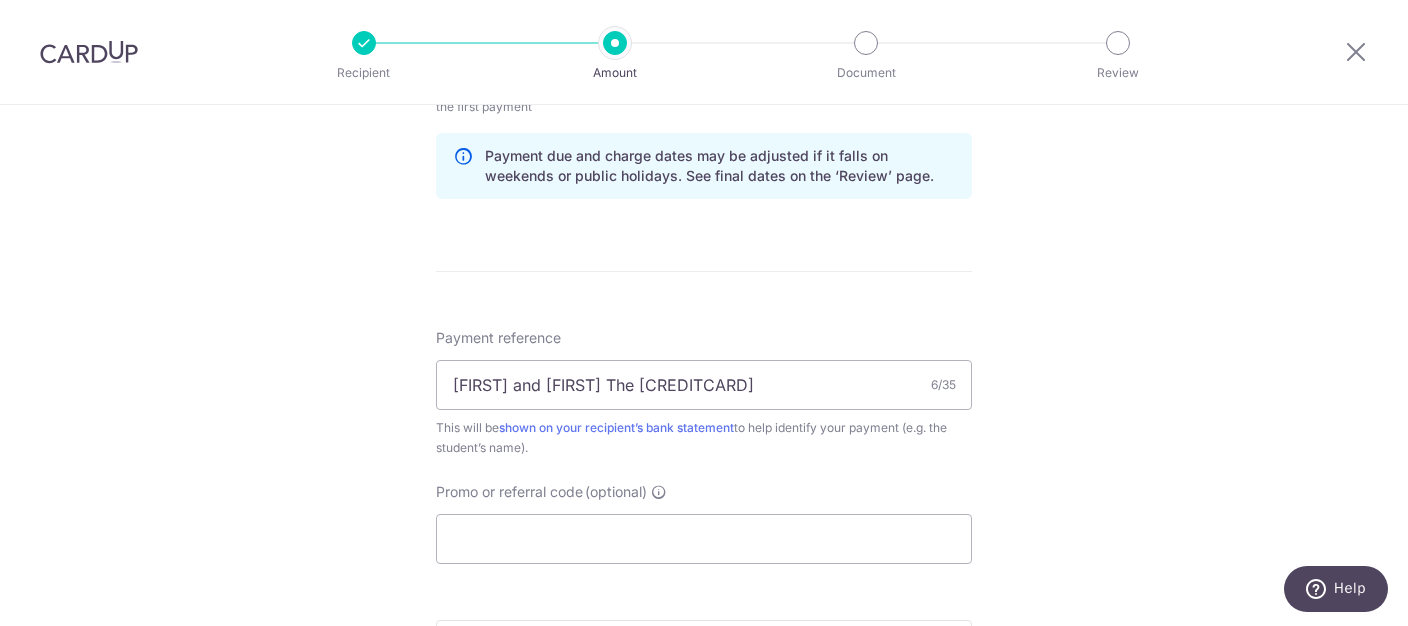 scroll, scrollTop: 1125, scrollLeft: 0, axis: vertical 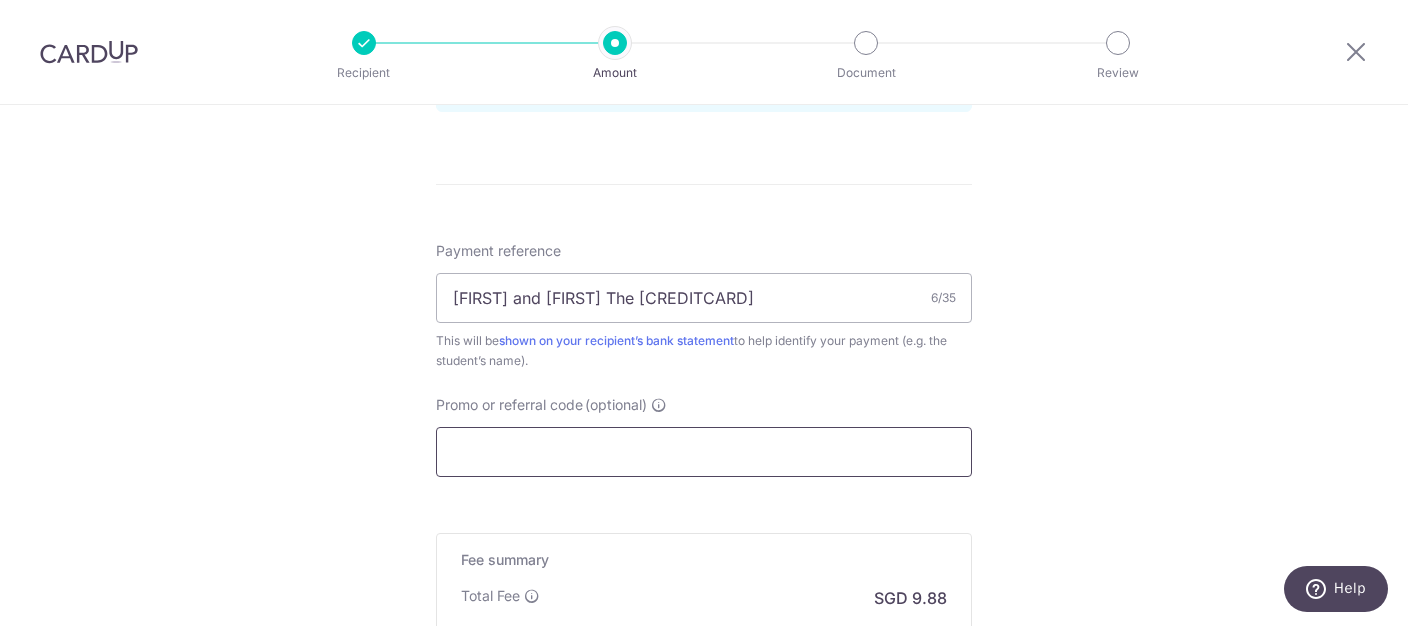 click on "Promo or referral code
(optional)" at bounding box center [704, 452] 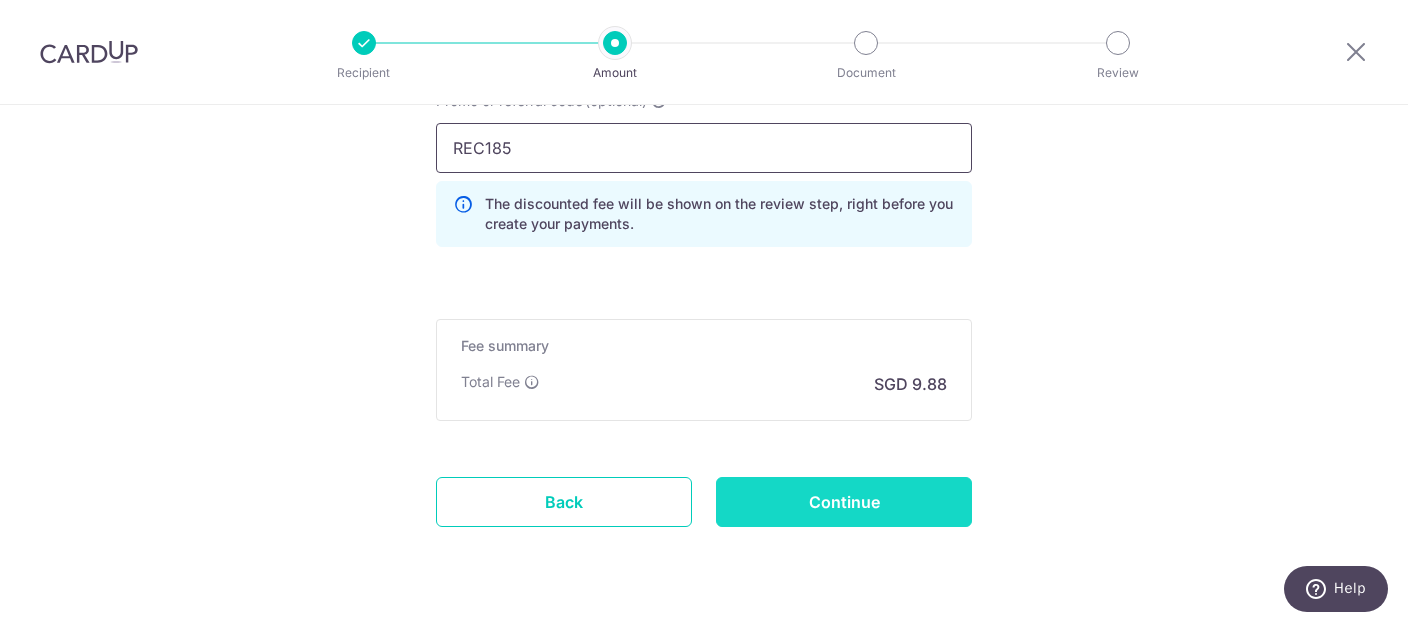 scroll, scrollTop: 1432, scrollLeft: 0, axis: vertical 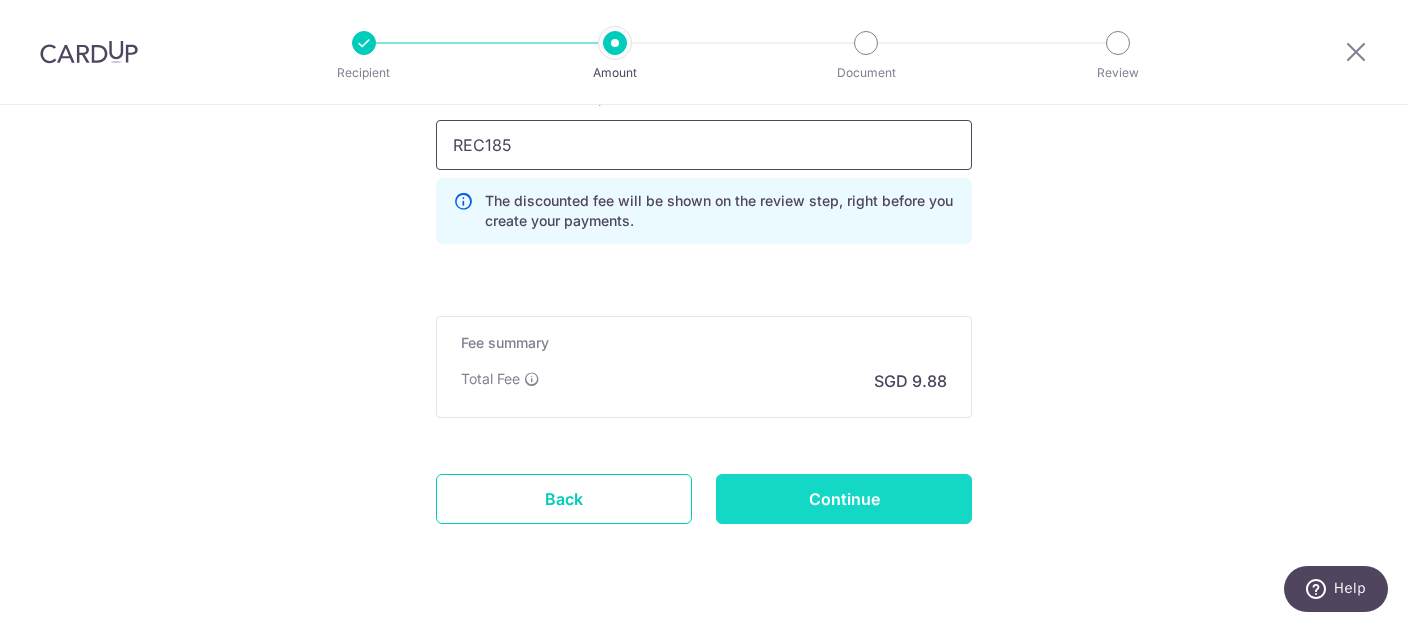 type on "REC185" 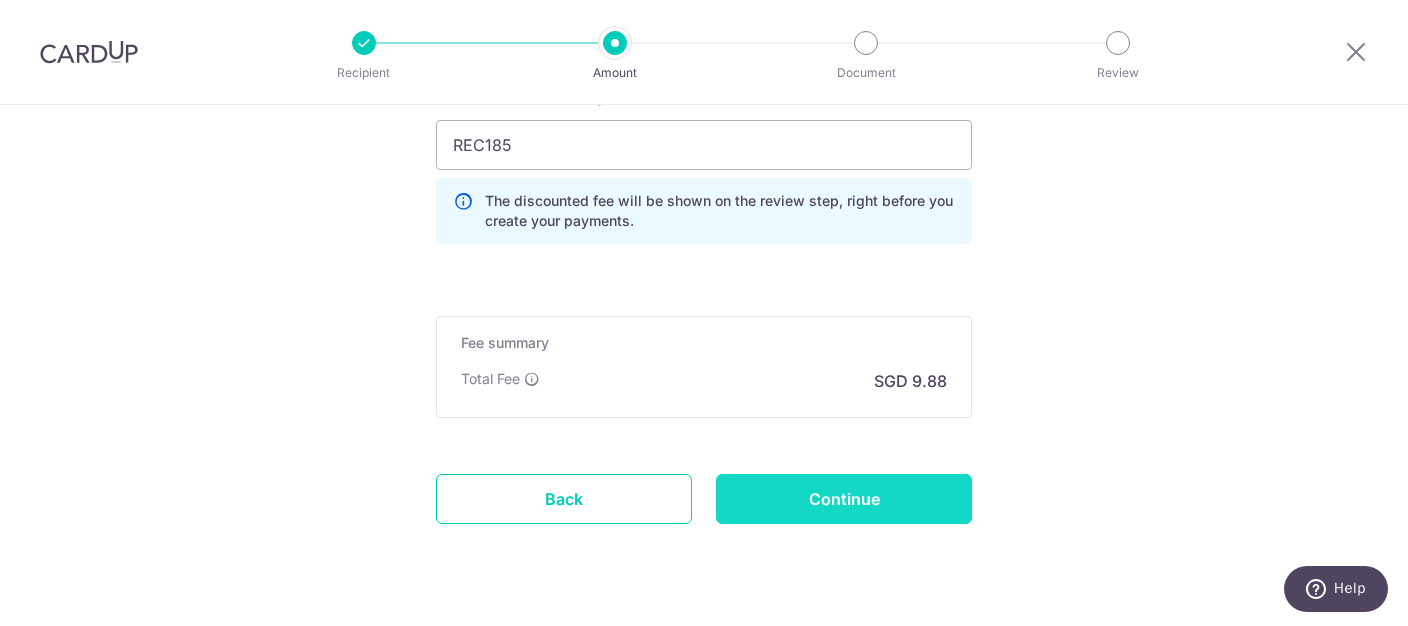 click on "Continue" at bounding box center [844, 499] 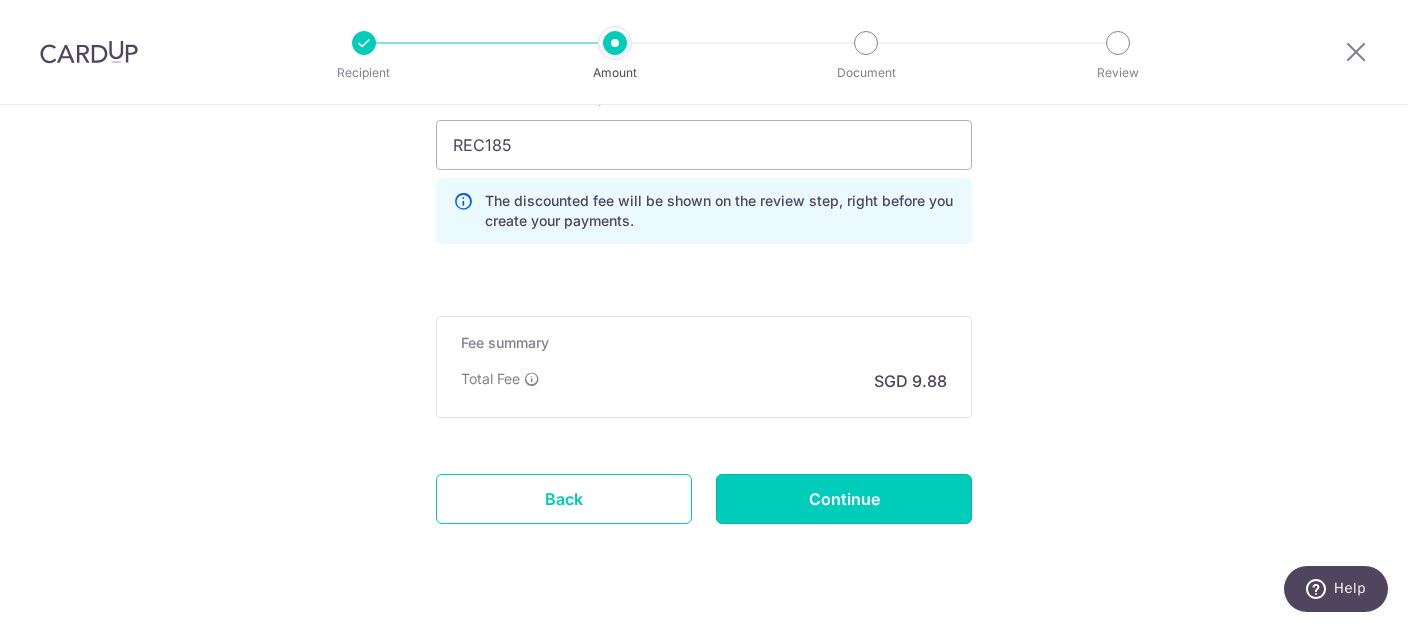 type on "Create Schedule" 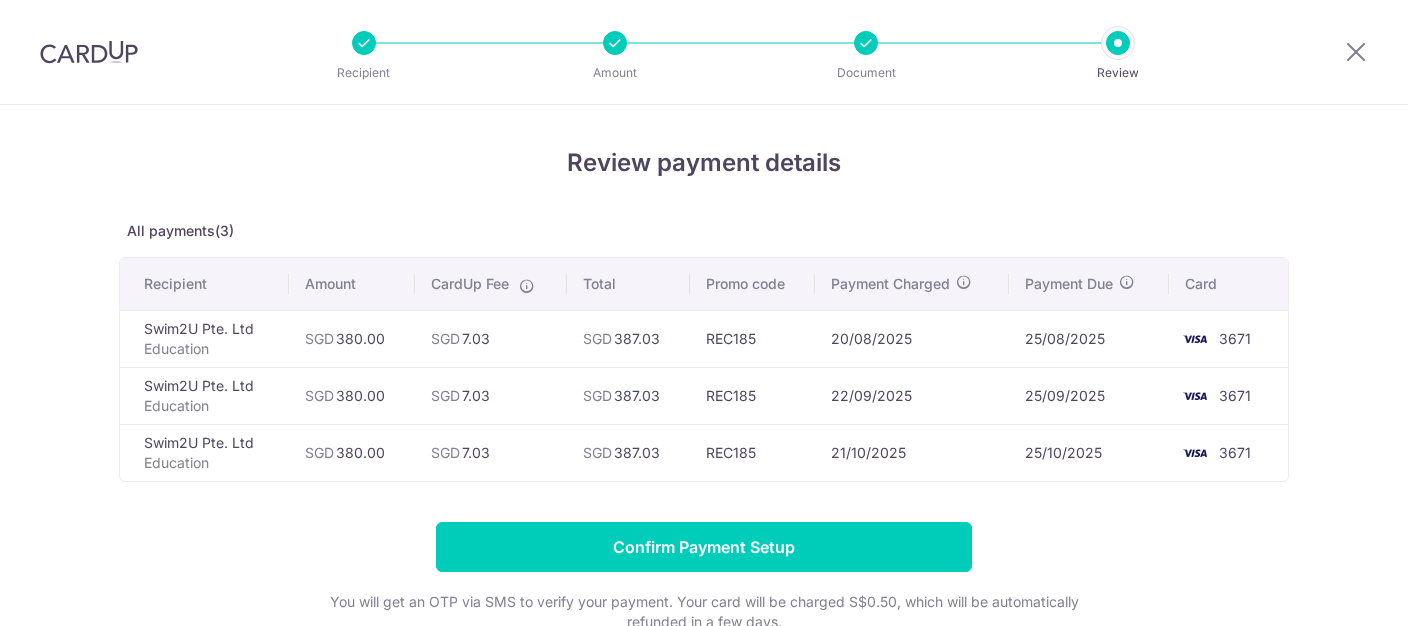 scroll, scrollTop: 0, scrollLeft: 0, axis: both 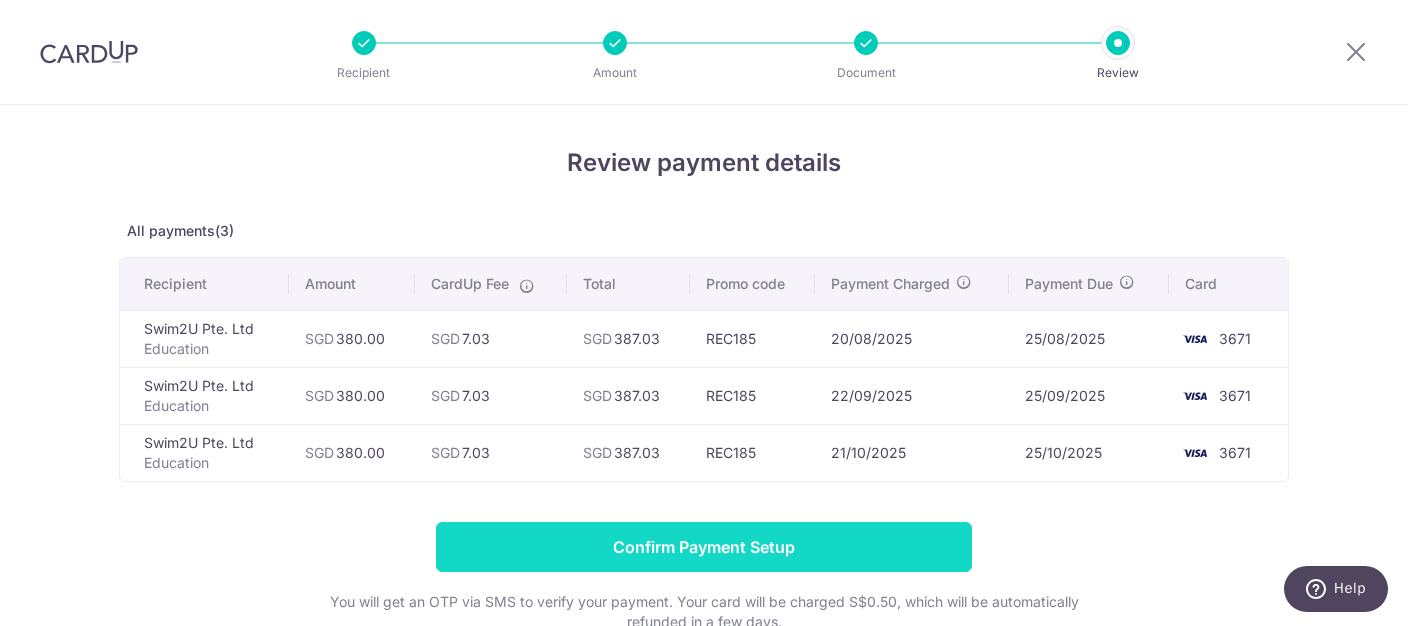 click on "Confirm Payment Setup" at bounding box center [704, 547] 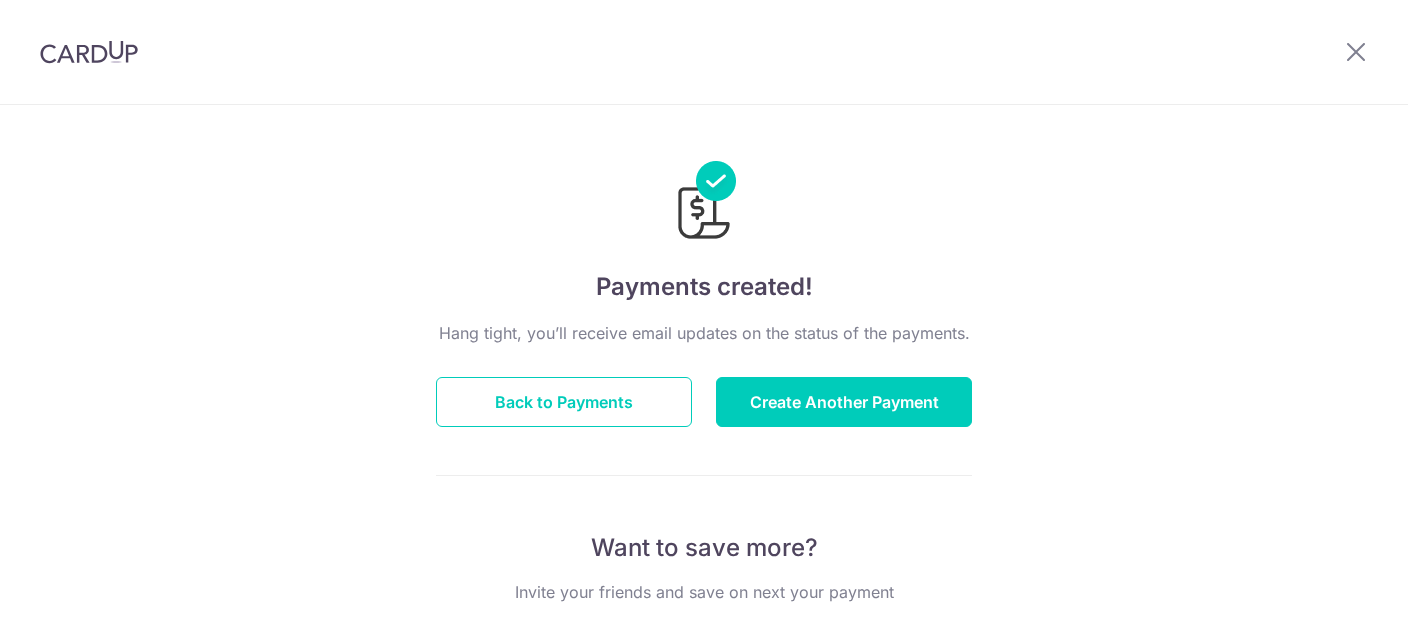 scroll, scrollTop: 0, scrollLeft: 0, axis: both 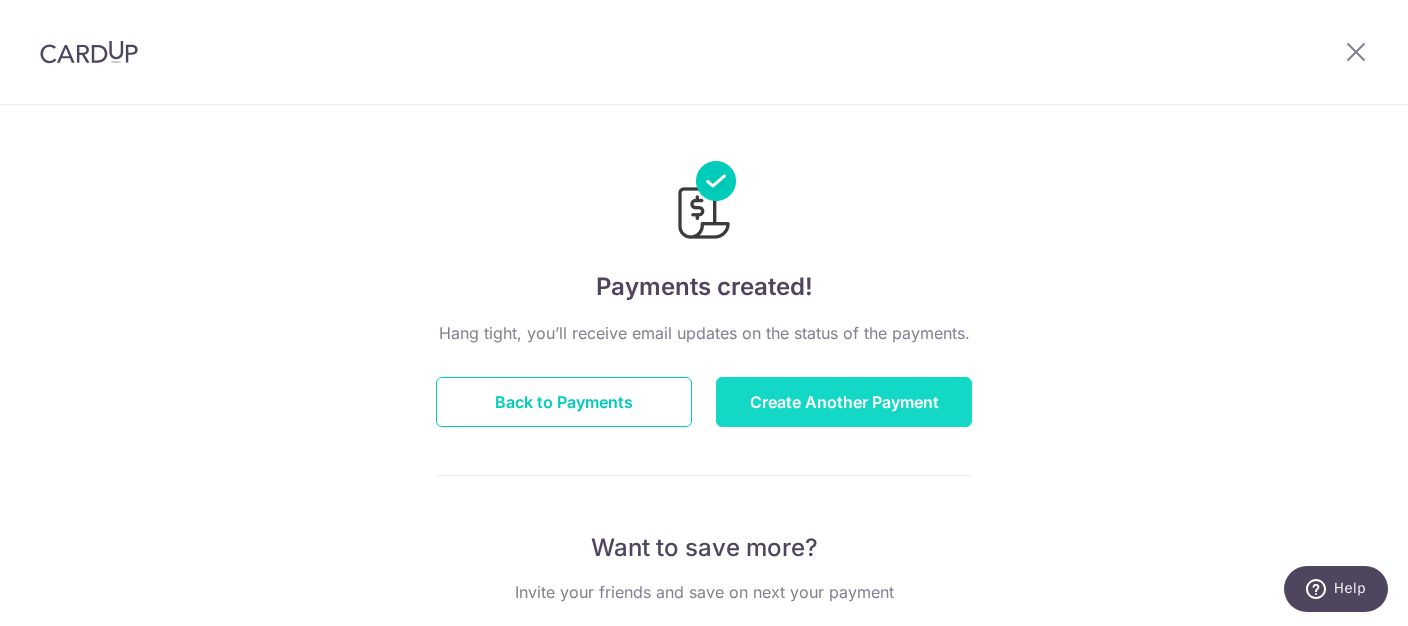 click on "Create Another Payment" at bounding box center [844, 402] 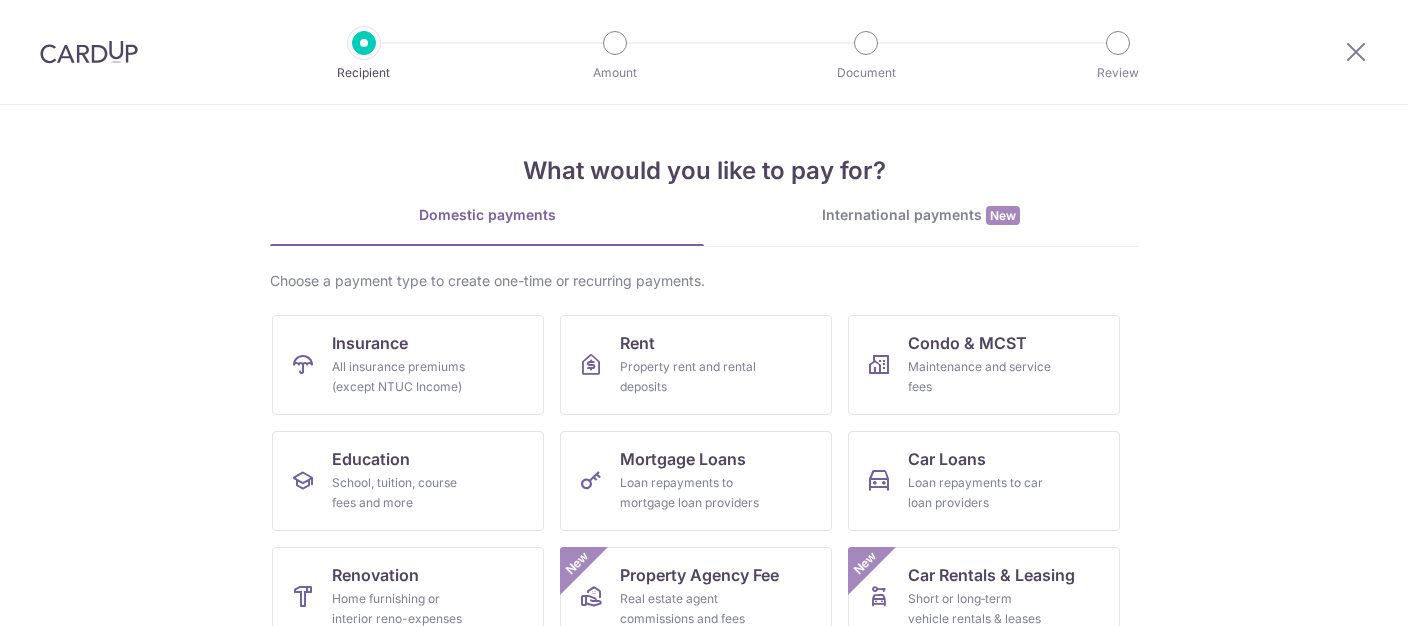 scroll, scrollTop: 0, scrollLeft: 0, axis: both 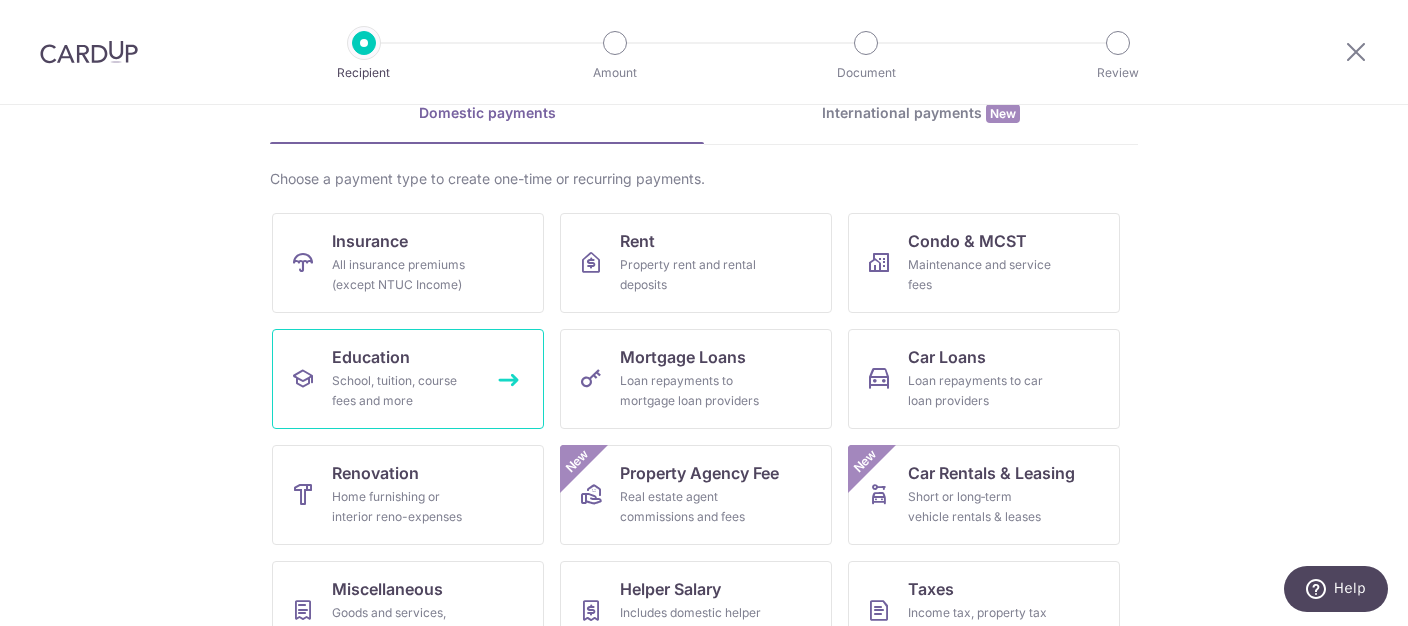 click on "School, tuition, course fees and more" at bounding box center [404, 391] 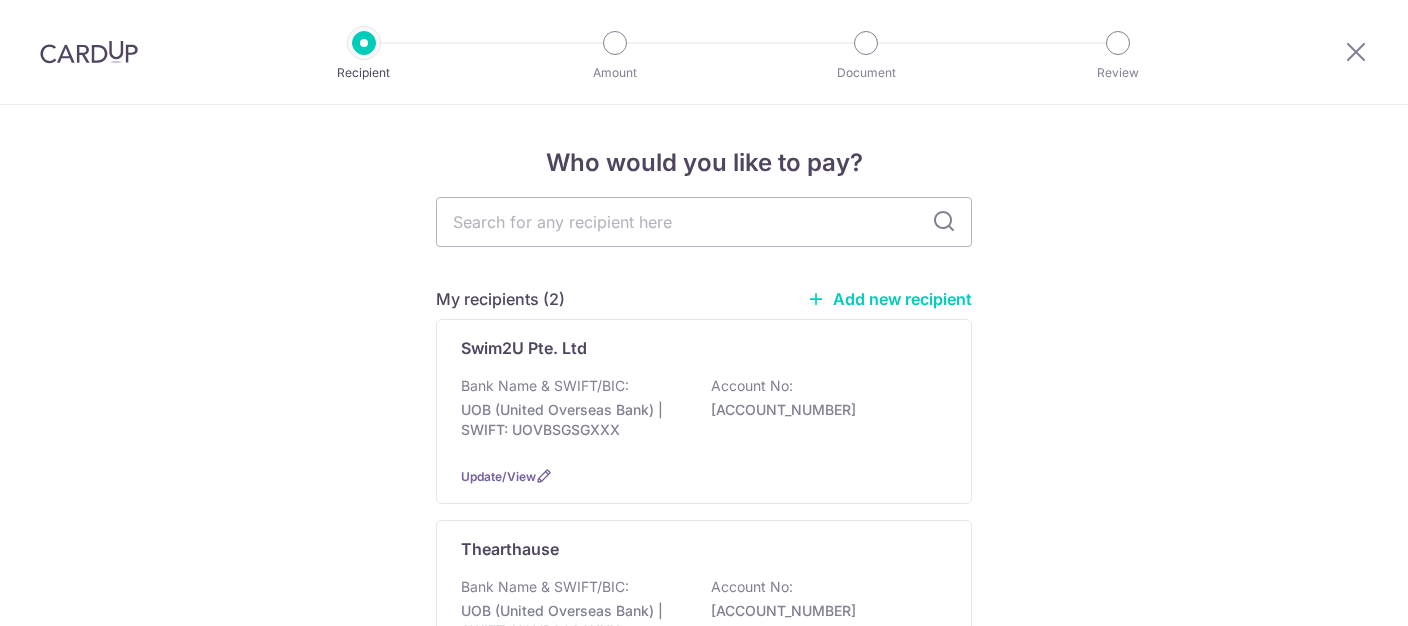 scroll, scrollTop: 0, scrollLeft: 0, axis: both 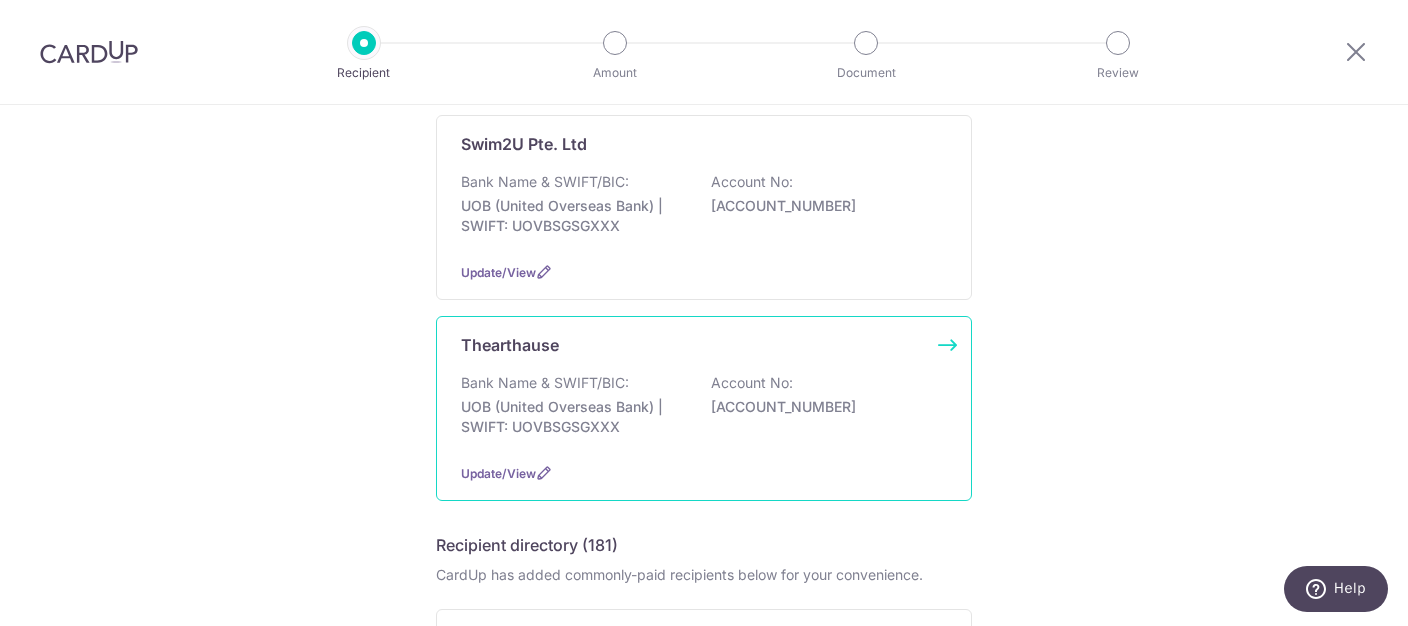drag, startPoint x: 604, startPoint y: 394, endPoint x: 1273, endPoint y: 362, distance: 669.7649 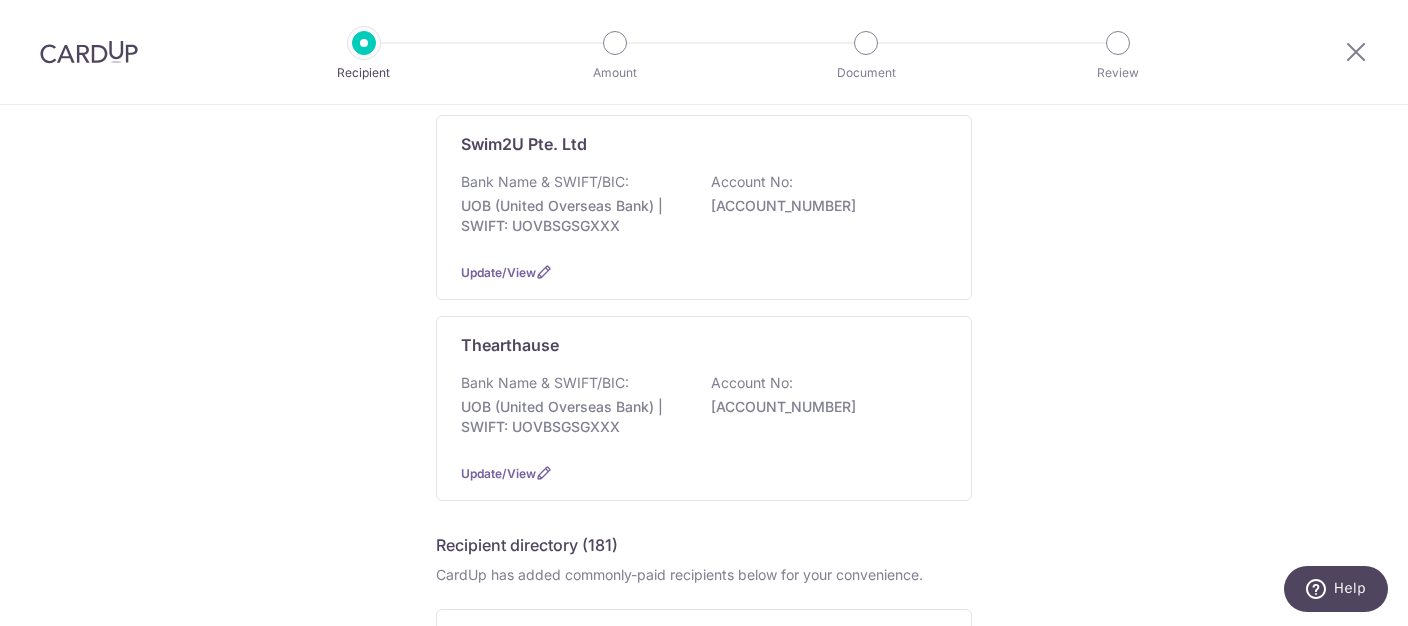 click on "Bank Name & SWIFT/BIC:" at bounding box center (545, 383) 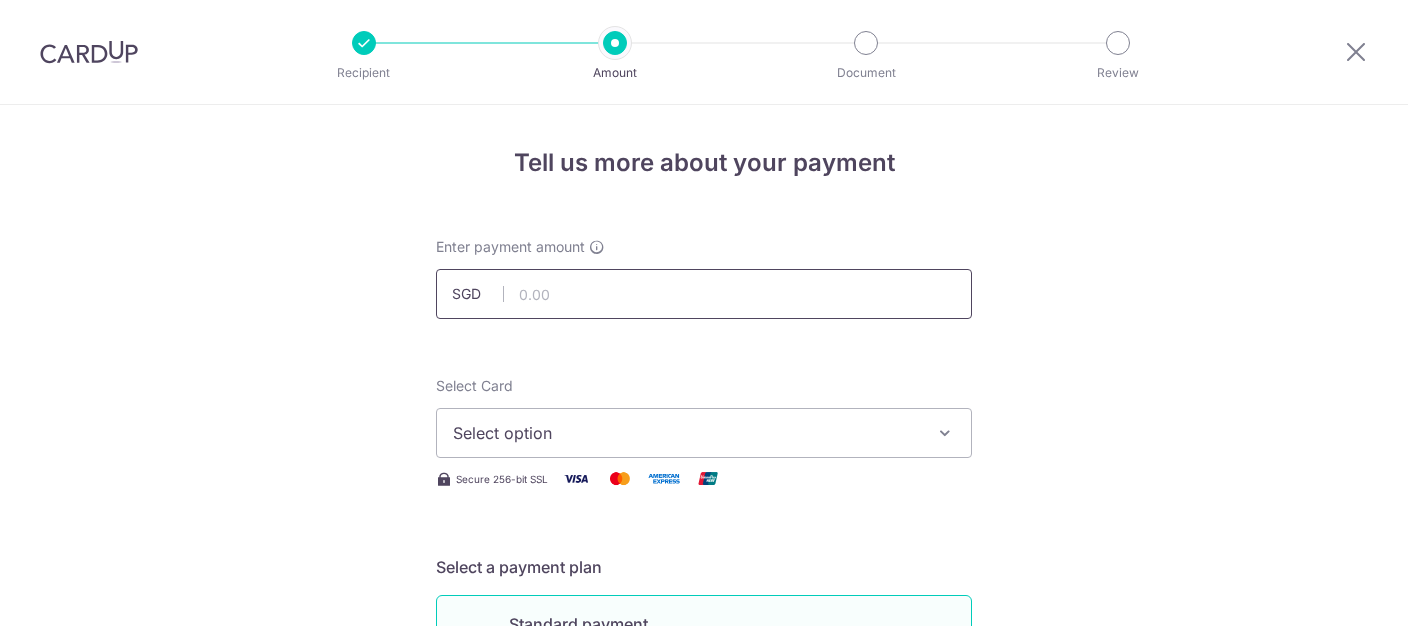 scroll, scrollTop: 0, scrollLeft: 0, axis: both 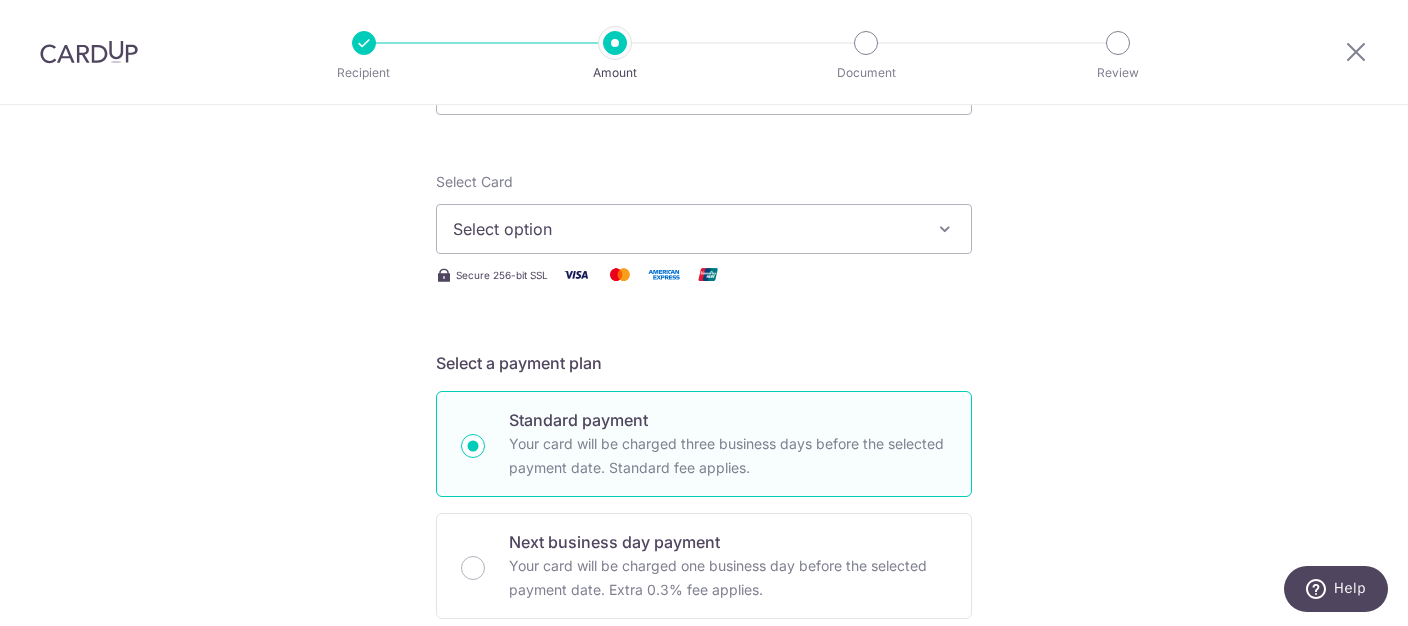 type on "530.00" 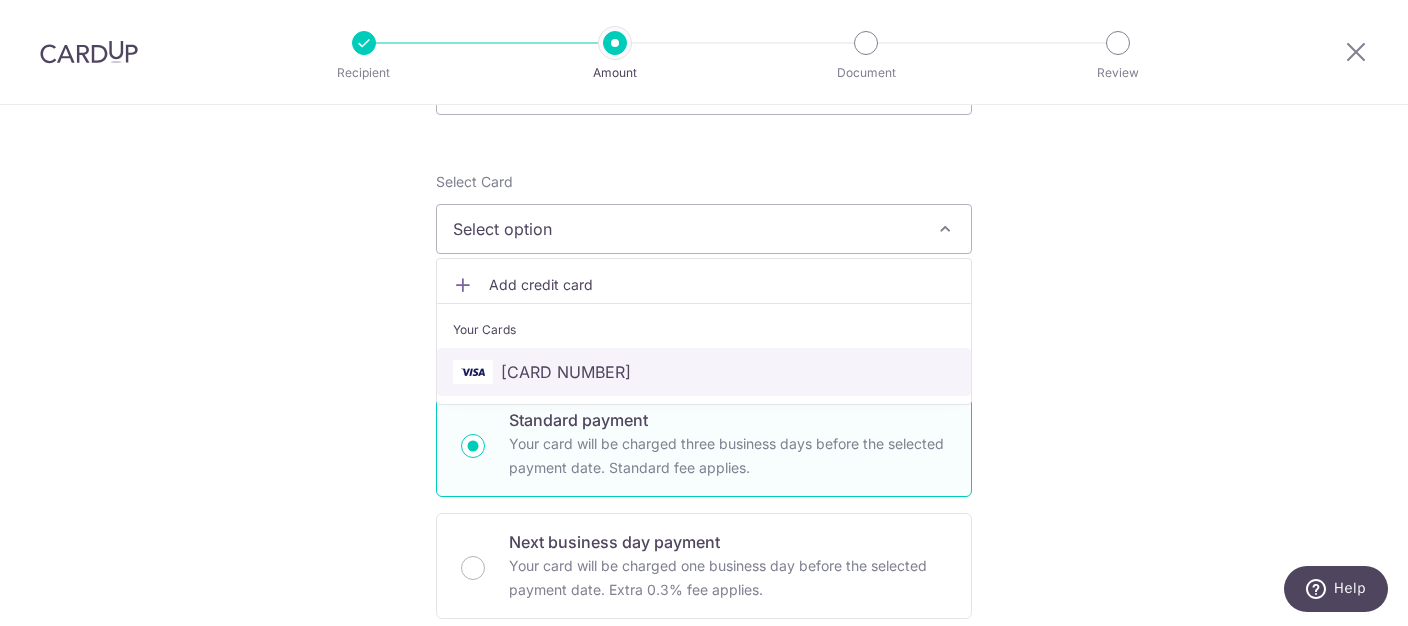 drag, startPoint x: 569, startPoint y: 362, endPoint x: 580, endPoint y: 356, distance: 12.529964 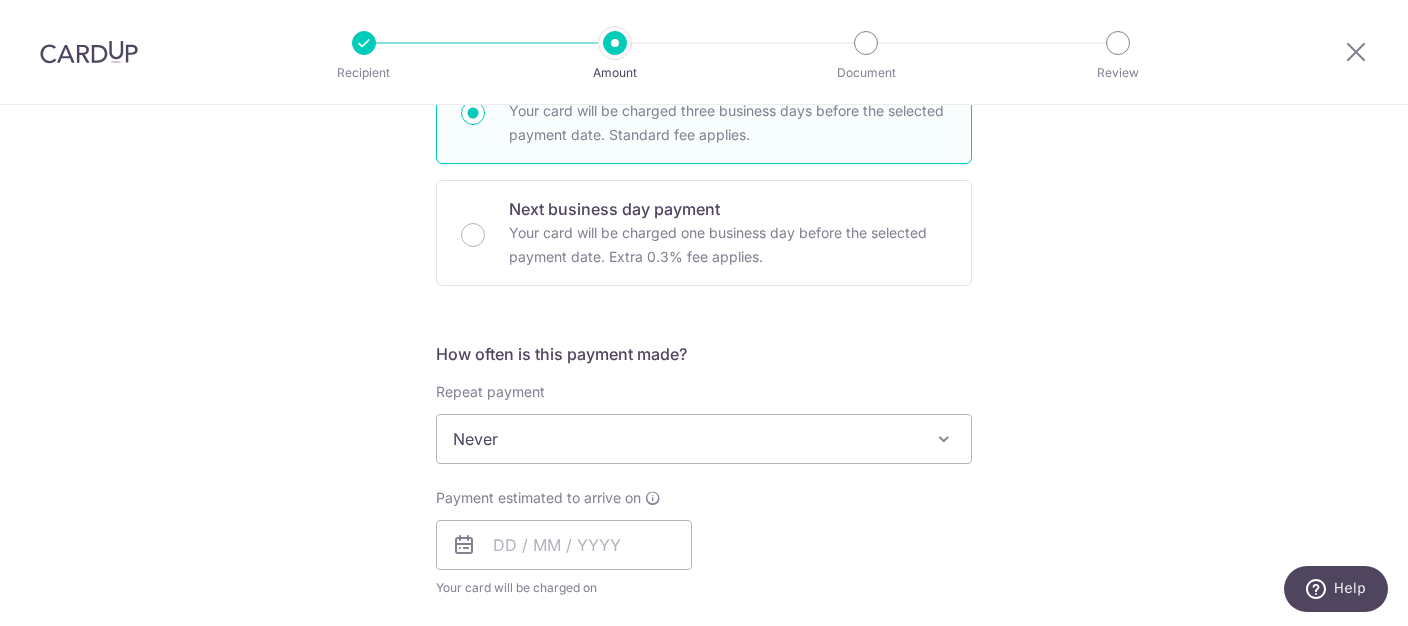 scroll, scrollTop: 613, scrollLeft: 0, axis: vertical 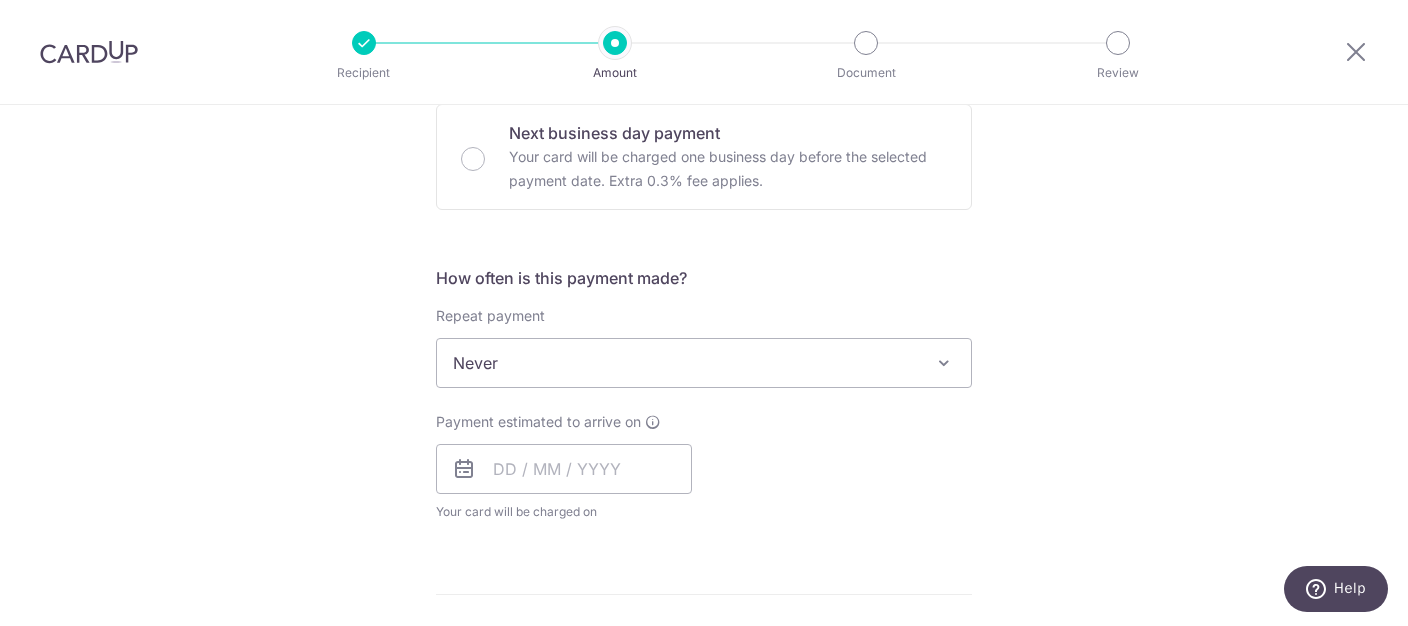 click on "Never" at bounding box center [704, 363] 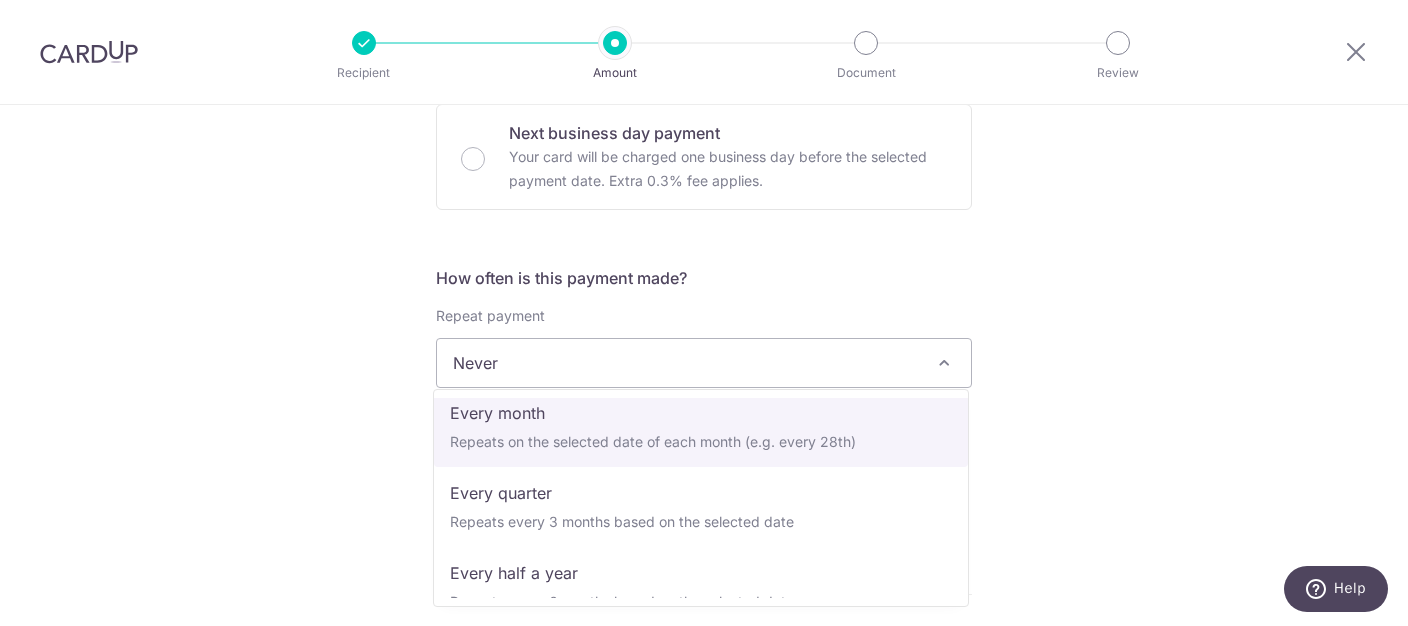 scroll, scrollTop: 199, scrollLeft: 0, axis: vertical 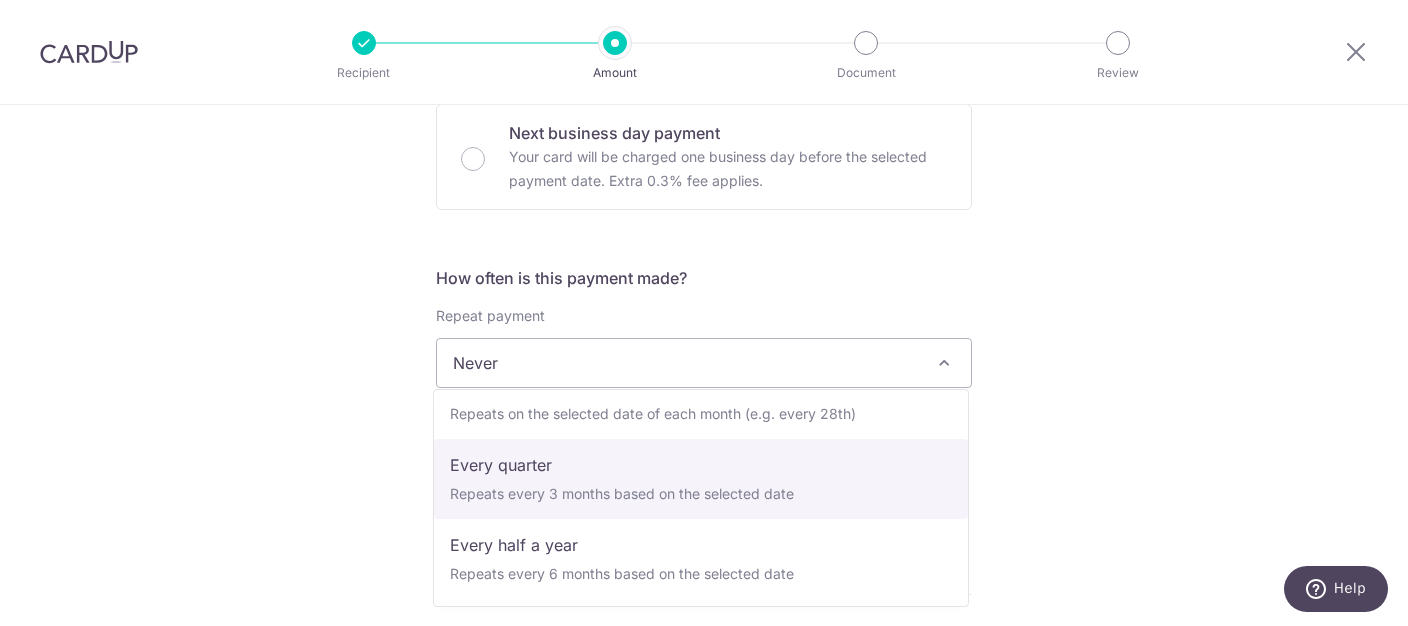 select on "4" 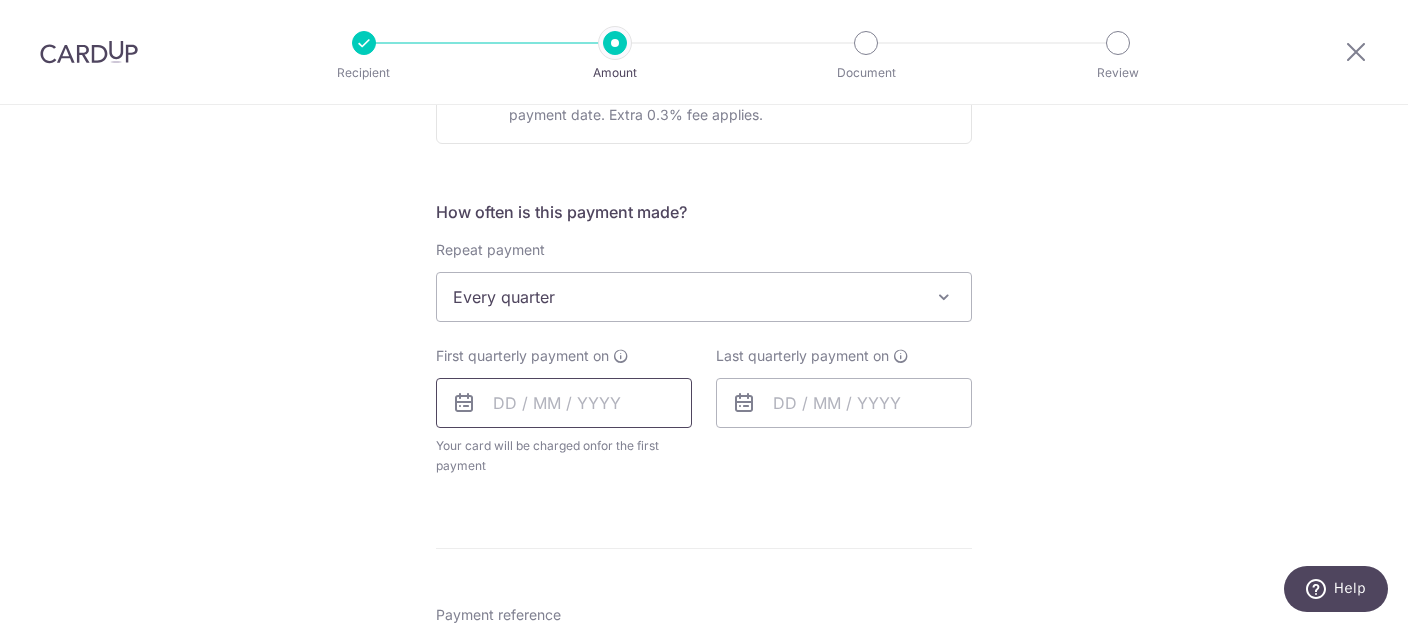 scroll, scrollTop: 716, scrollLeft: 0, axis: vertical 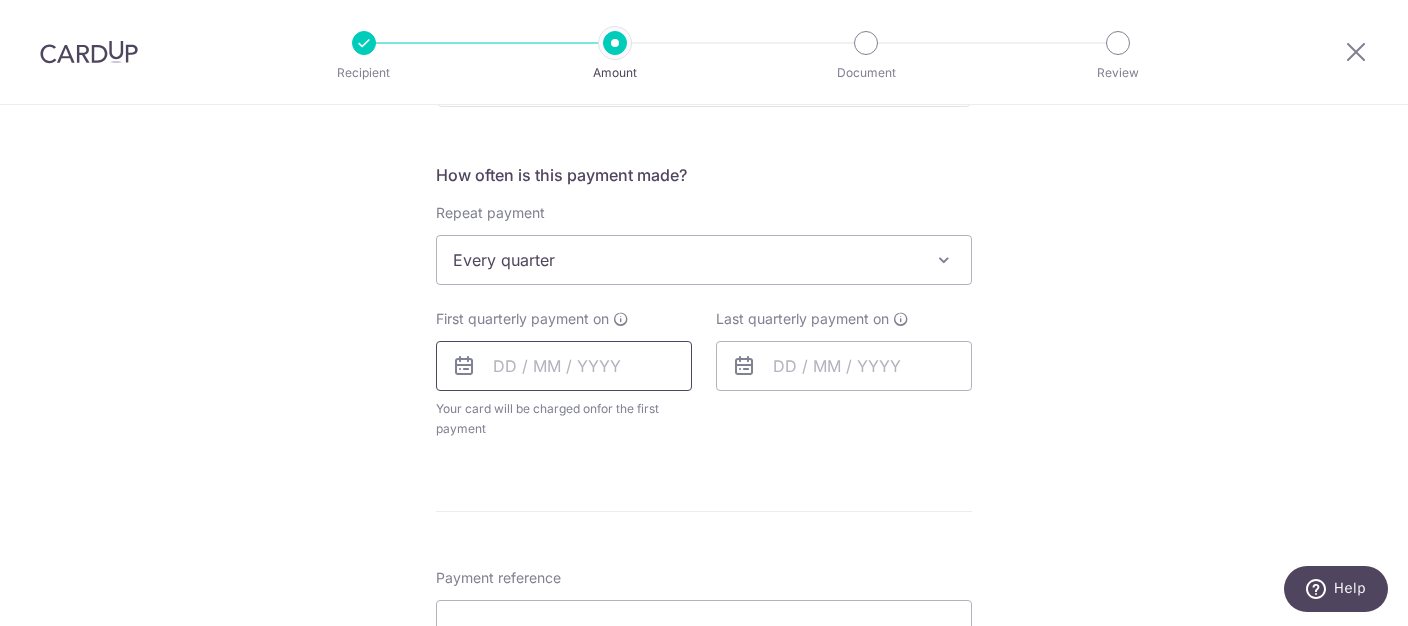 click at bounding box center (564, 366) 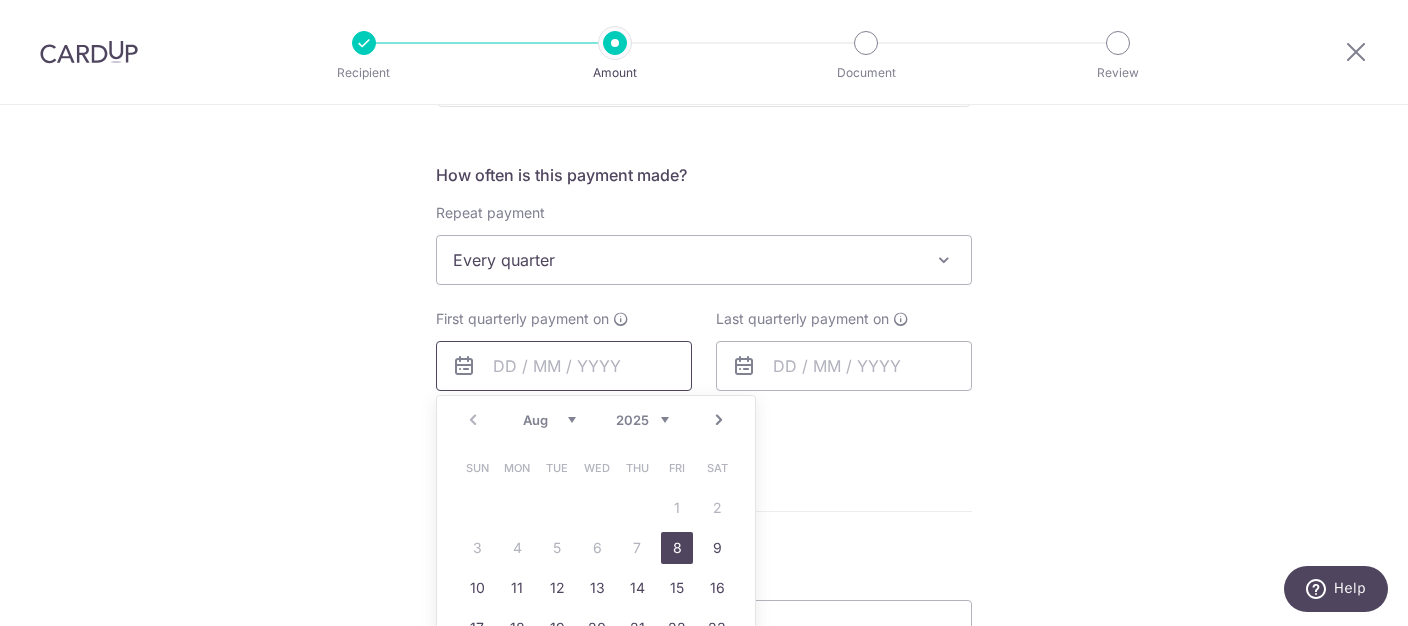 scroll, scrollTop: 818, scrollLeft: 0, axis: vertical 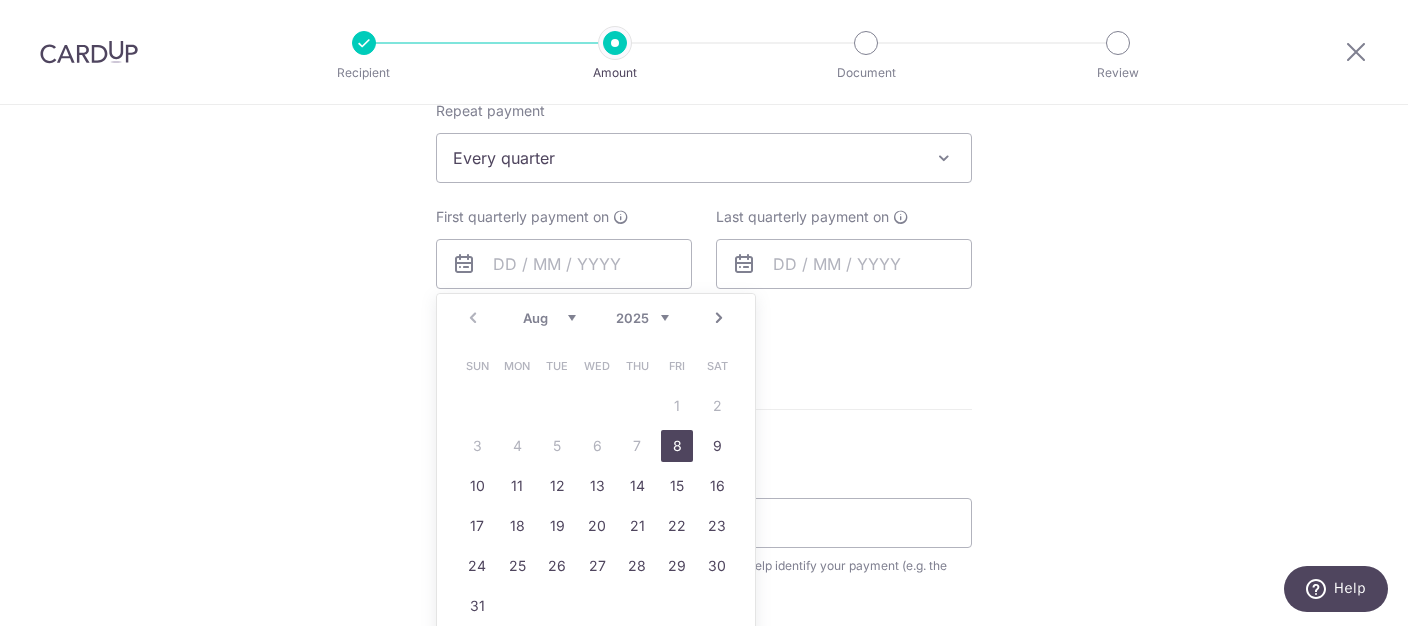 click on "Aug Sep Oct Nov Dec 2025 2026 2027 2028 2029 2030 2031 2032 2033 2034 2035" at bounding box center (596, 318) 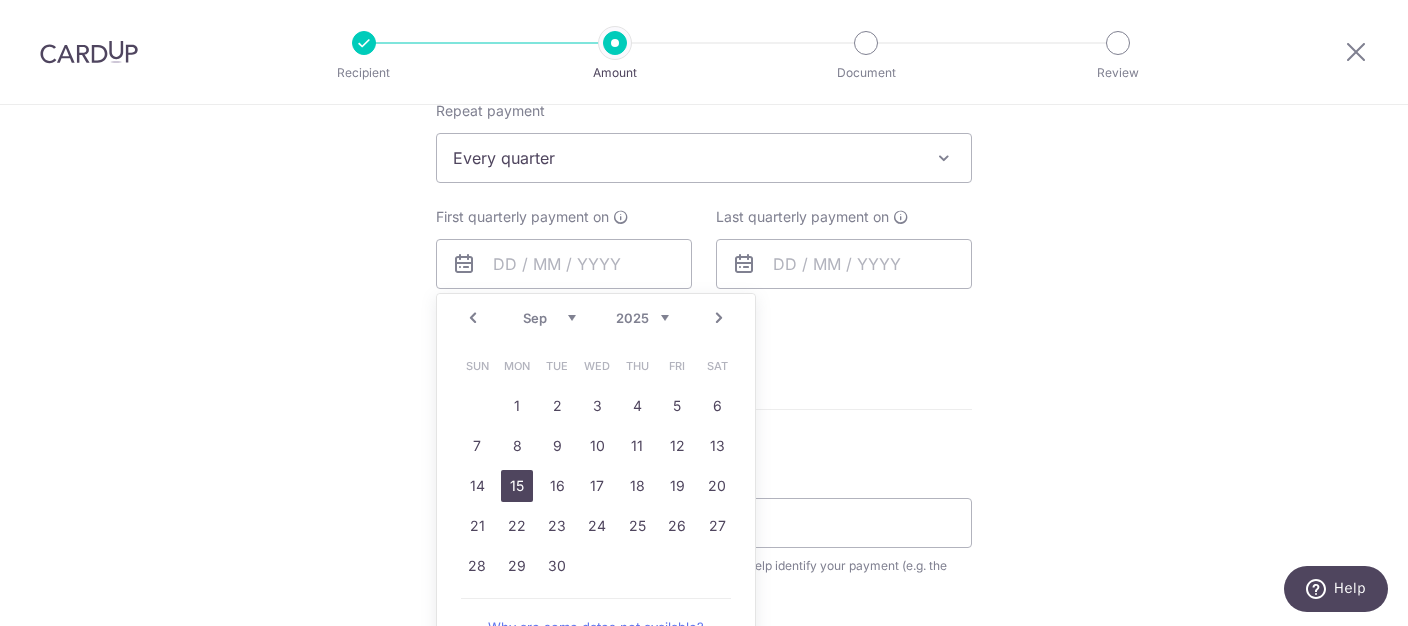 click on "15" at bounding box center (517, 486) 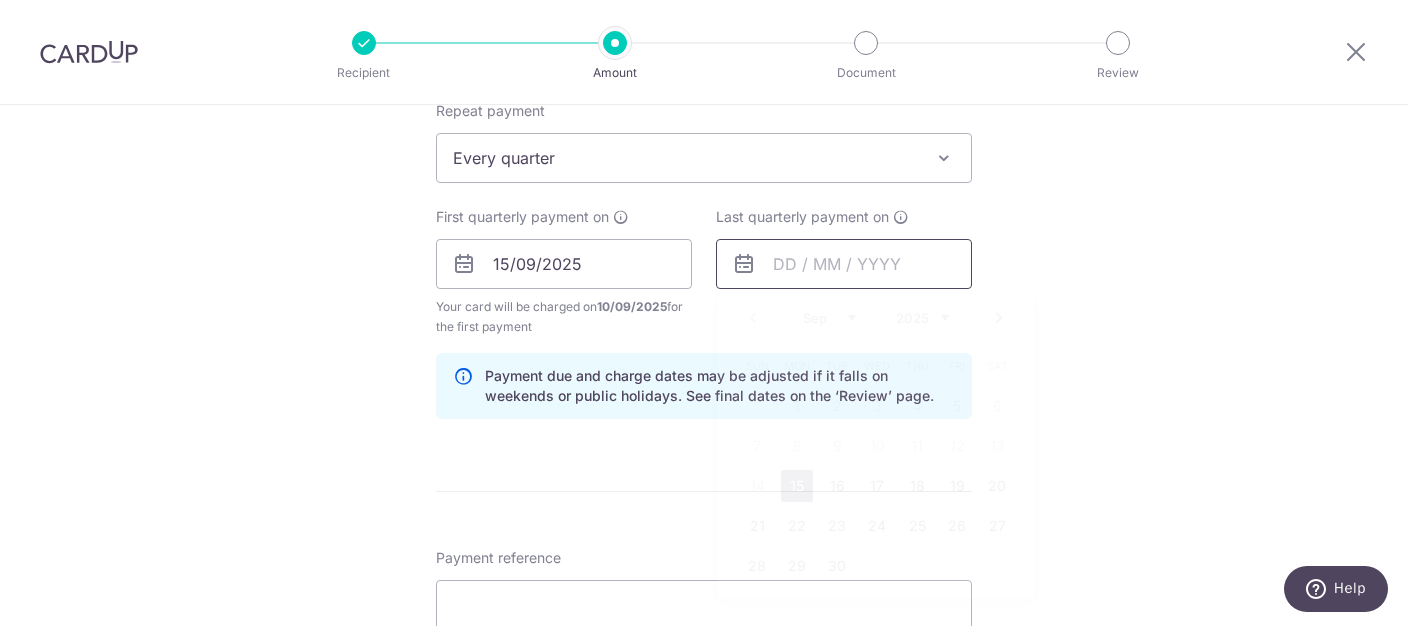 click at bounding box center [844, 264] 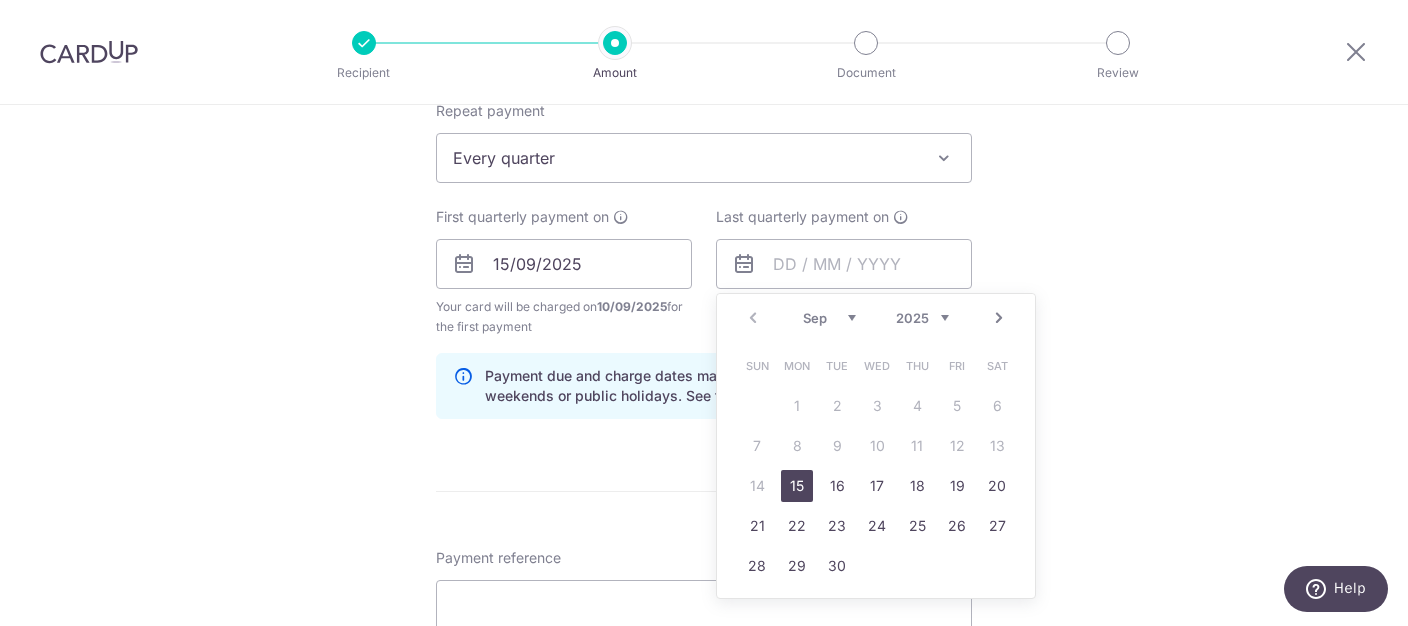 click on "Sep Oct Nov Dec" at bounding box center [829, 318] 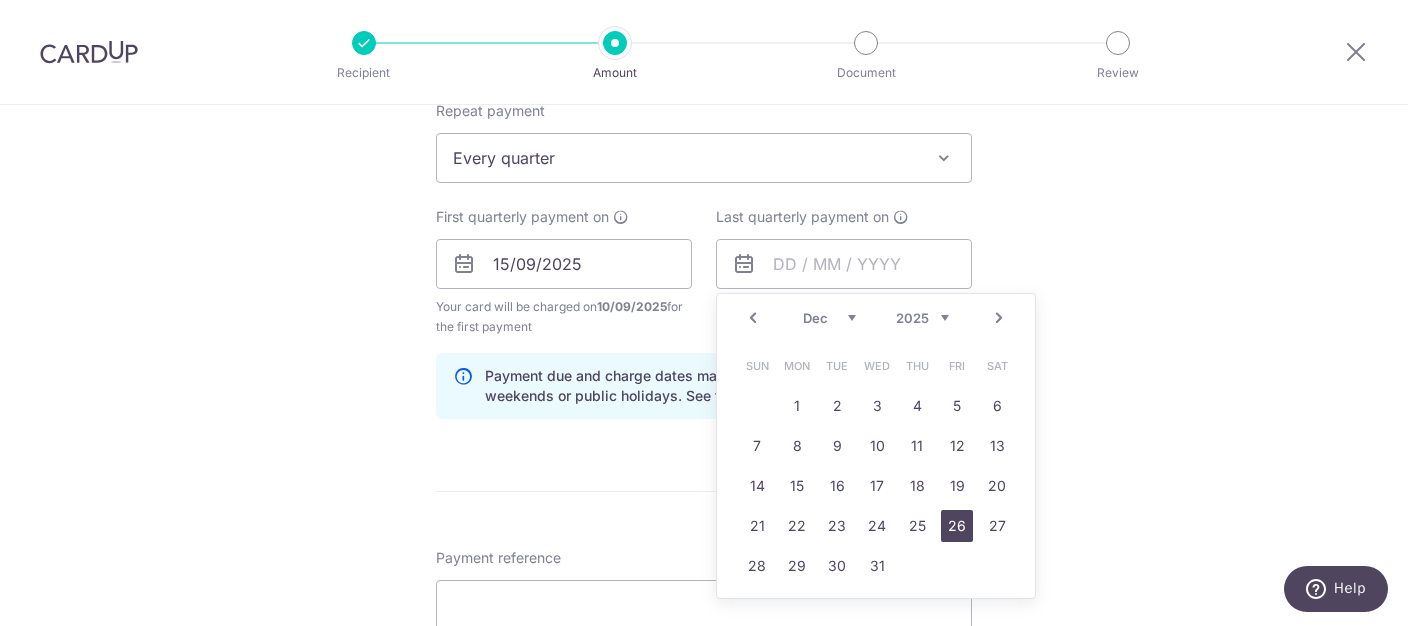 click on "26" at bounding box center (957, 526) 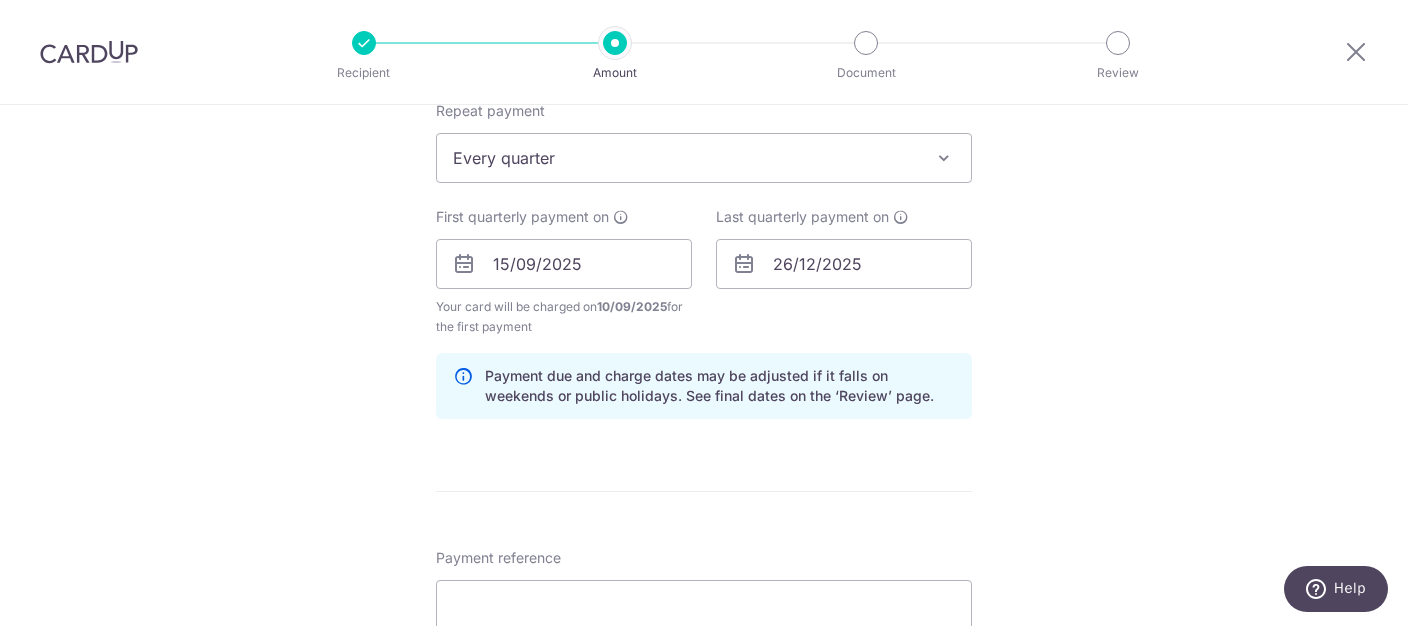 click on "Tell us more about your payment
Enter payment amount
SGD
530.00
530.00
Select Card
**** 3671
Add credit card
Your Cards
**** 3671
Secure 256-bit SSL
Text
New card details
Card
Secure 256-bit SSL" at bounding box center (704, 242) 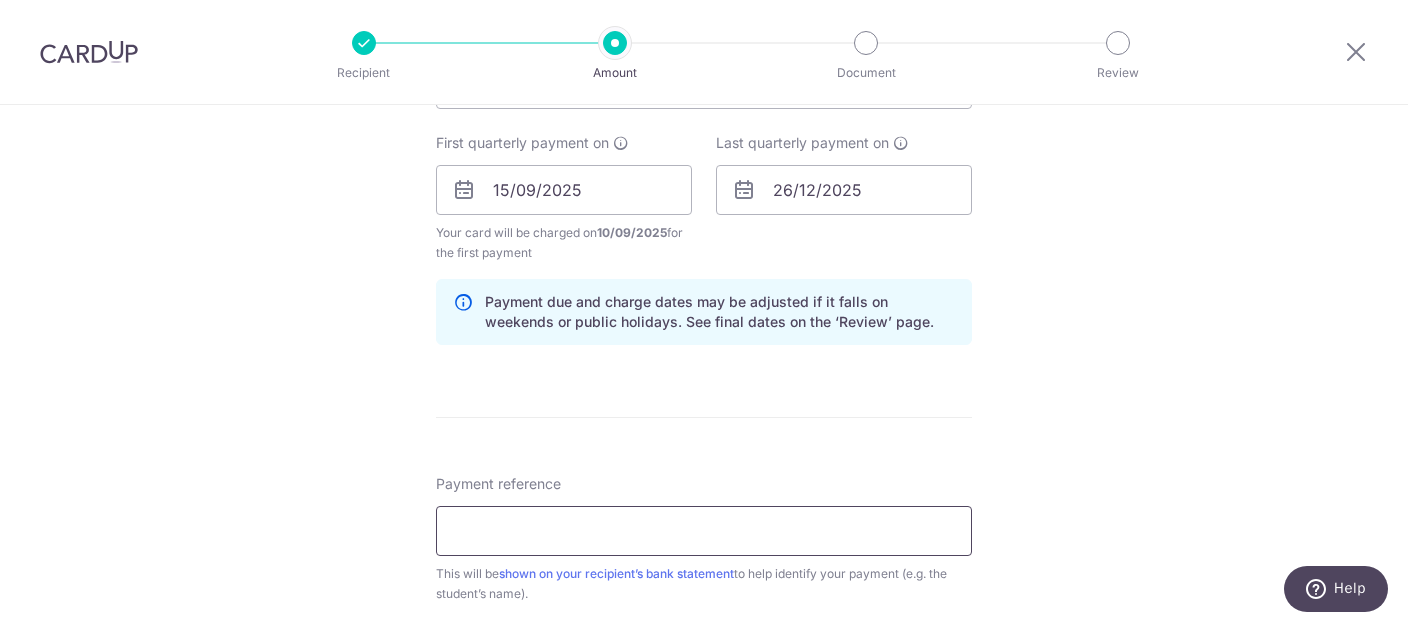 scroll, scrollTop: 920, scrollLeft: 0, axis: vertical 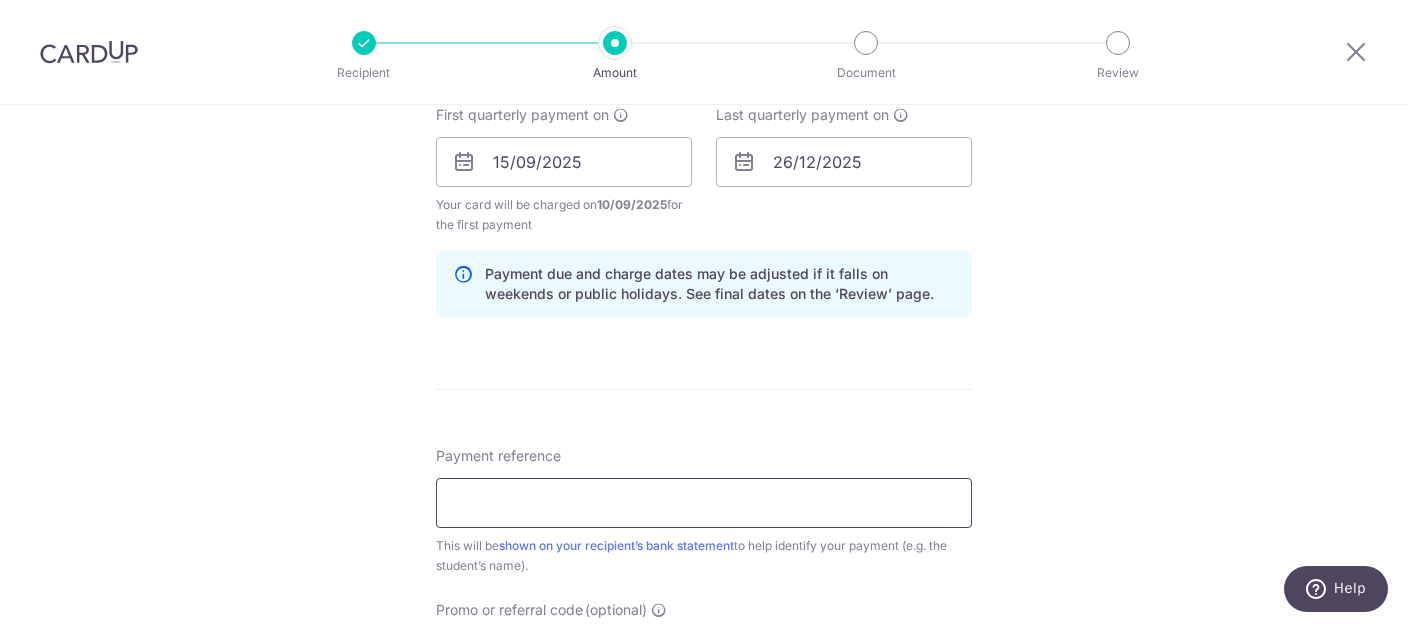 click on "Payment reference" at bounding box center [704, 503] 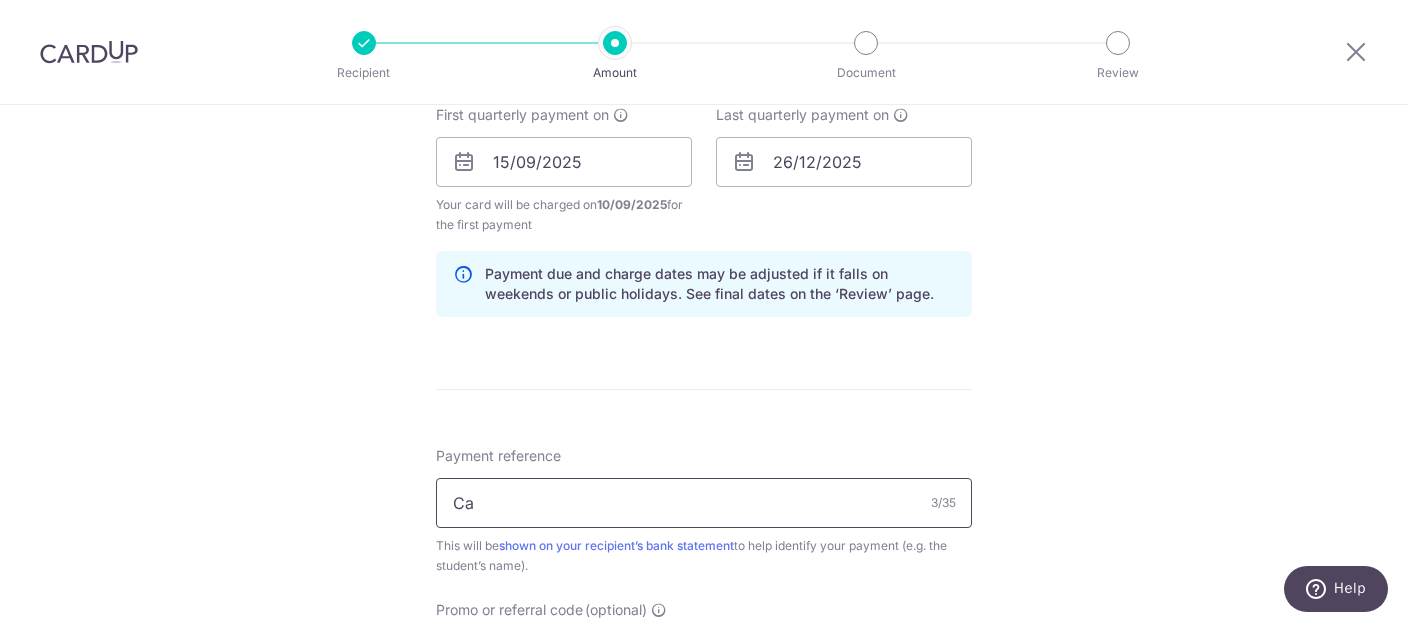 type on "C" 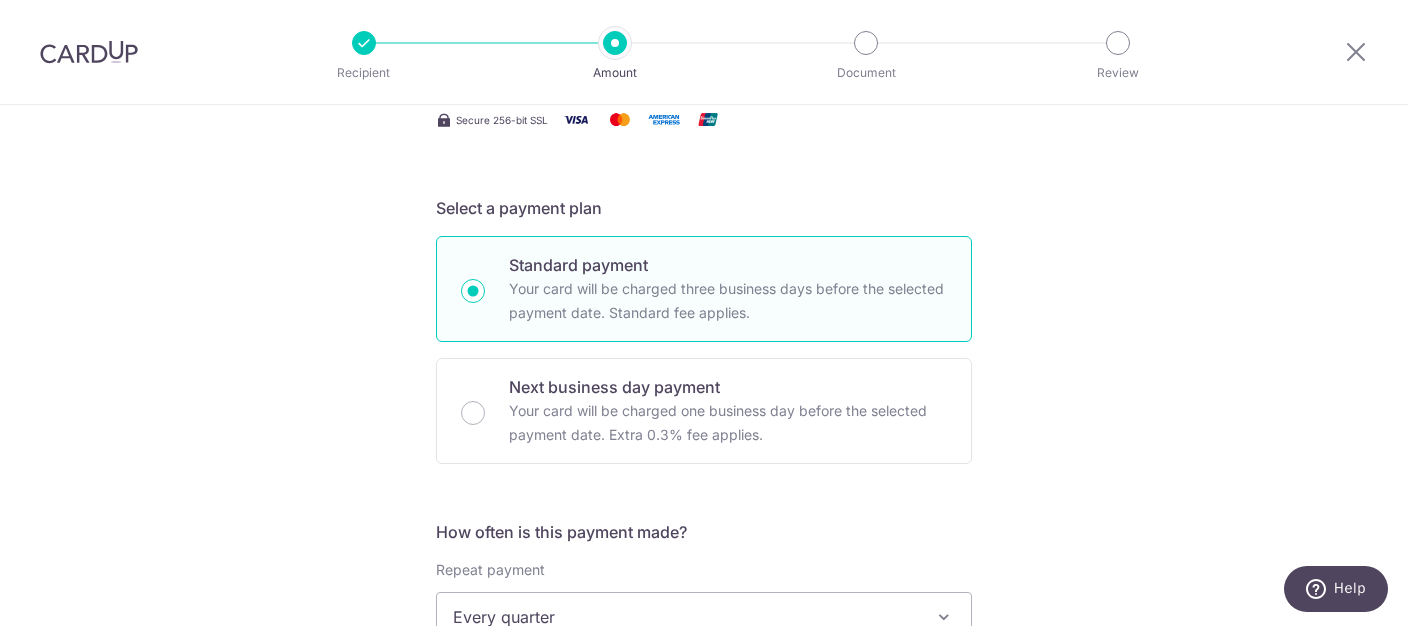 scroll, scrollTop: 306, scrollLeft: 0, axis: vertical 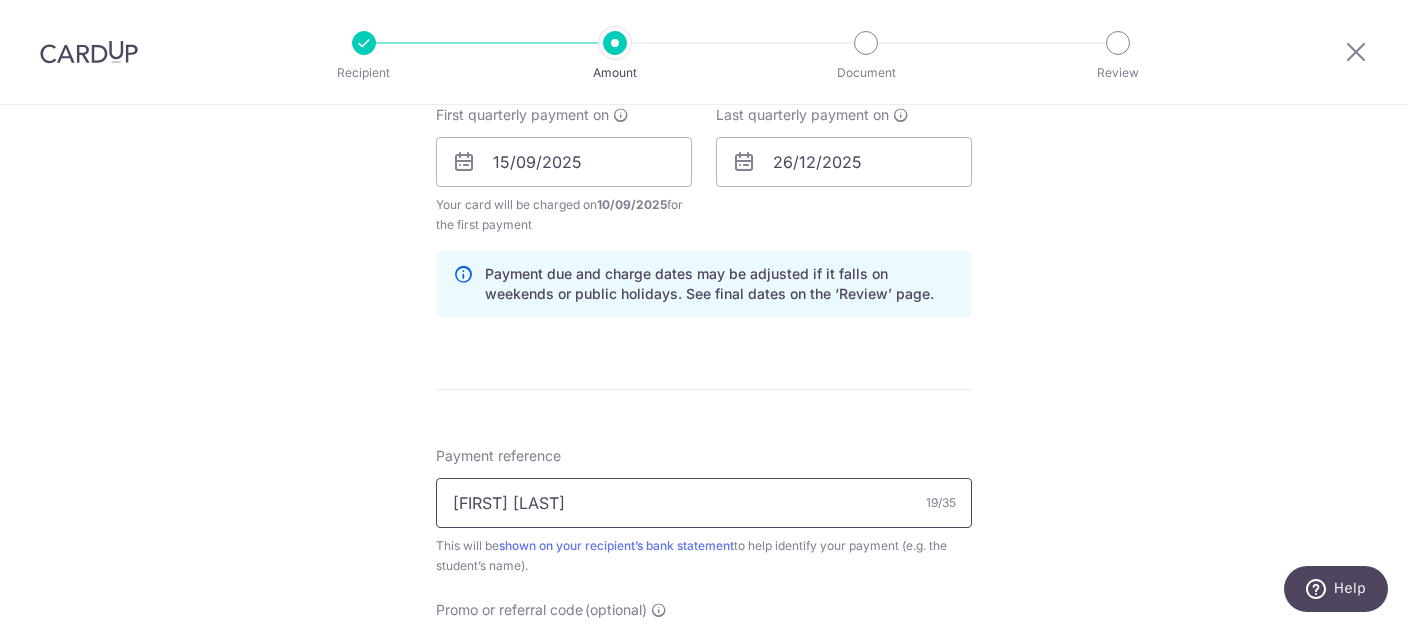 click on "Teo Huiling Caitlyn" at bounding box center (704, 503) 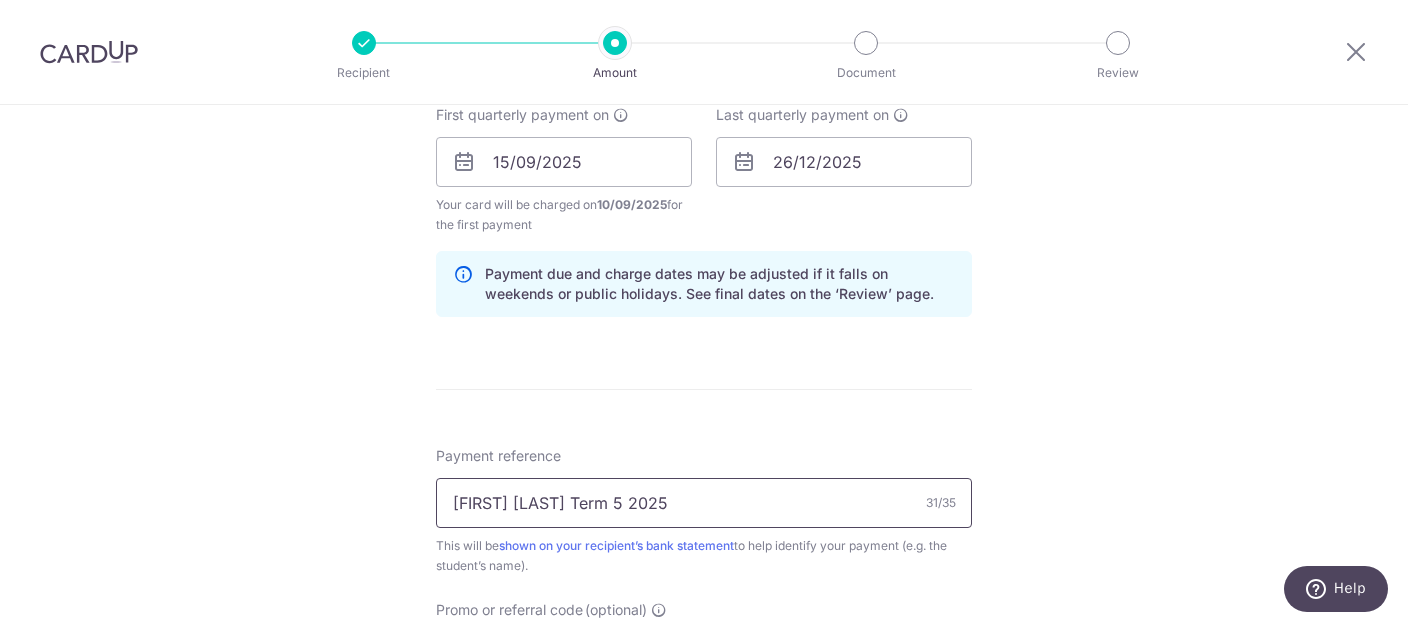 type on "Teo Huiling Caitlyn Term 5 2025" 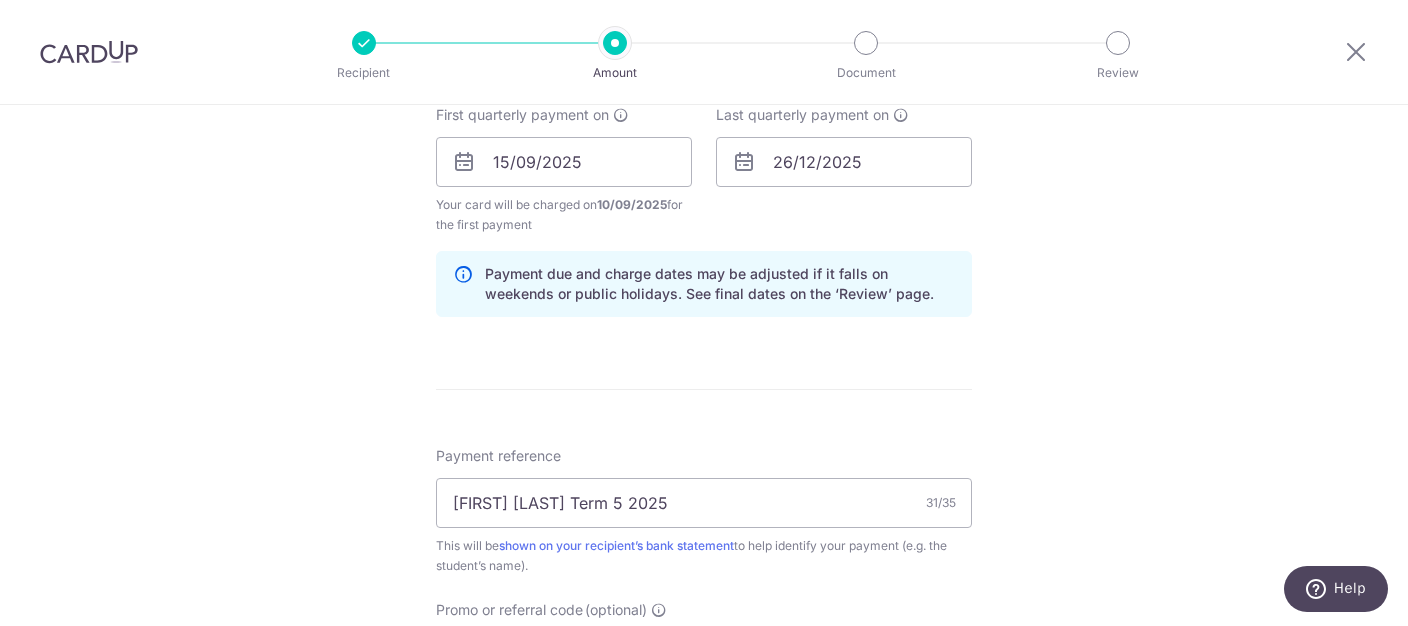 click on "Tell us more about your payment
Enter payment amount
SGD
530.00
530.00
Select Card
**** 3671
Add credit card
Your Cards
**** 3671
Secure 256-bit SSL
Text
New card details
Card
Secure 256-bit SSL" at bounding box center (704, 140) 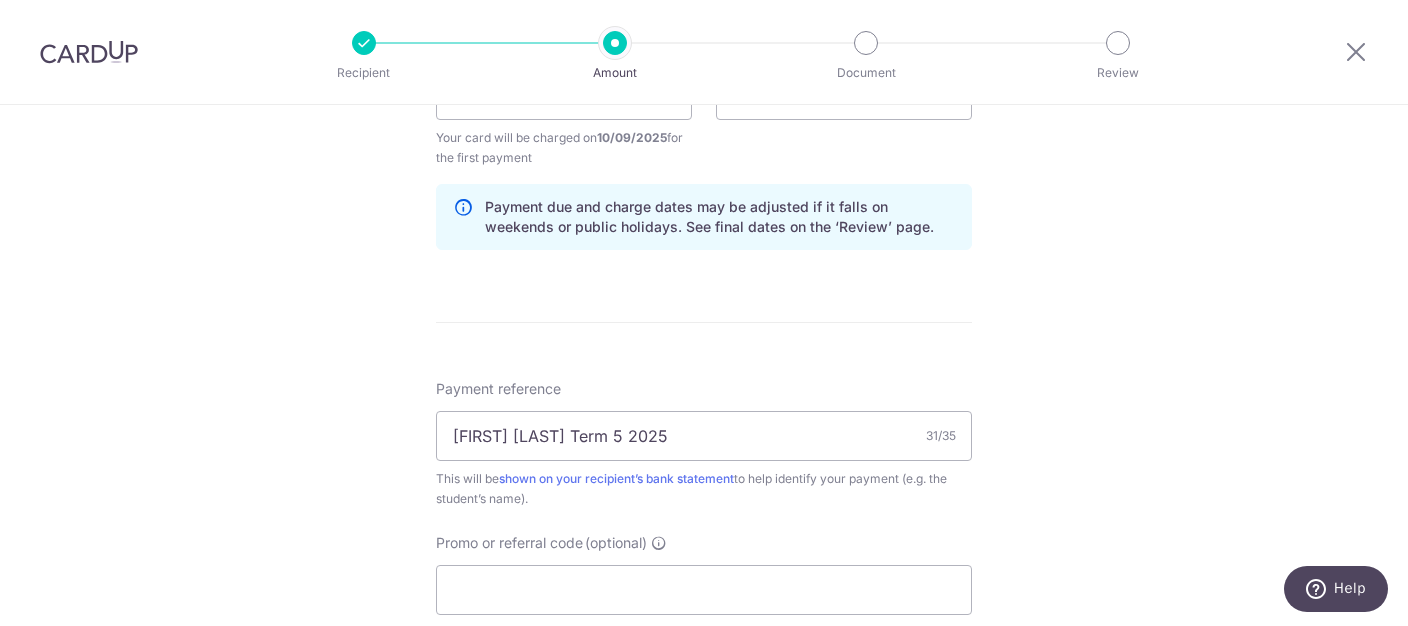 scroll, scrollTop: 1023, scrollLeft: 0, axis: vertical 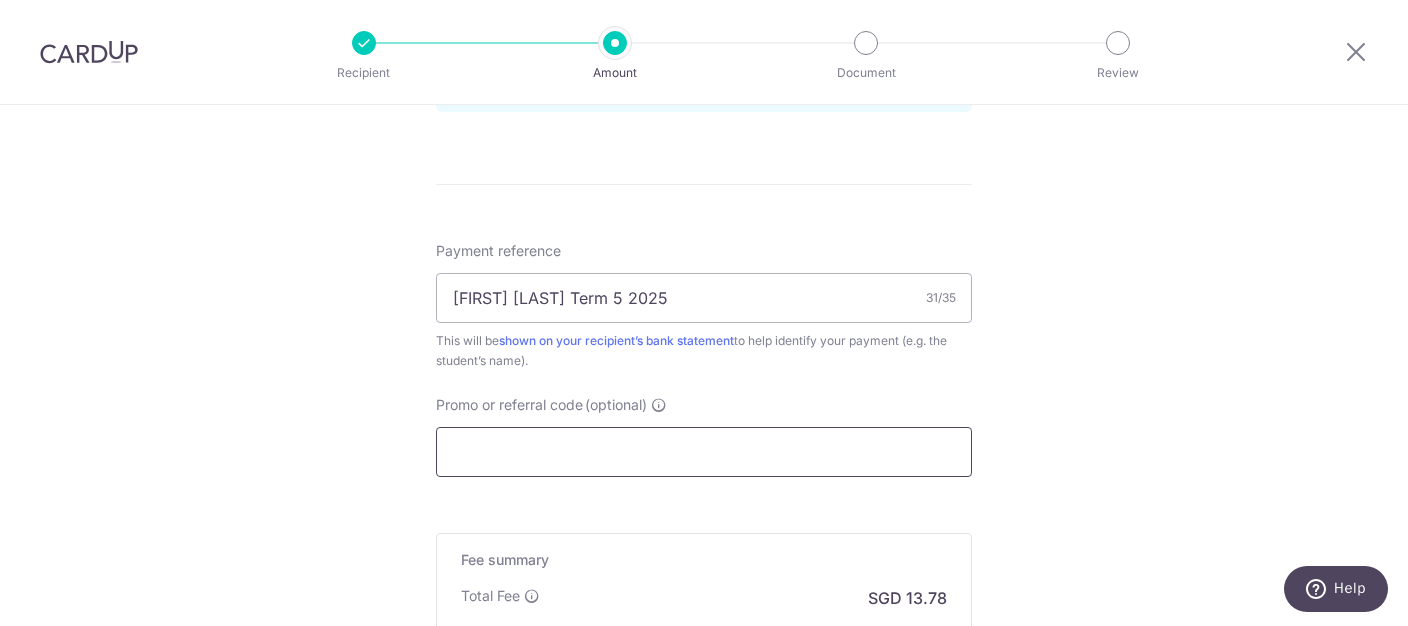 click on "Promo or referral code
(optional)" at bounding box center [704, 452] 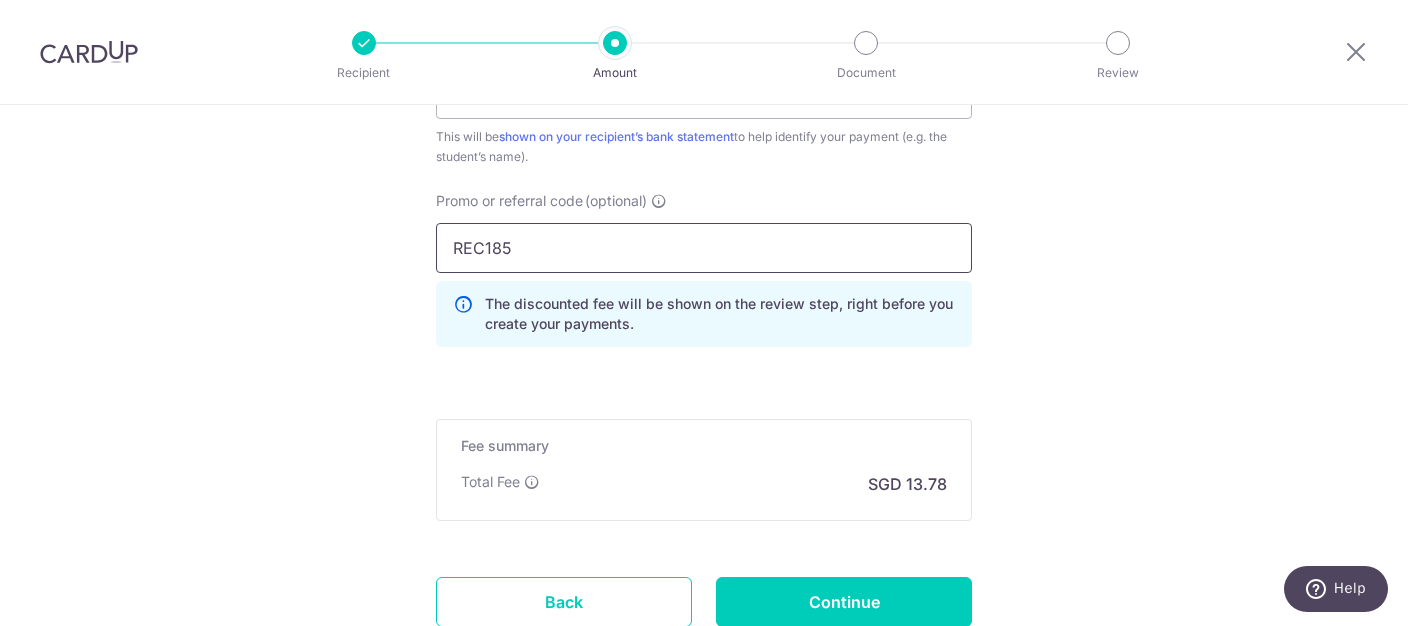 scroll, scrollTop: 1473, scrollLeft: 0, axis: vertical 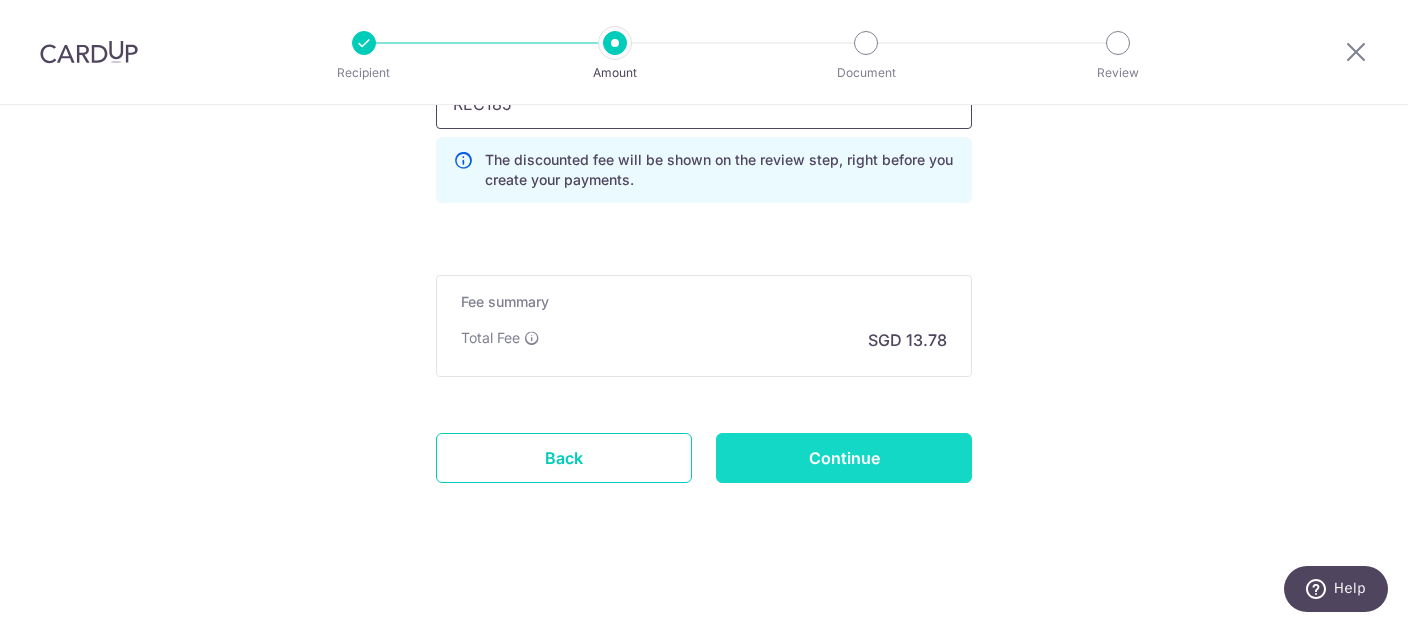 type on "REC185" 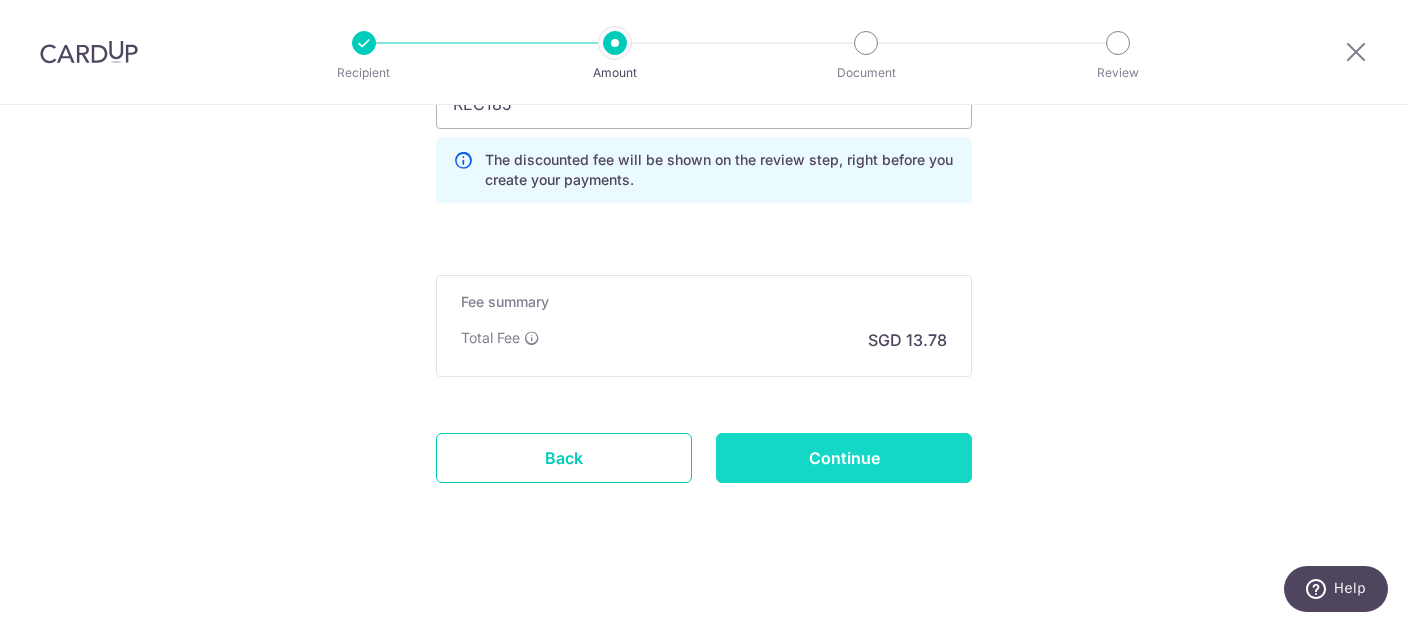 click on "Continue" at bounding box center (844, 458) 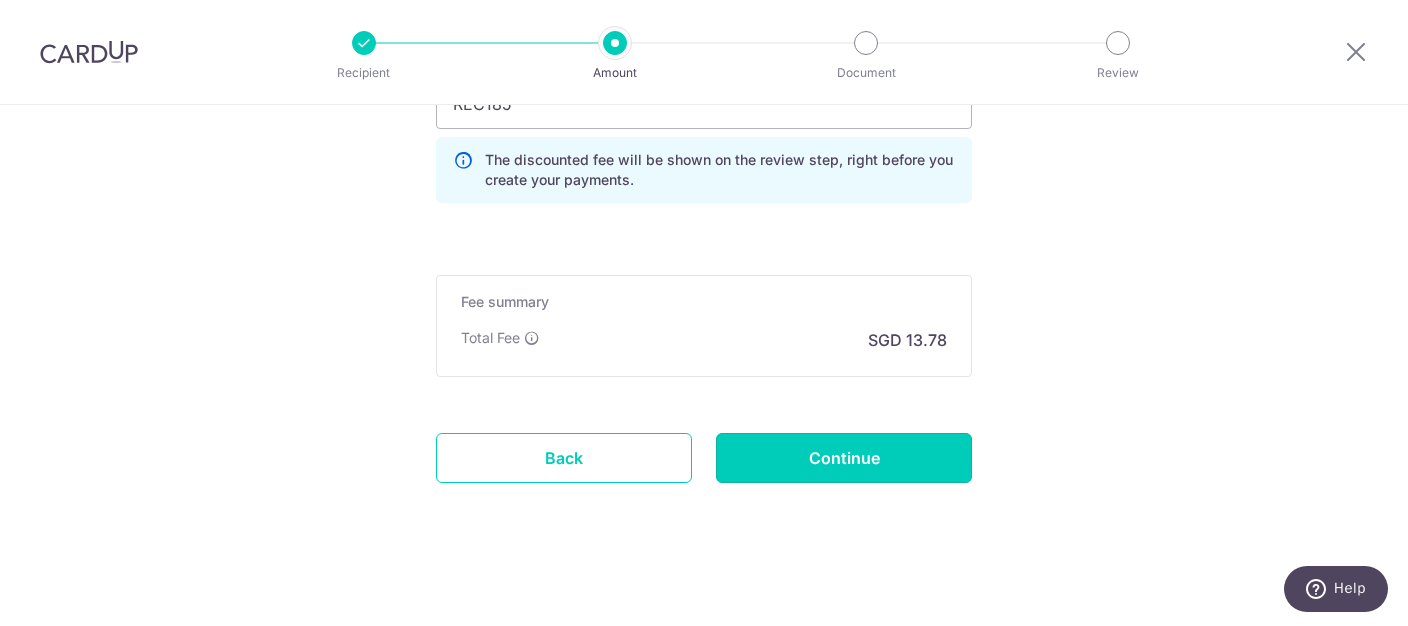 type on "Create Schedule" 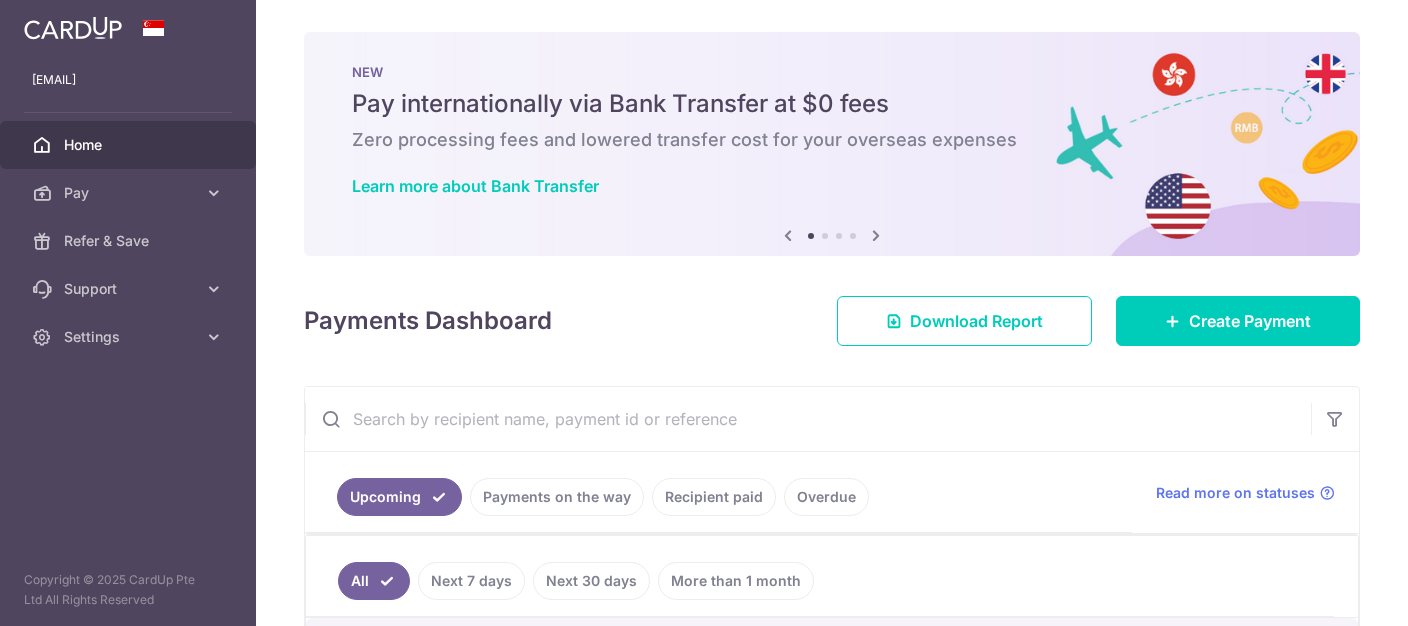 scroll, scrollTop: 0, scrollLeft: 0, axis: both 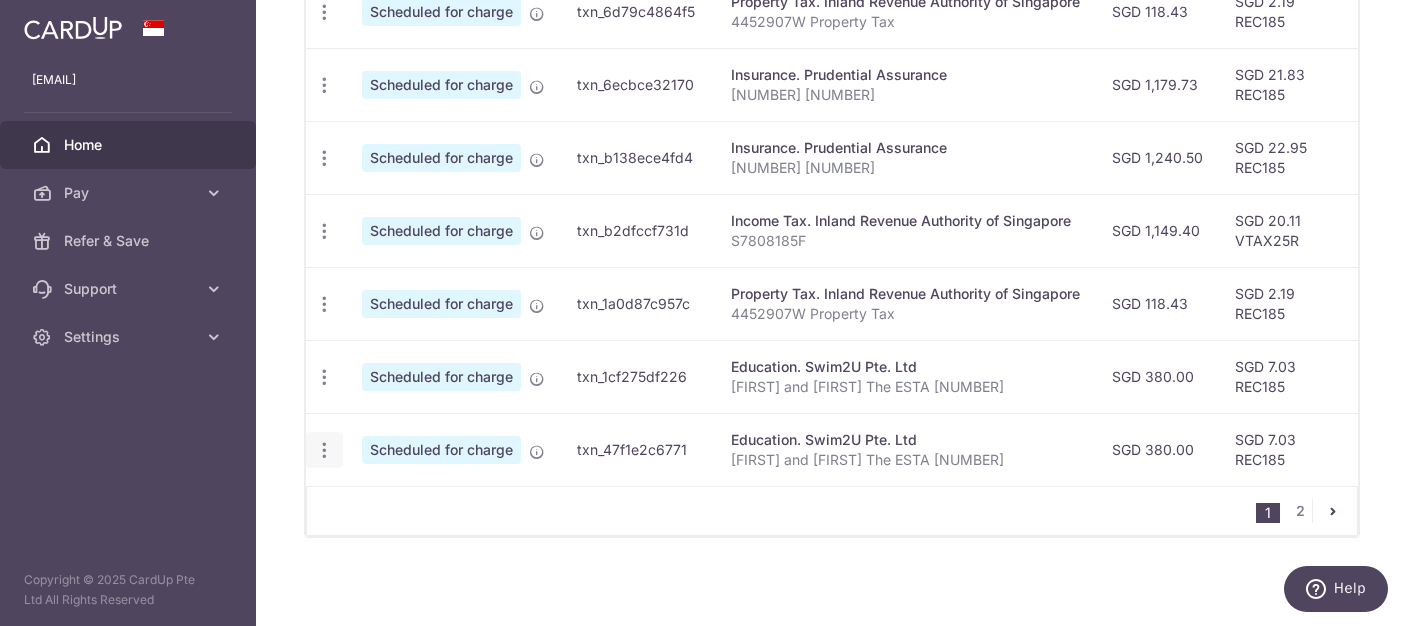 click at bounding box center [324, -207] 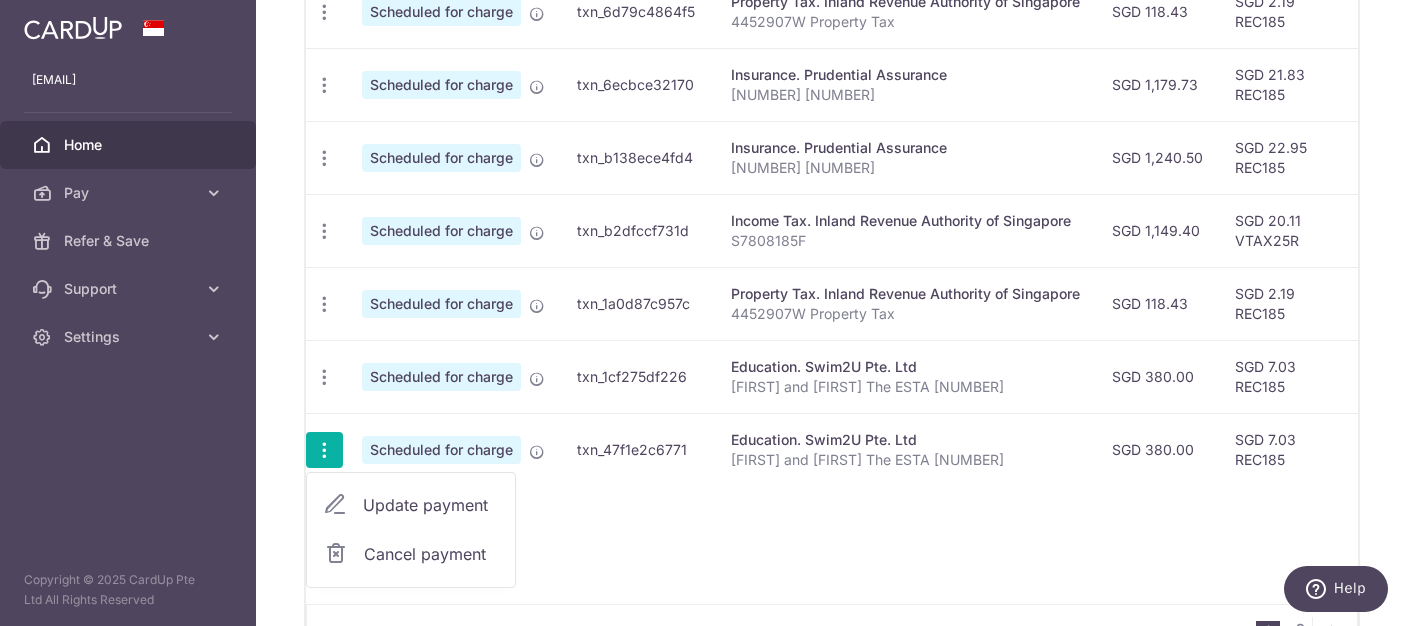 click on "Update payment" at bounding box center (431, 505) 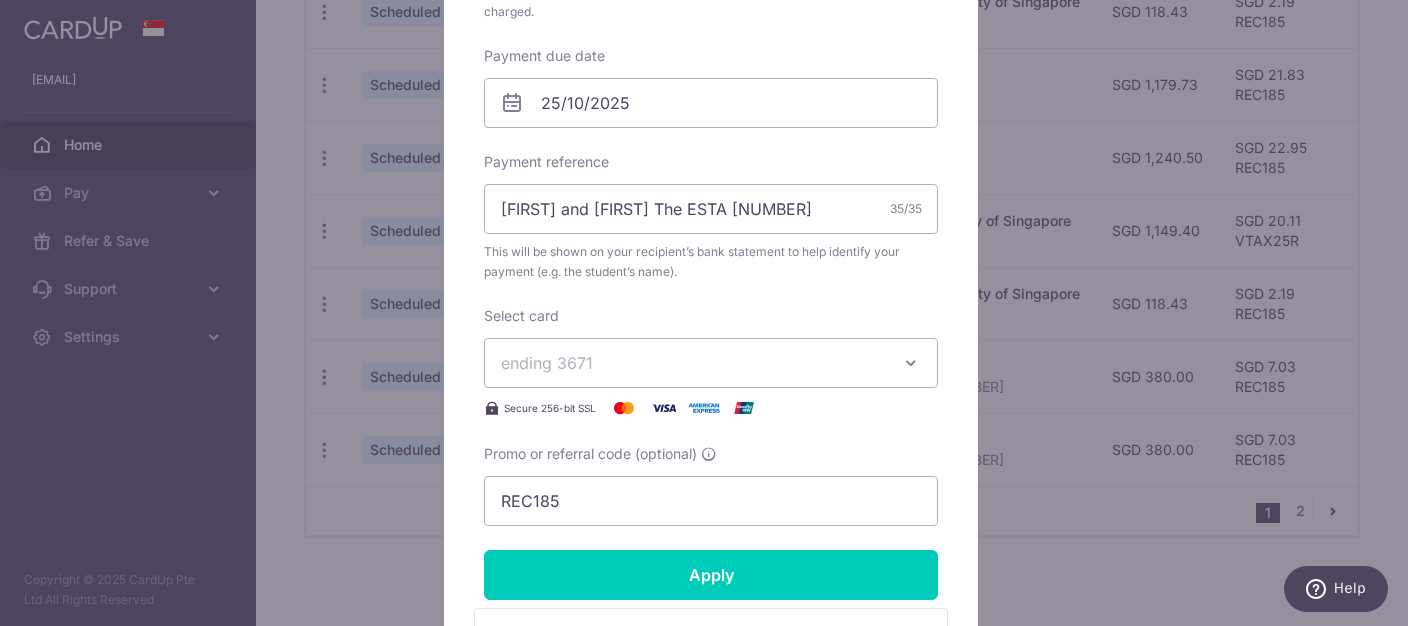 scroll, scrollTop: 613, scrollLeft: 0, axis: vertical 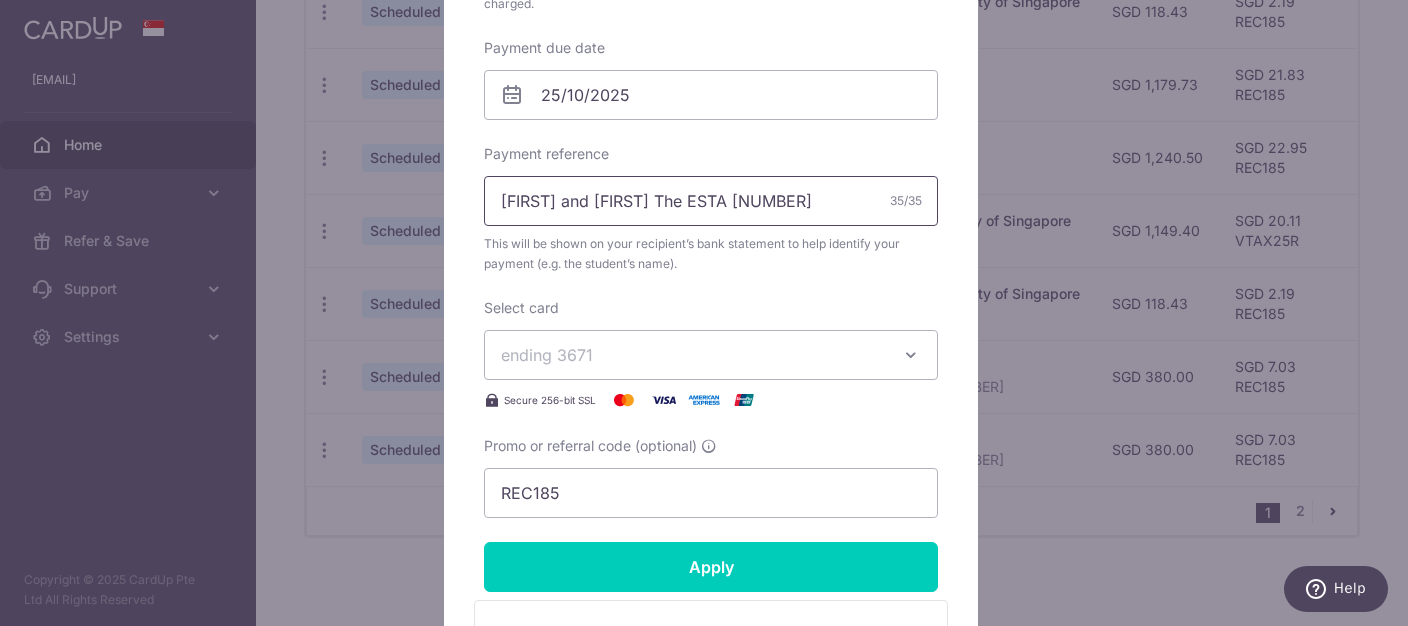 click on "Caleb and Caitlyn The ESTA 92361245" at bounding box center [711, 201] 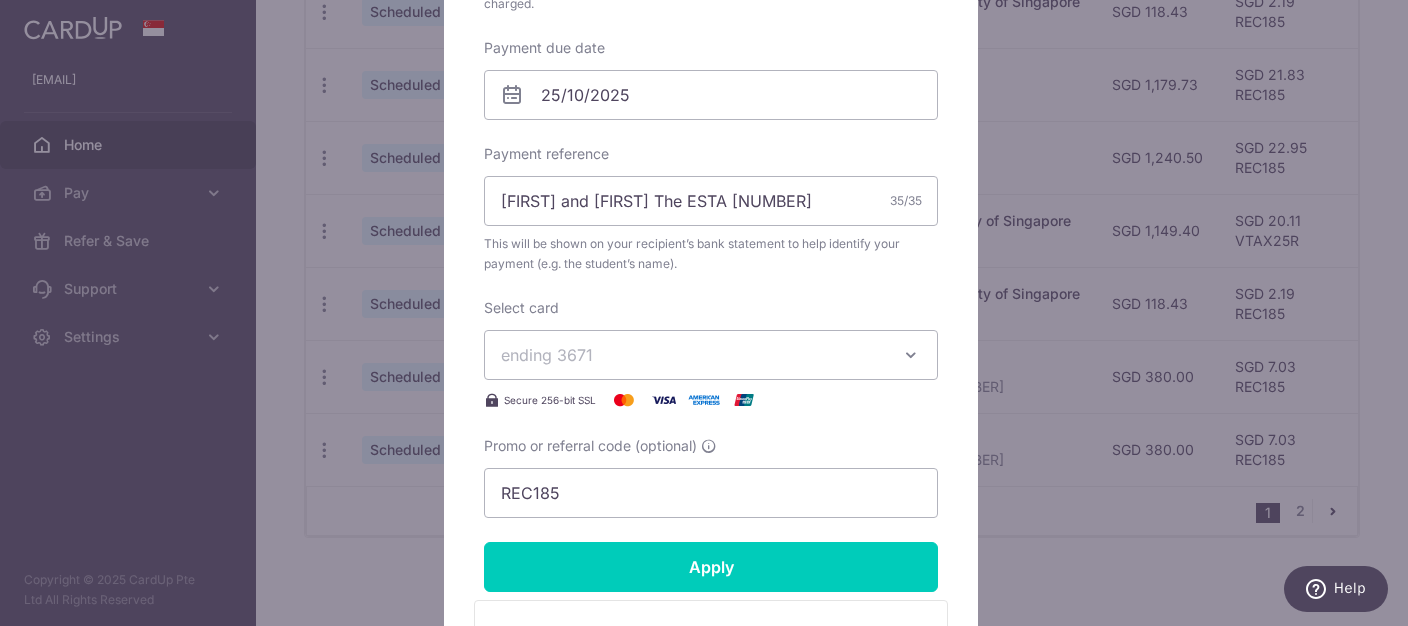 click on "Edit payment
By clicking apply,  you will make changes to all   payments to  Swim2U Pte. Ltd  scheduled from
.
By clicking below, you confirm you are editing this payment to  Swim2U Pte. Ltd  on
25/10/2025 ." at bounding box center (704, 313) 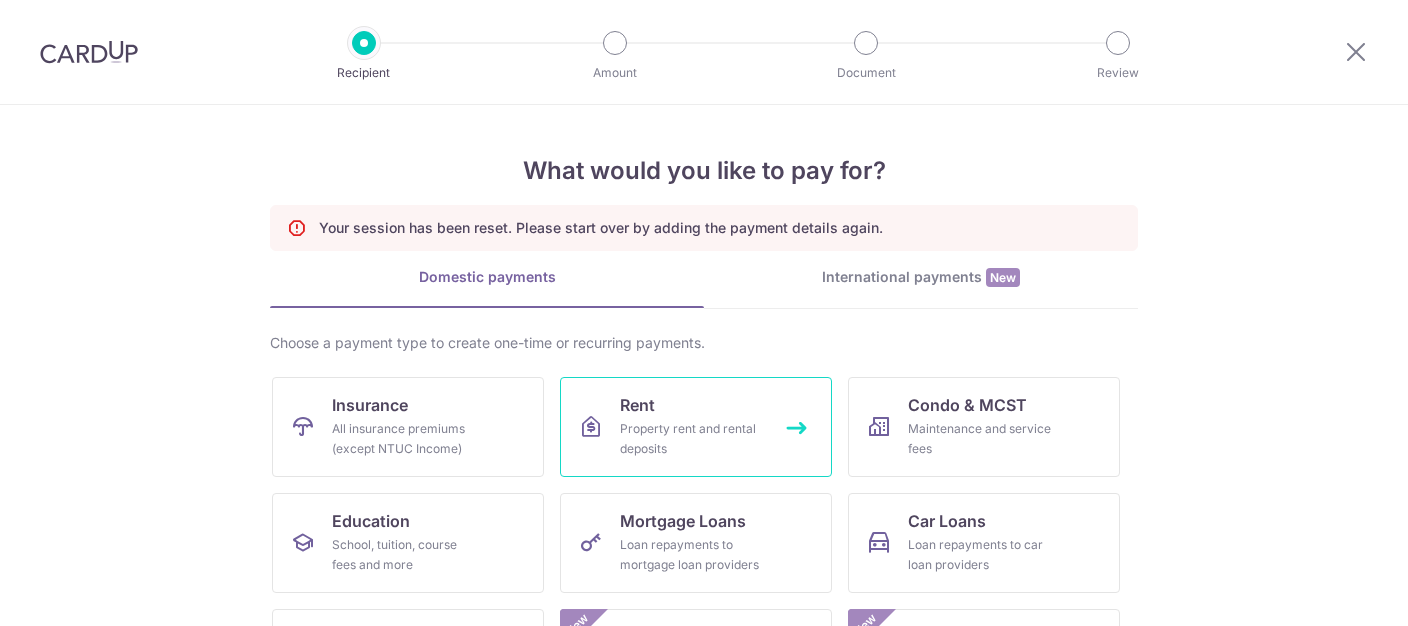 scroll, scrollTop: 0, scrollLeft: 0, axis: both 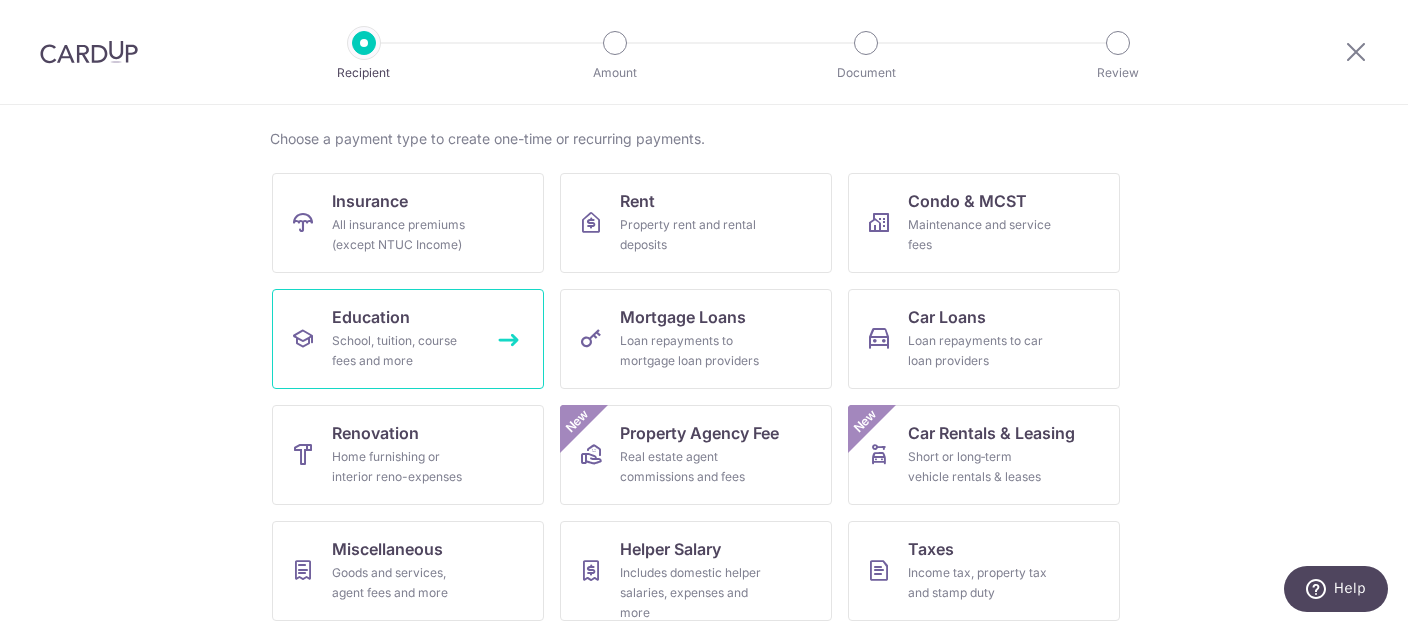drag, startPoint x: 413, startPoint y: 342, endPoint x: 638, endPoint y: 283, distance: 232.60696 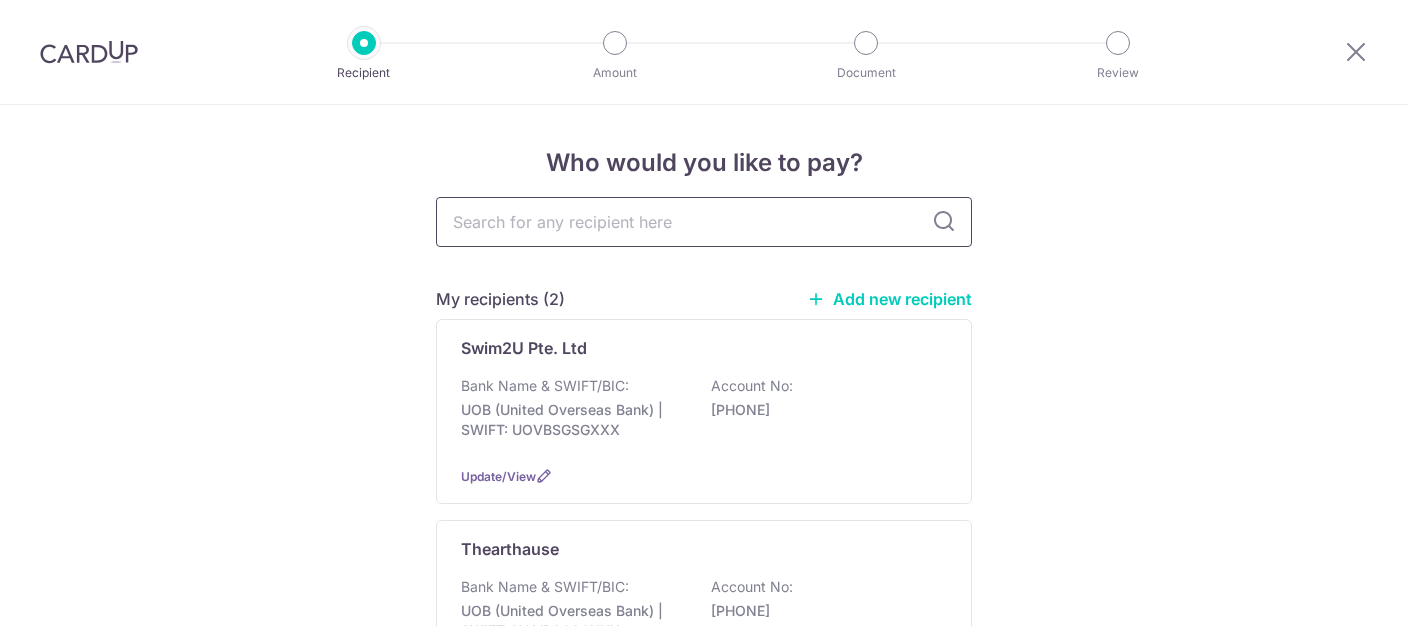 scroll, scrollTop: 0, scrollLeft: 0, axis: both 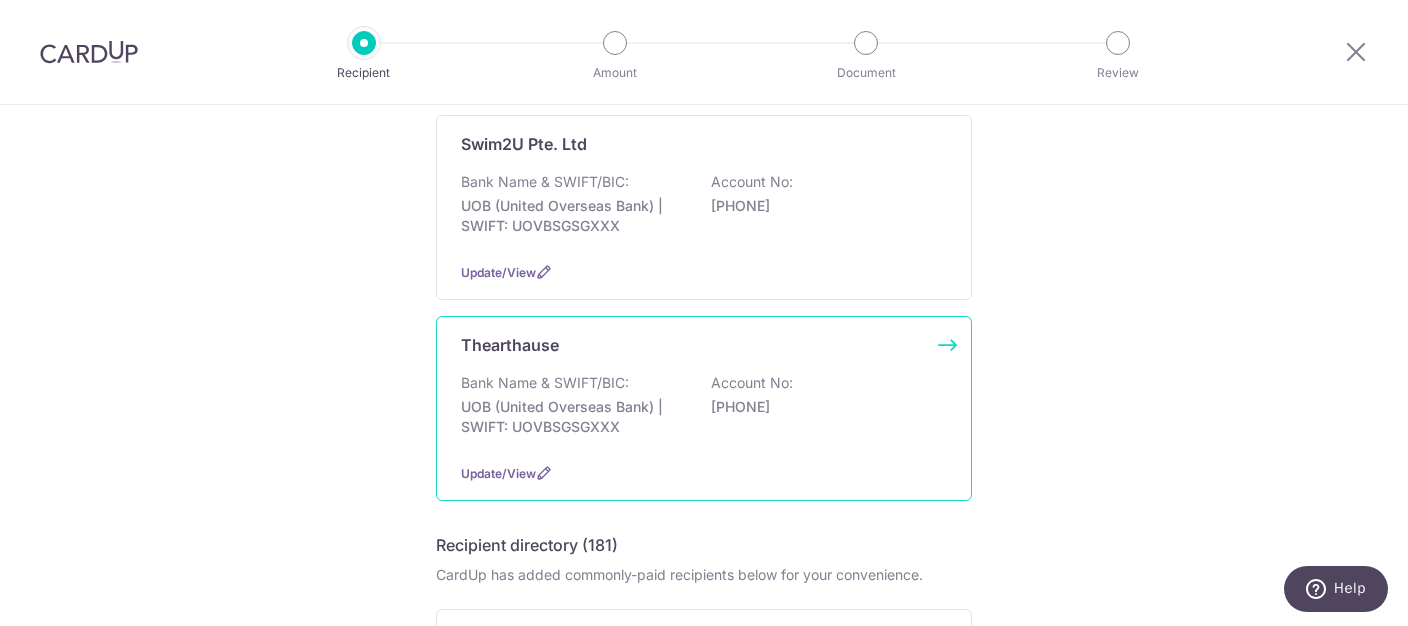 click on "UOB (United Overseas Bank) | SWIFT: UOVBSGSGXXX" at bounding box center [573, 417] 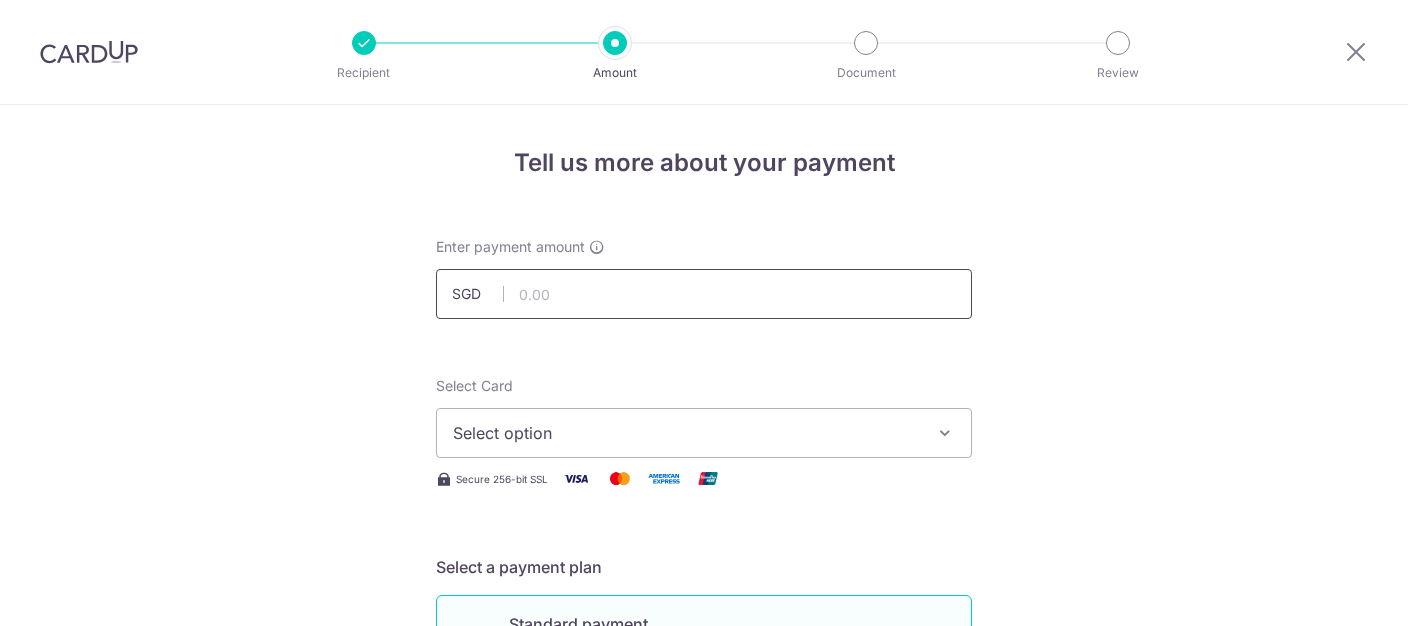 scroll, scrollTop: 0, scrollLeft: 0, axis: both 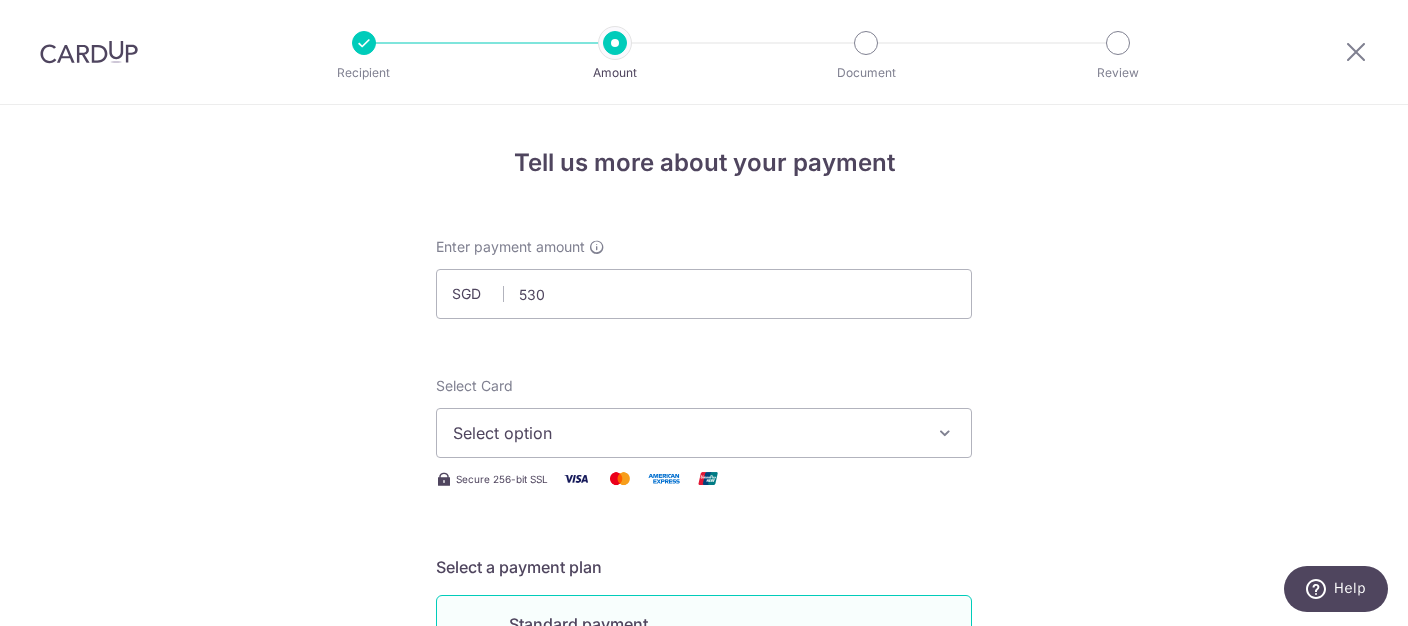 type on "530.00" 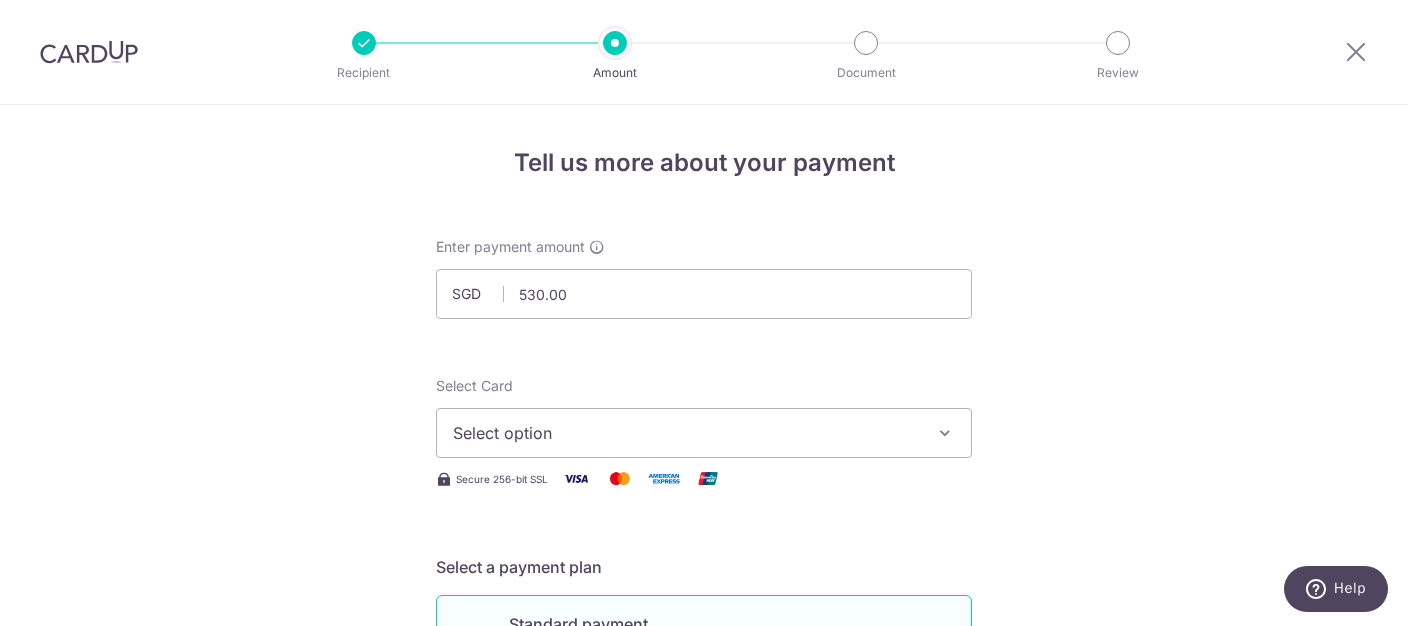 click on "Select option" at bounding box center [704, 433] 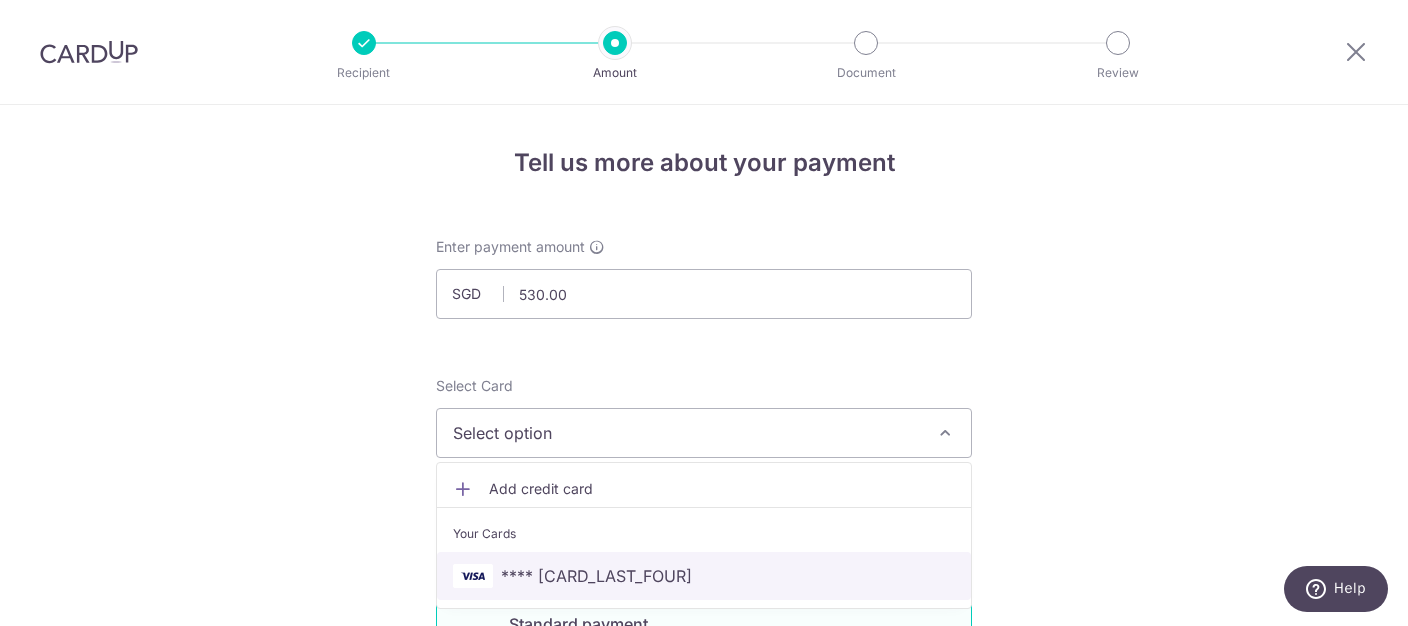 click on "**** 3671" at bounding box center [596, 576] 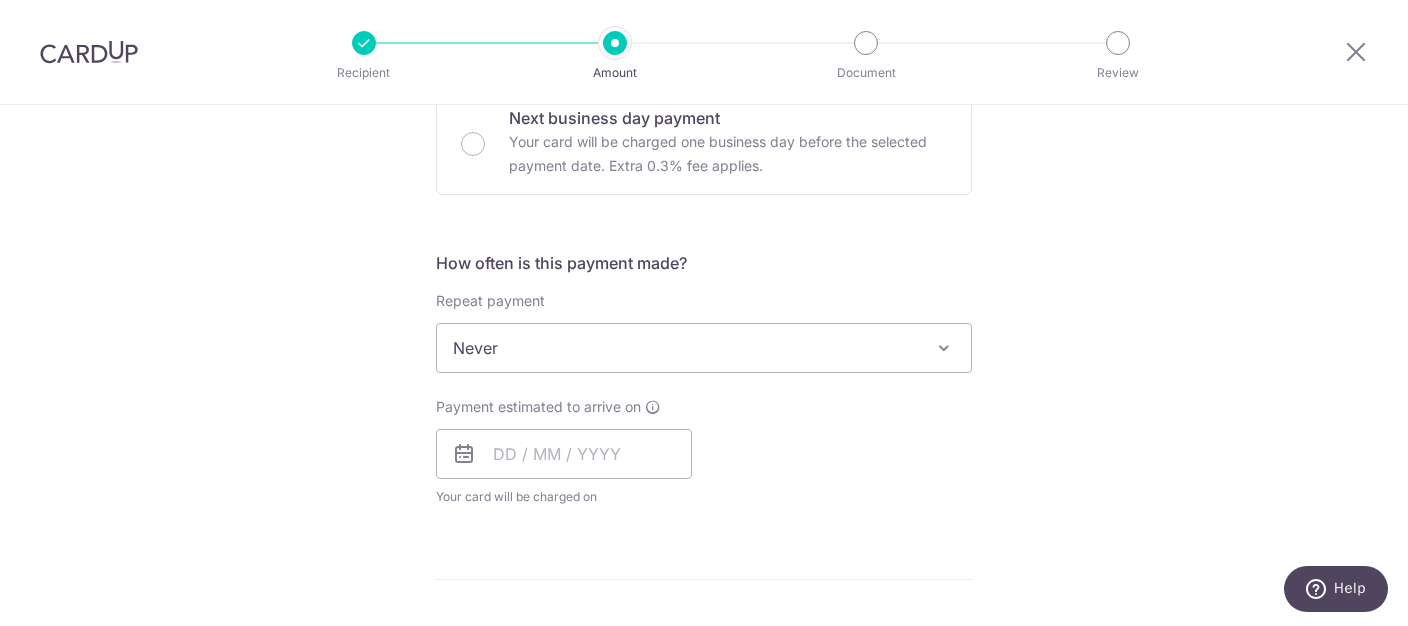 scroll, scrollTop: 716, scrollLeft: 0, axis: vertical 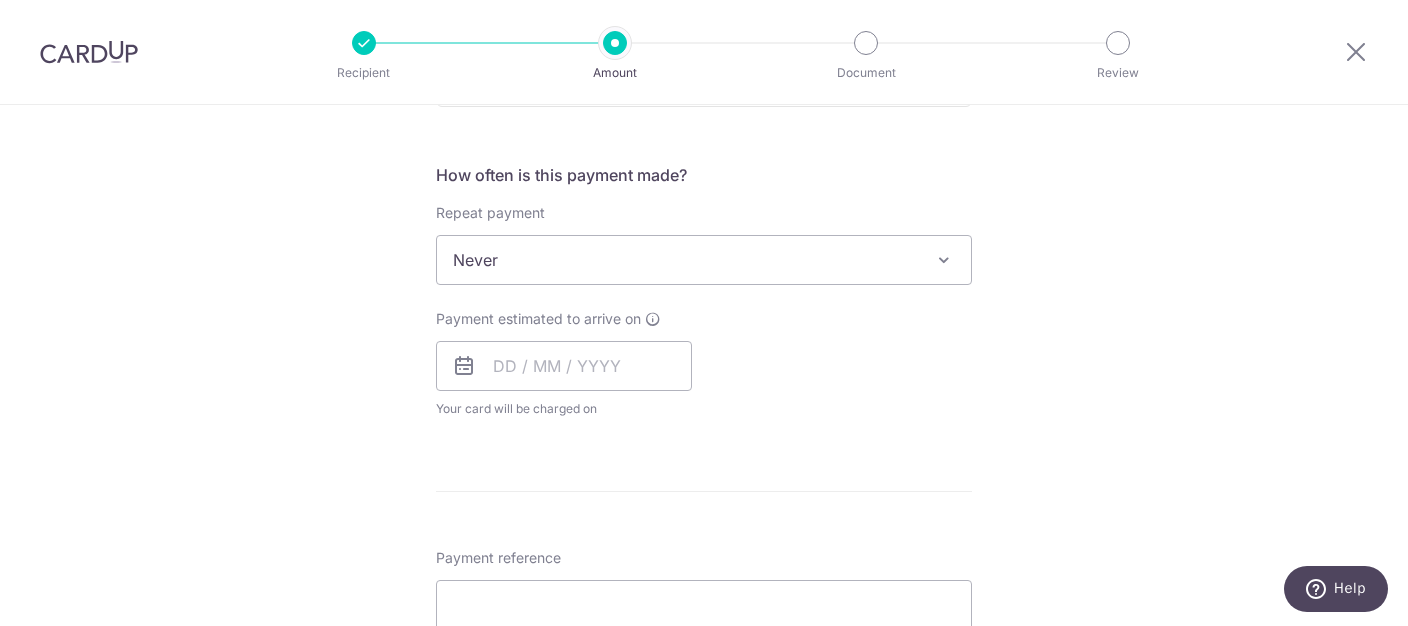 click on "Never" at bounding box center (704, 260) 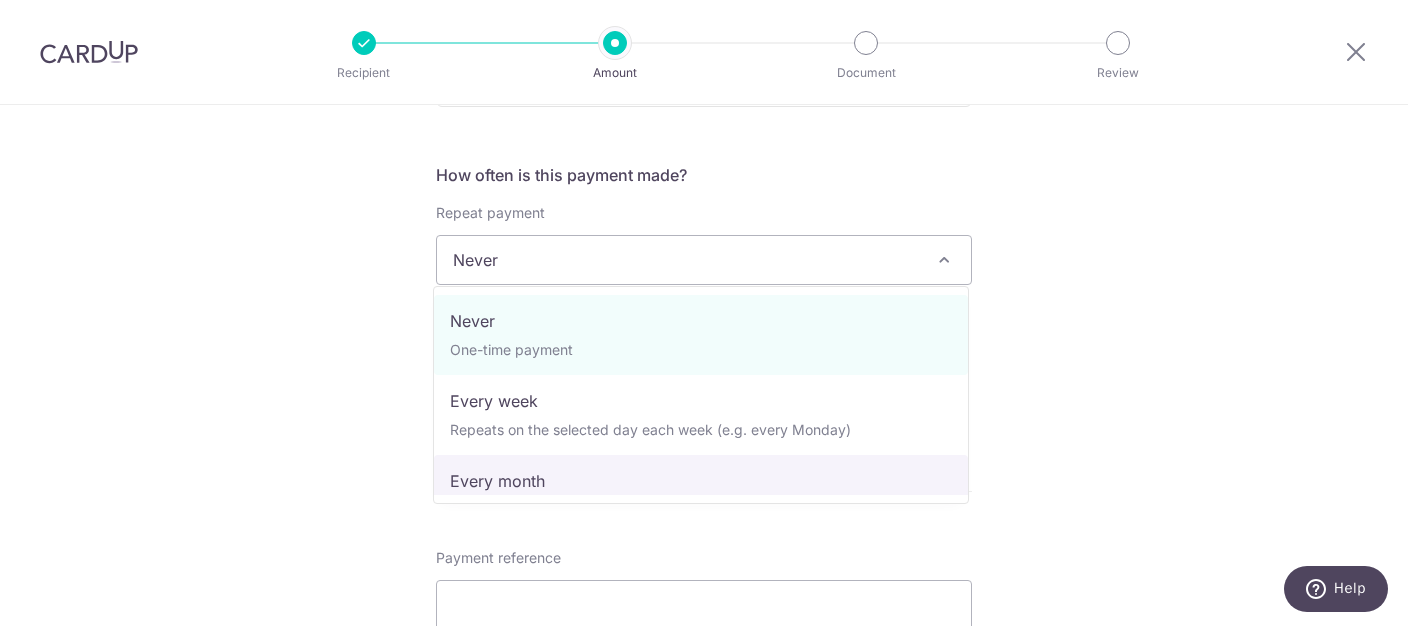 scroll, scrollTop: 102, scrollLeft: 0, axis: vertical 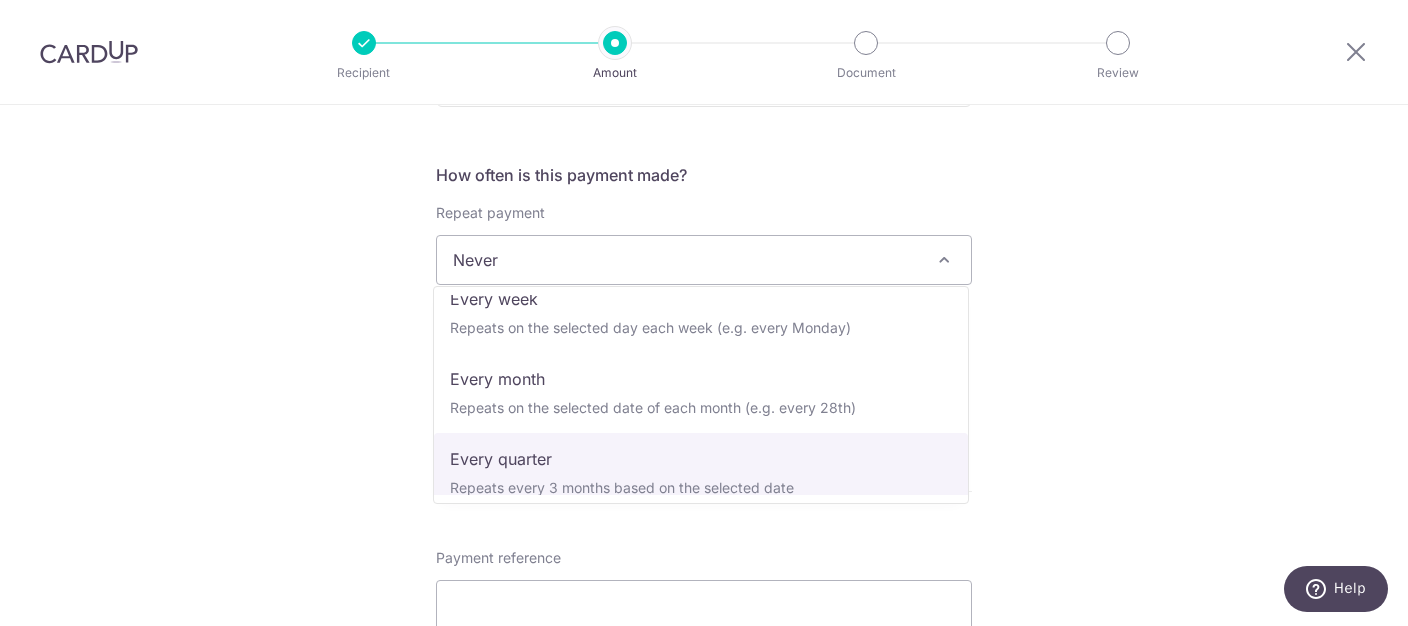 select on "4" 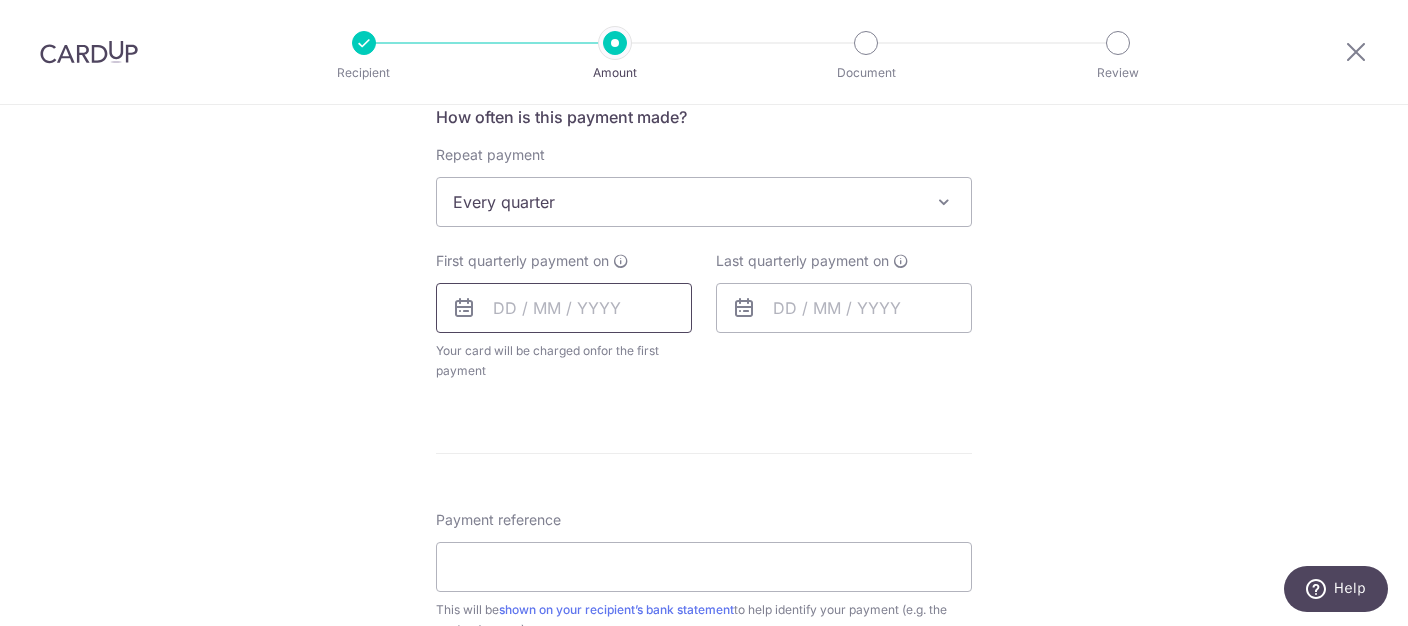 scroll, scrollTop: 818, scrollLeft: 0, axis: vertical 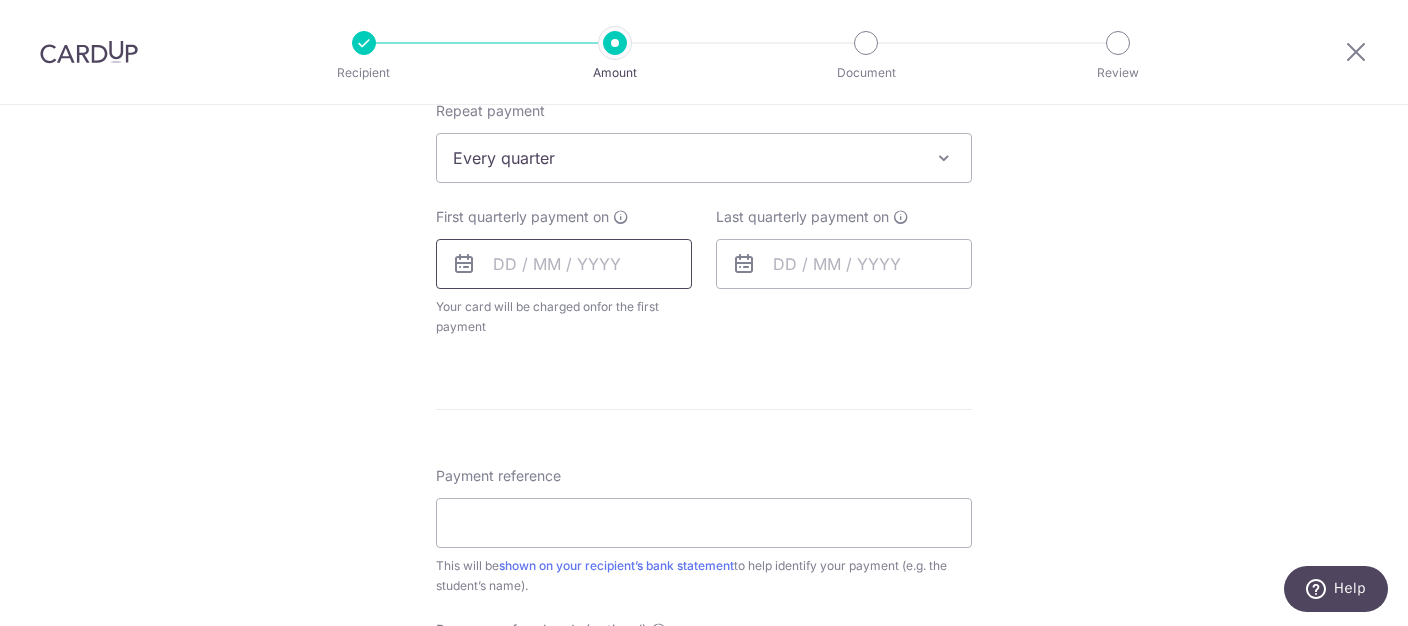click at bounding box center (564, 264) 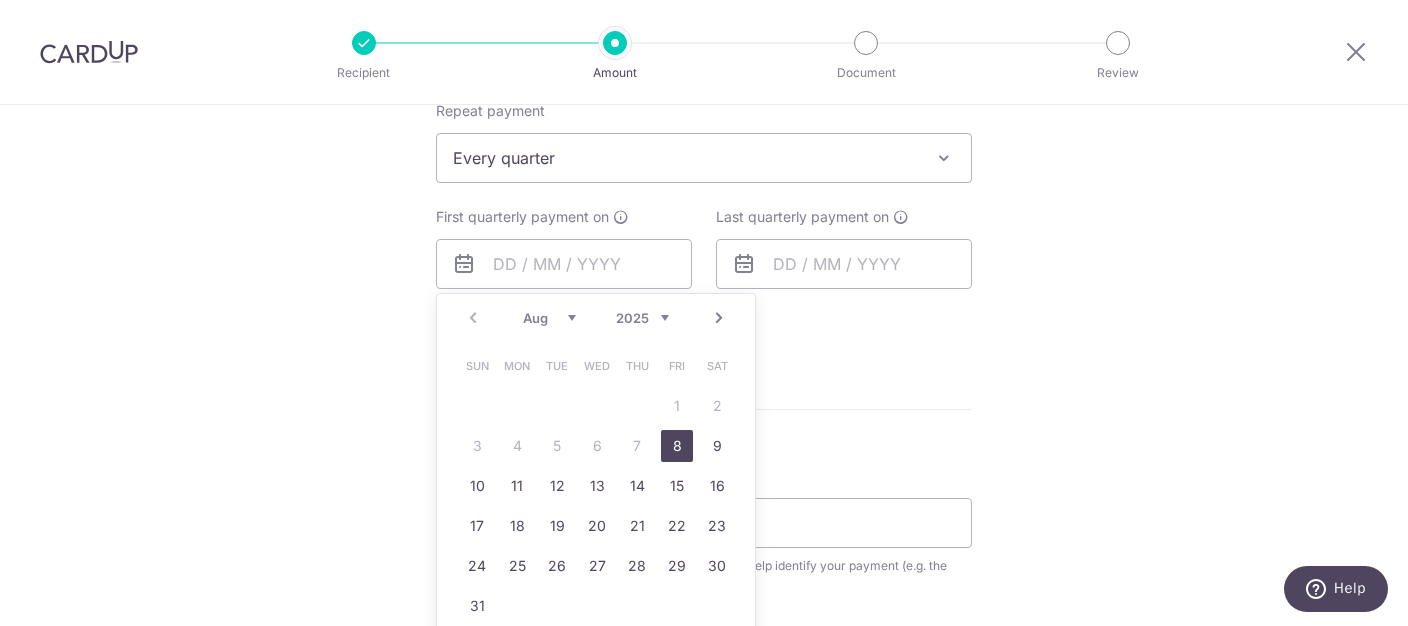 click on "Aug Sep Oct Nov Dec" at bounding box center (549, 318) 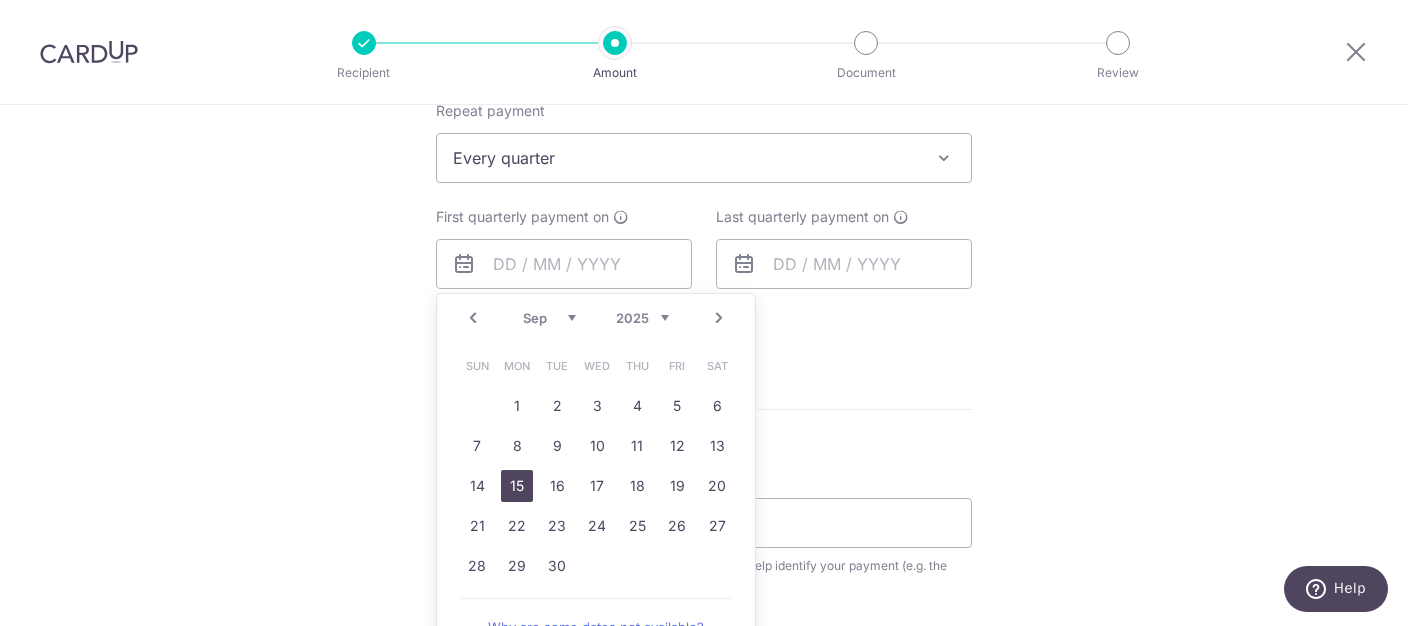 click on "15" at bounding box center [517, 486] 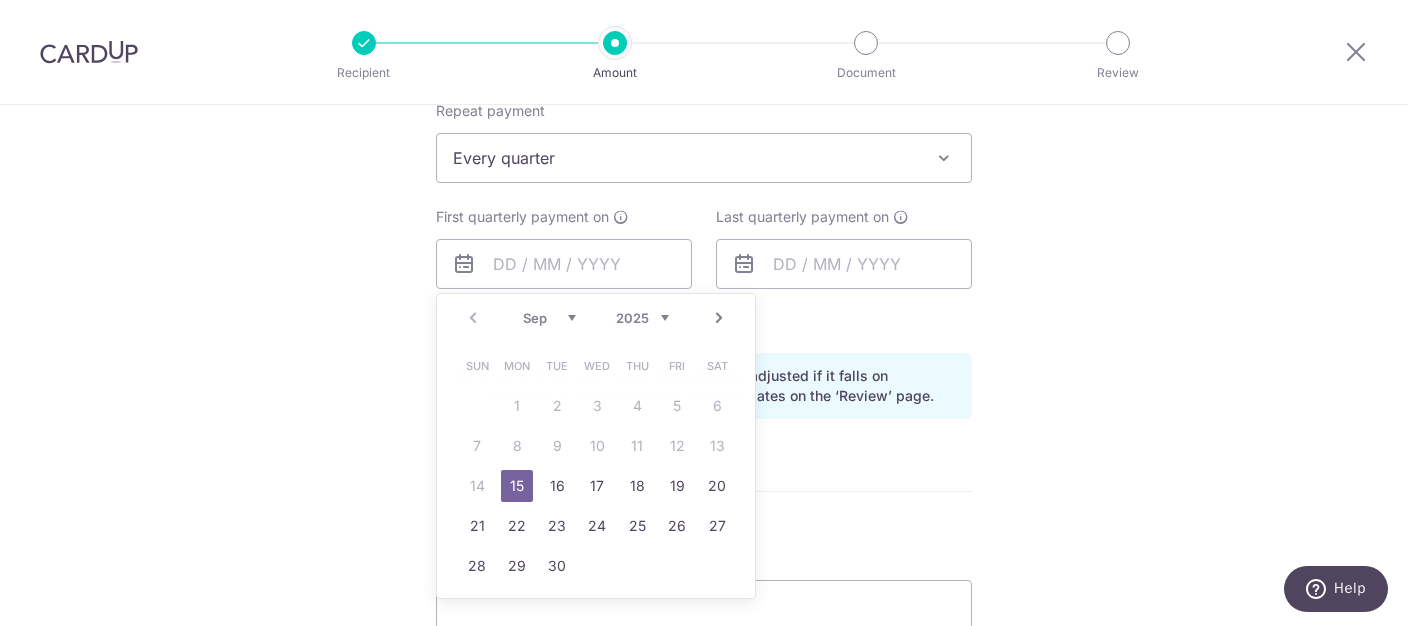 type on "15/09/2025" 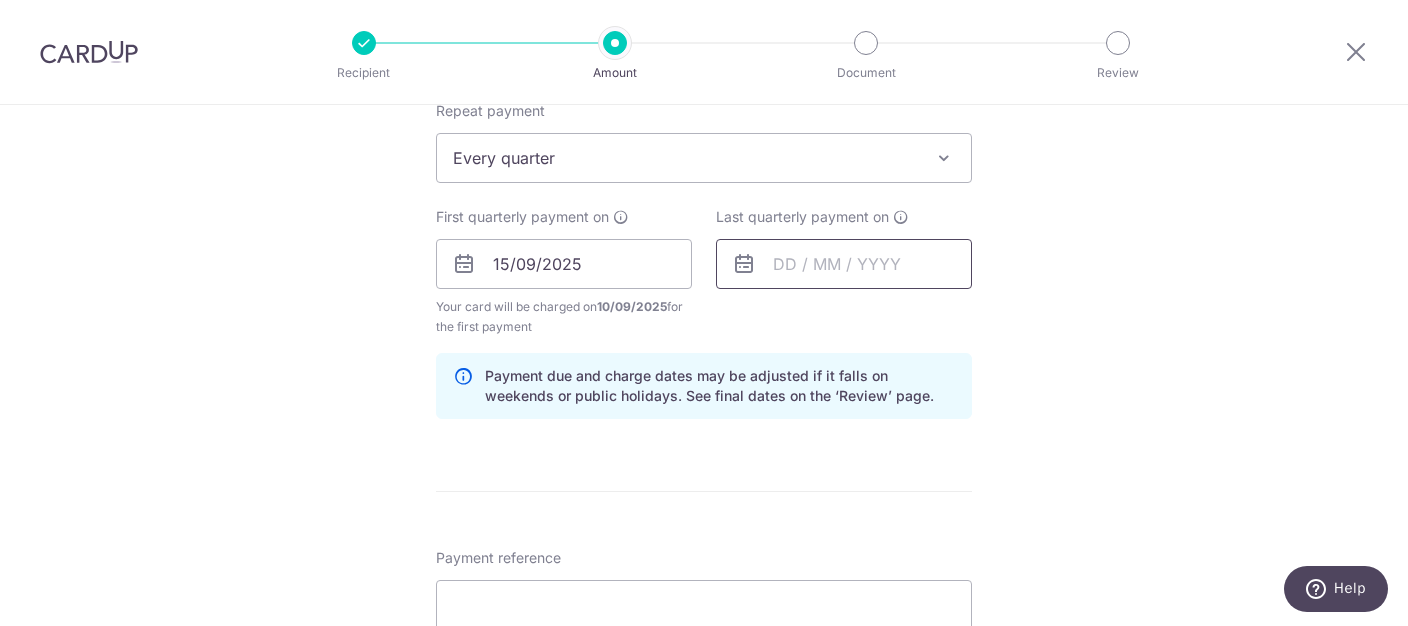 click at bounding box center [844, 264] 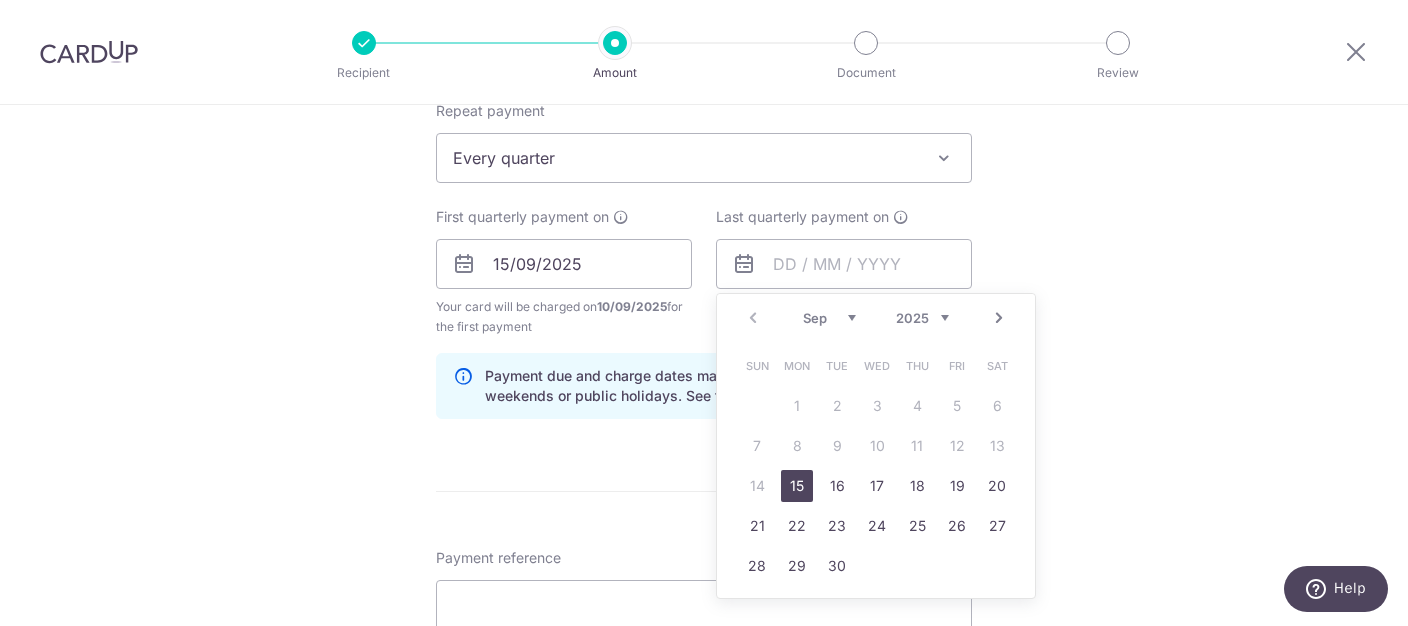 click on "Sep Oct Nov Dec" at bounding box center [829, 318] 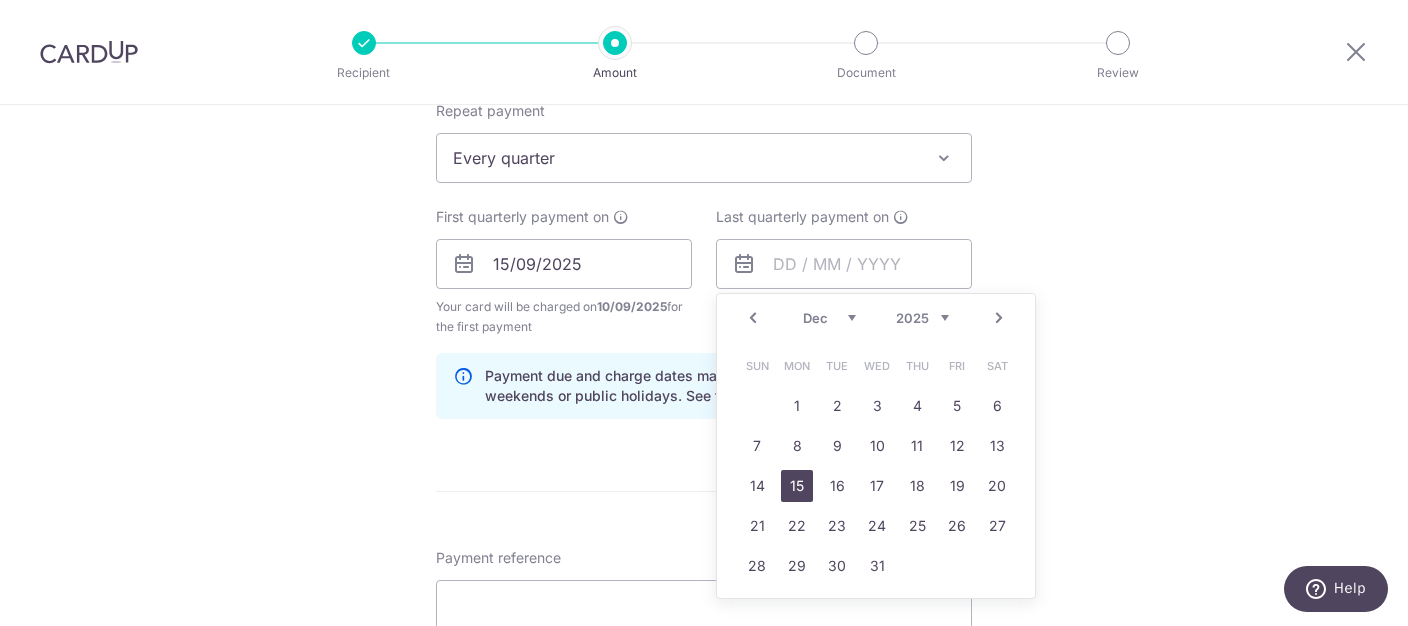 click on "15" at bounding box center [797, 486] 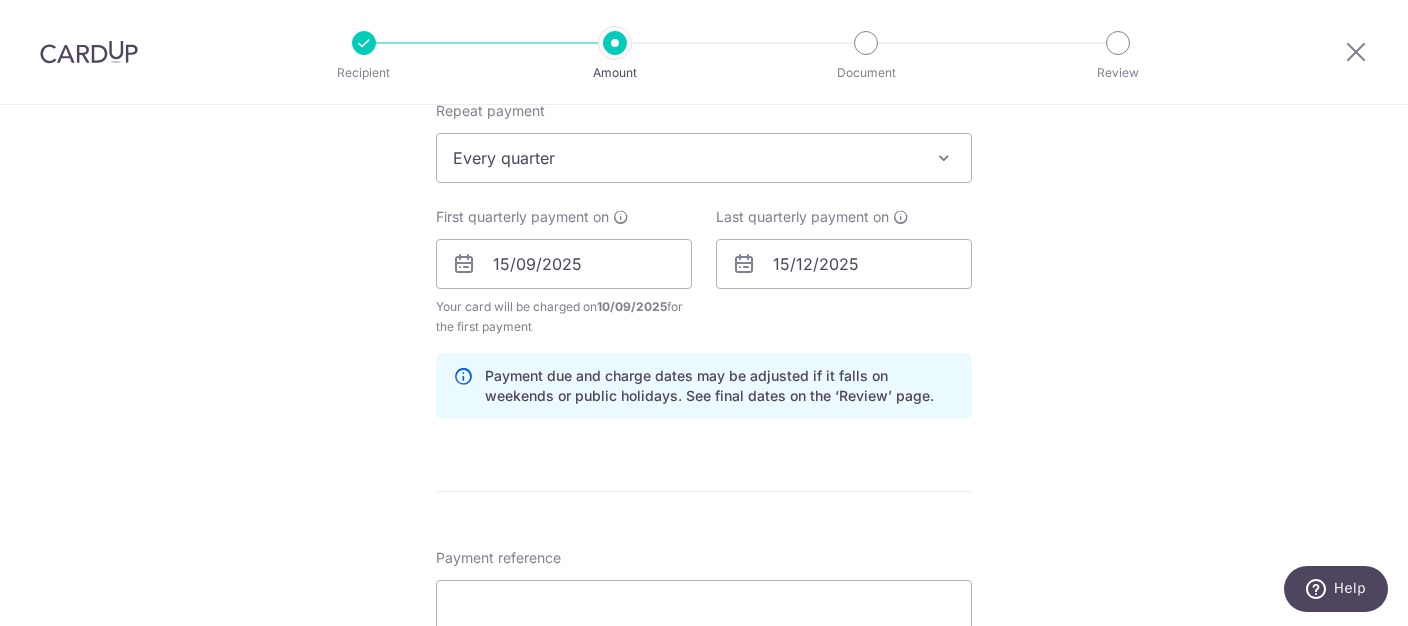 click on "Tell us more about your payment
Enter payment amount
SGD
530.00
530.00
Select Card
**** 3671
Add credit card
Your Cards
**** 3671
Secure 256-bit SSL
Text
New card details
Card
Secure 256-bit SSL" at bounding box center [704, 242] 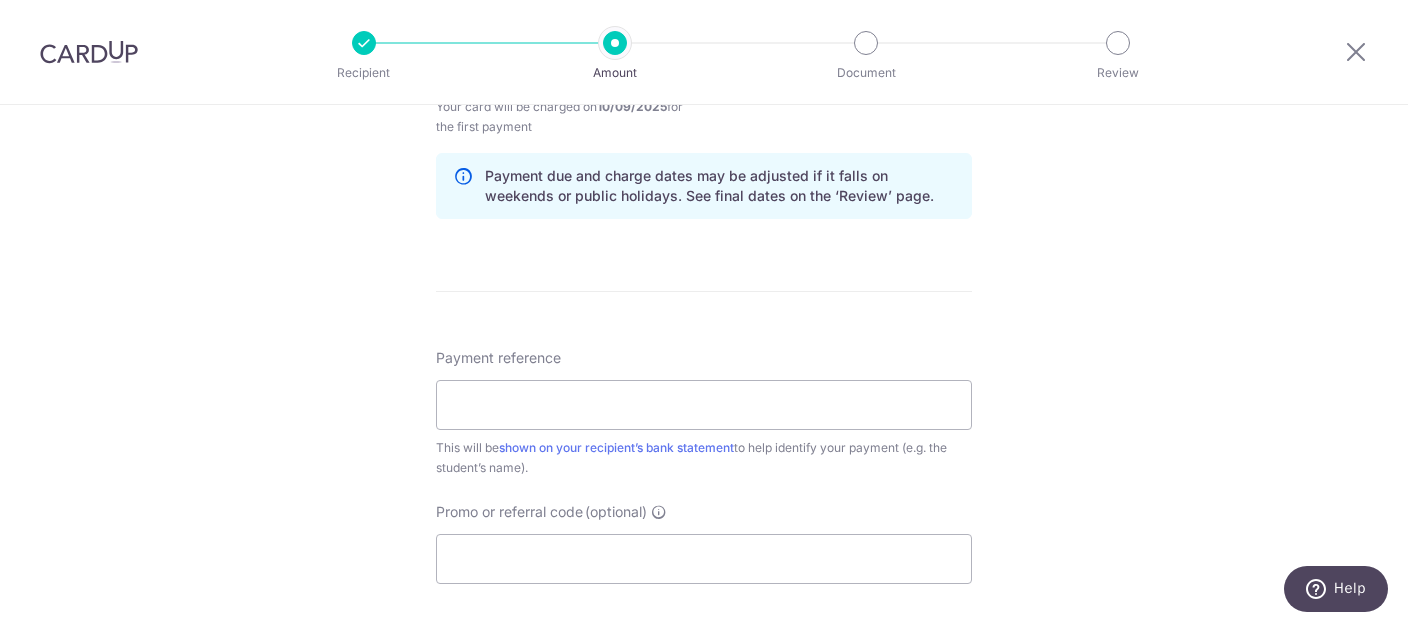 scroll, scrollTop: 1023, scrollLeft: 0, axis: vertical 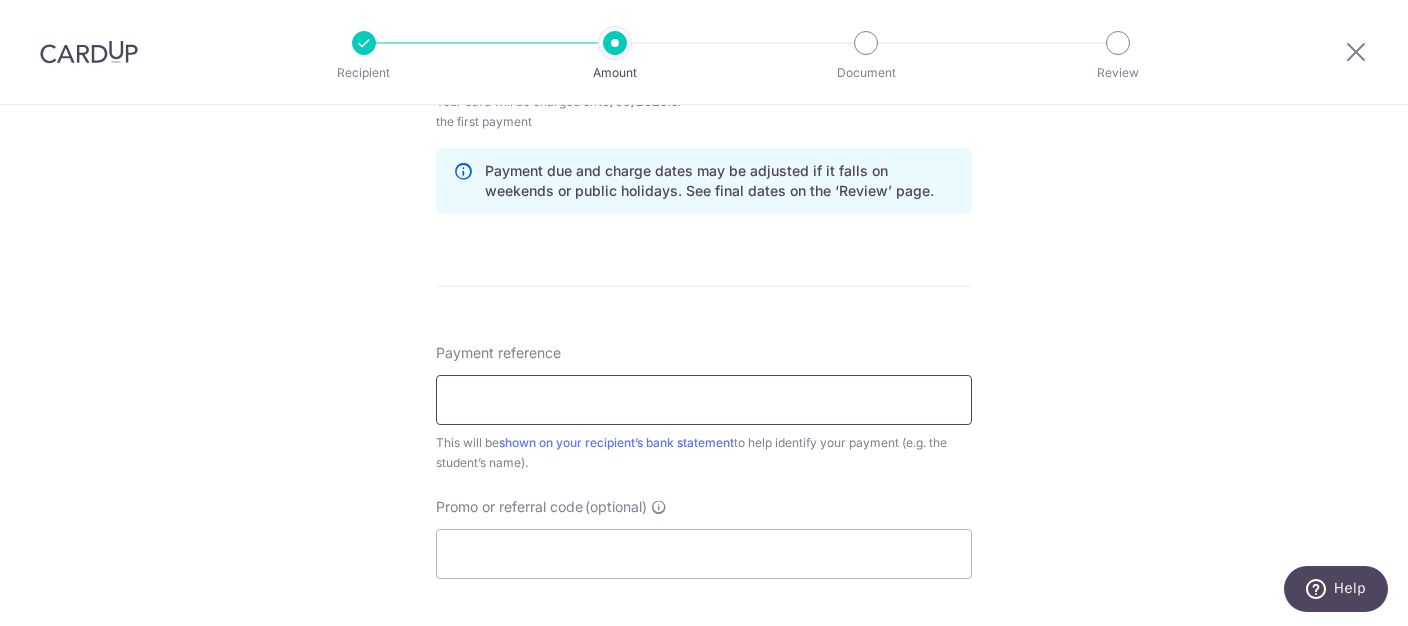 click on "Payment reference" at bounding box center (704, 400) 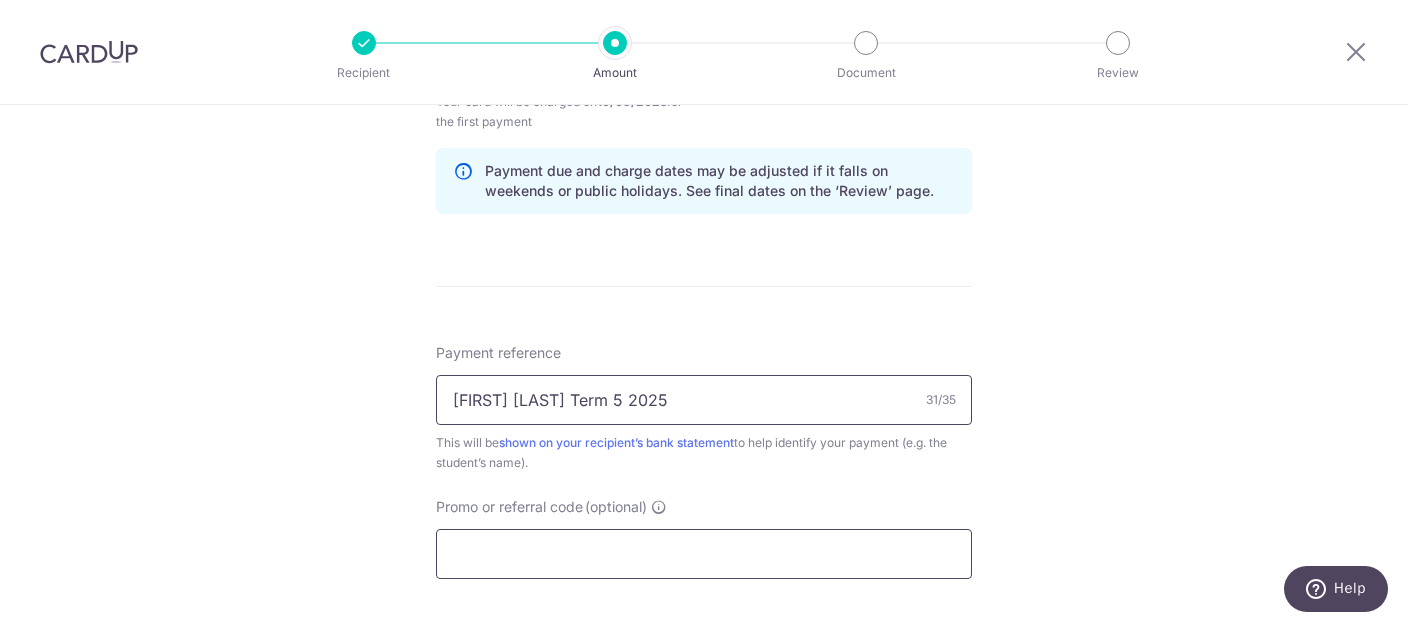 type on "[LASTNAME] [FIRSTNAME] Term 5 2025" 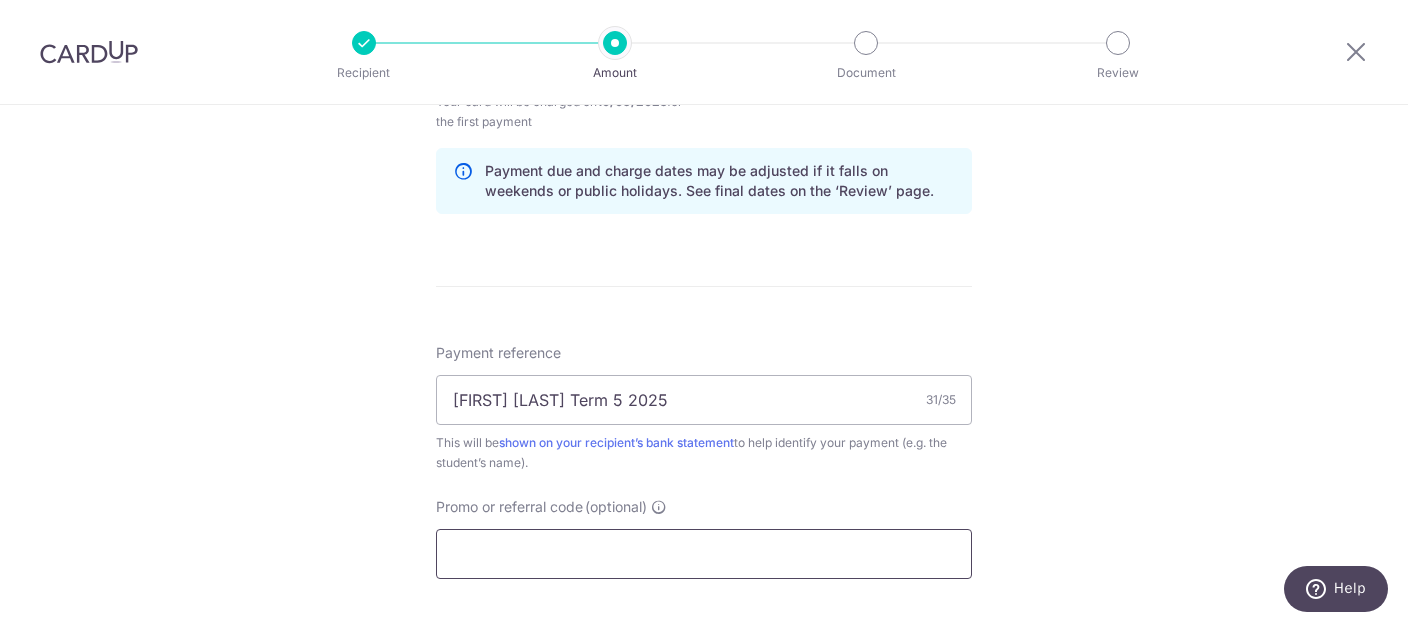 drag, startPoint x: 663, startPoint y: 562, endPoint x: 670, endPoint y: 550, distance: 13.892444 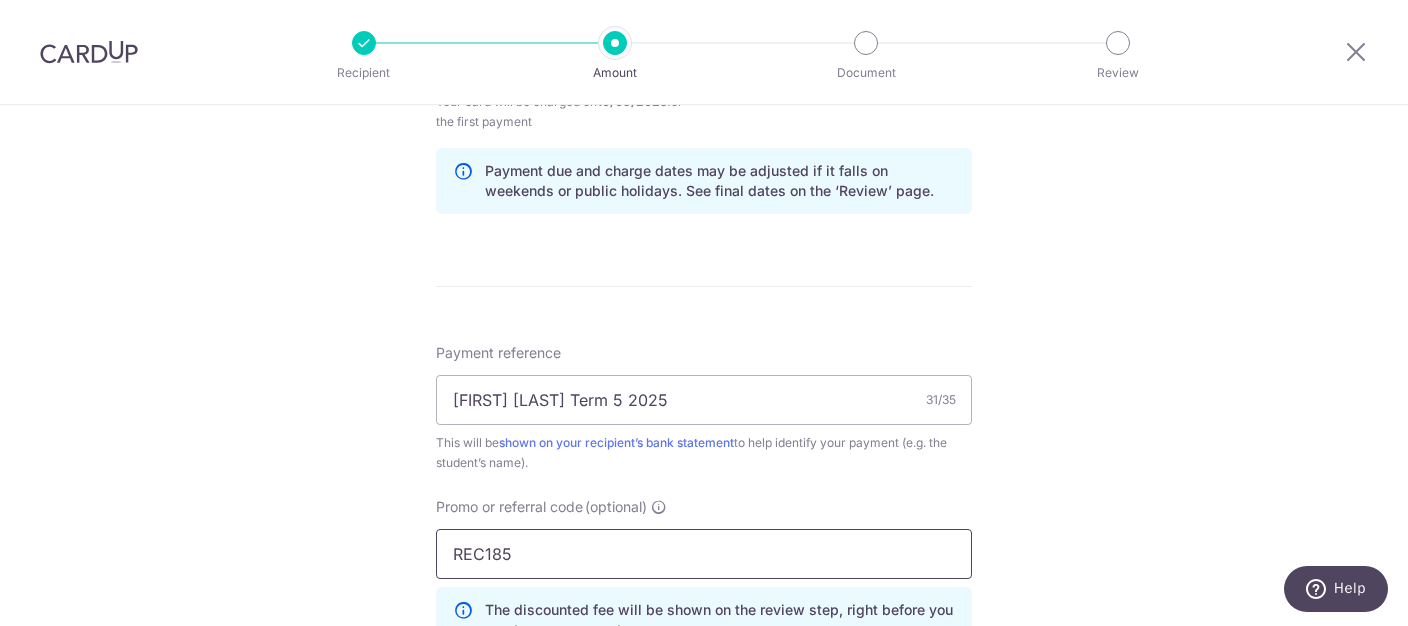 type on "REC185" 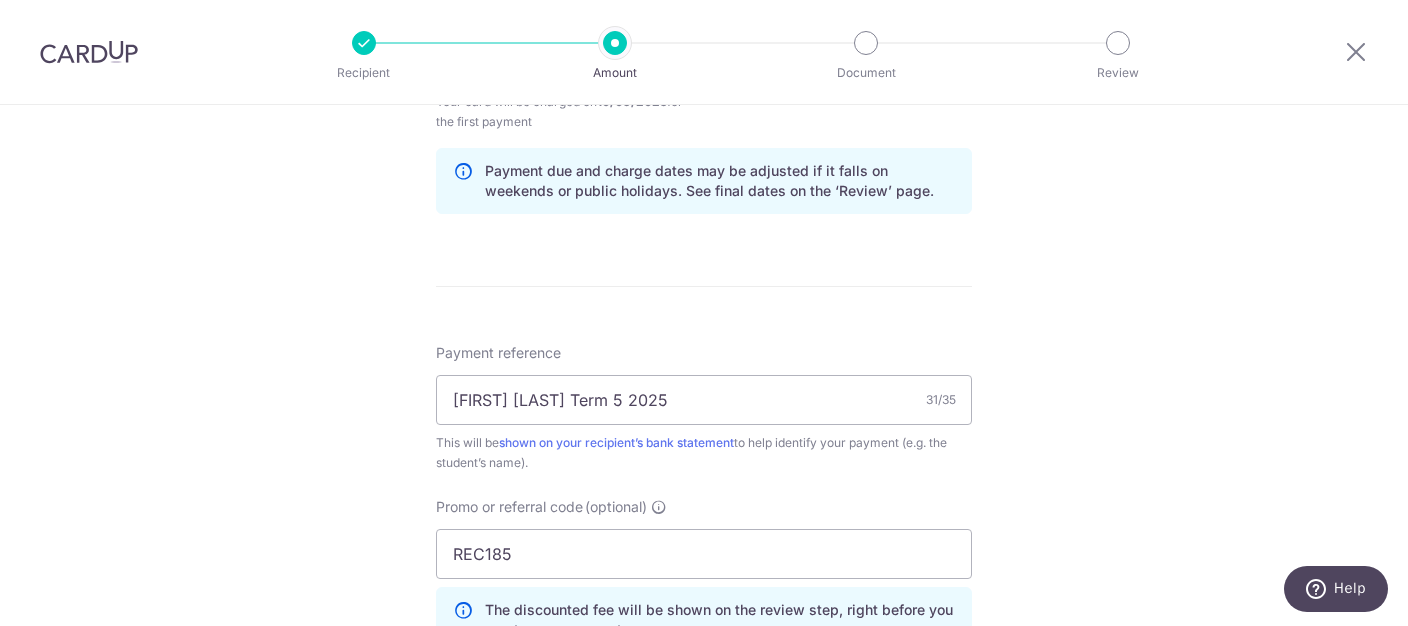 click on "Tell us more about your payment
Enter payment amount
SGD
530.00
530.00
Select Card
**** 3671
Add credit card
Your Cards
**** 3671
Secure 256-bit SSL
Text
New card details
Card
Secure 256-bit SSL" at bounding box center (704, 82) 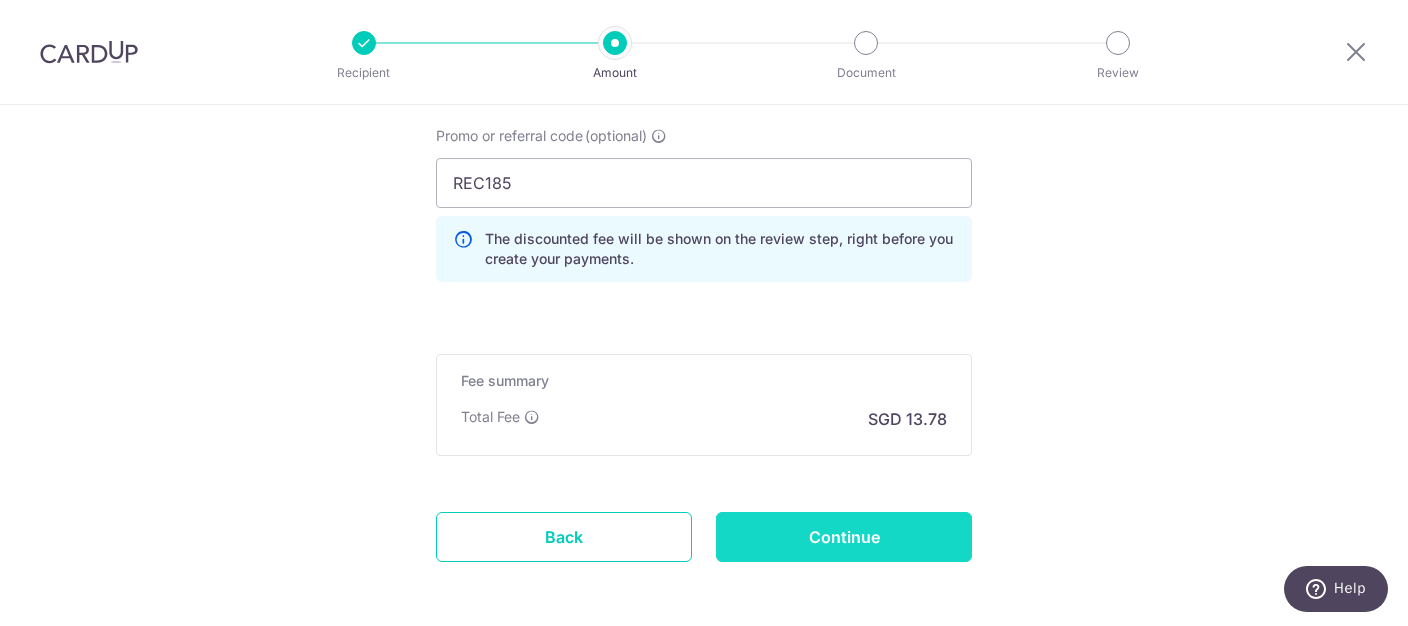 scroll, scrollTop: 1432, scrollLeft: 0, axis: vertical 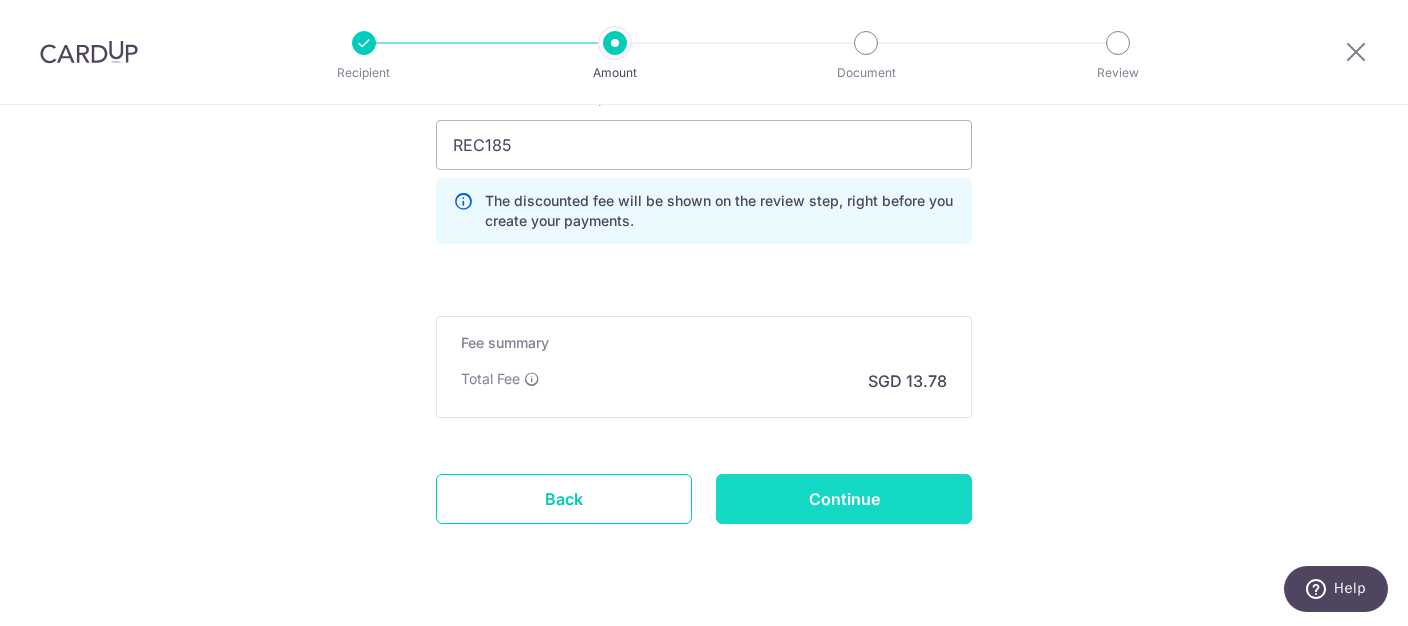 click on "Continue" at bounding box center (844, 499) 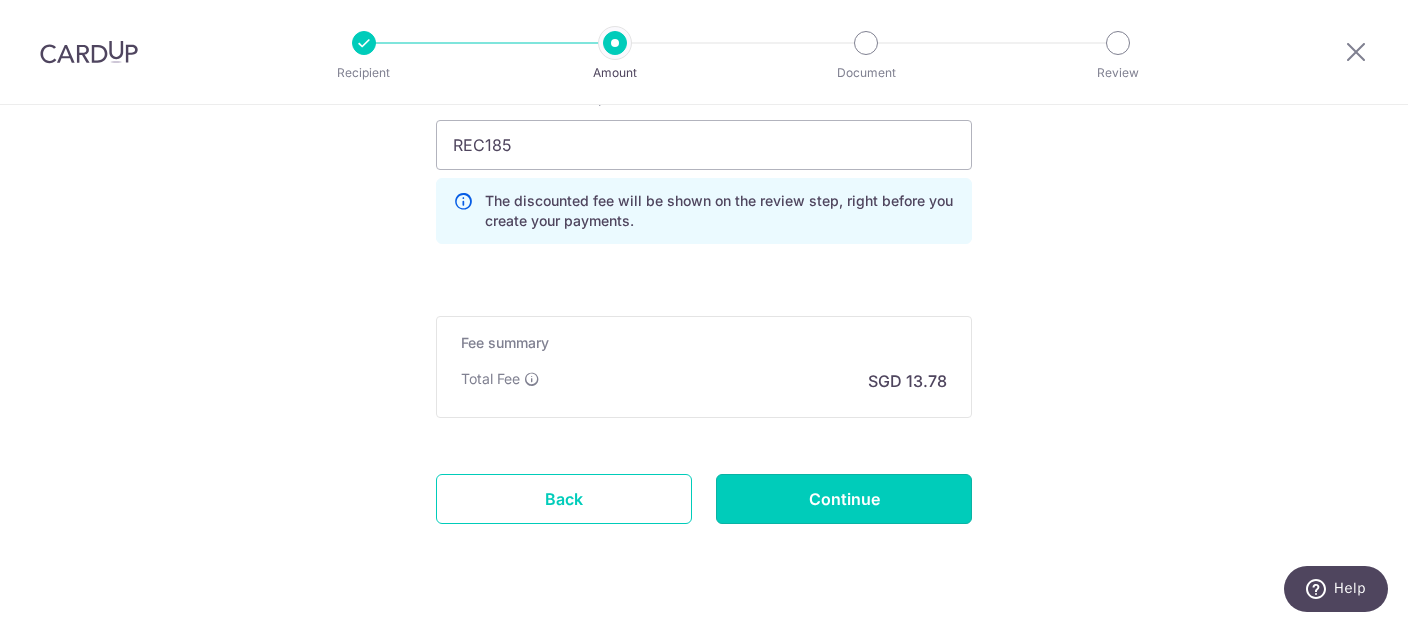 type on "Create Schedule" 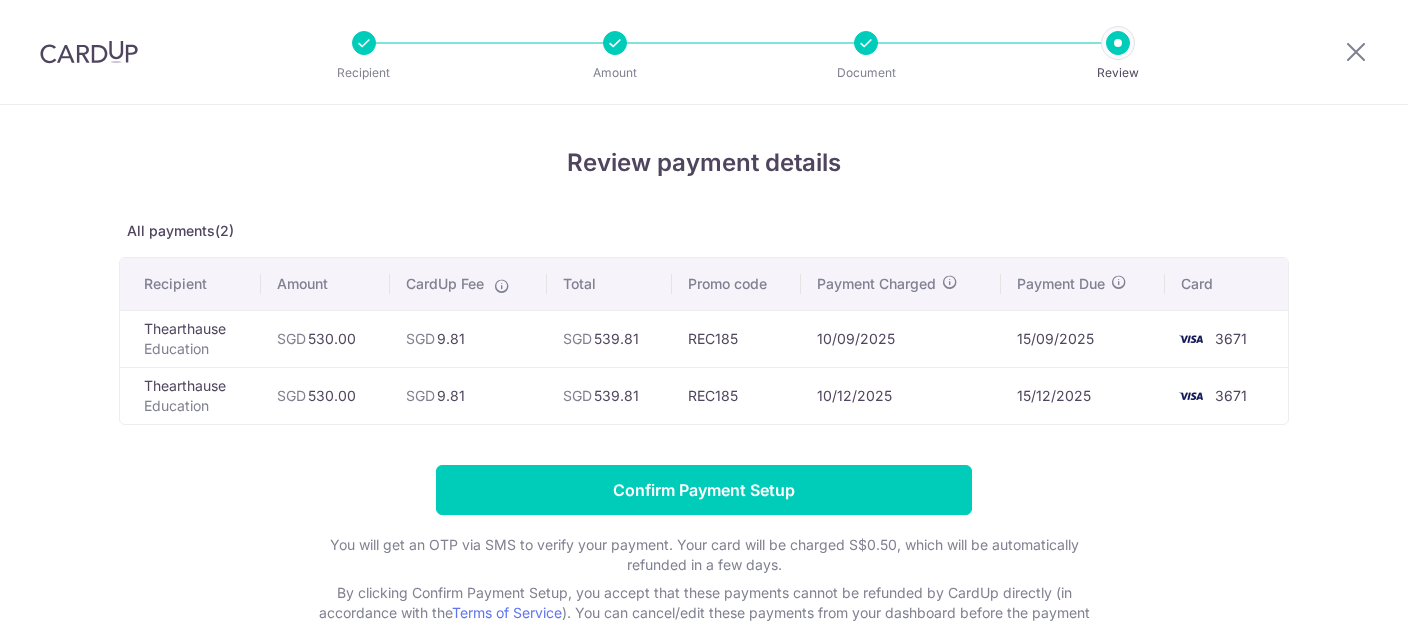 scroll, scrollTop: 0, scrollLeft: 0, axis: both 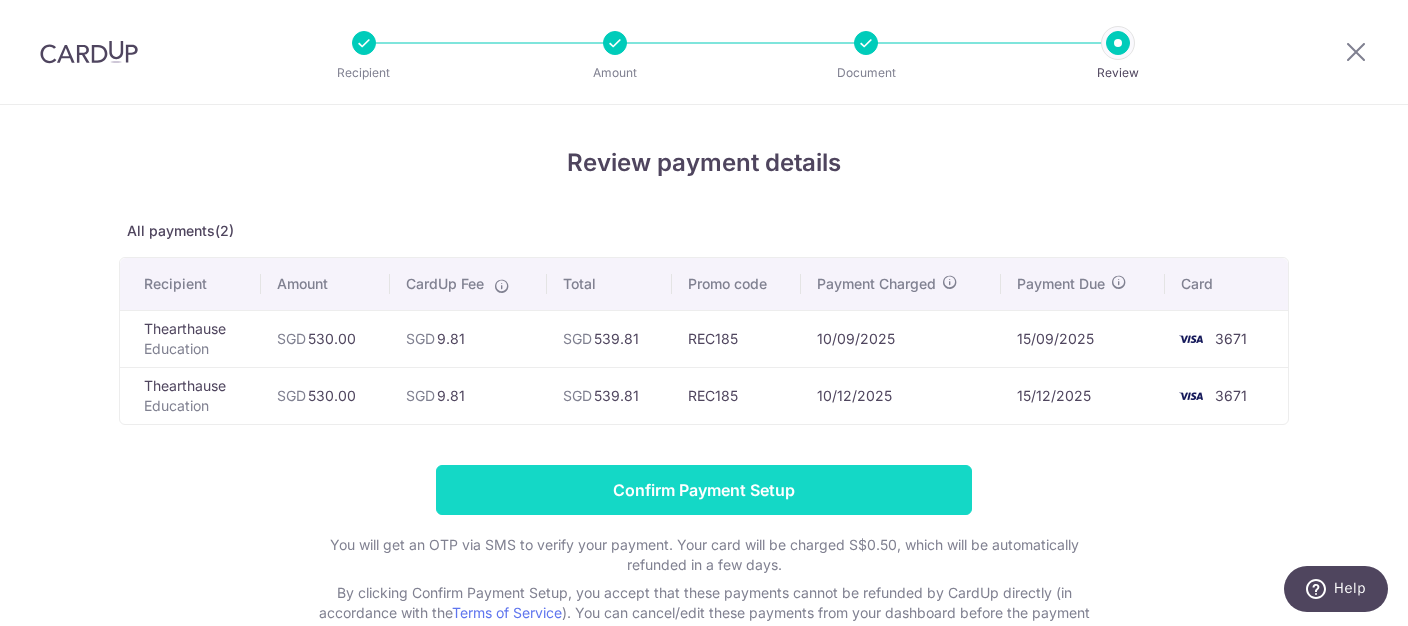click on "Confirm Payment Setup" at bounding box center (704, 490) 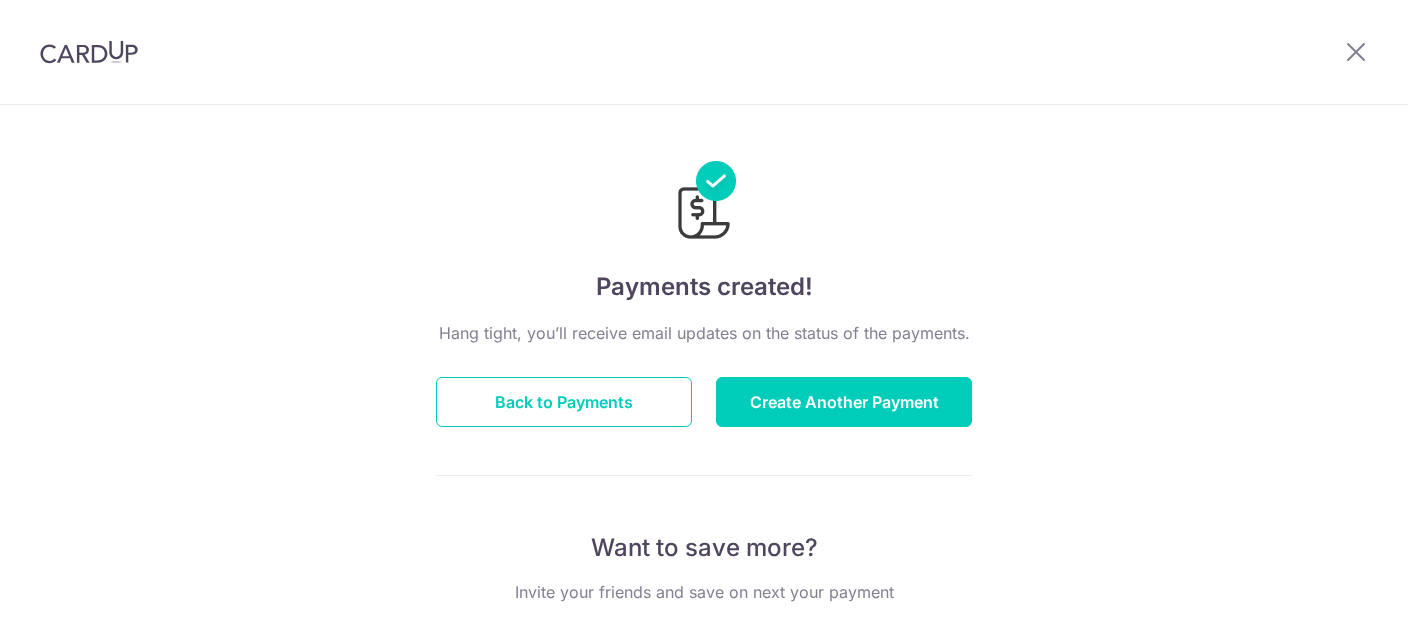 scroll, scrollTop: 0, scrollLeft: 0, axis: both 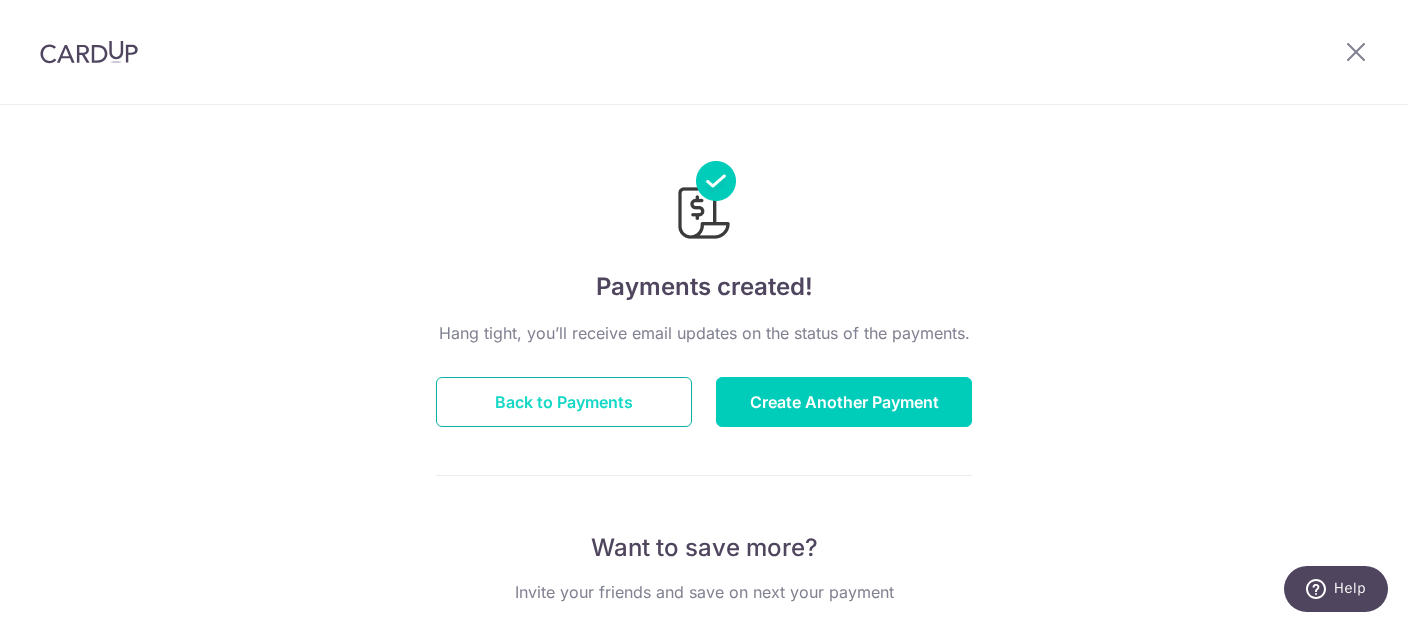 click on "Back to Payments" at bounding box center (564, 402) 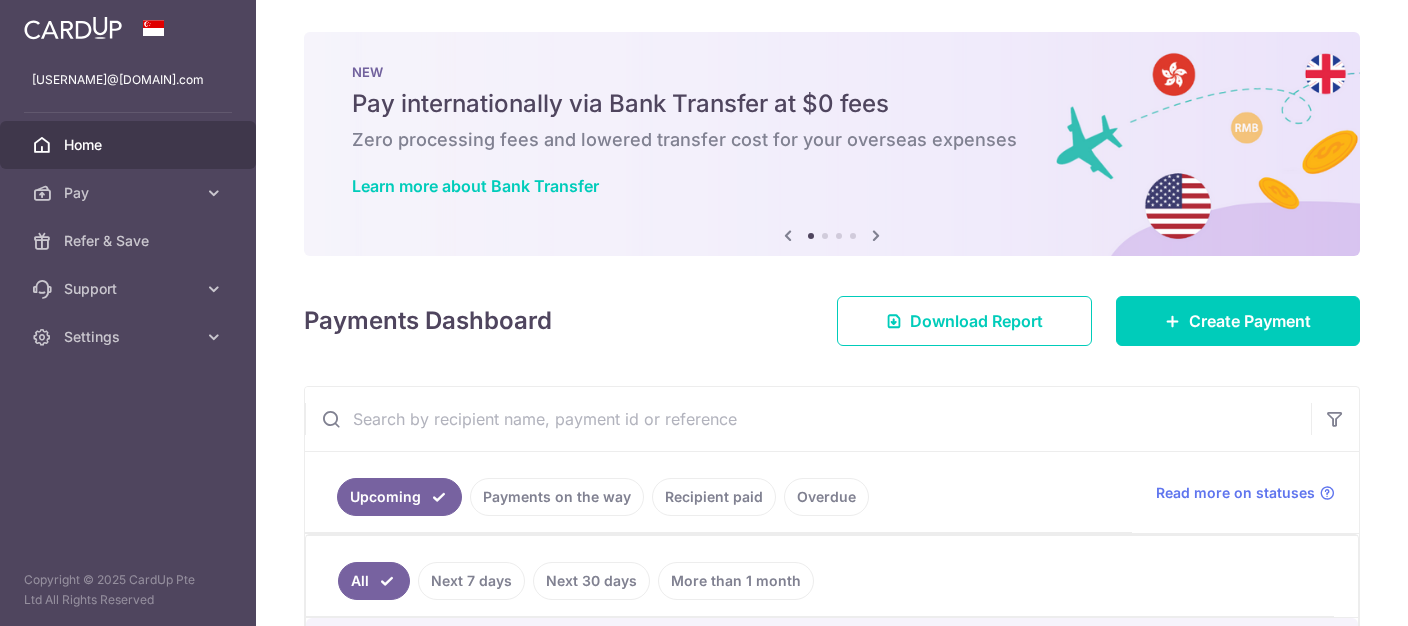 scroll, scrollTop: 0, scrollLeft: 0, axis: both 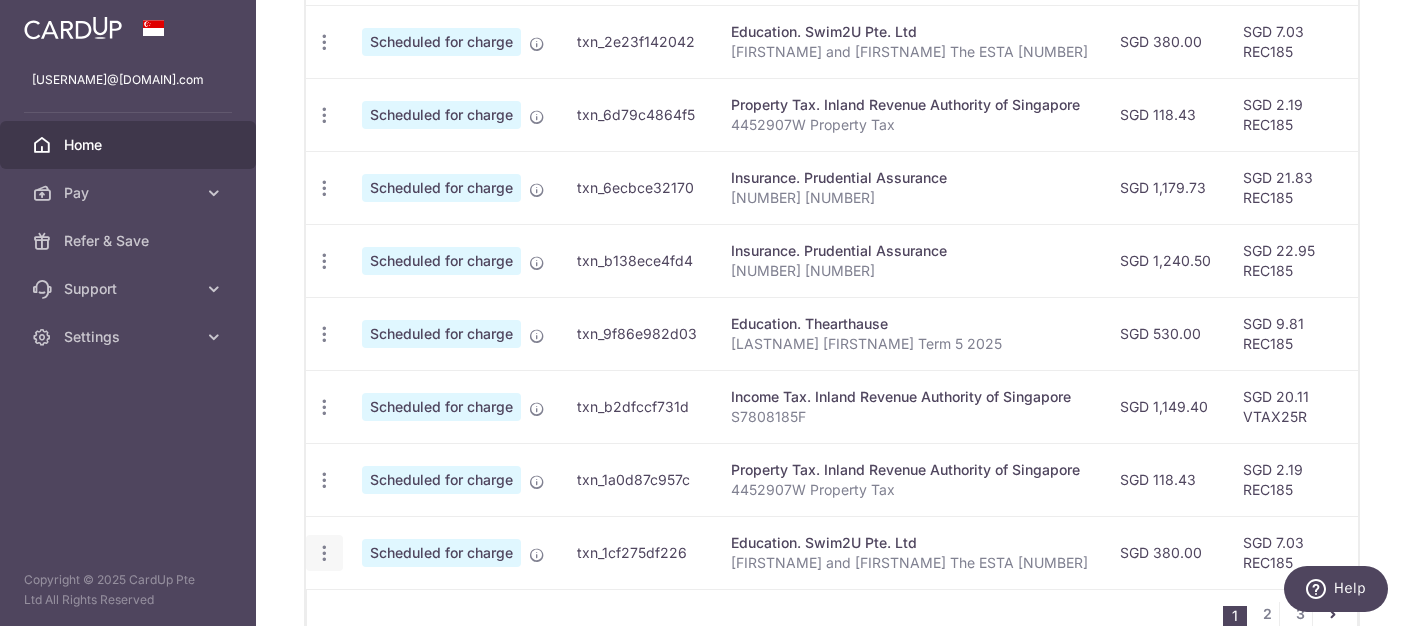 click at bounding box center (324, -104) 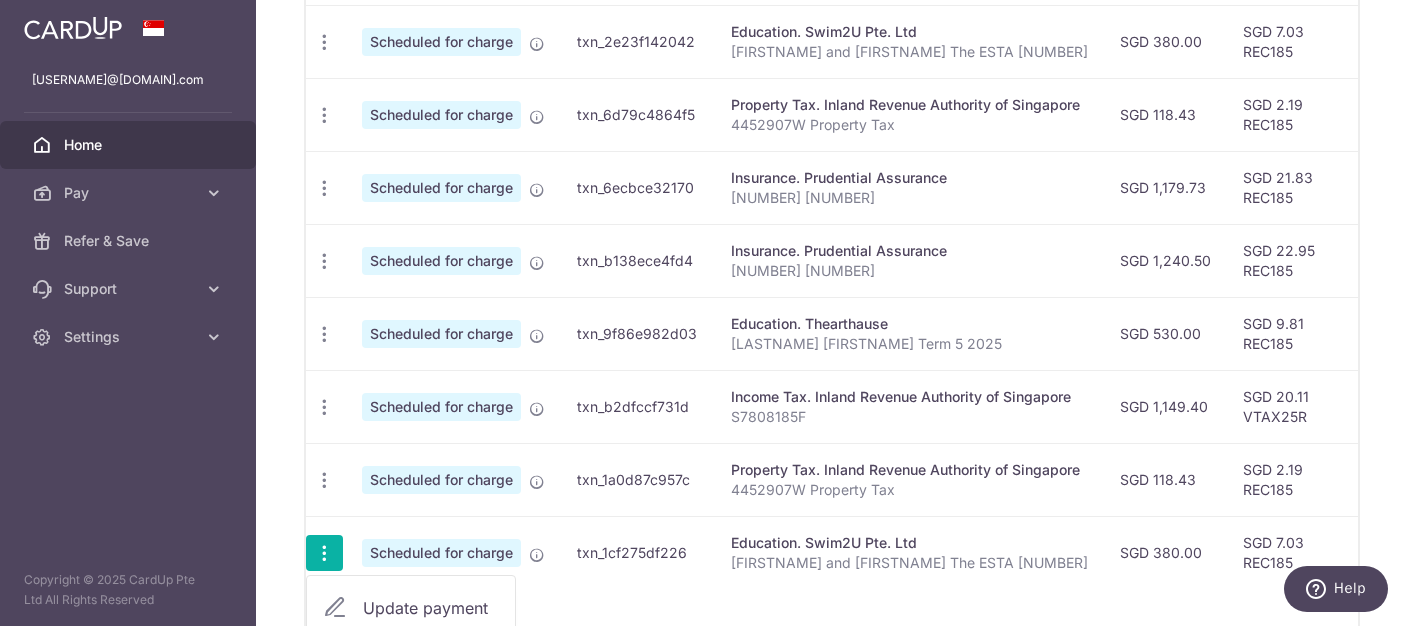 click on "Update payment" at bounding box center [431, 608] 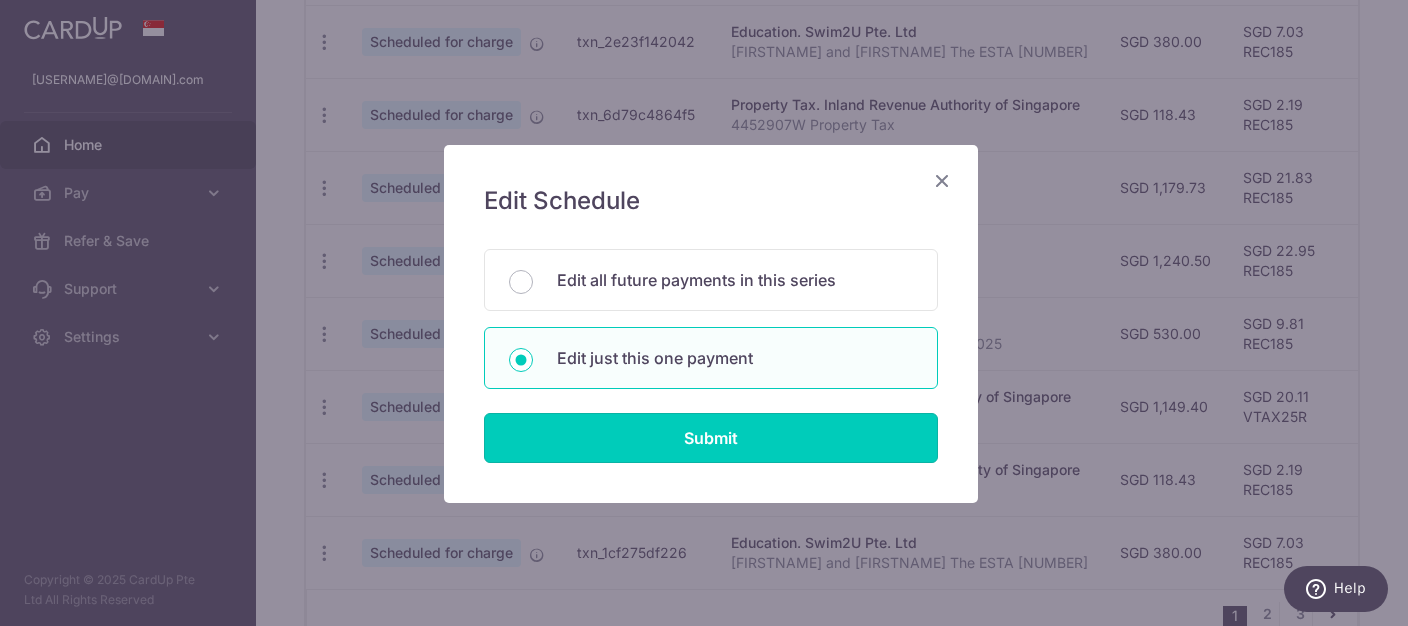 drag, startPoint x: 740, startPoint y: 441, endPoint x: 1099, endPoint y: 295, distance: 387.55258 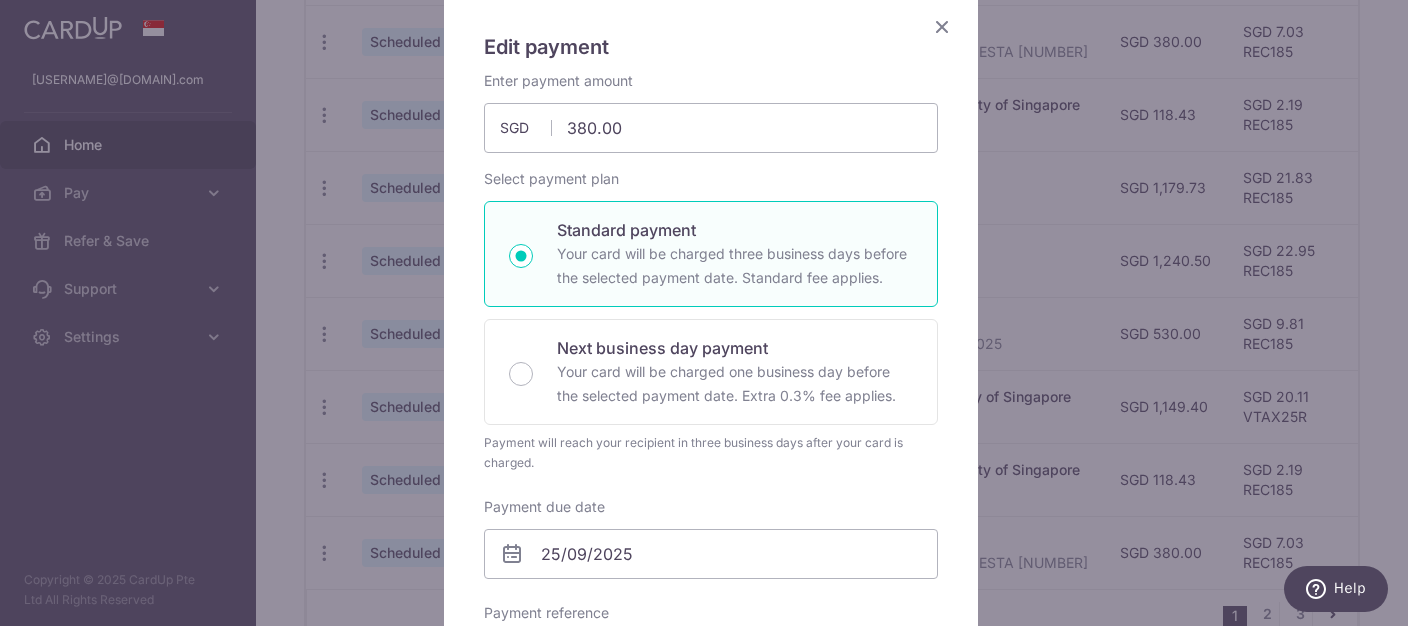 scroll, scrollTop: 204, scrollLeft: 0, axis: vertical 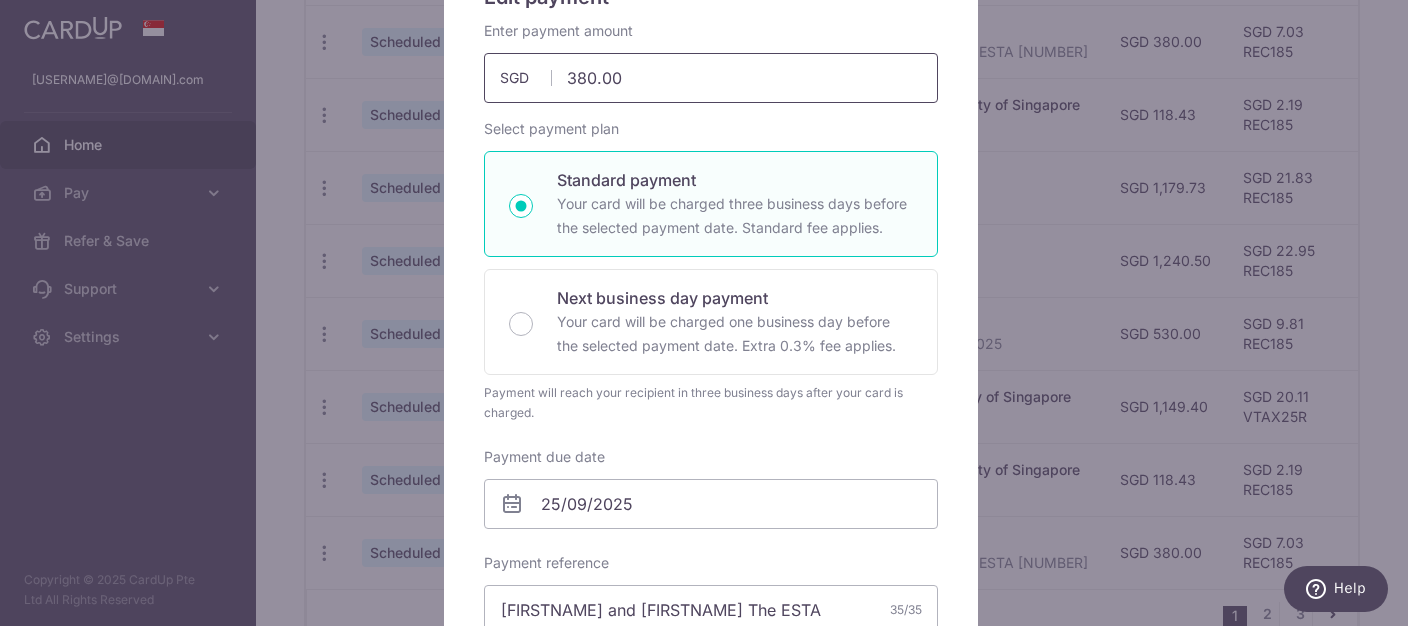 click on "380.00" at bounding box center [711, 78] 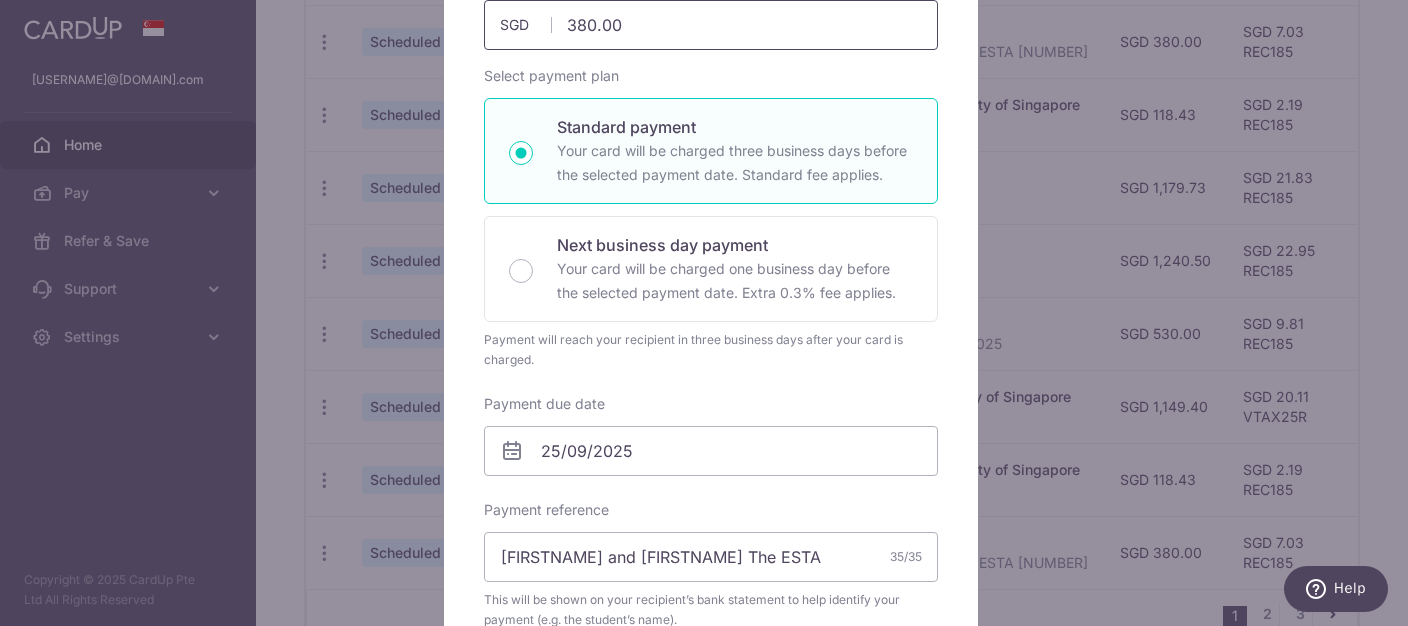 scroll, scrollTop: 306, scrollLeft: 0, axis: vertical 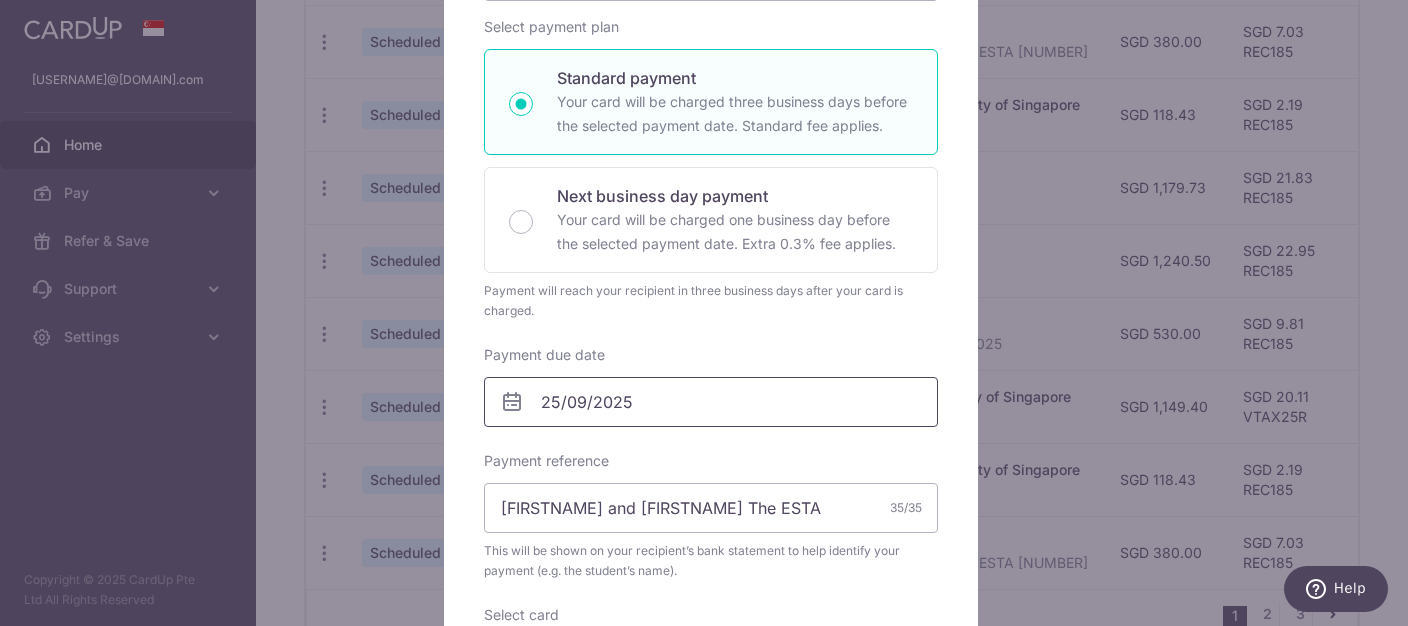 click on "25/09/2025" at bounding box center (711, 402) 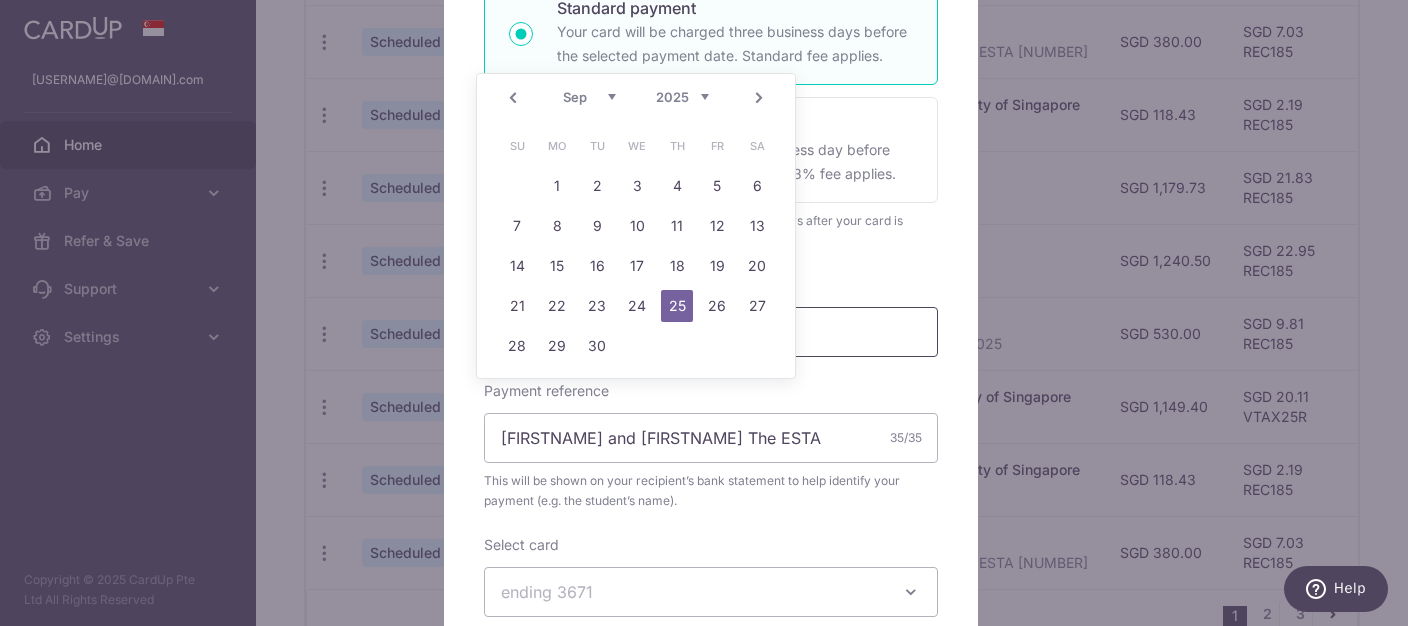scroll, scrollTop: 409, scrollLeft: 0, axis: vertical 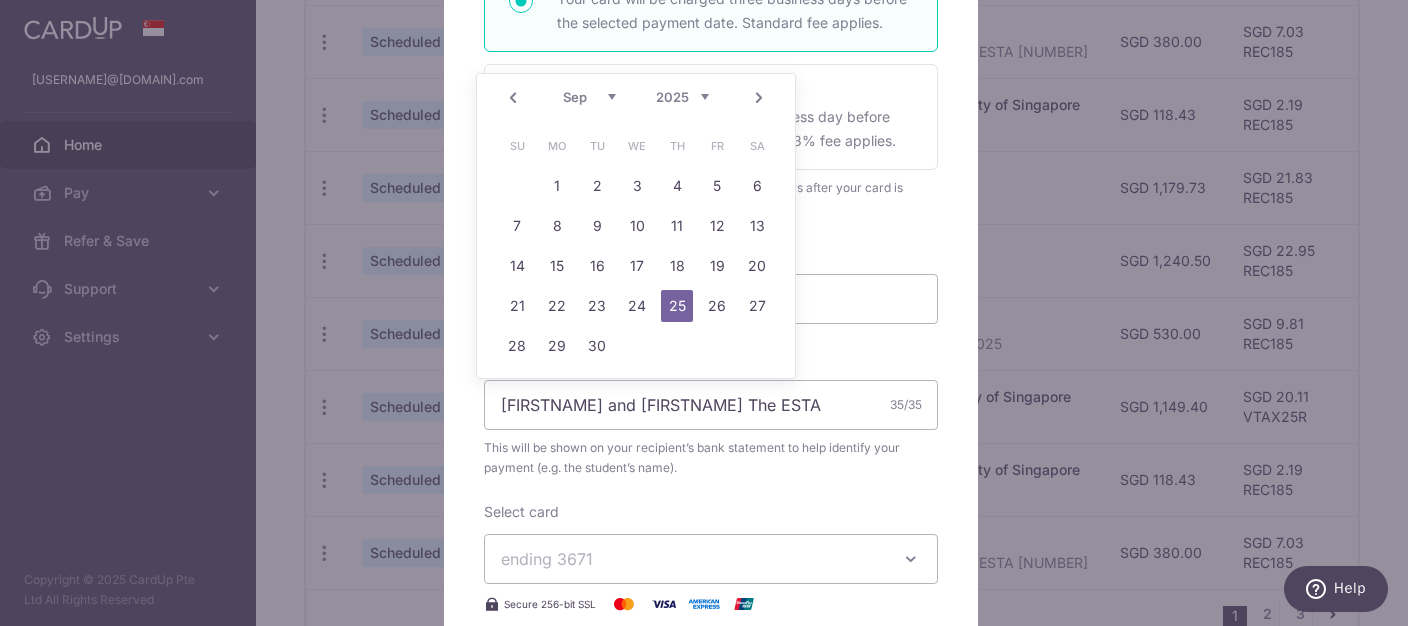 click on "Enter payment amount
380.00
380.00
SGD
To change the payment amount, please cancel this payment and create a new payment with updated supporting documents.
As the payment amount is large, for your account security we will send you a notification via SMS and email on the payment charge date requiring your response to confirm the charge.
Select payment plan
Standard payment
here" at bounding box center (711, 269) 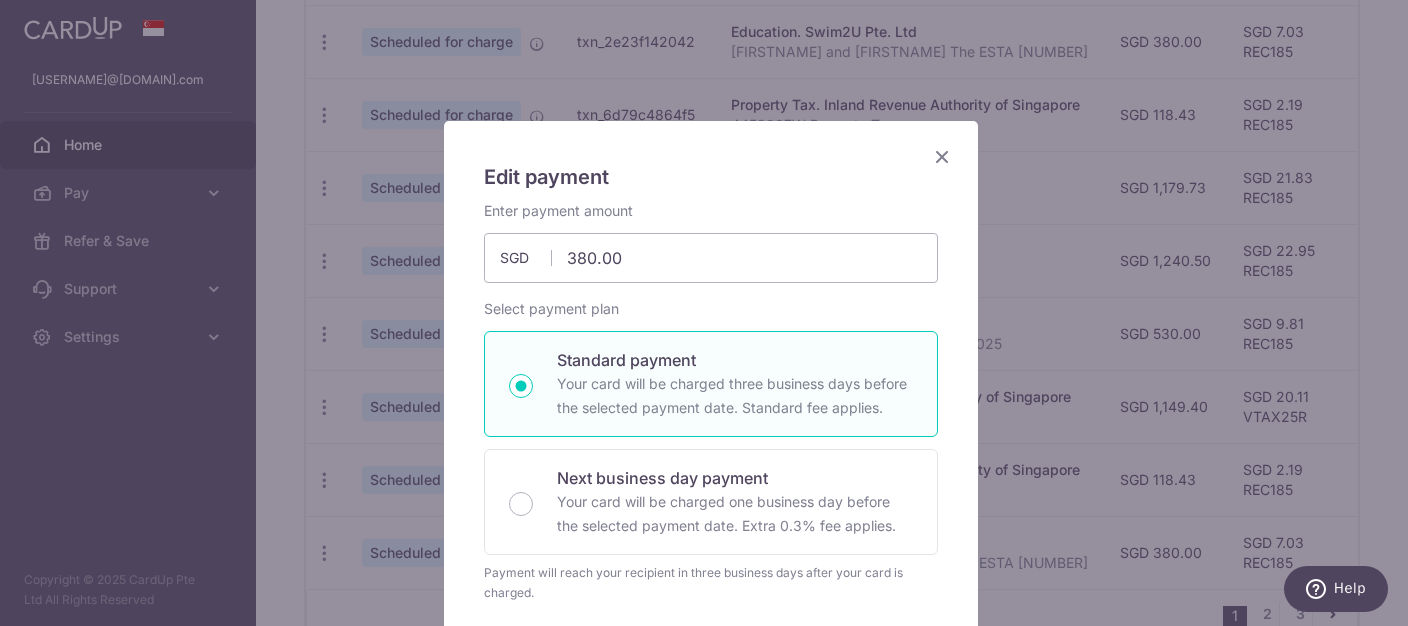 scroll, scrollTop: 0, scrollLeft: 0, axis: both 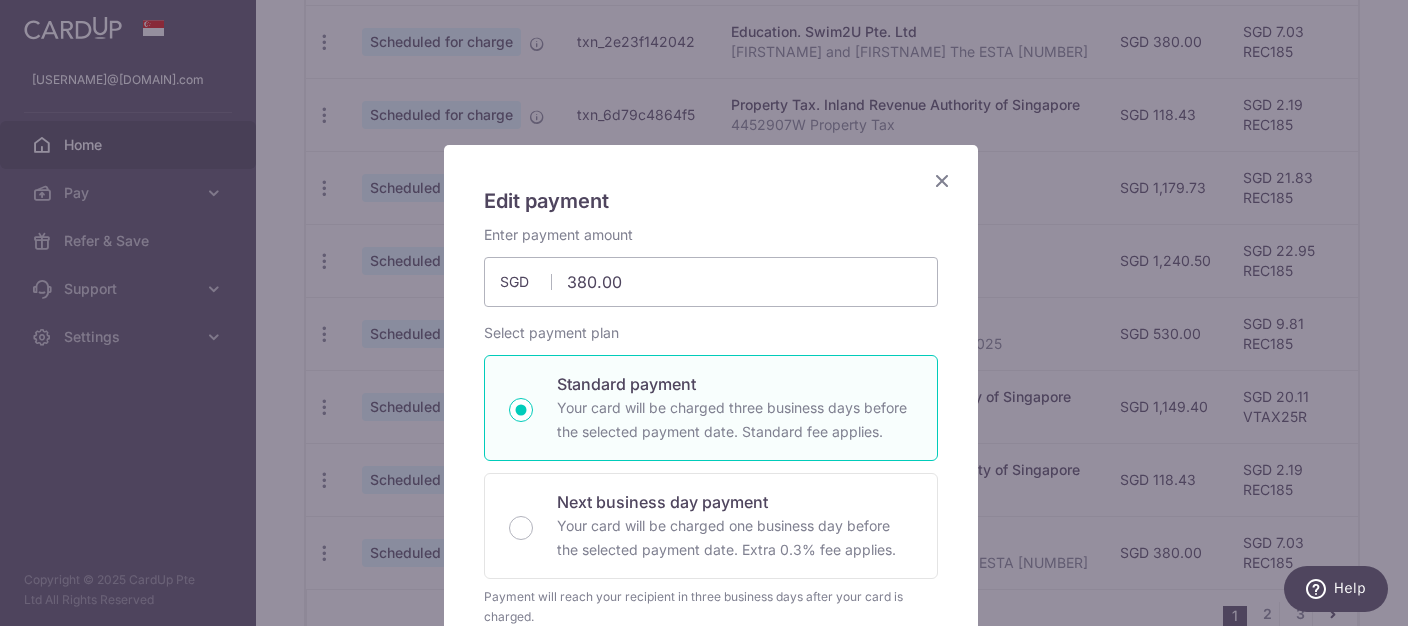 click at bounding box center (942, 180) 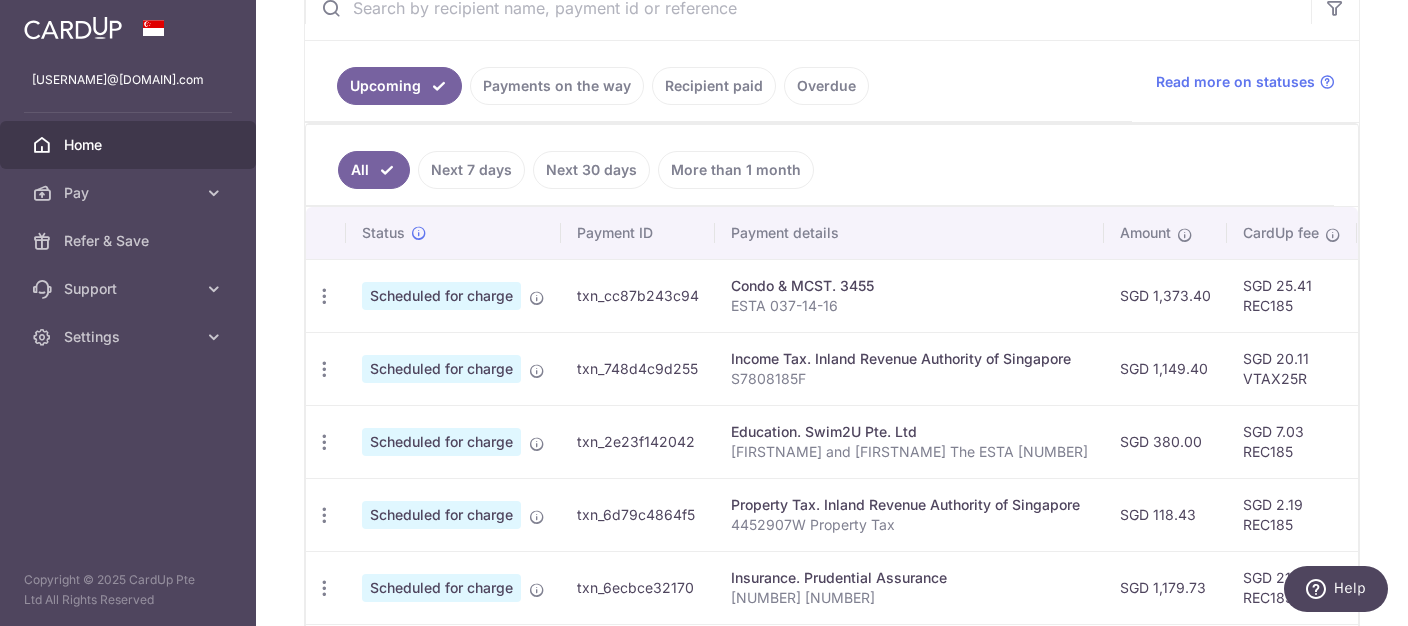 scroll, scrollTop: 402, scrollLeft: 0, axis: vertical 